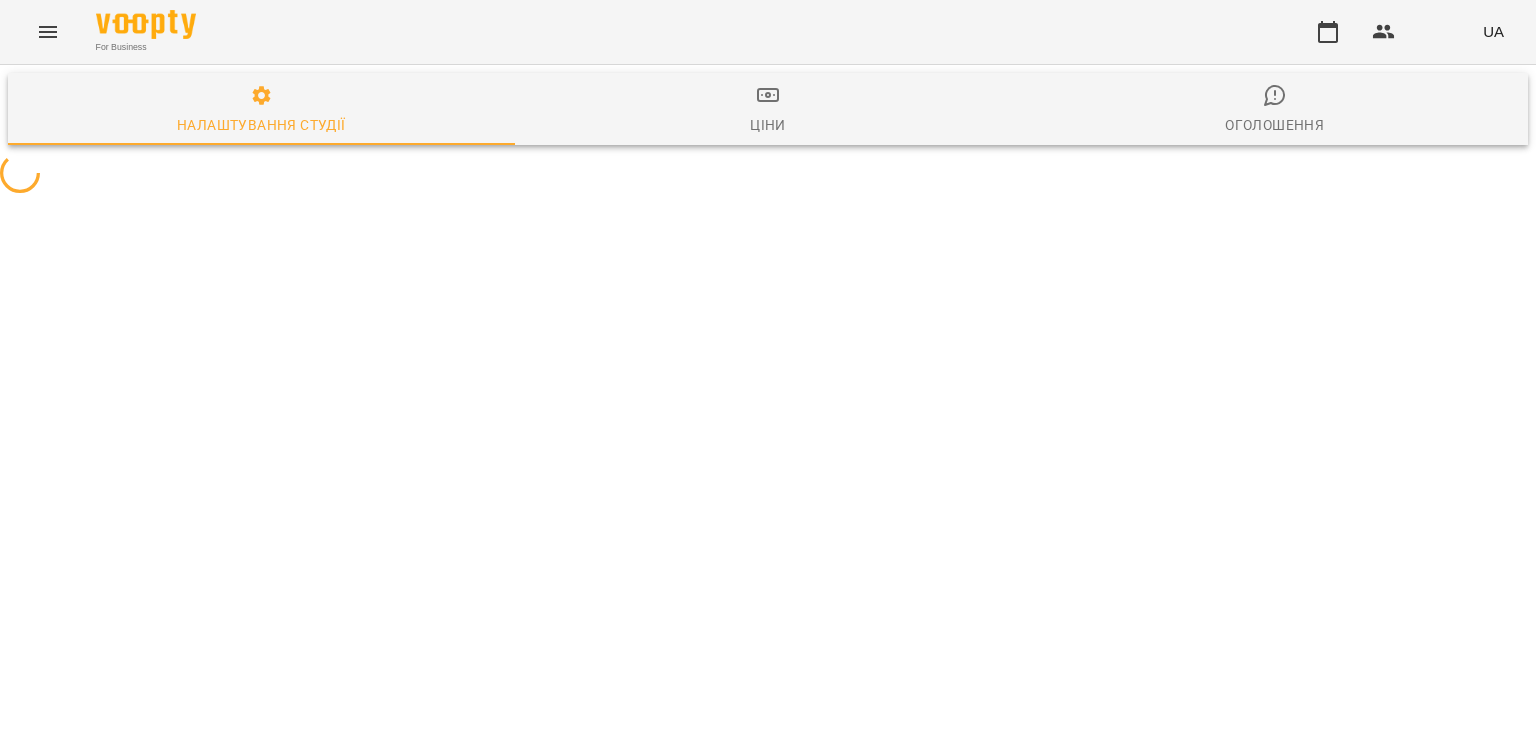 scroll, scrollTop: 0, scrollLeft: 0, axis: both 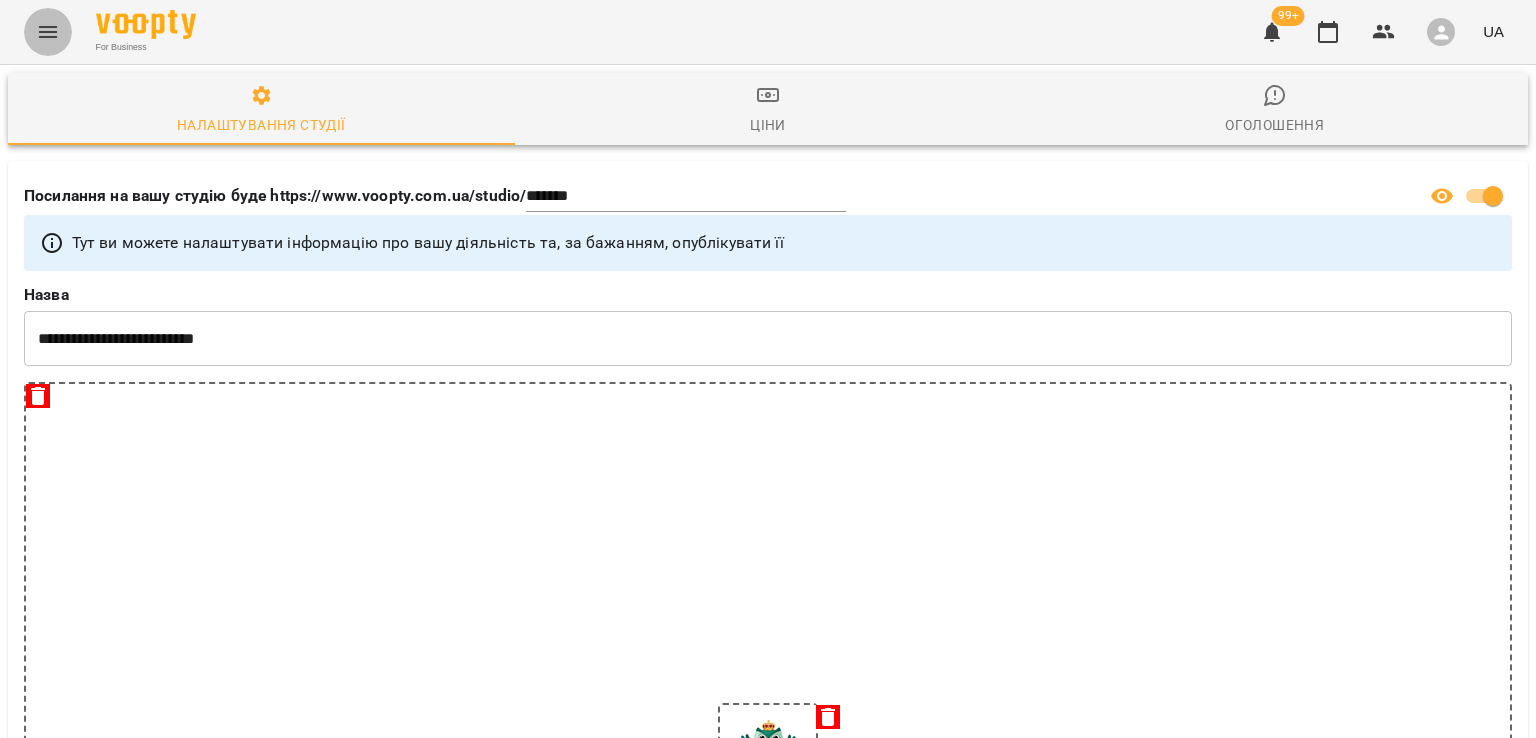 click 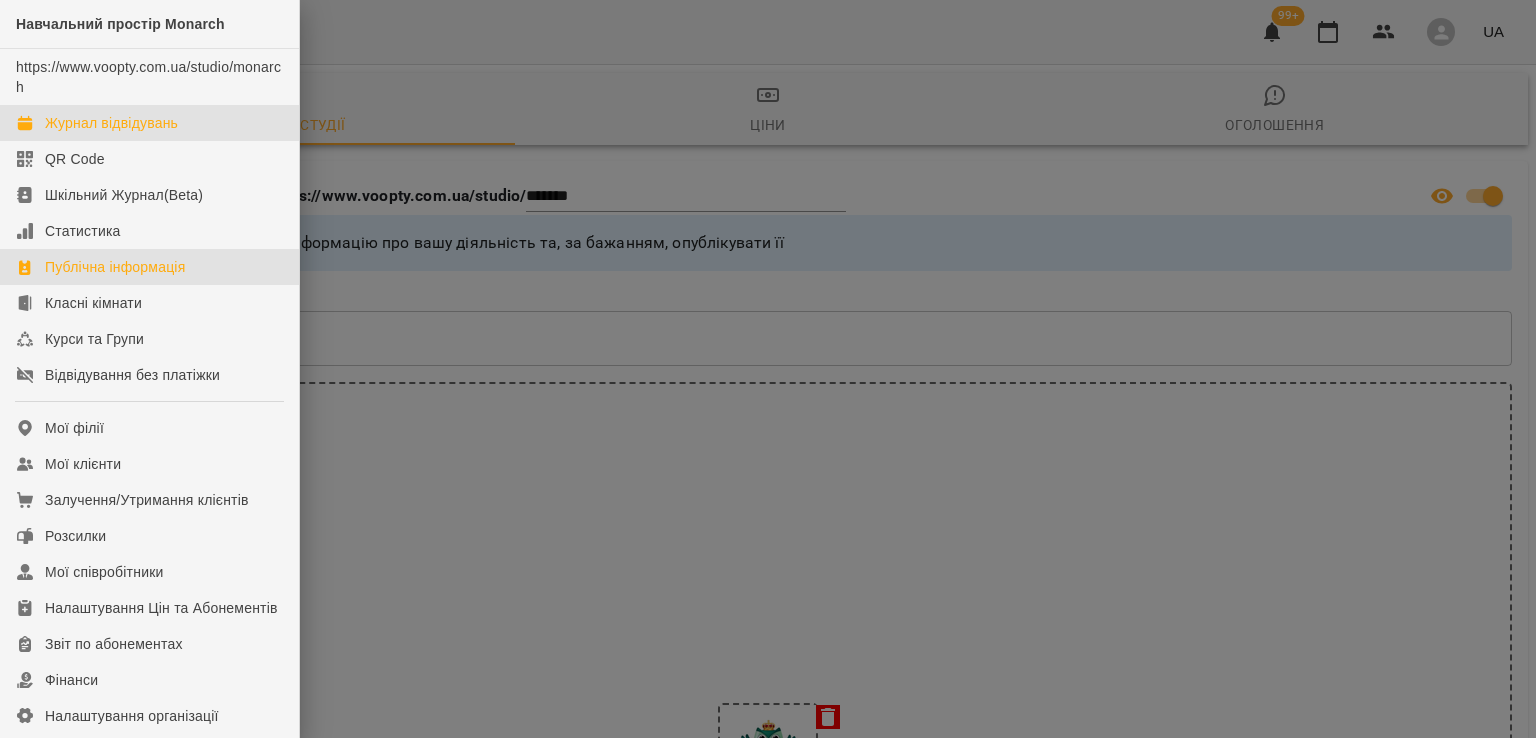 click on "Журнал відвідувань" at bounding box center (111, 123) 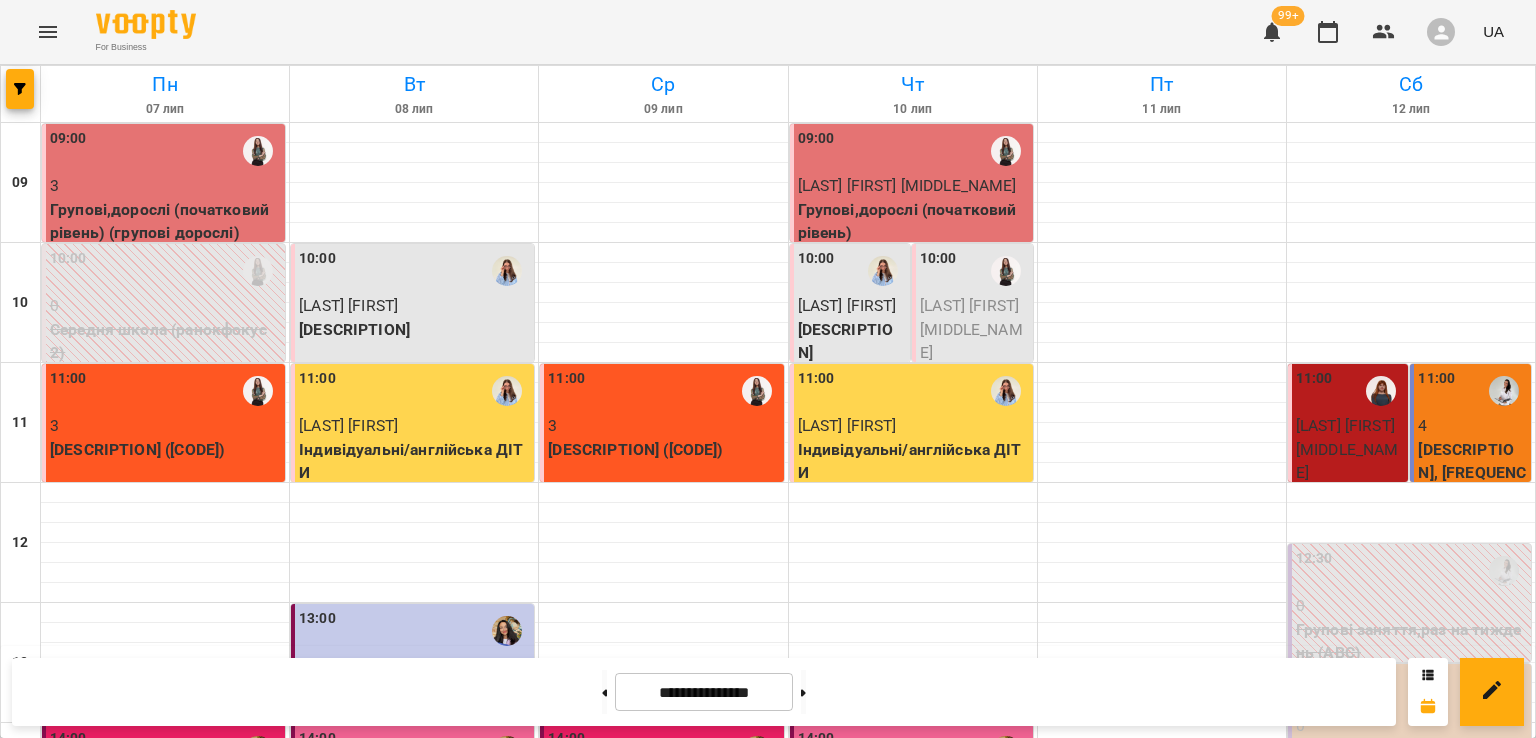 click on "[LAST] [FIRST]" at bounding box center (414, 306) 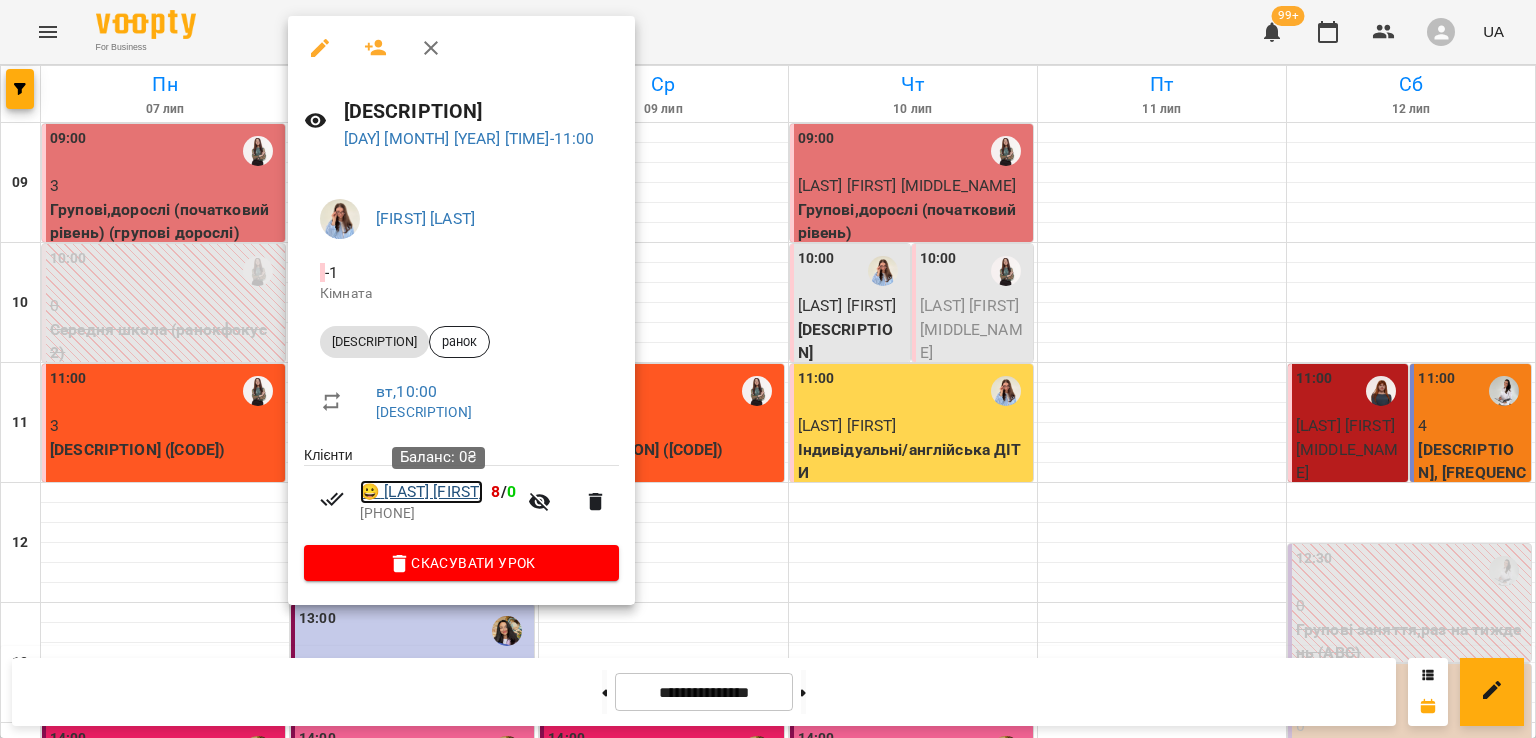 click on "😀   Бовкуненко Анна" at bounding box center [421, 492] 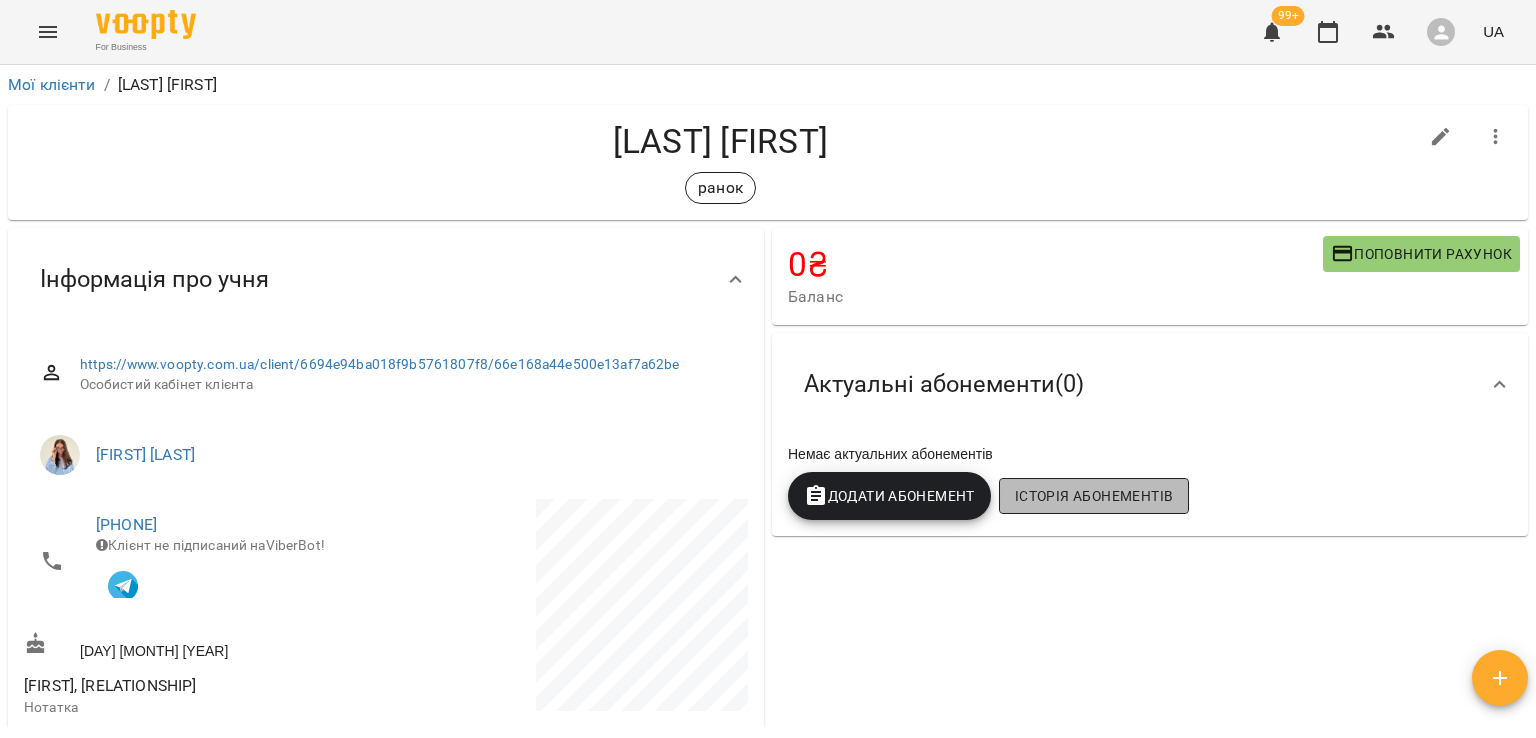 click on "Історія абонементів" at bounding box center (1094, 496) 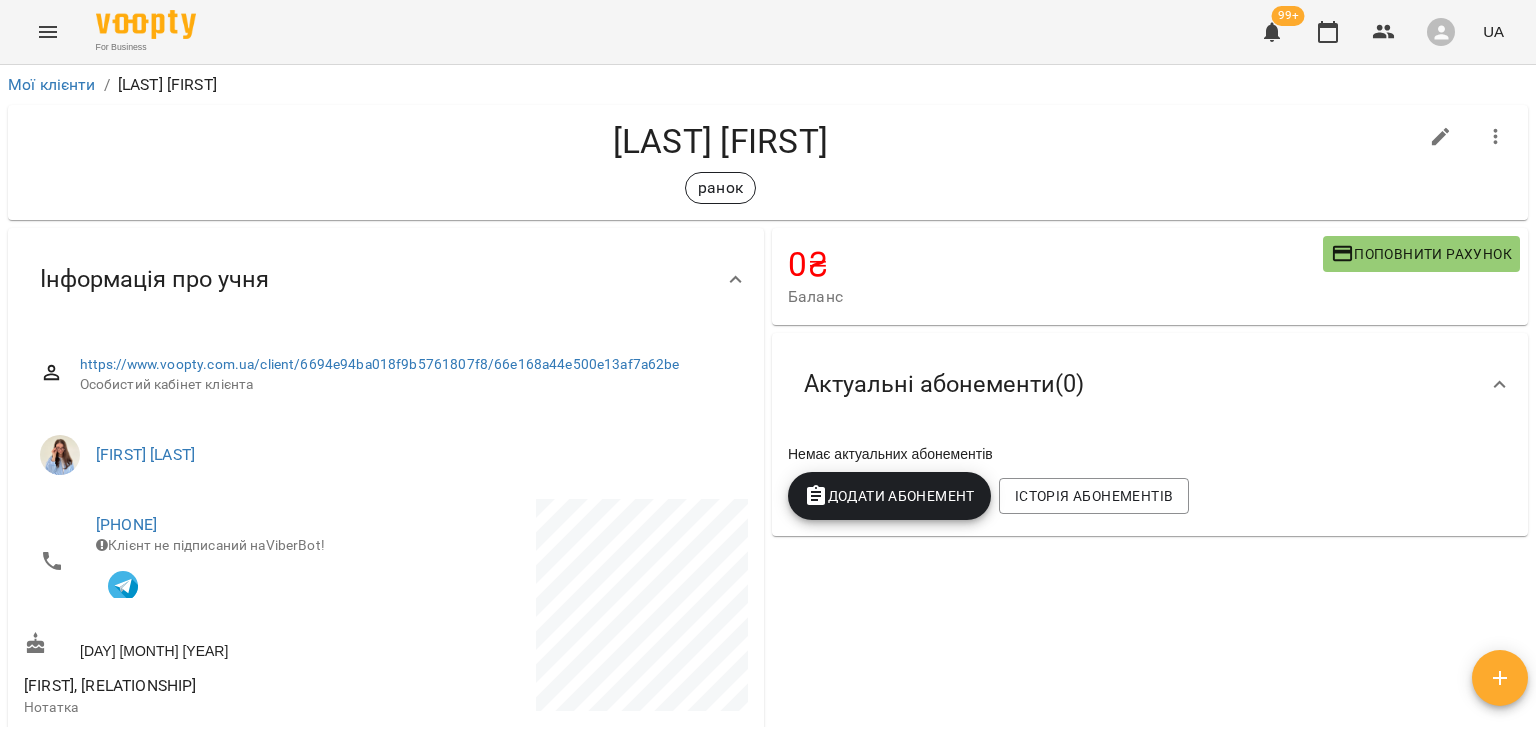 scroll, scrollTop: 64, scrollLeft: 0, axis: vertical 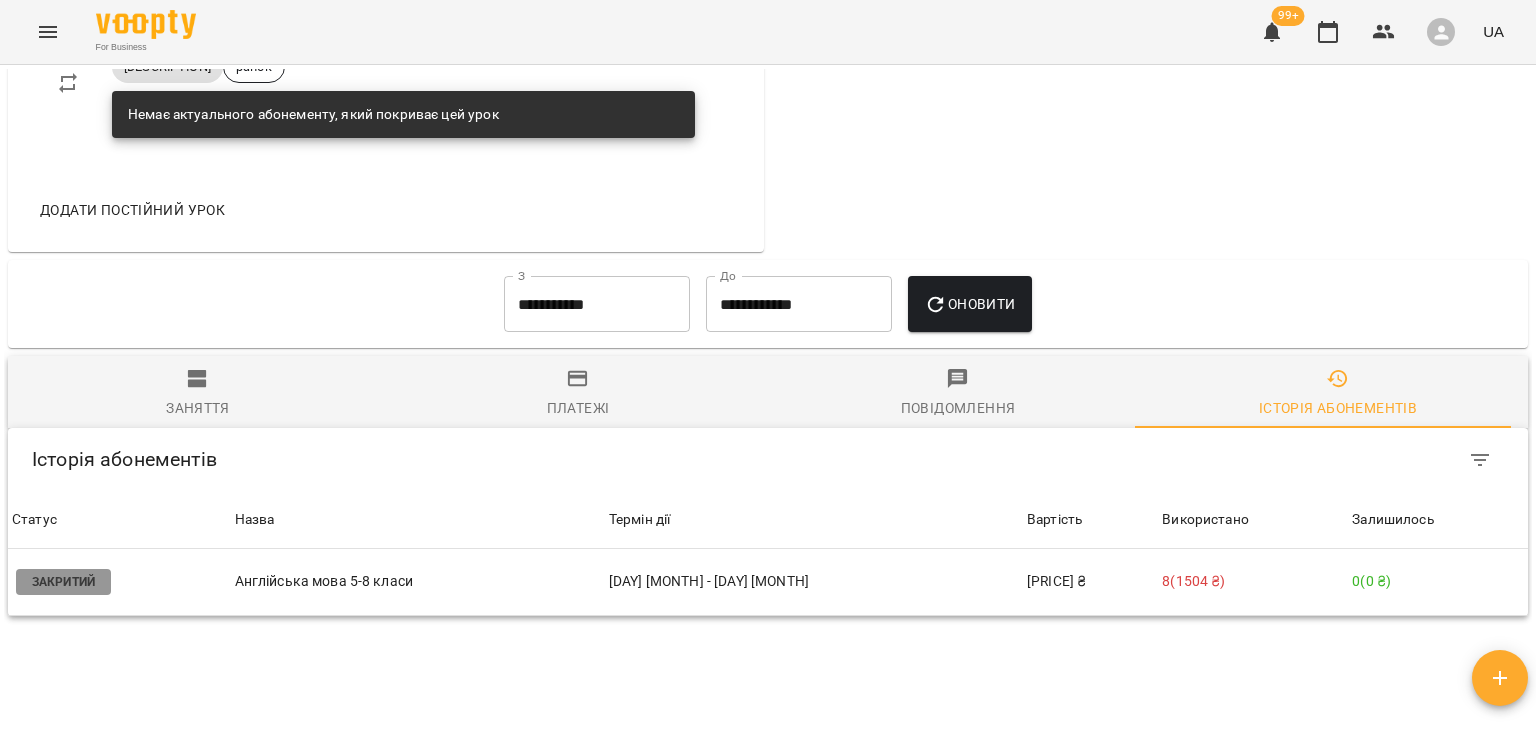 click on "Мої клієнти / Бовкуненко Анна Бовкуненко Анна ранок 0 ₴ Баланс Поповнити рахунок Актуальні абонементи ( 0 ) Немає актуальних абонементів Додати Абонемент Історія абонементів Інформація про учня https://www.voopty.com.ua/client/6694e94ba018f9b5761807f8/66e168a44e500e13af7a62be Особистий кабінет клієнта Анастасія Сікунда +380639724896 Клієнт не підписаний на  ViberBot! 21 лют 2013 Ірина,мама Нотатка ср, 11 вер 2024 Дата створення Нотатки Постійний розклад Навчальний простір Monarch  »  Англійська,сер.школа  вт ,  10:00   Середня школа ранок Немає актуального абонементу, який покриває цей урок чт ,  10:00   Середня школа З" at bounding box center (768, 398) 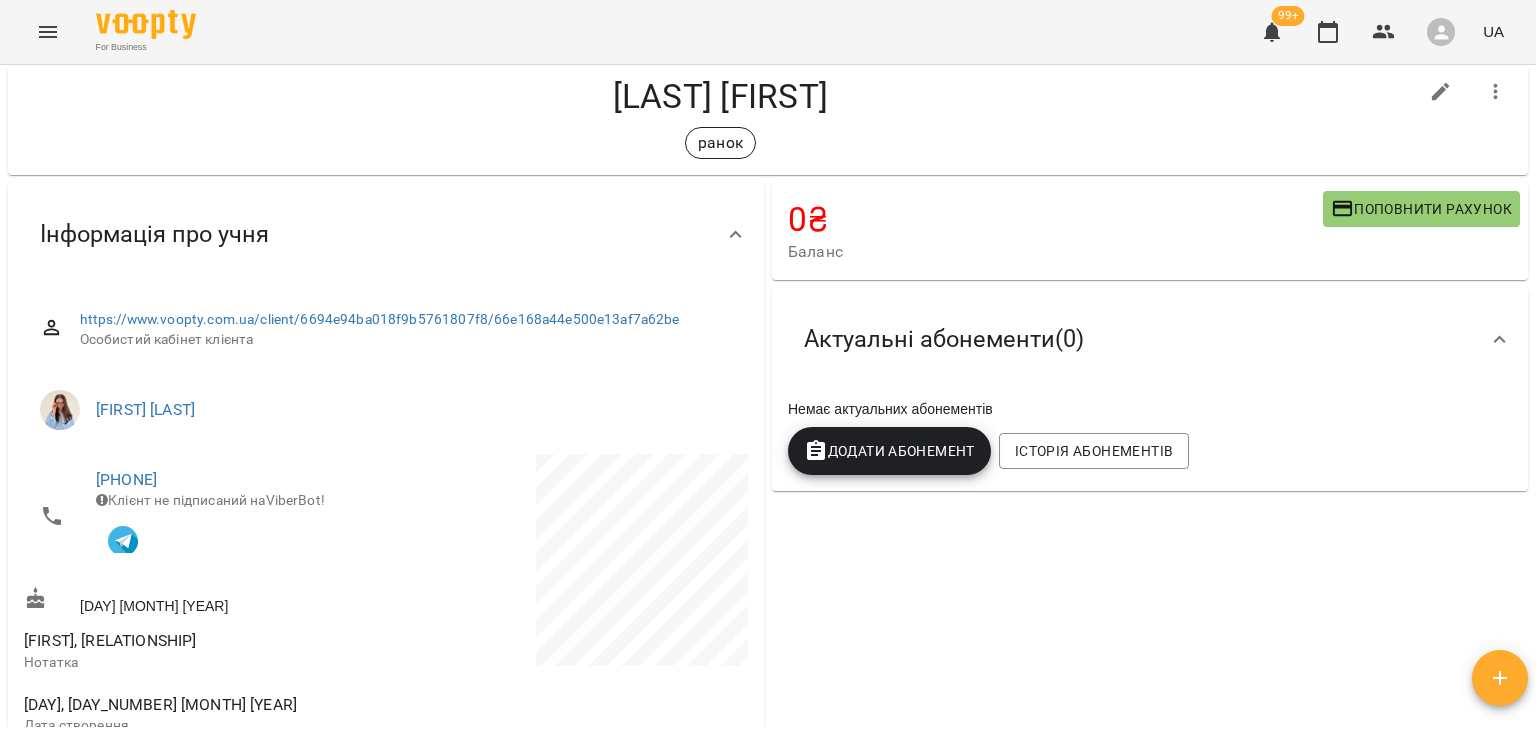 scroll, scrollTop: 0, scrollLeft: 0, axis: both 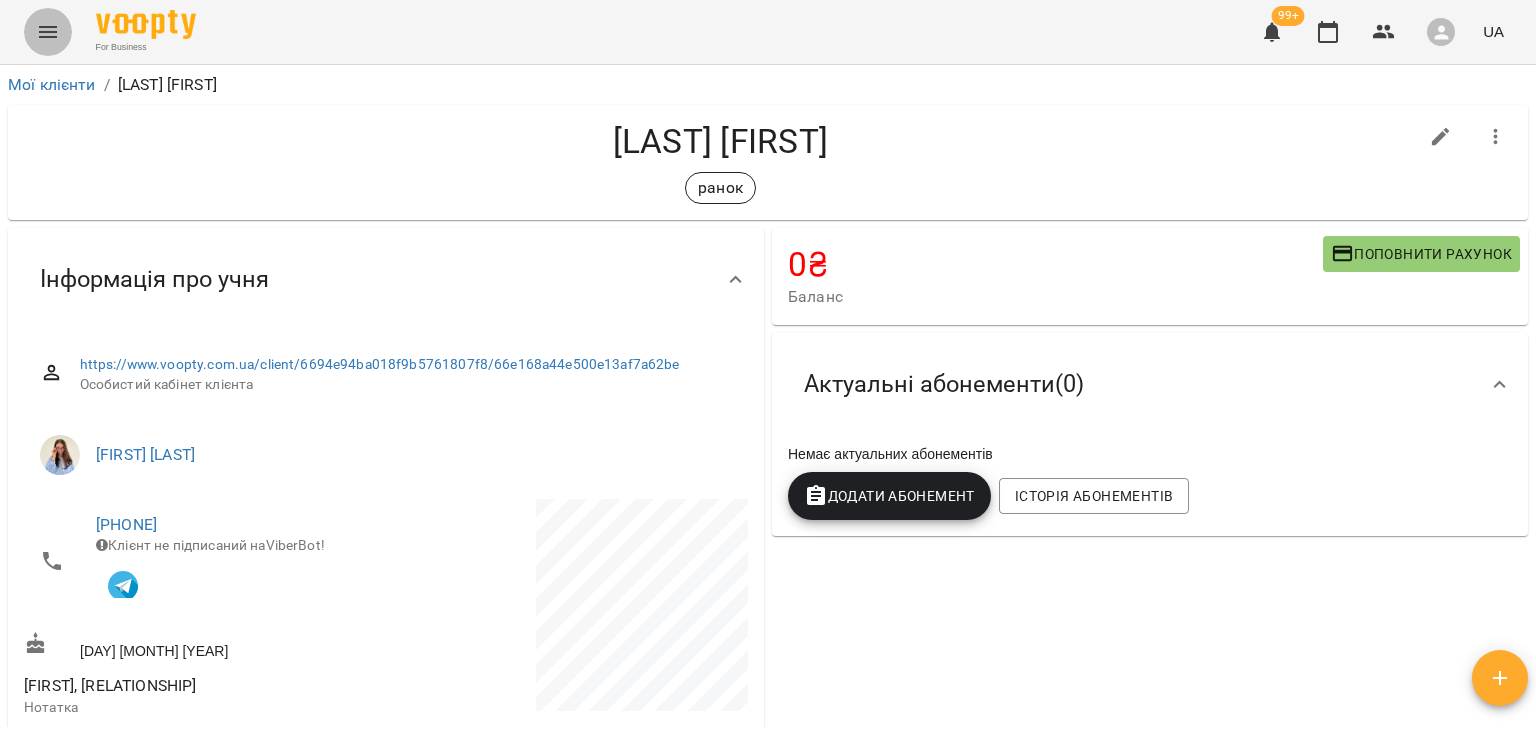 click 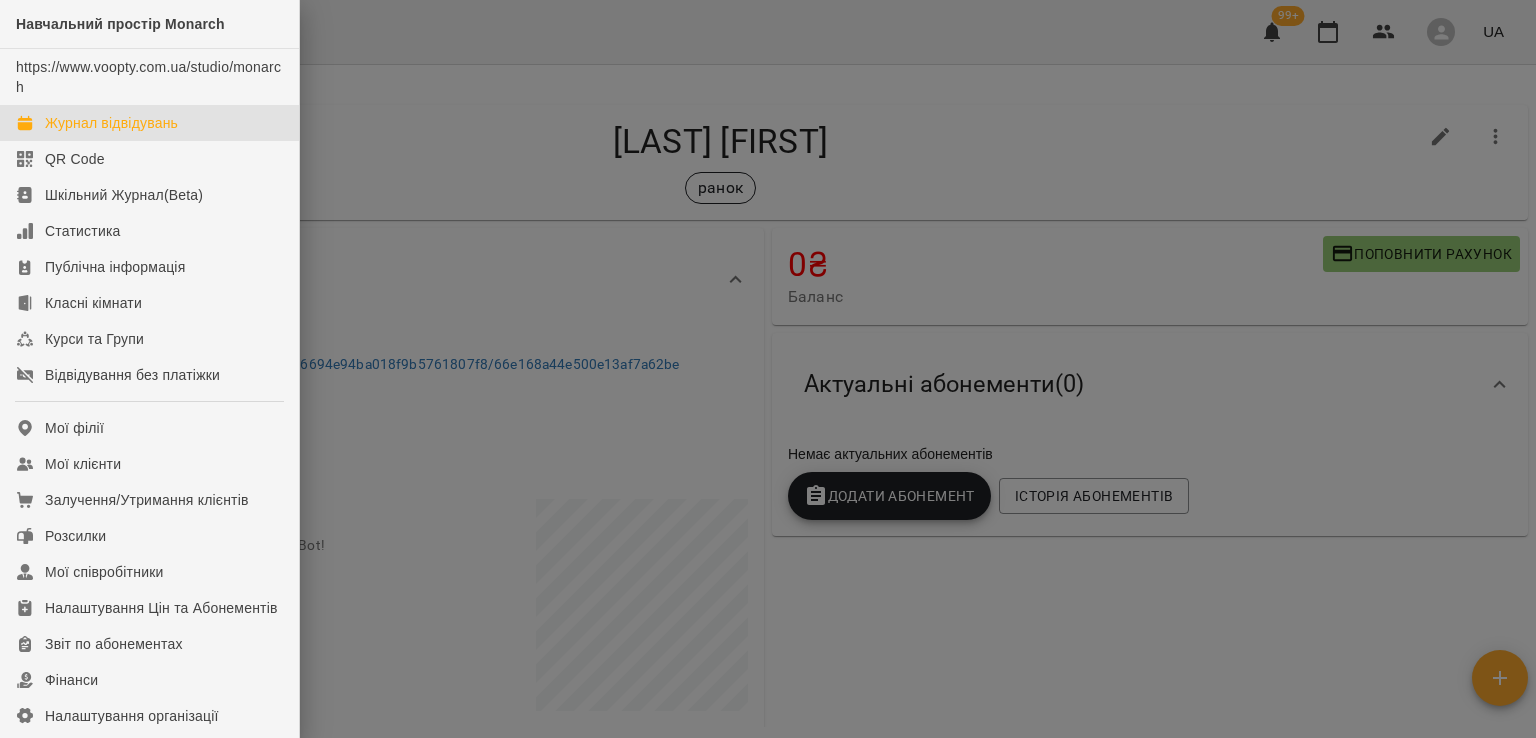 click on "Журнал відвідувань" at bounding box center [149, 123] 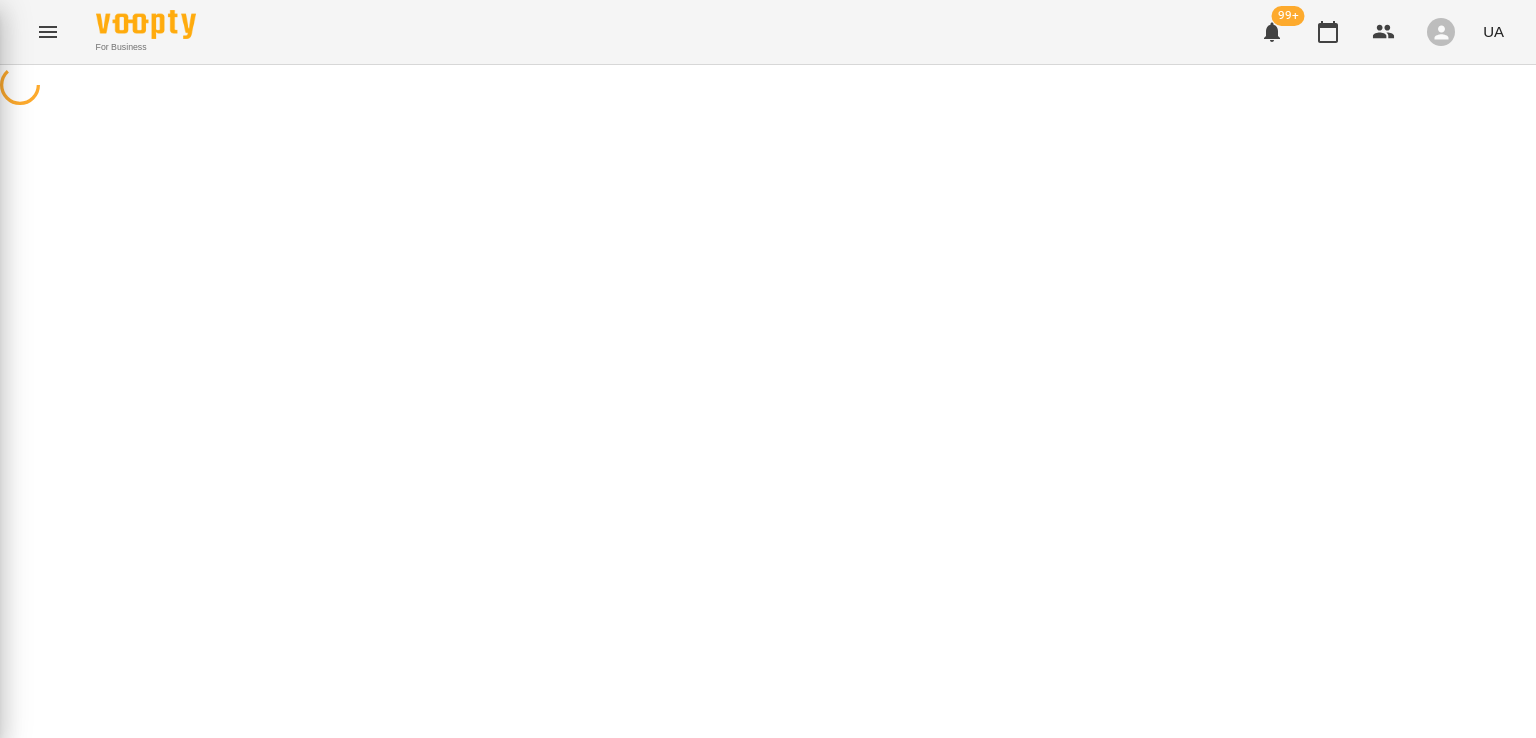 scroll, scrollTop: 0, scrollLeft: 0, axis: both 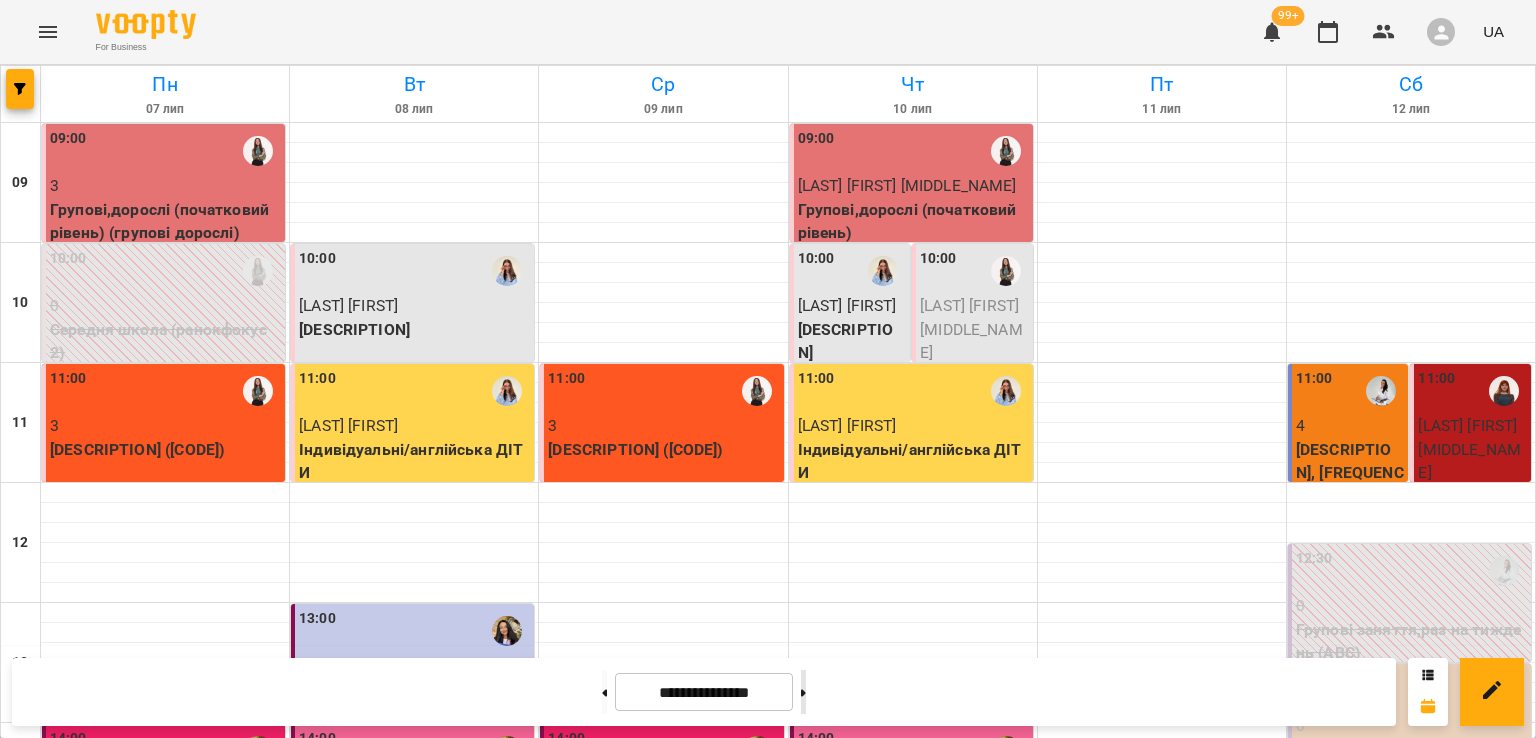 click at bounding box center (803, 692) 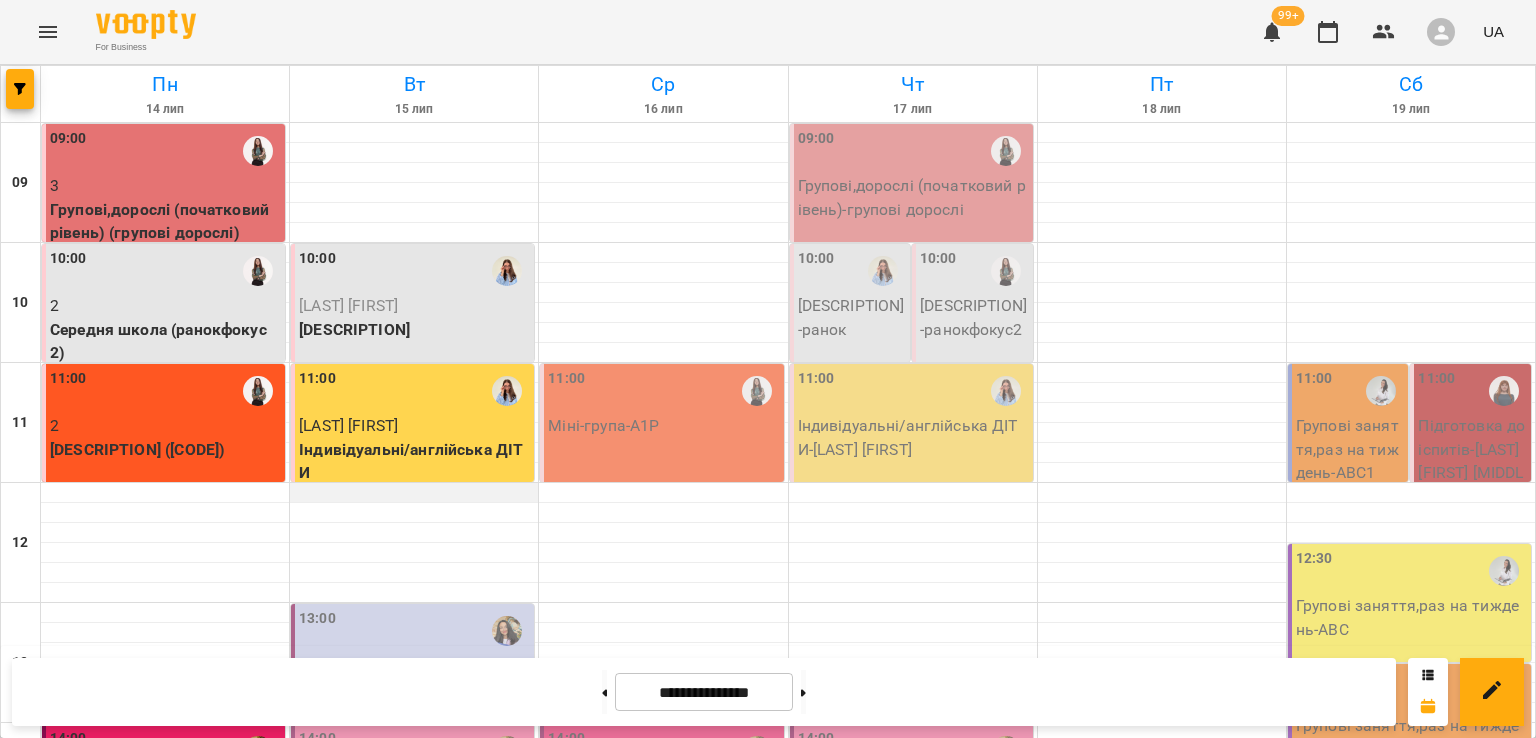 scroll, scrollTop: 300, scrollLeft: 0, axis: vertical 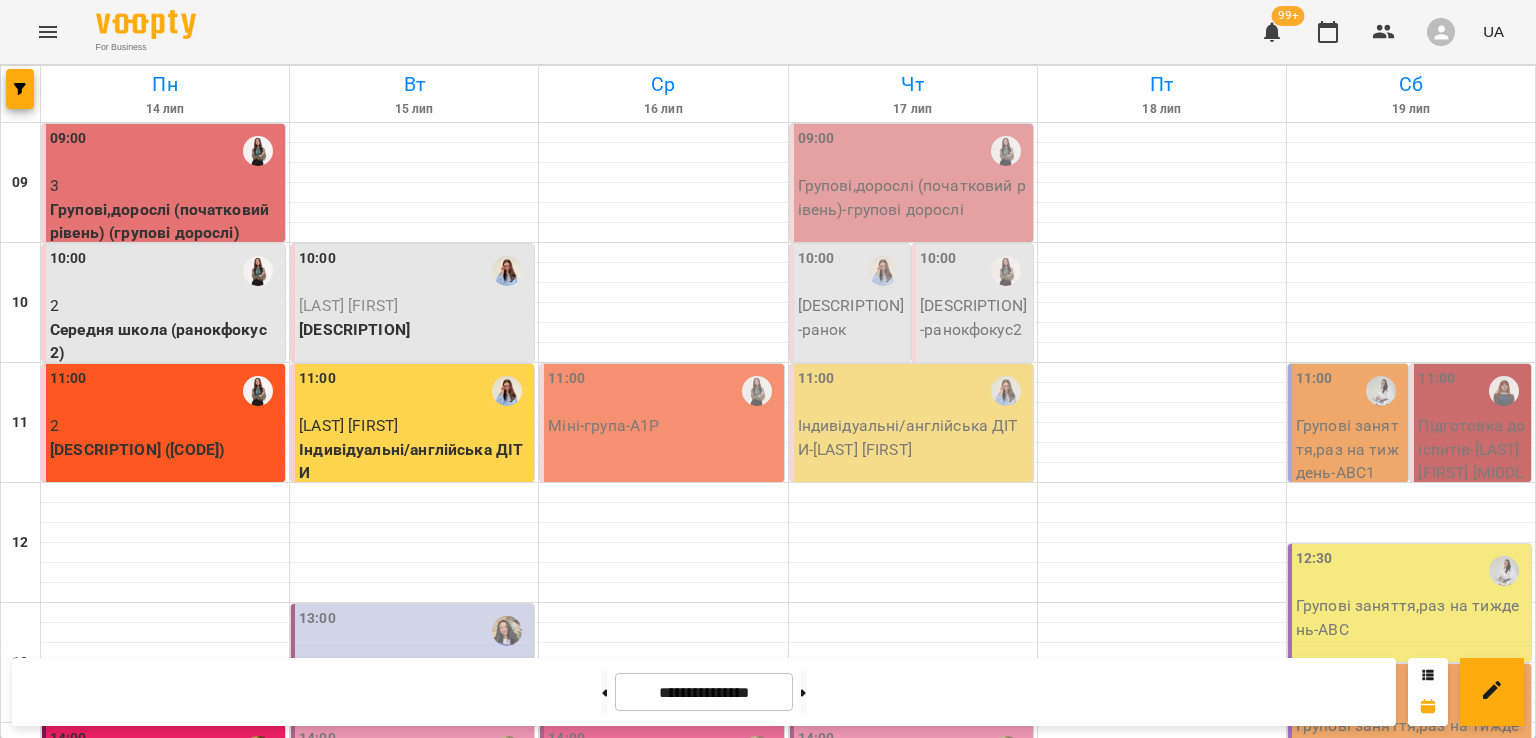 click on "13:00" at bounding box center (414, 631) 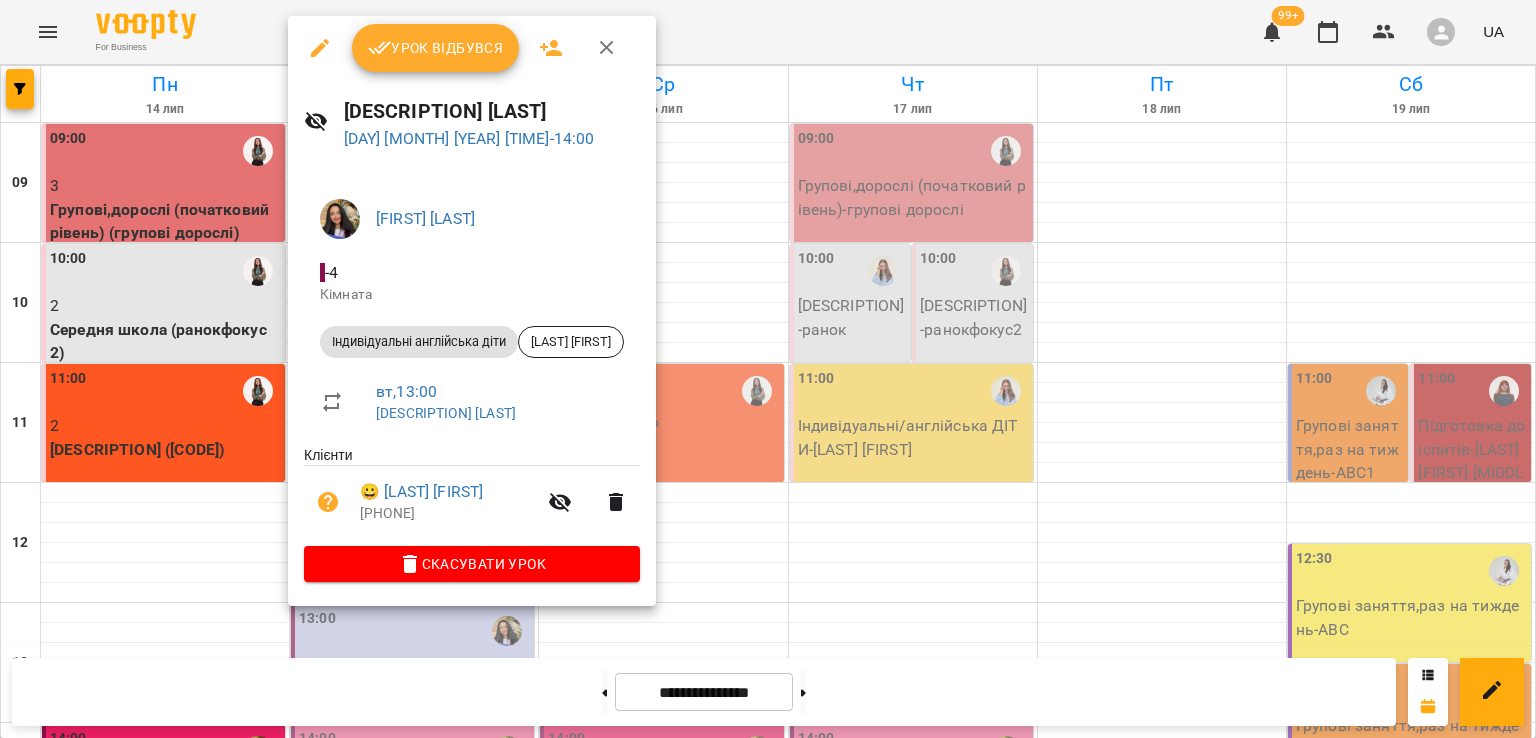 click on "Урок відбувся" at bounding box center (436, 48) 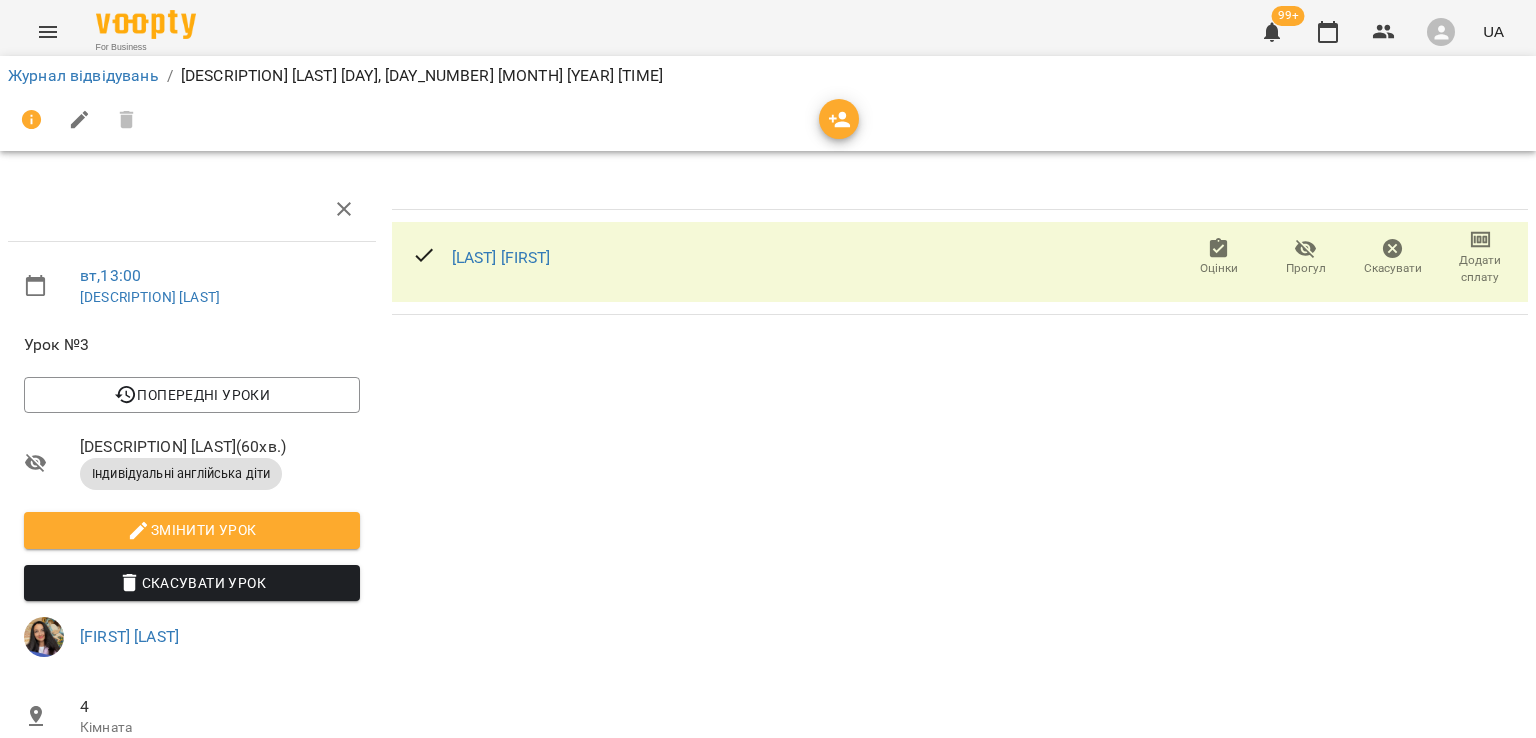 click on "Додати сплату" at bounding box center (1480, 269) 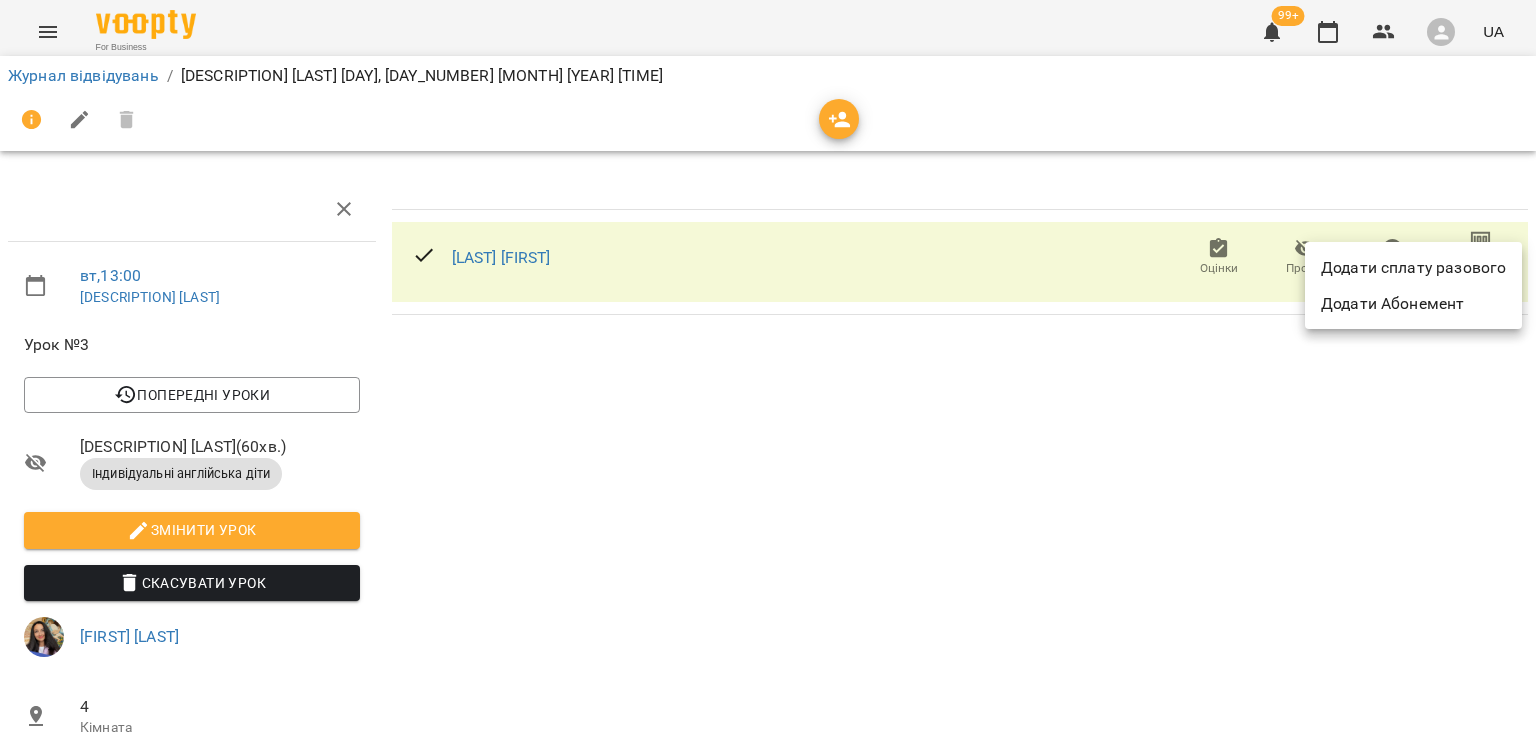 click on "Додати сплату разового" at bounding box center (1413, 268) 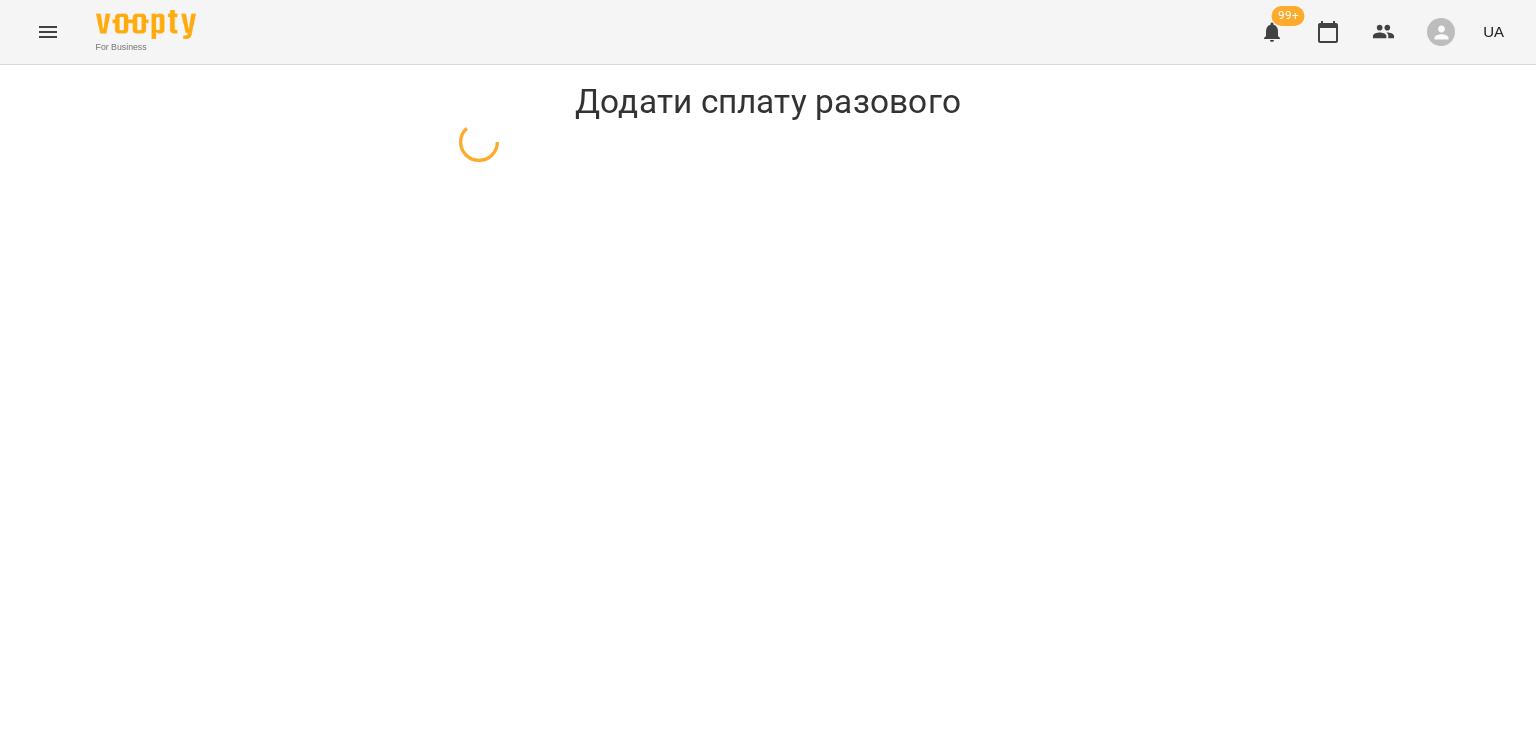 select on "**********" 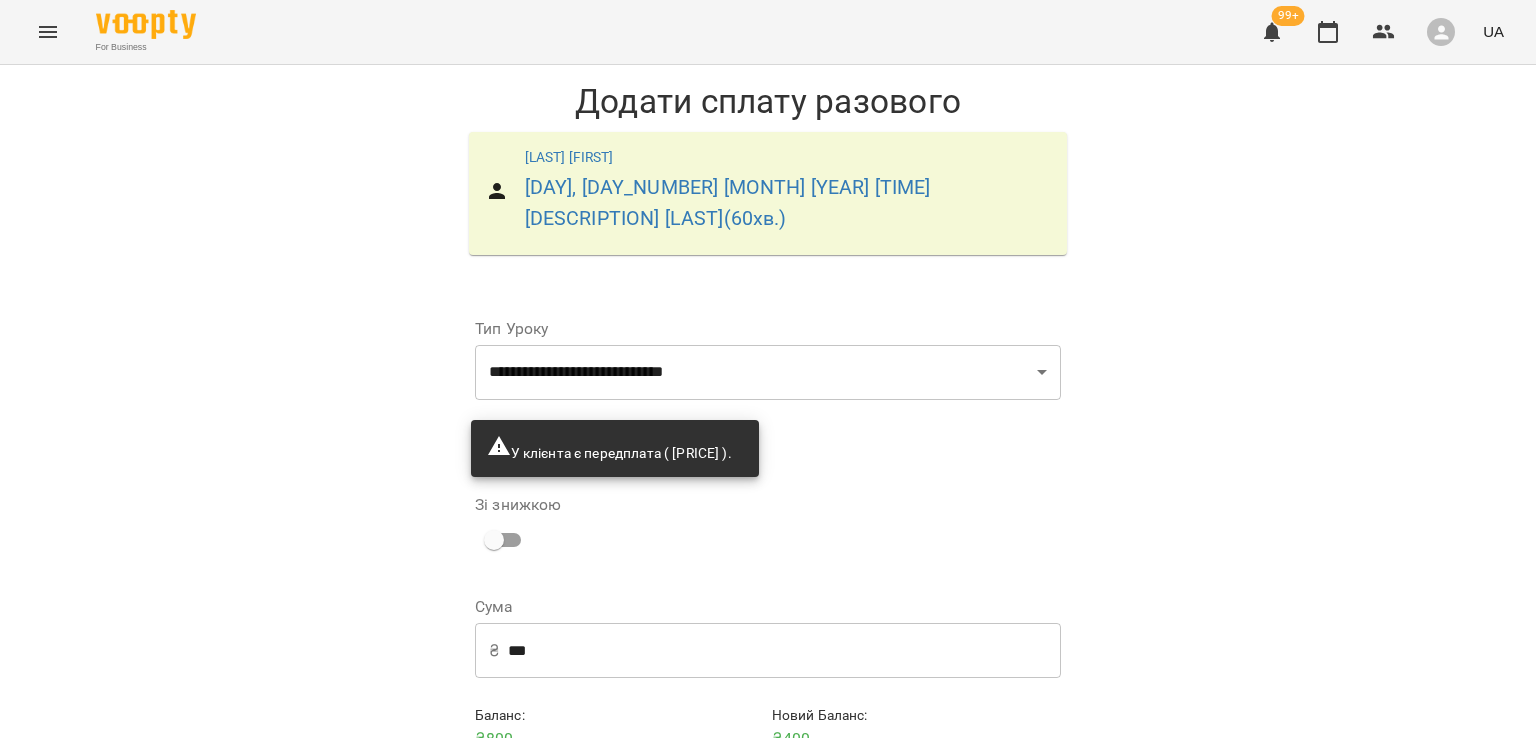 scroll, scrollTop: 62, scrollLeft: 0, axis: vertical 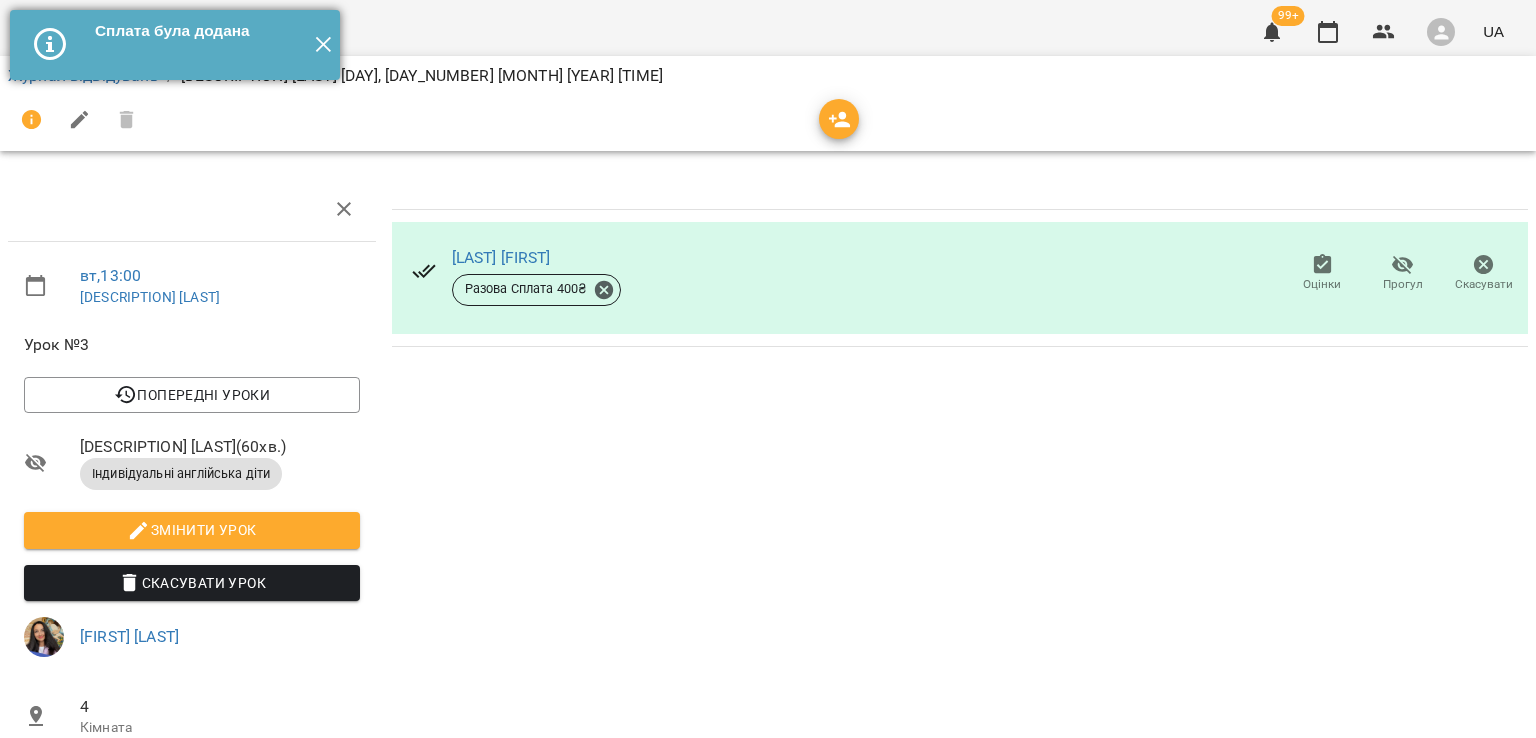click on "✕" at bounding box center (323, 45) 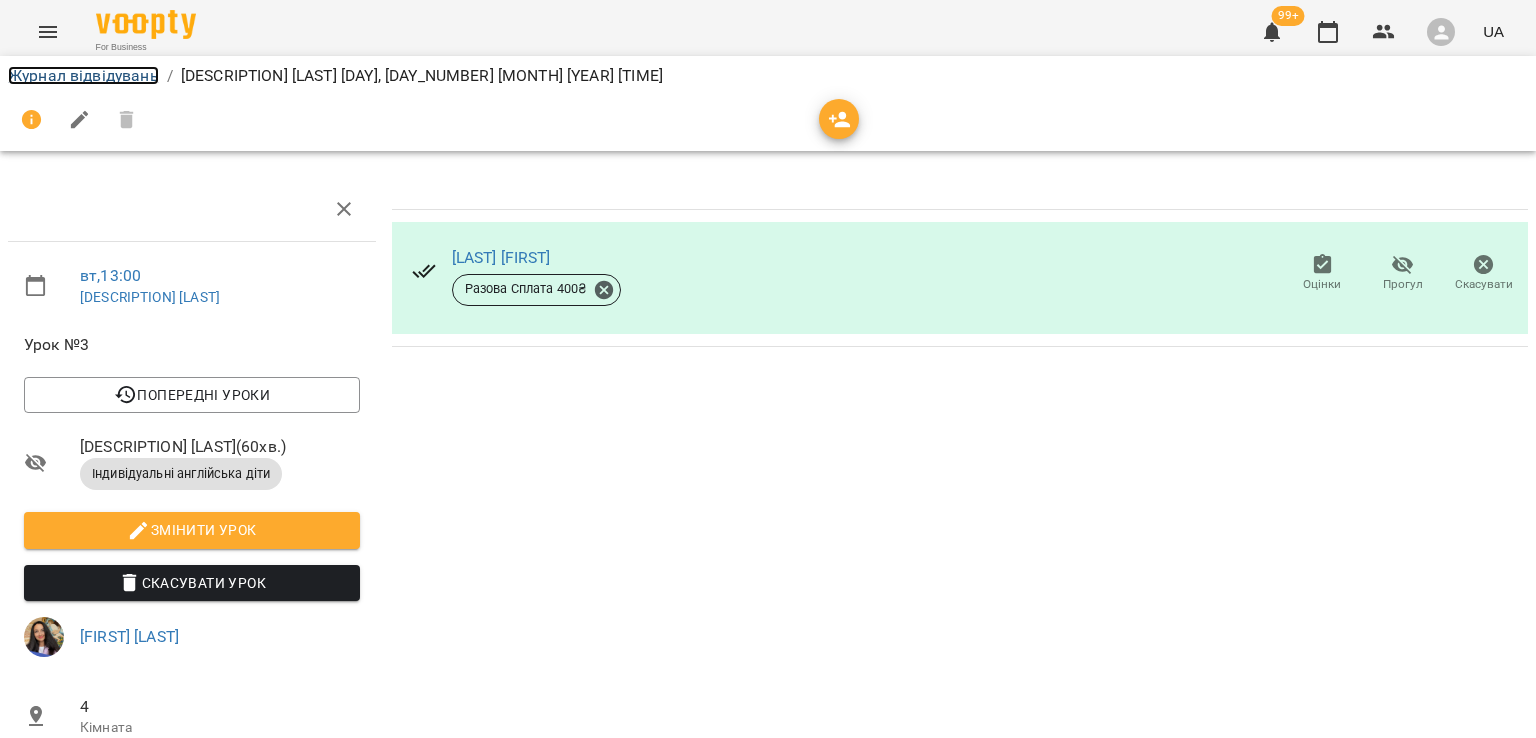 click on "Журнал відвідувань" at bounding box center [83, 75] 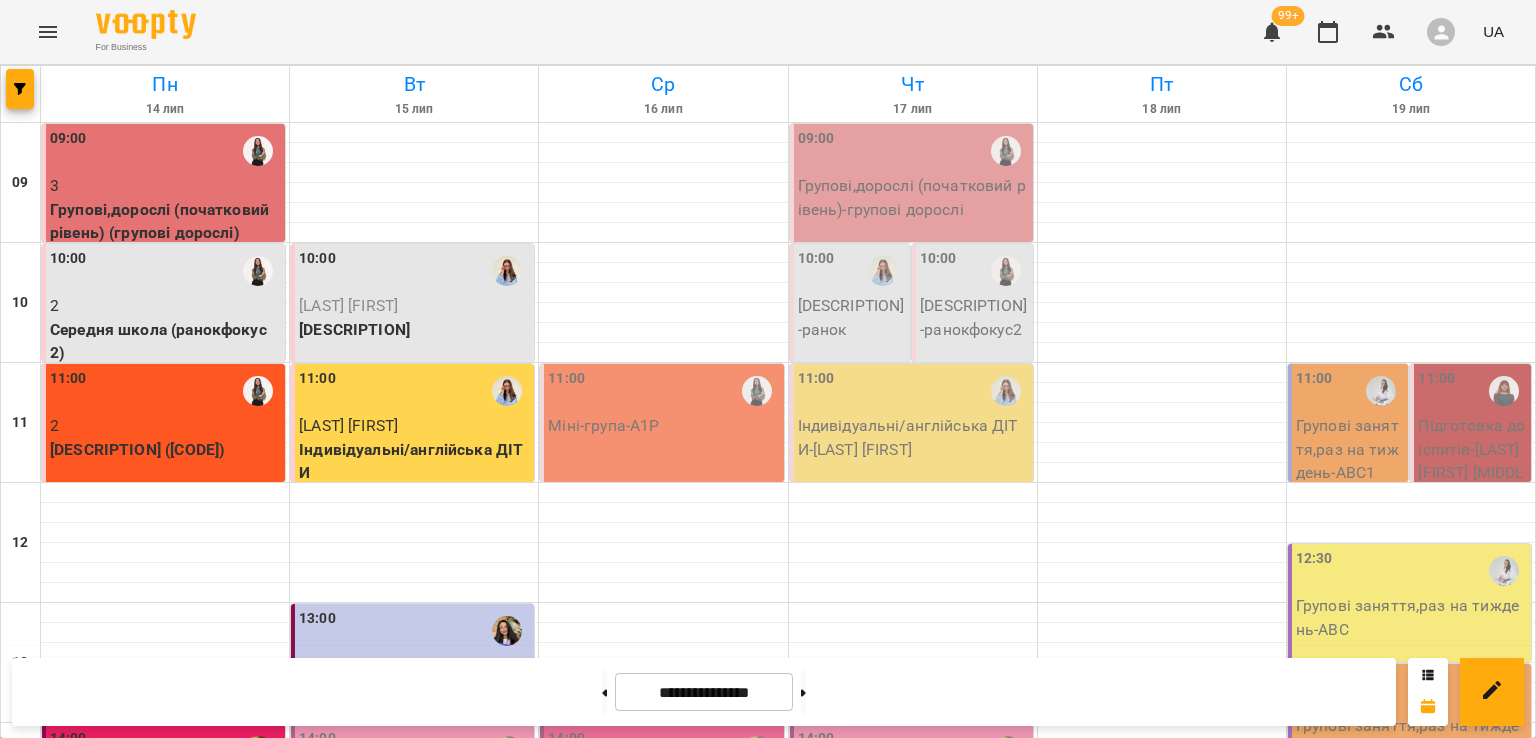 scroll, scrollTop: 400, scrollLeft: 0, axis: vertical 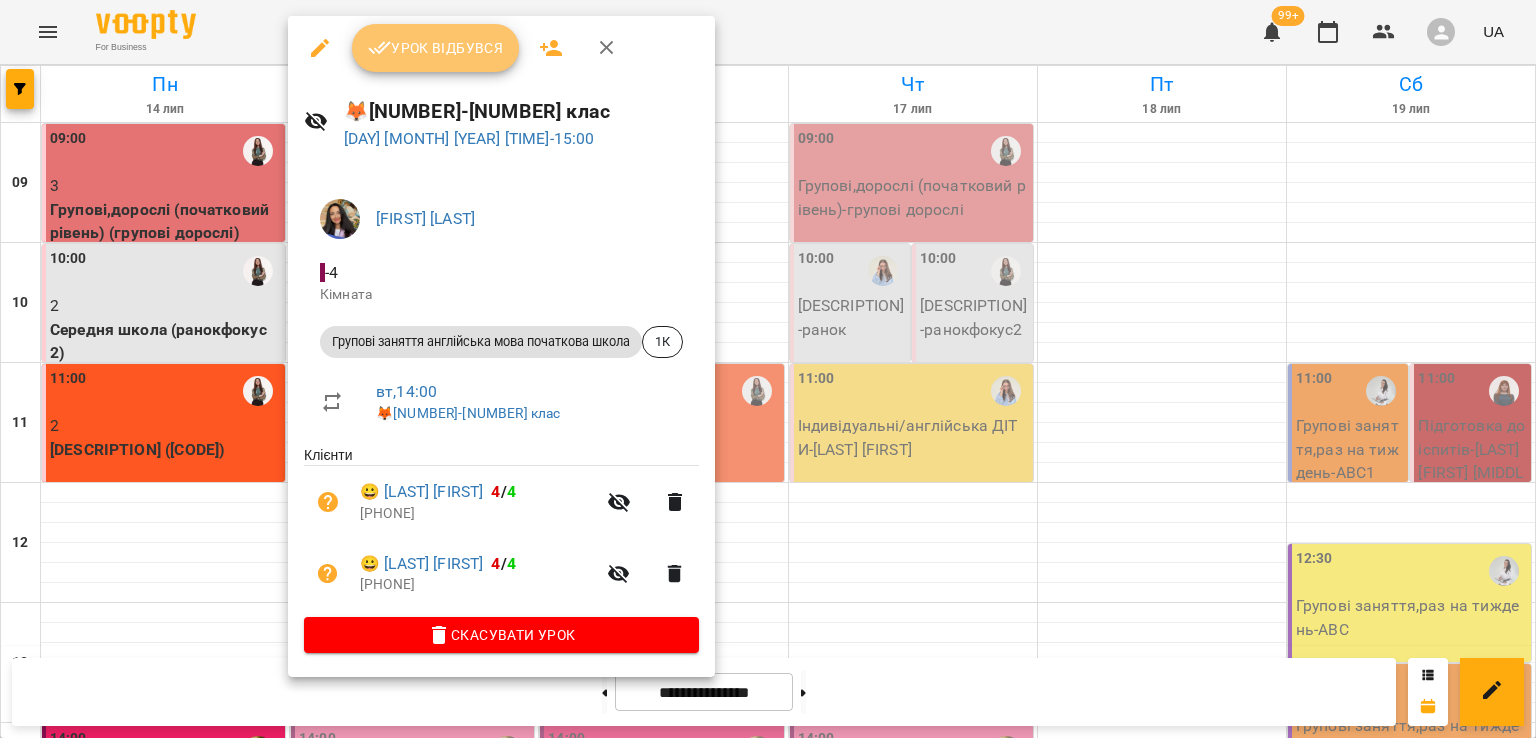 click on "Урок відбувся" at bounding box center (436, 48) 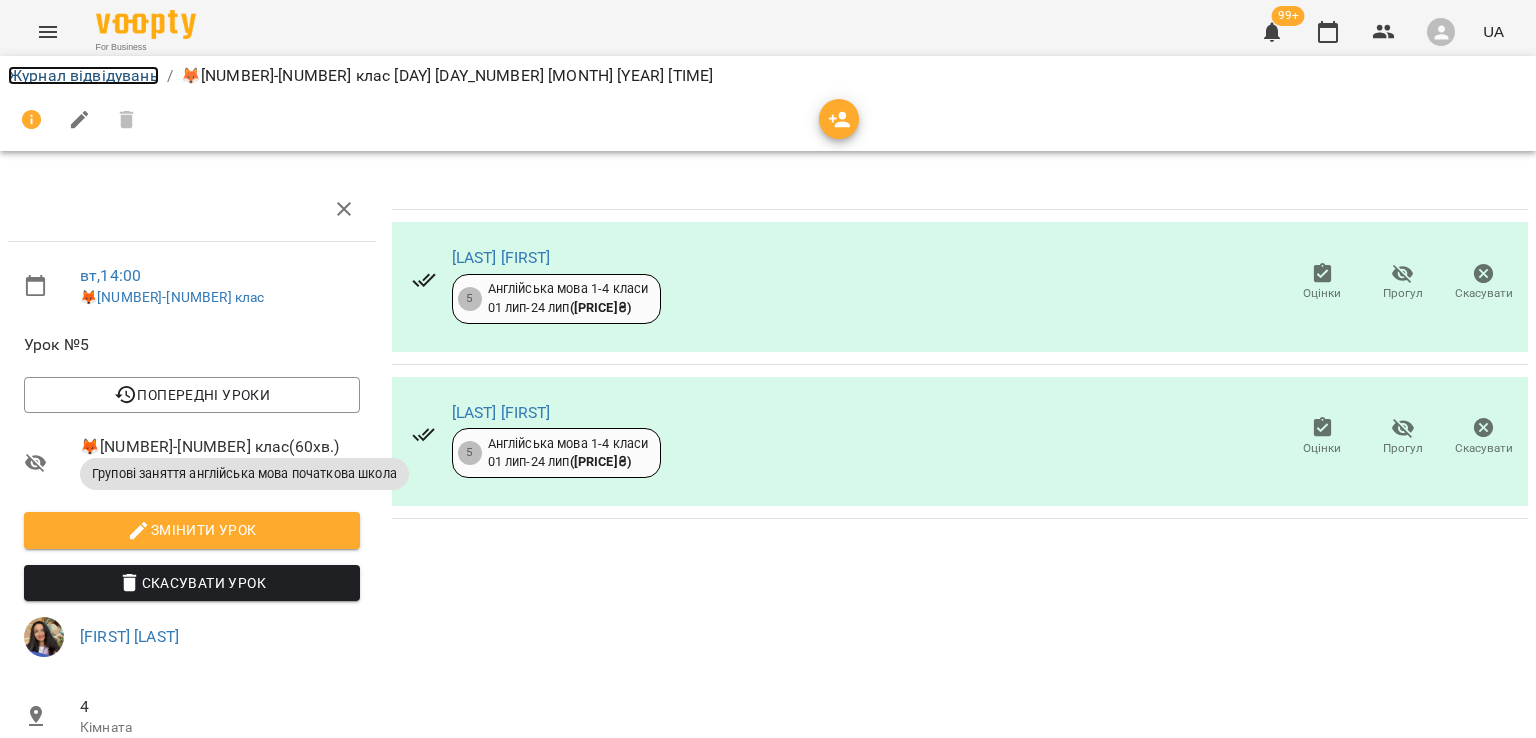 click on "Журнал відвідувань" at bounding box center [83, 75] 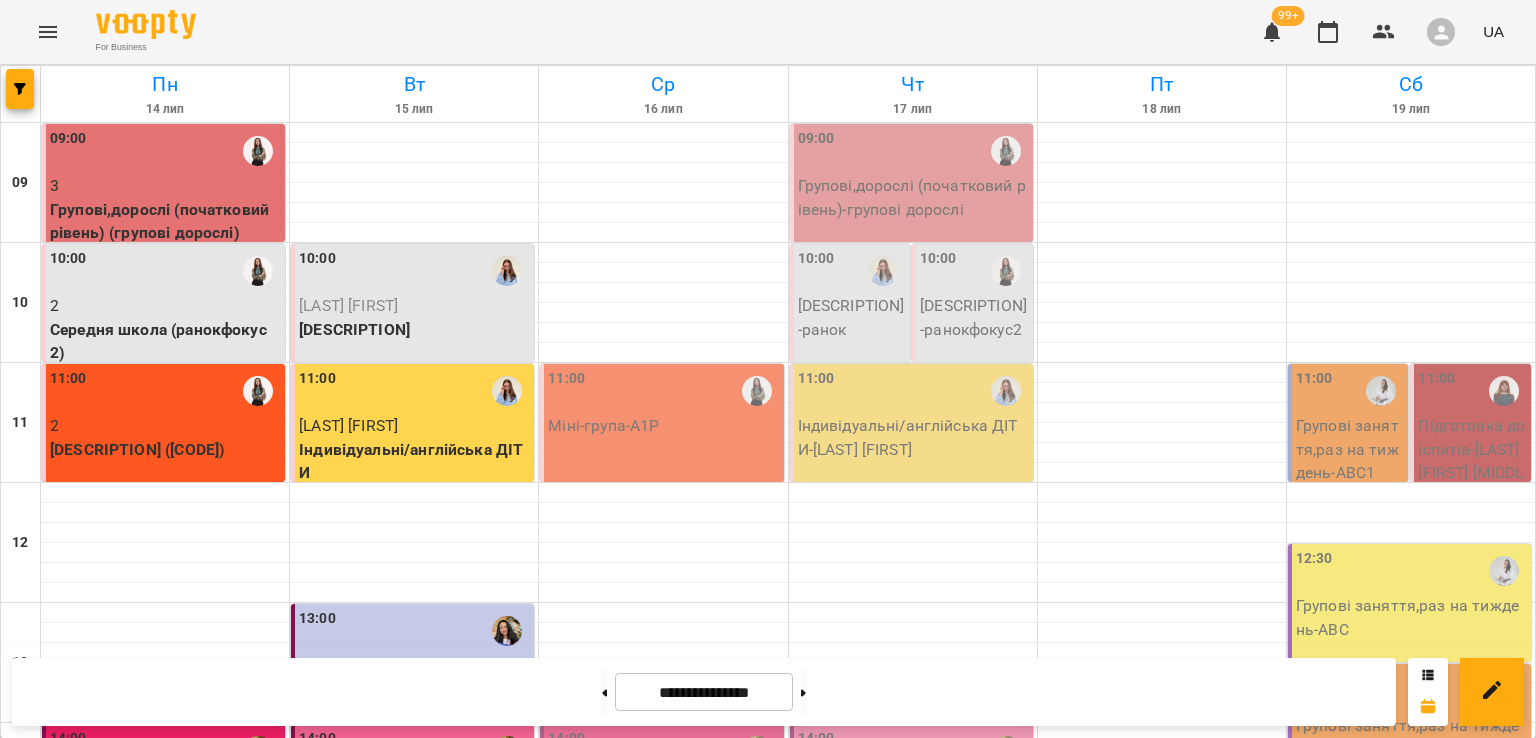 scroll, scrollTop: 700, scrollLeft: 0, axis: vertical 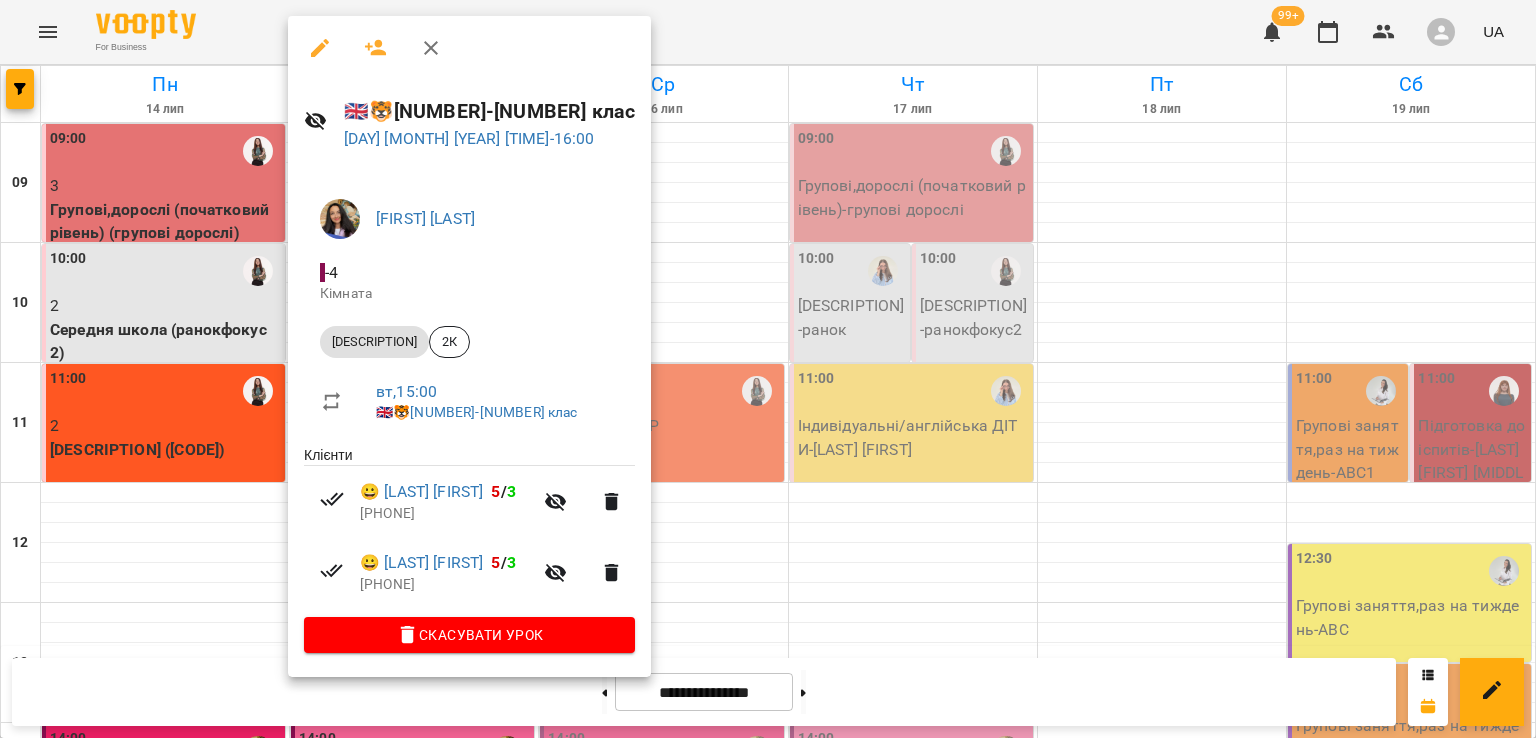 click 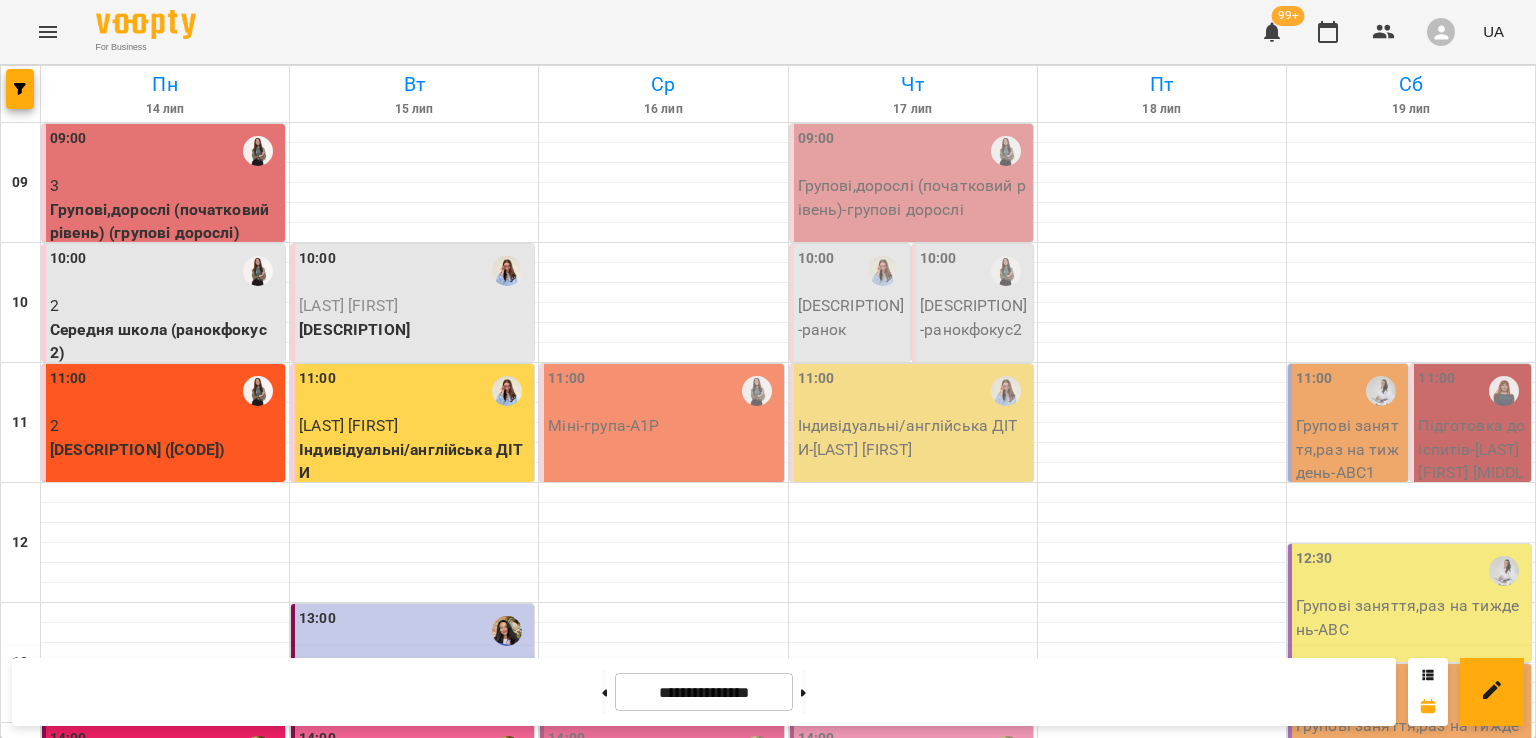 click on "[LAST] [FIRST]" at bounding box center [414, 964] 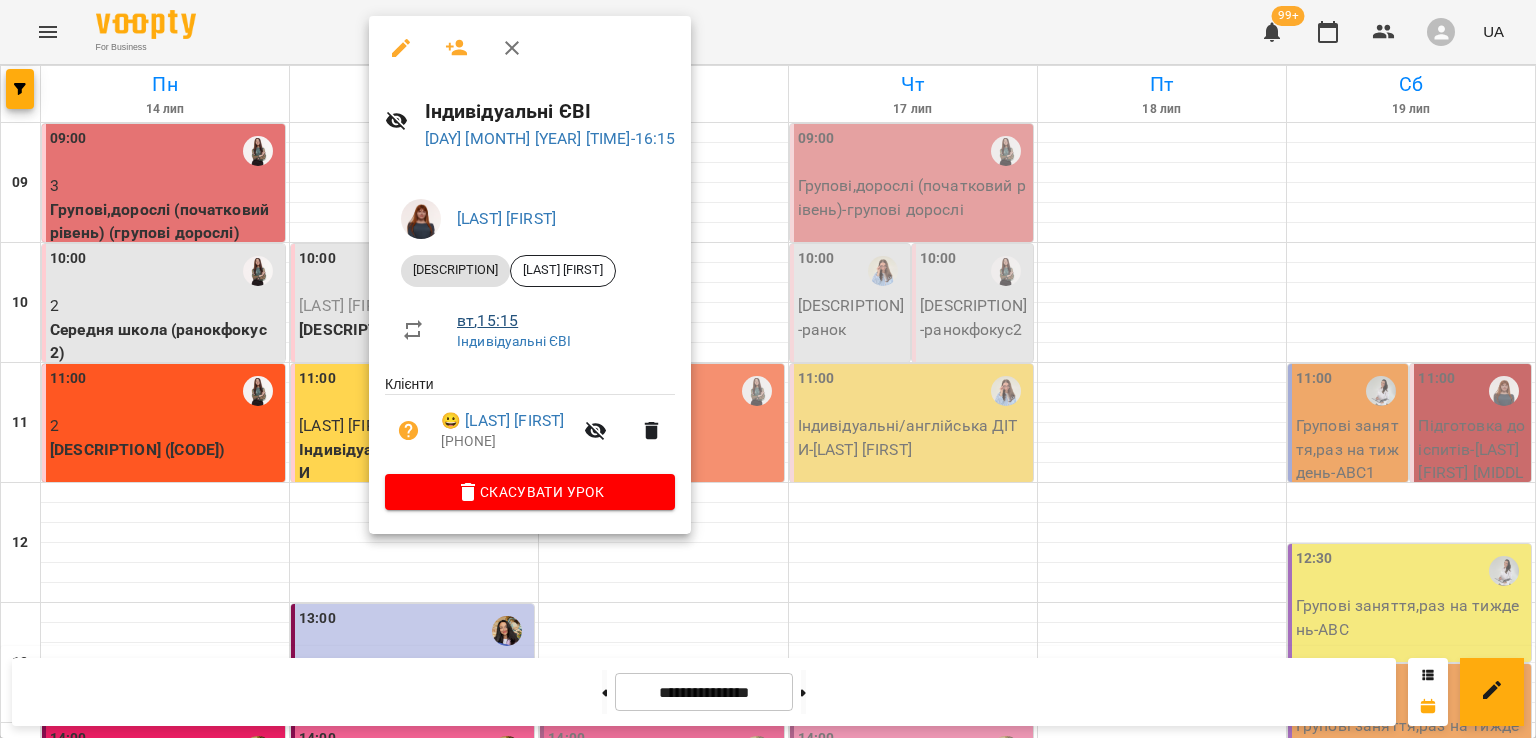 click on "вт ,  15:15" at bounding box center (487, 320) 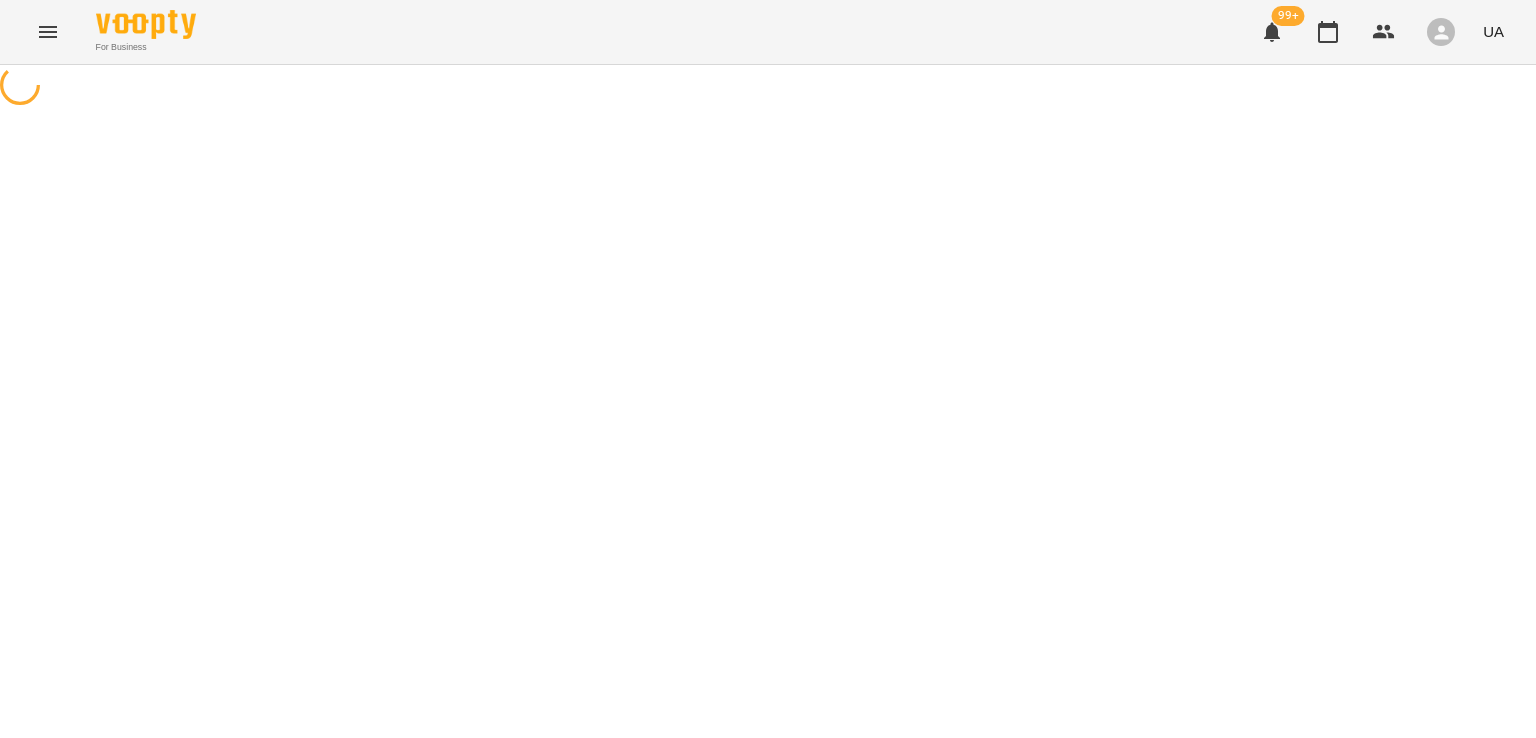 select on "*" 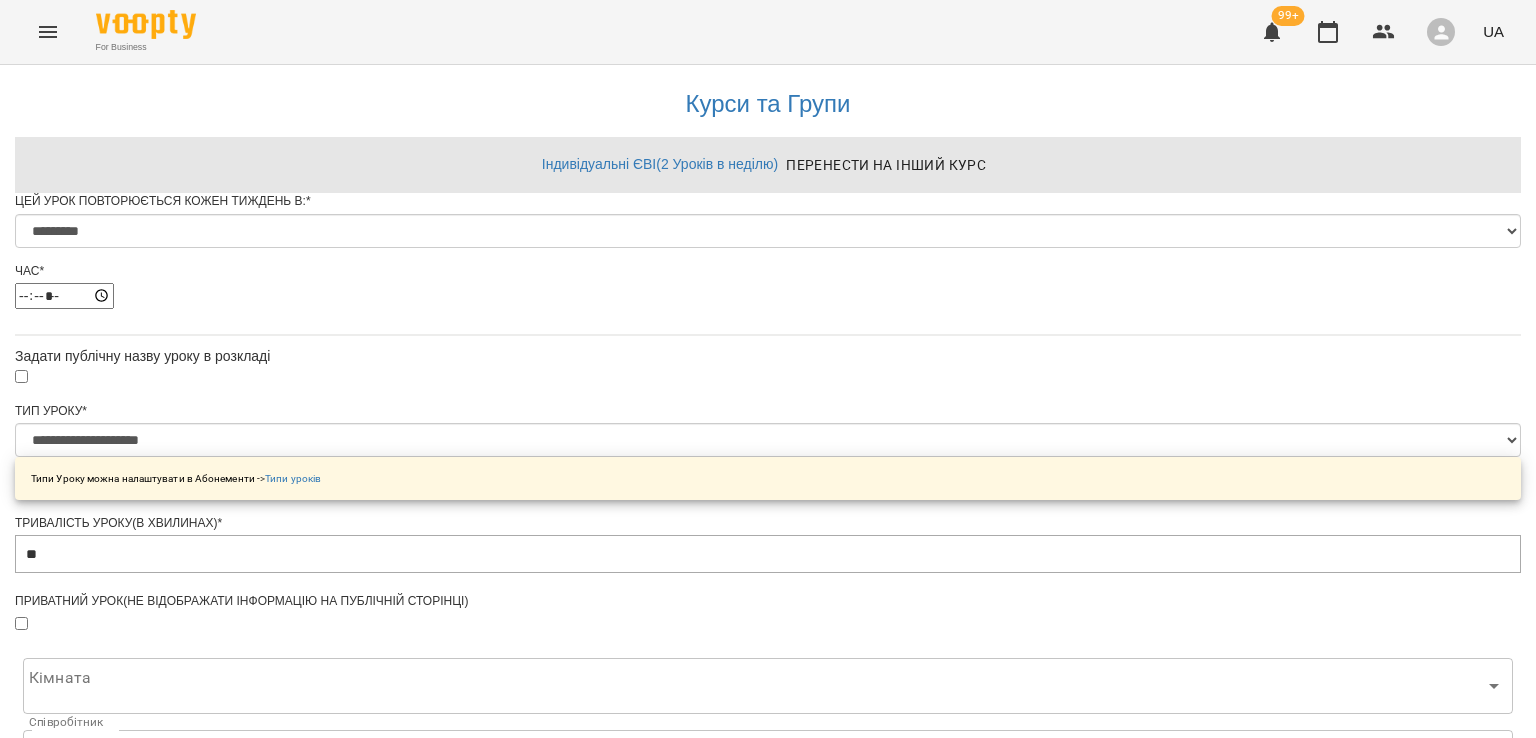 scroll, scrollTop: 0, scrollLeft: 0, axis: both 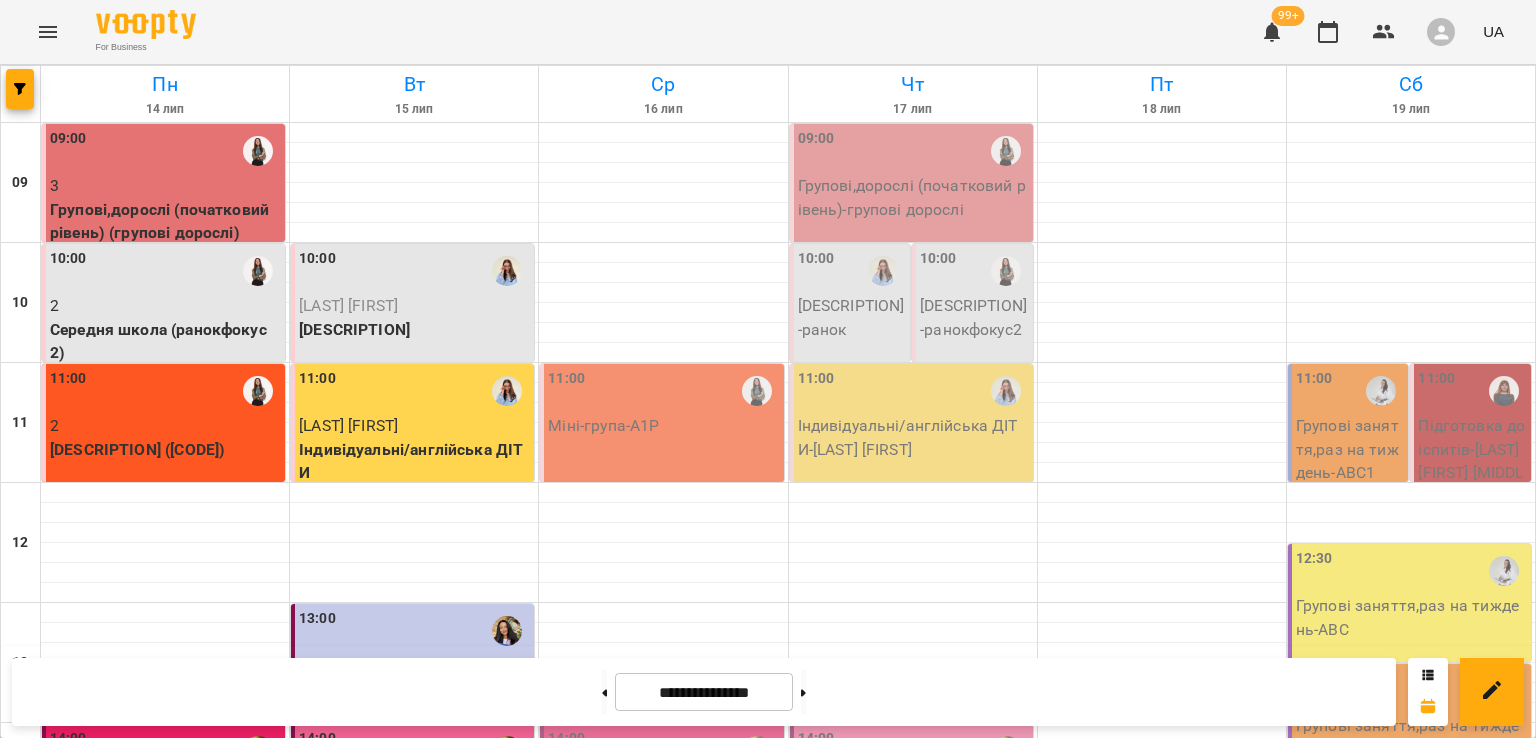 click at bounding box center [404, 918] 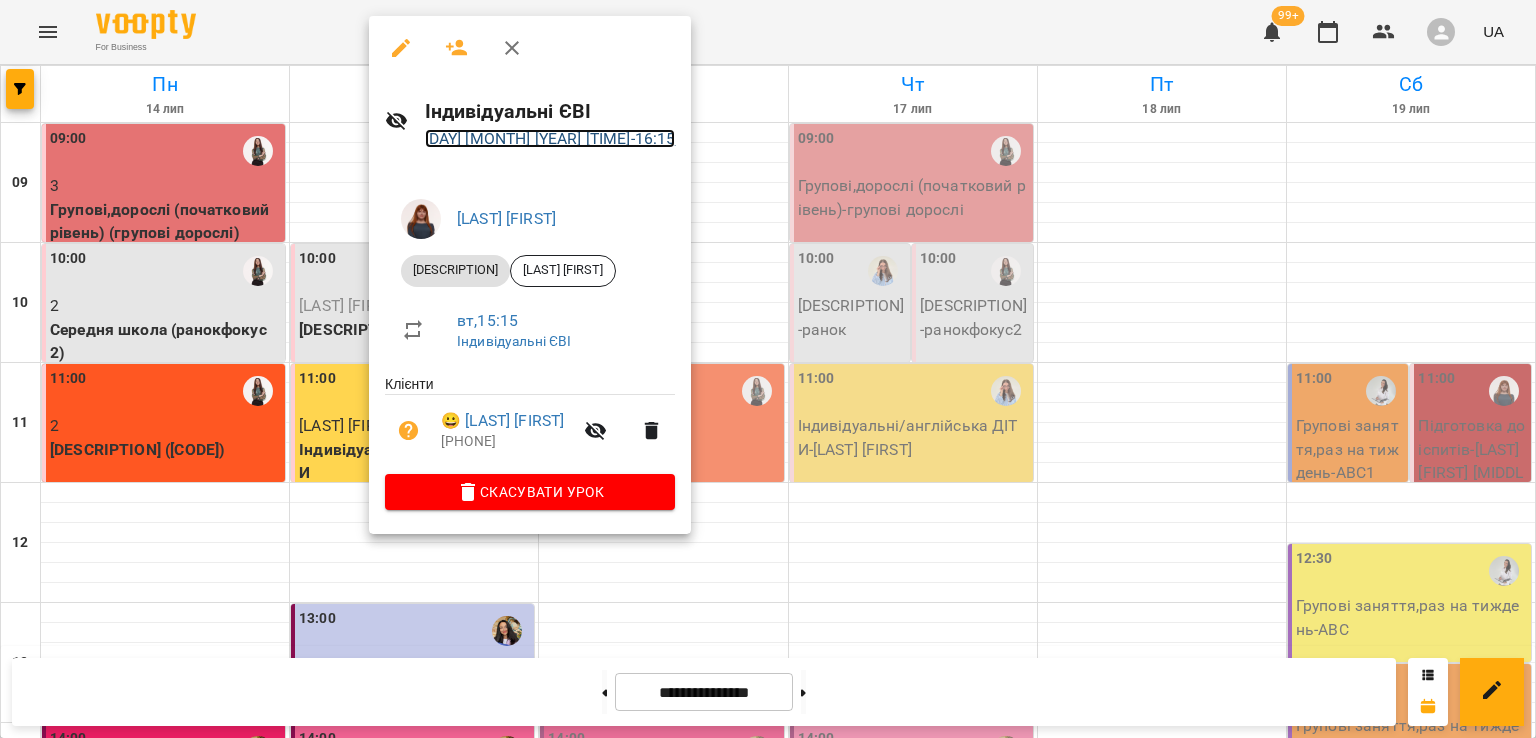 click on "15 лип 2025 15:15  -  16:15" at bounding box center [550, 138] 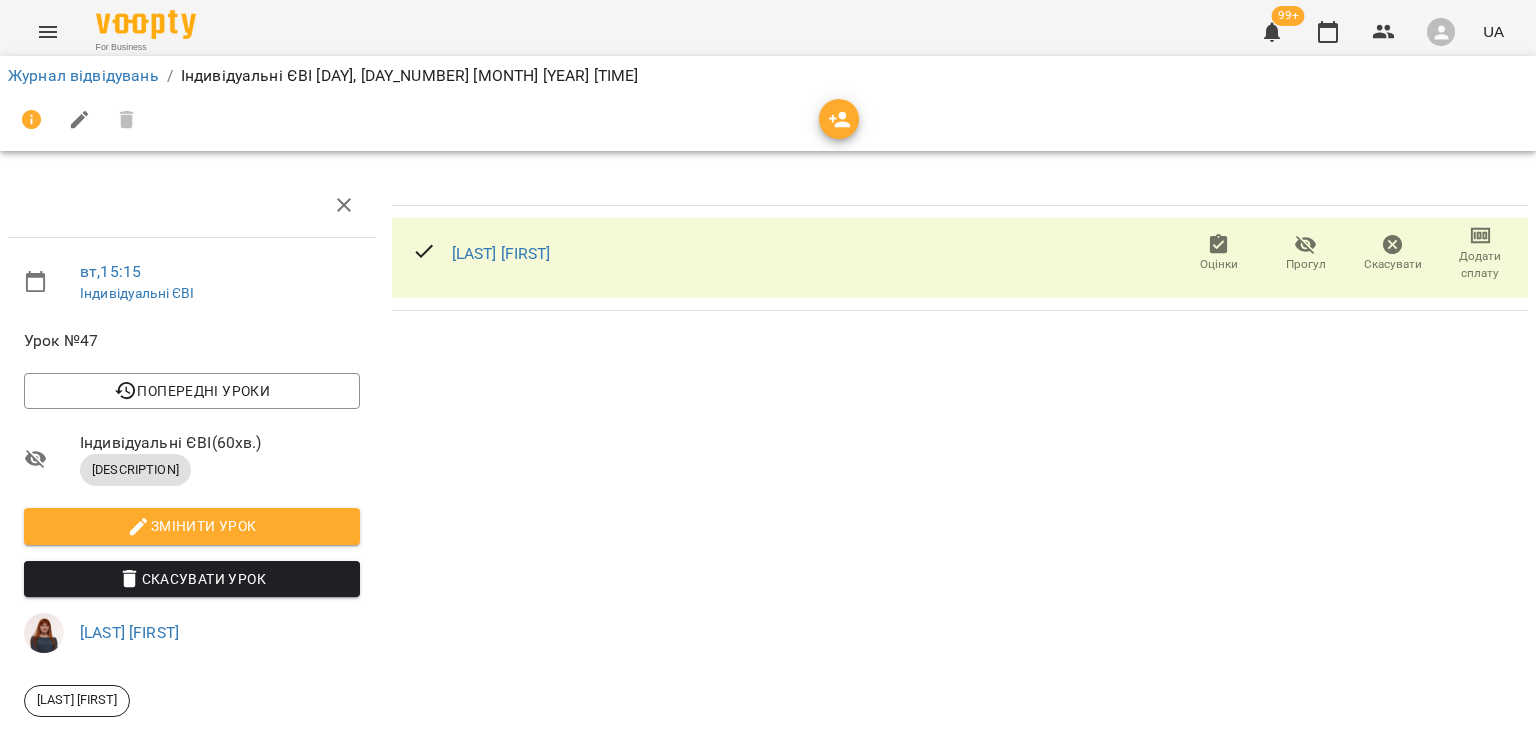 scroll, scrollTop: 0, scrollLeft: 0, axis: both 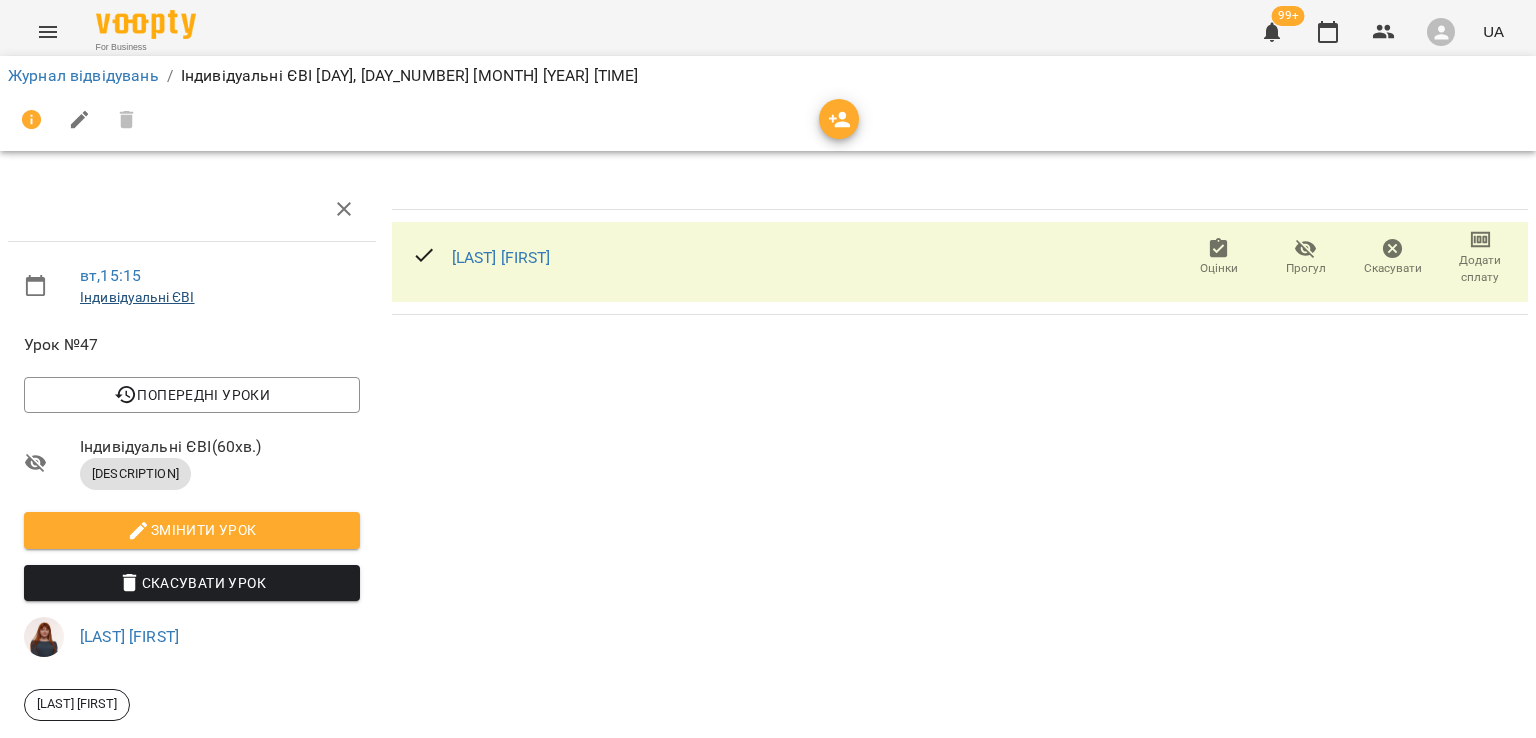 click on "Індивідуальні ЄВІ" at bounding box center (137, 297) 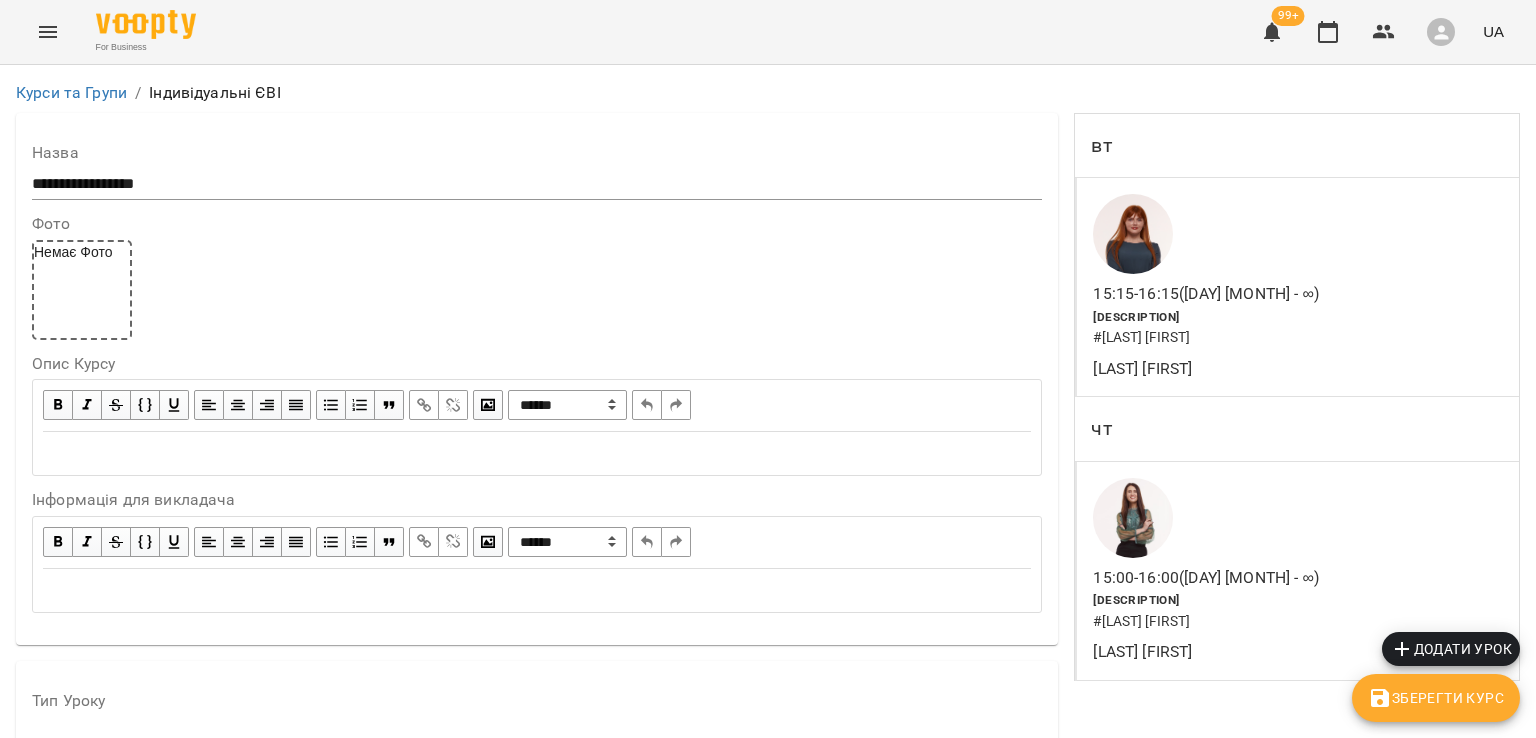 scroll, scrollTop: 473, scrollLeft: 0, axis: vertical 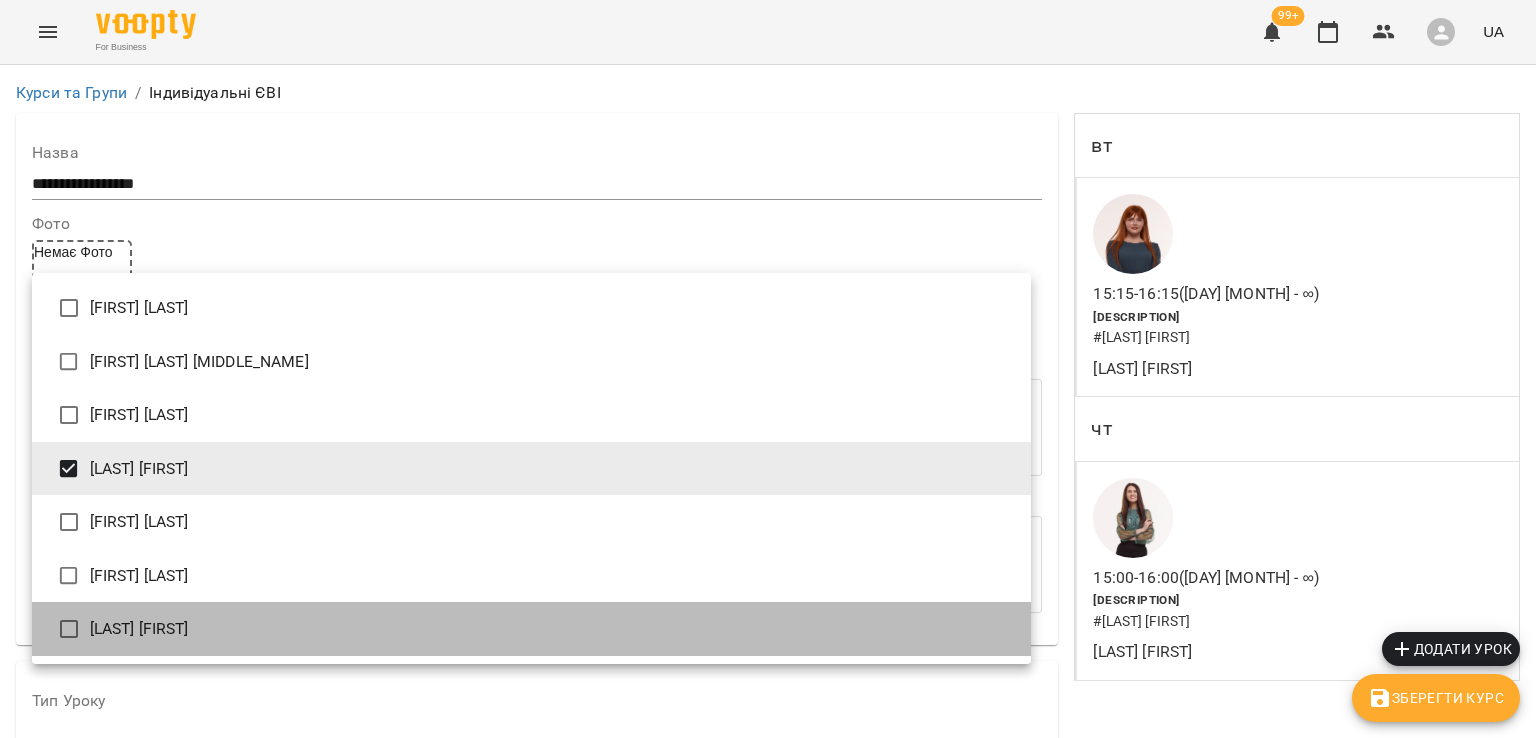 click on "Омельченко Маргарита" at bounding box center (531, 629) 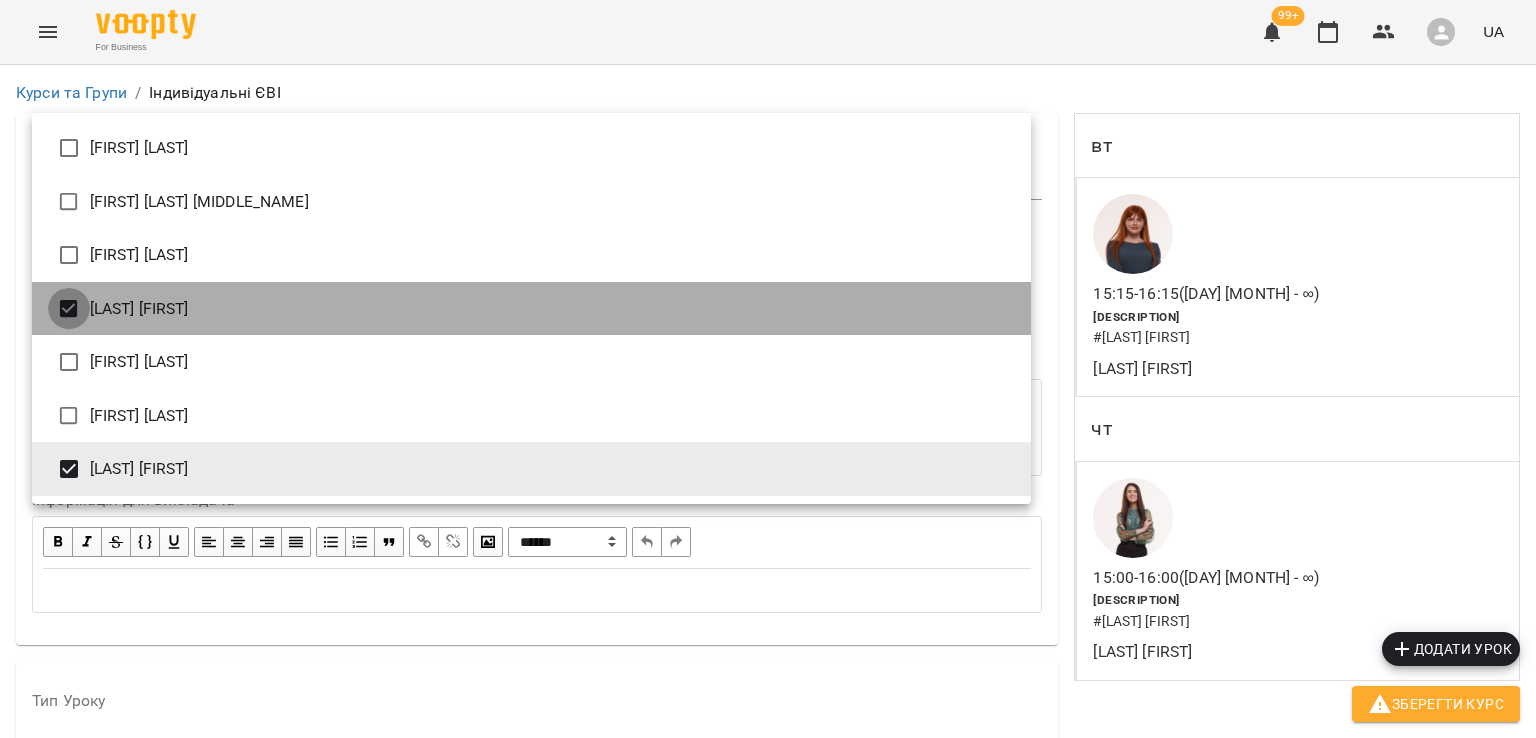 type on "**********" 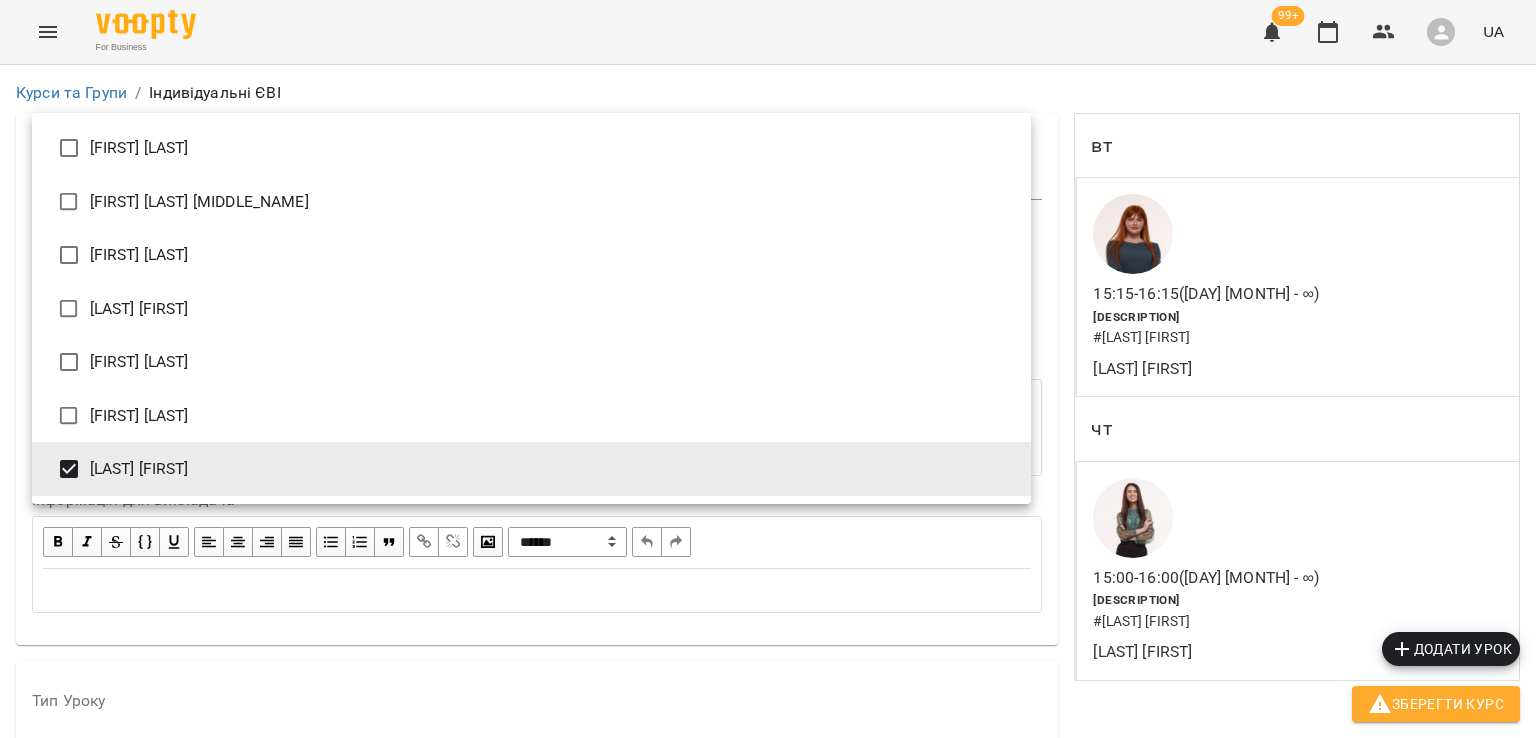 click at bounding box center (768, 369) 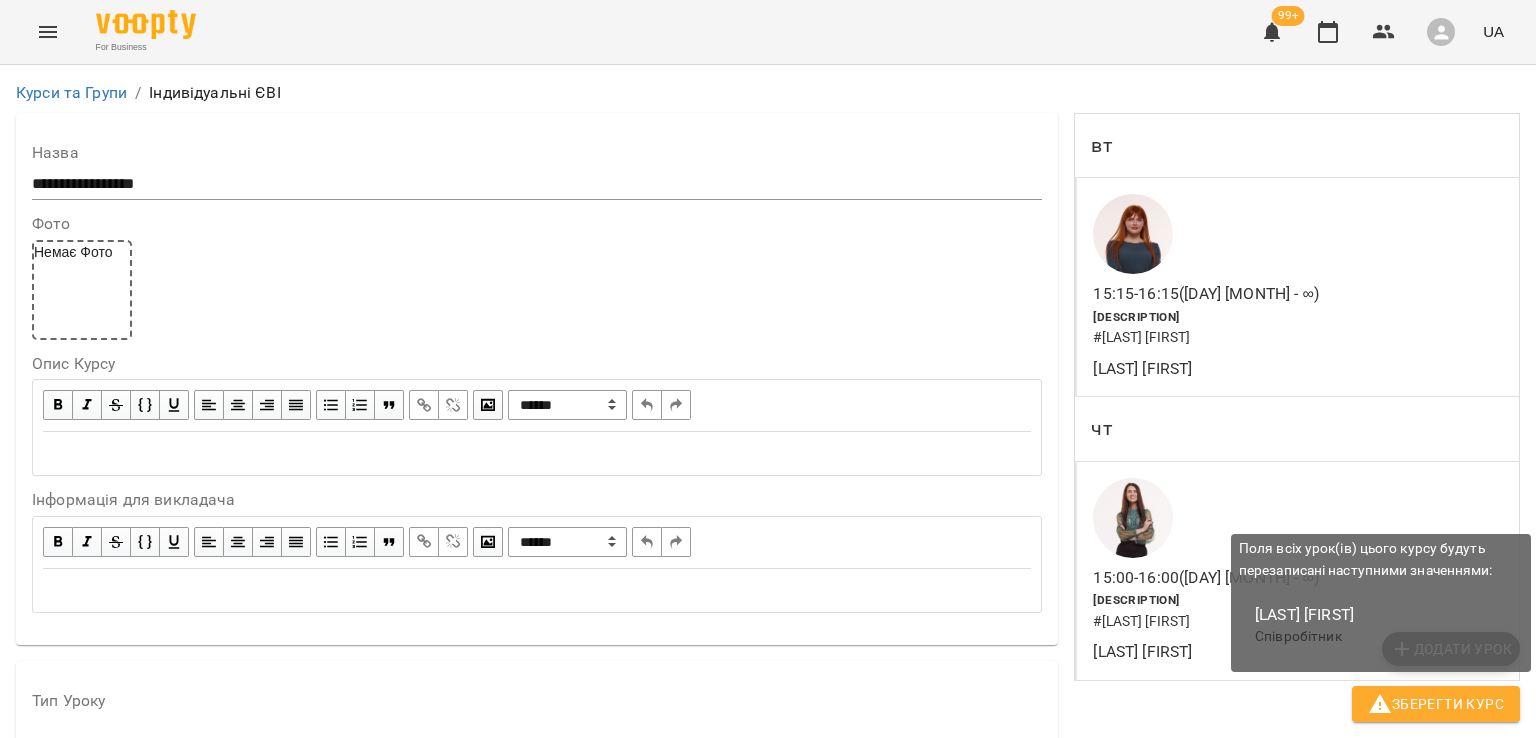 click on "Зберегти Курс" at bounding box center [1436, 704] 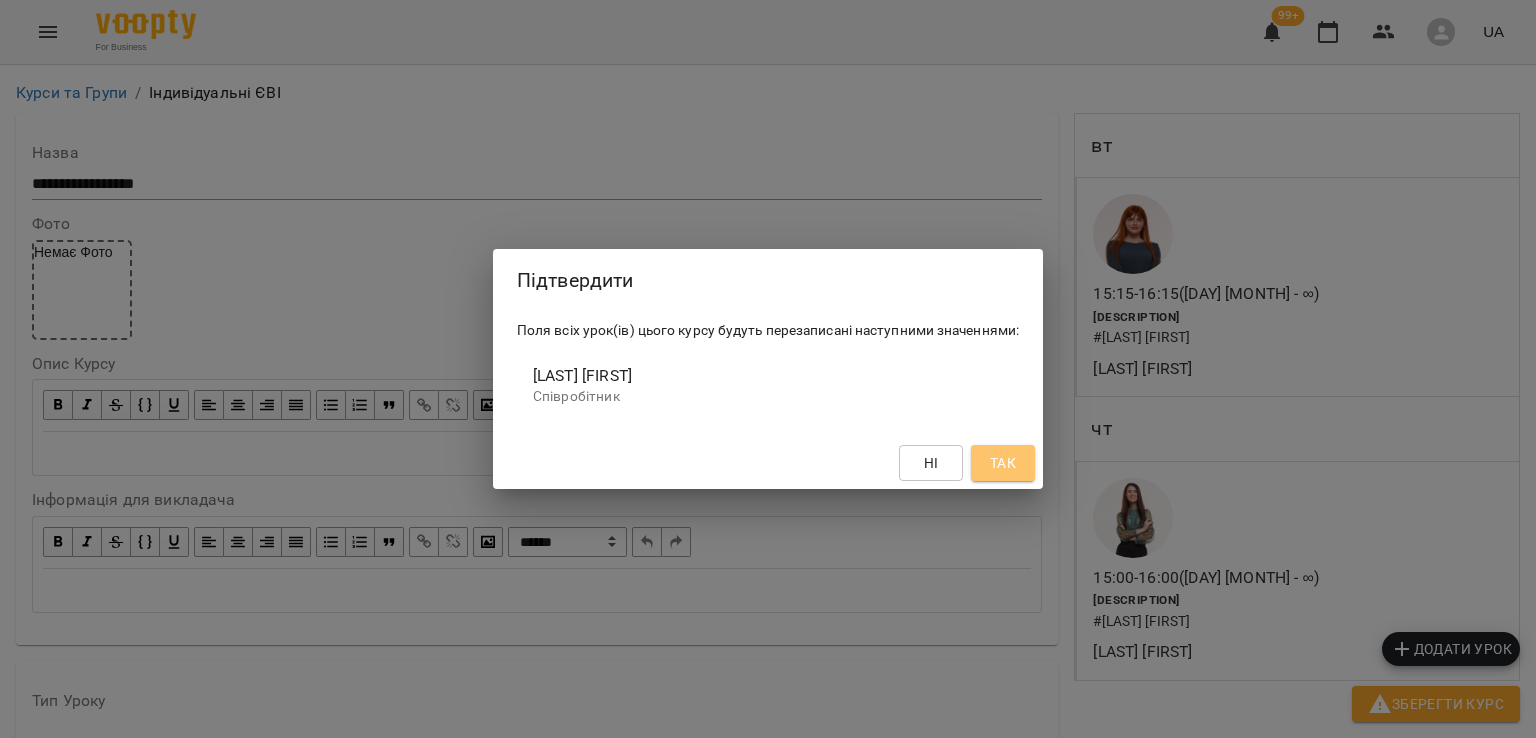 click on "Так" at bounding box center [1003, 463] 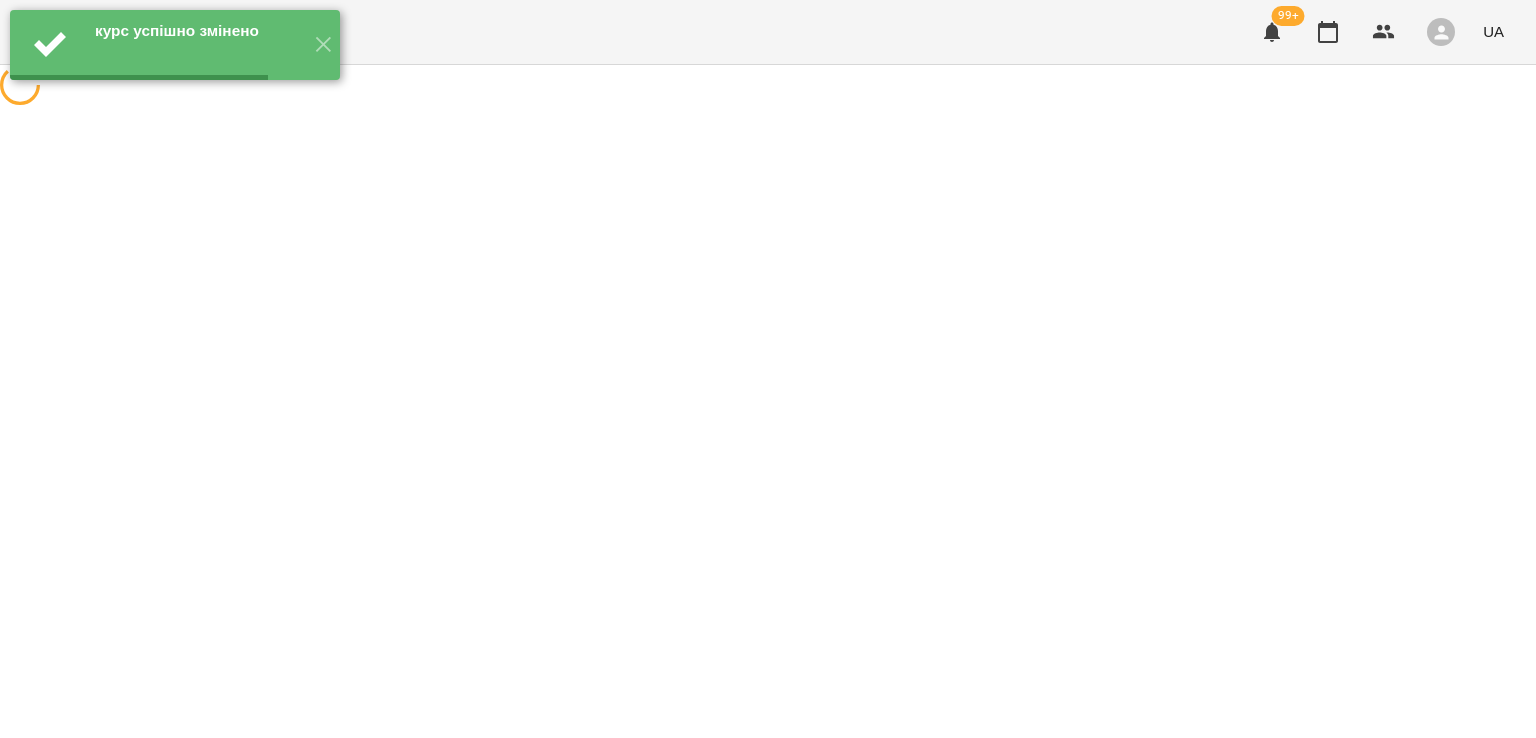 scroll, scrollTop: 0, scrollLeft: 0, axis: both 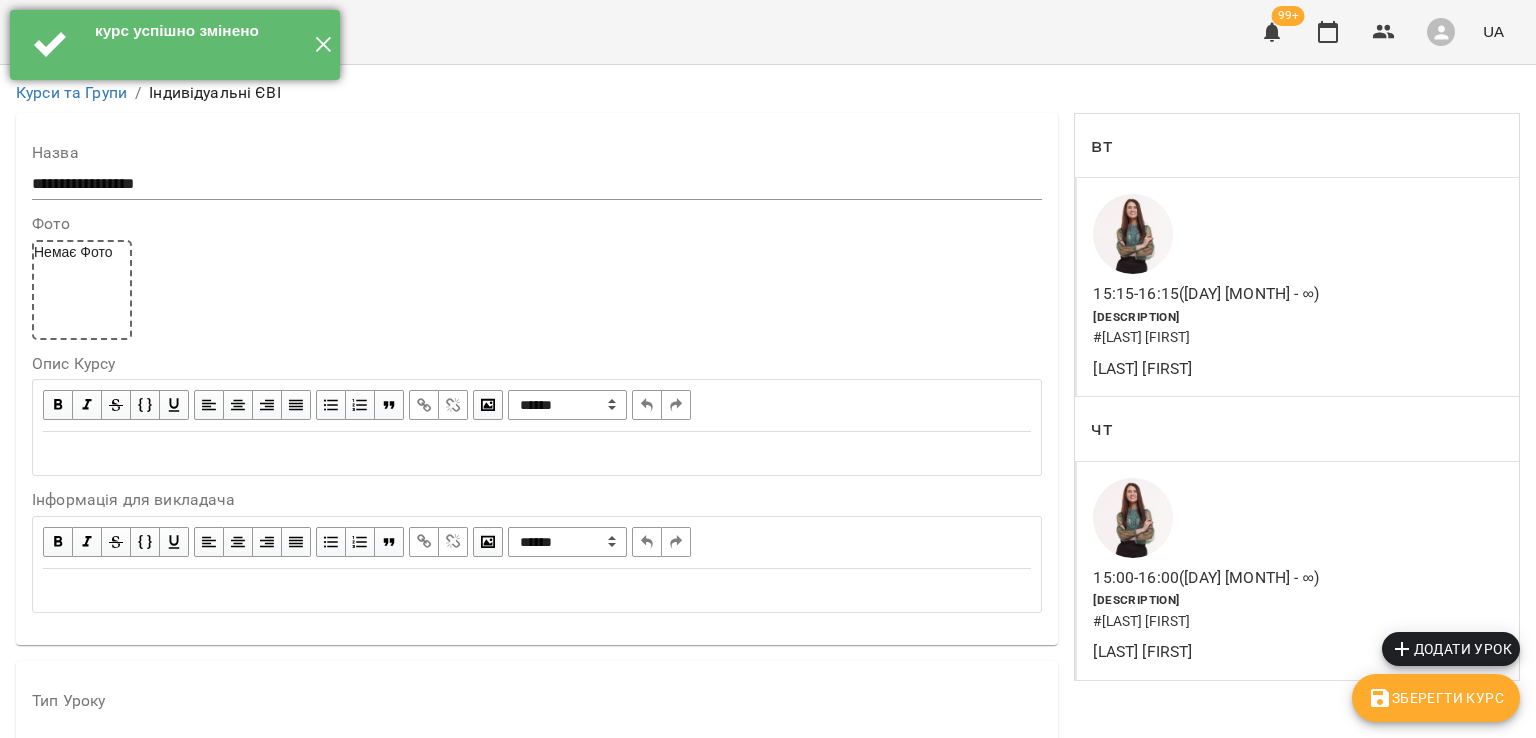 click on "✕" at bounding box center (323, 45) 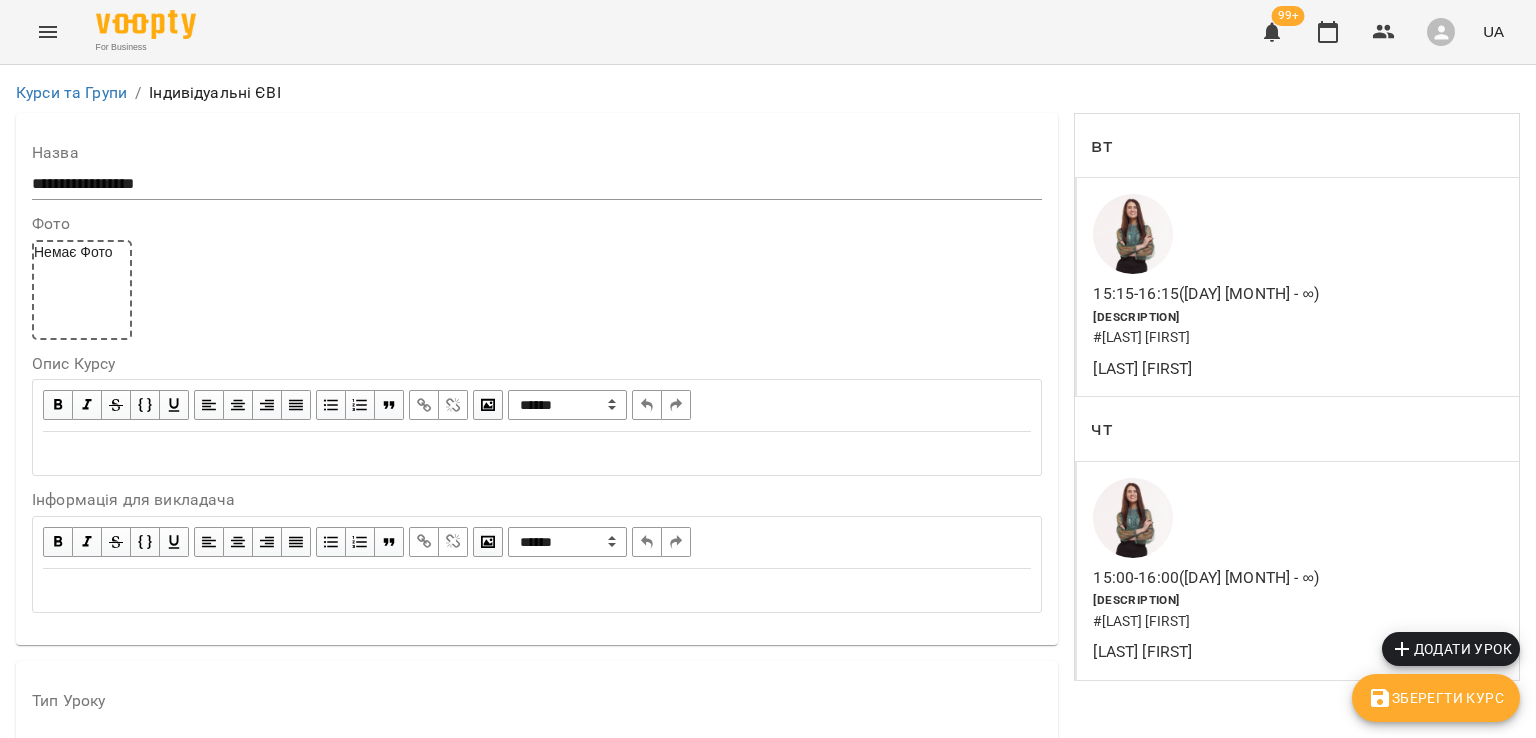 click 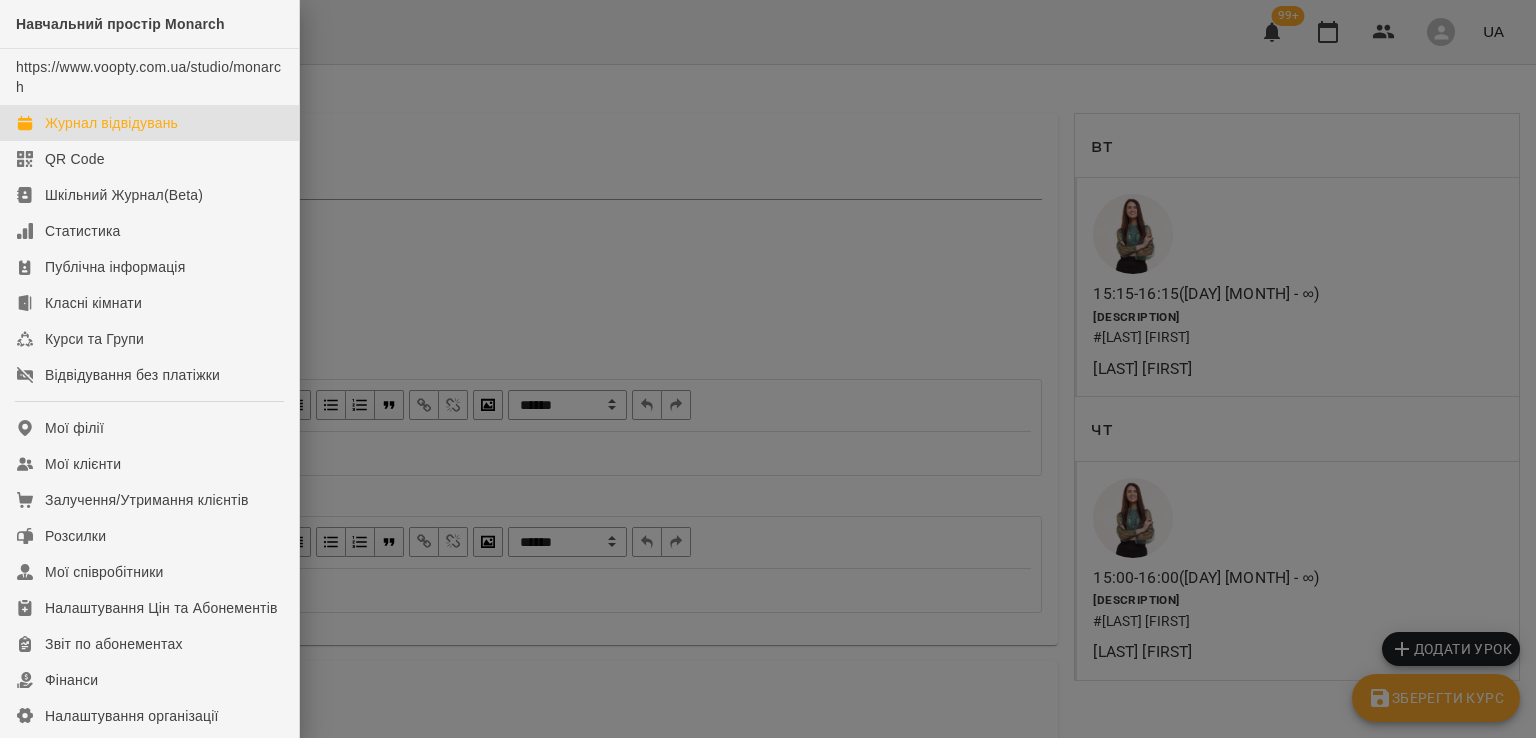 click on "Журнал відвідувань" at bounding box center [111, 123] 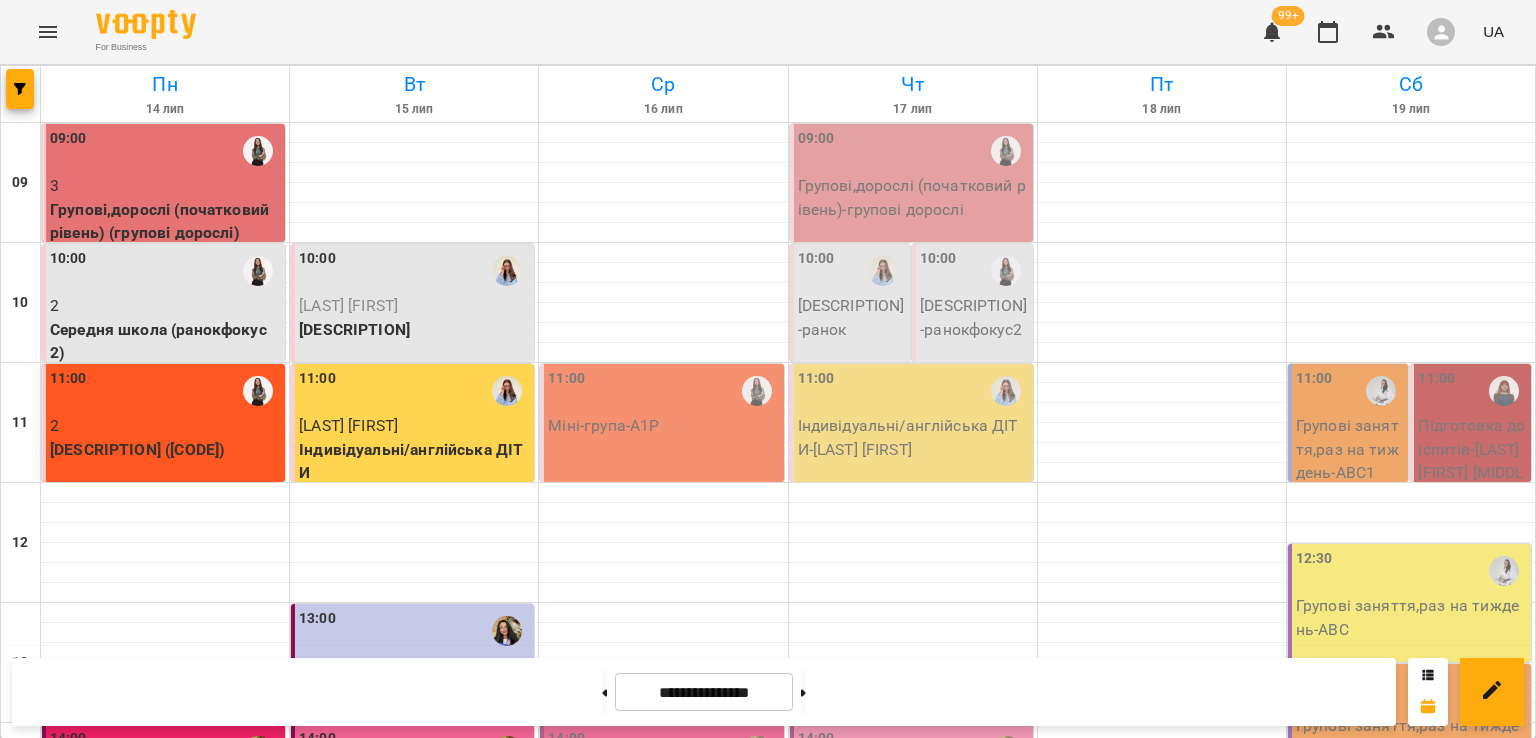 scroll, scrollTop: 700, scrollLeft: 0, axis: vertical 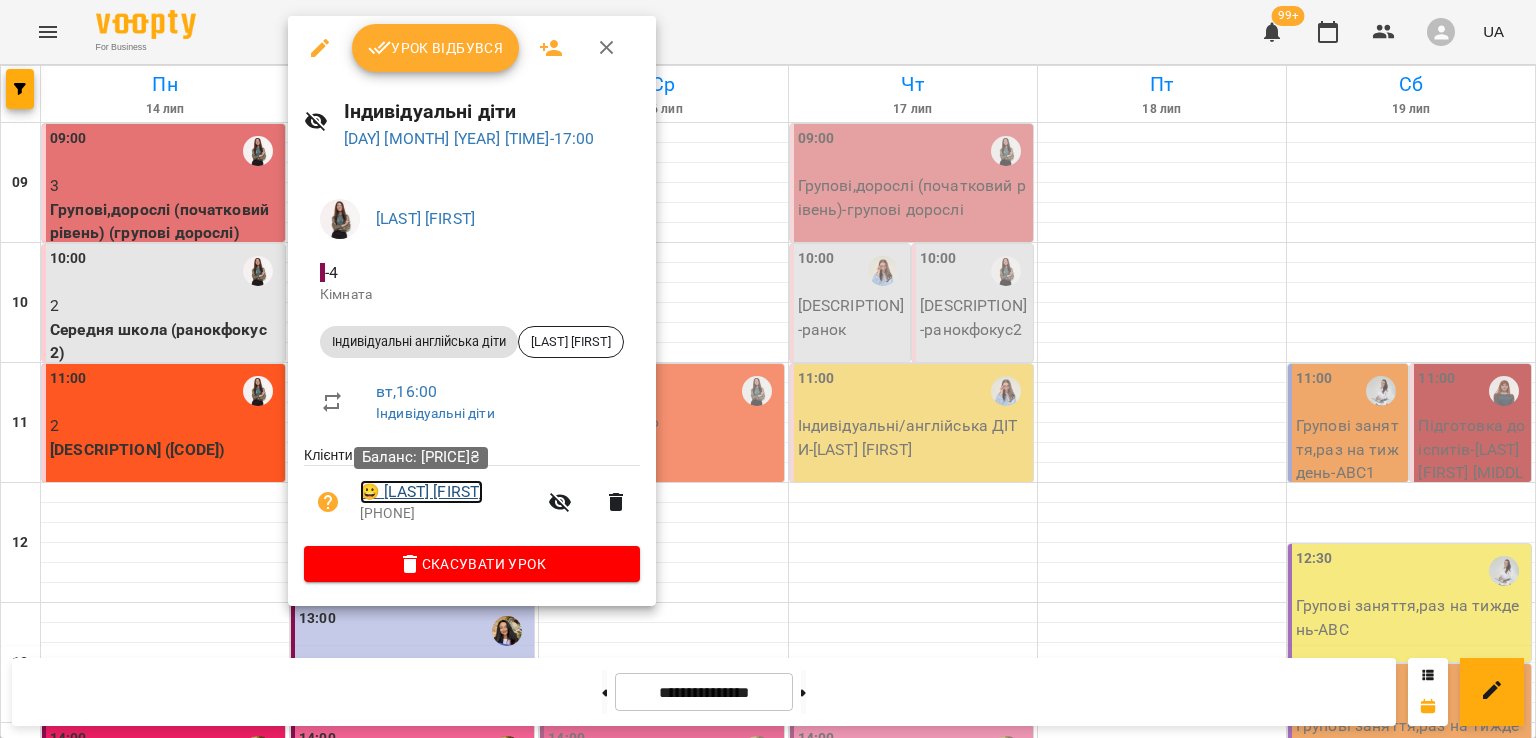 click on "😀   Багно Іван" at bounding box center (421, 492) 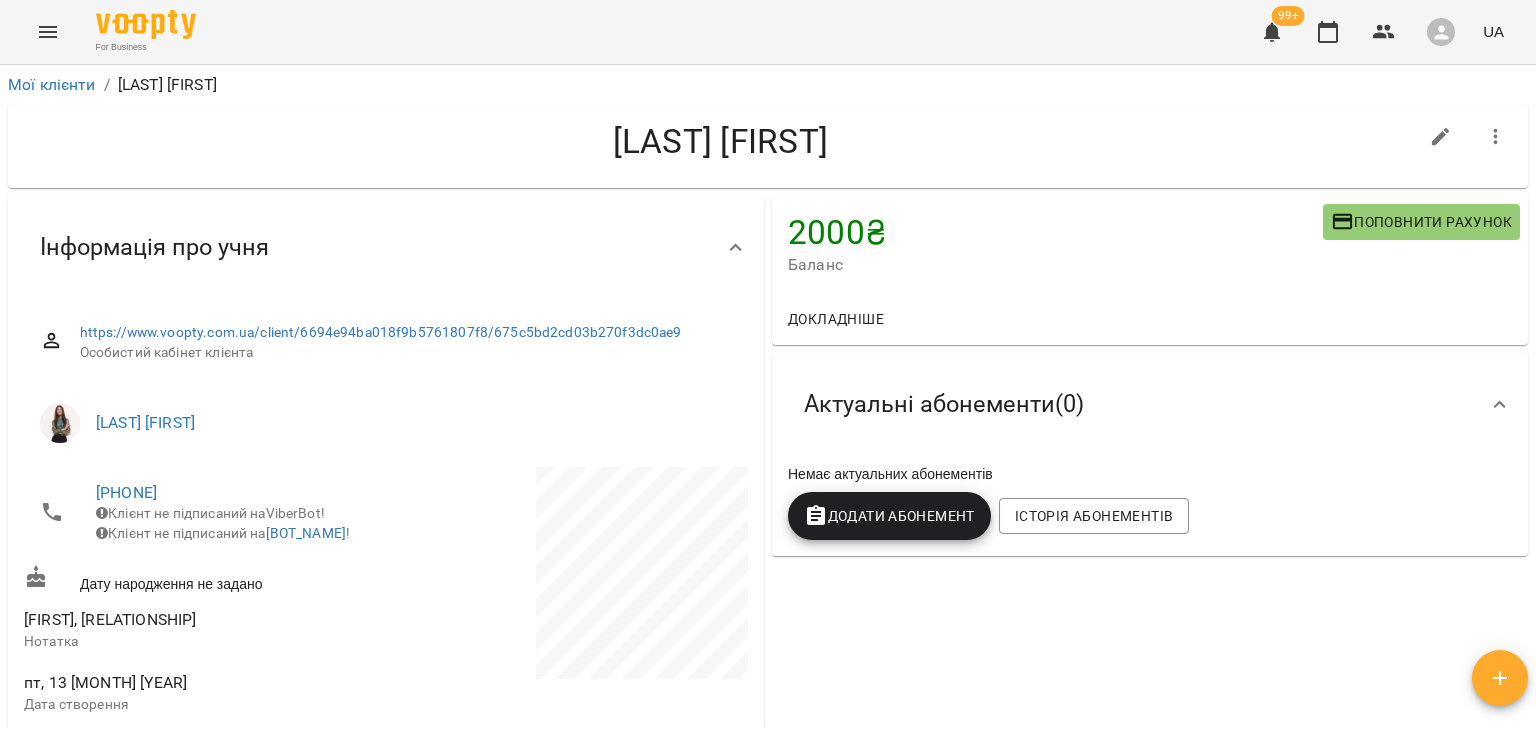 click at bounding box center [48, 32] 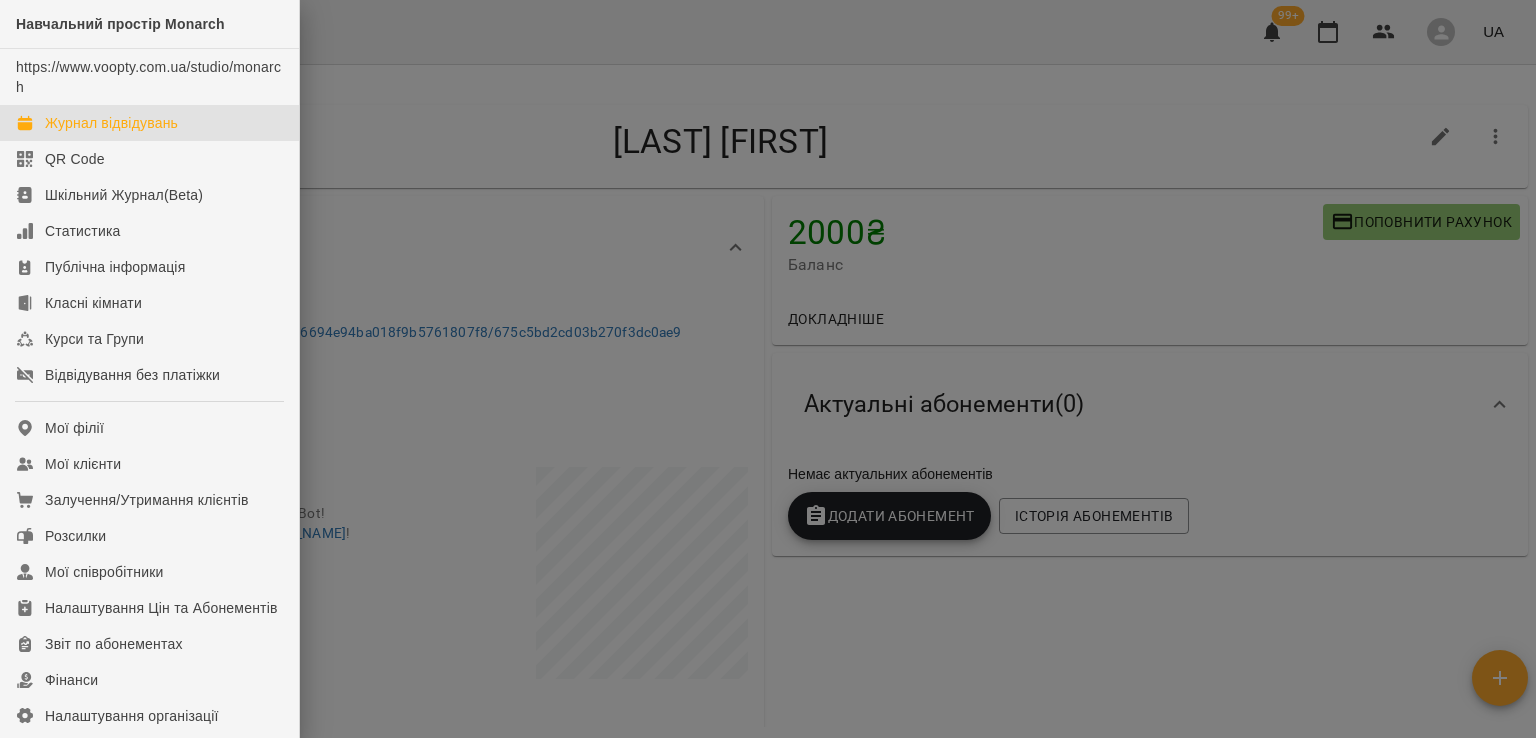 click on "Журнал відвідувань" at bounding box center [111, 123] 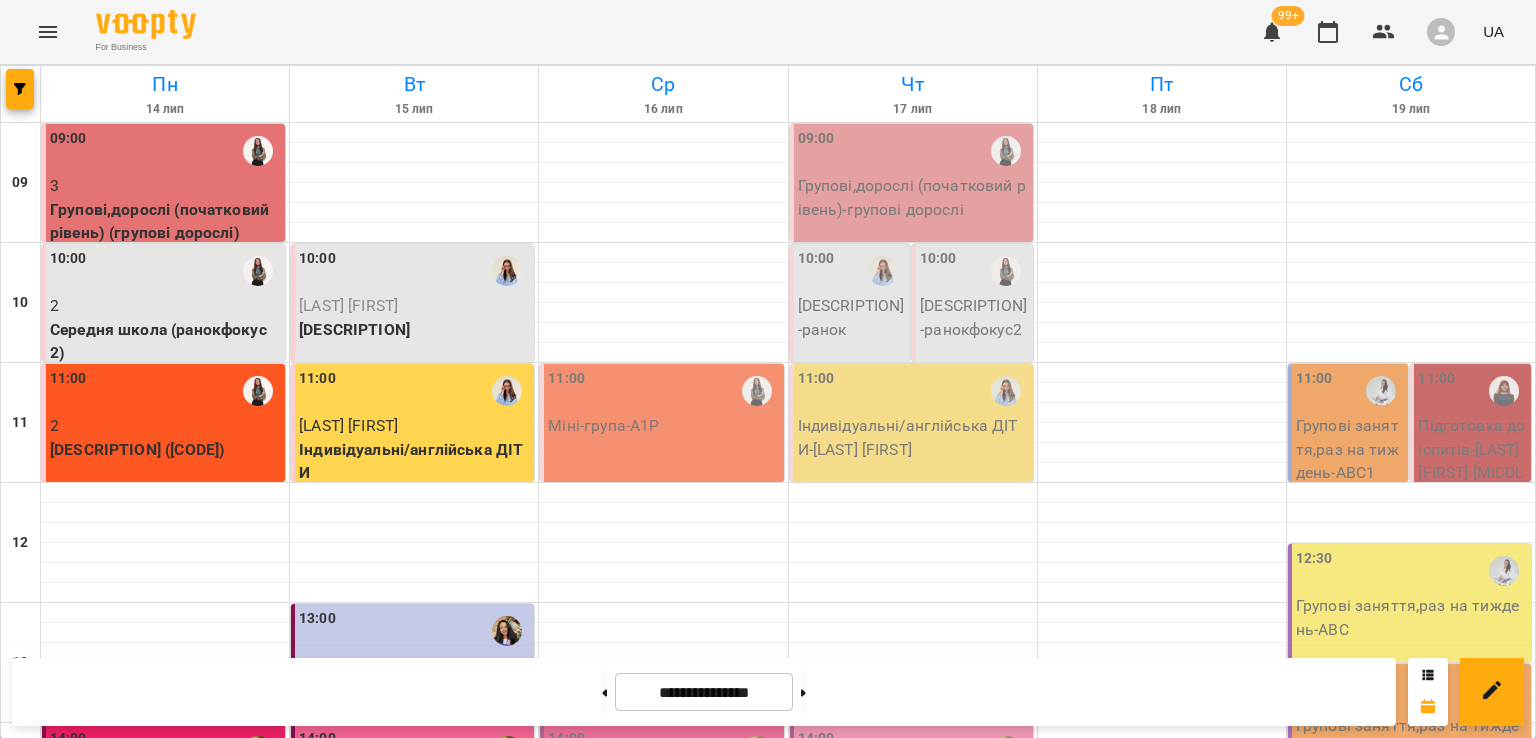 scroll, scrollTop: 700, scrollLeft: 0, axis: vertical 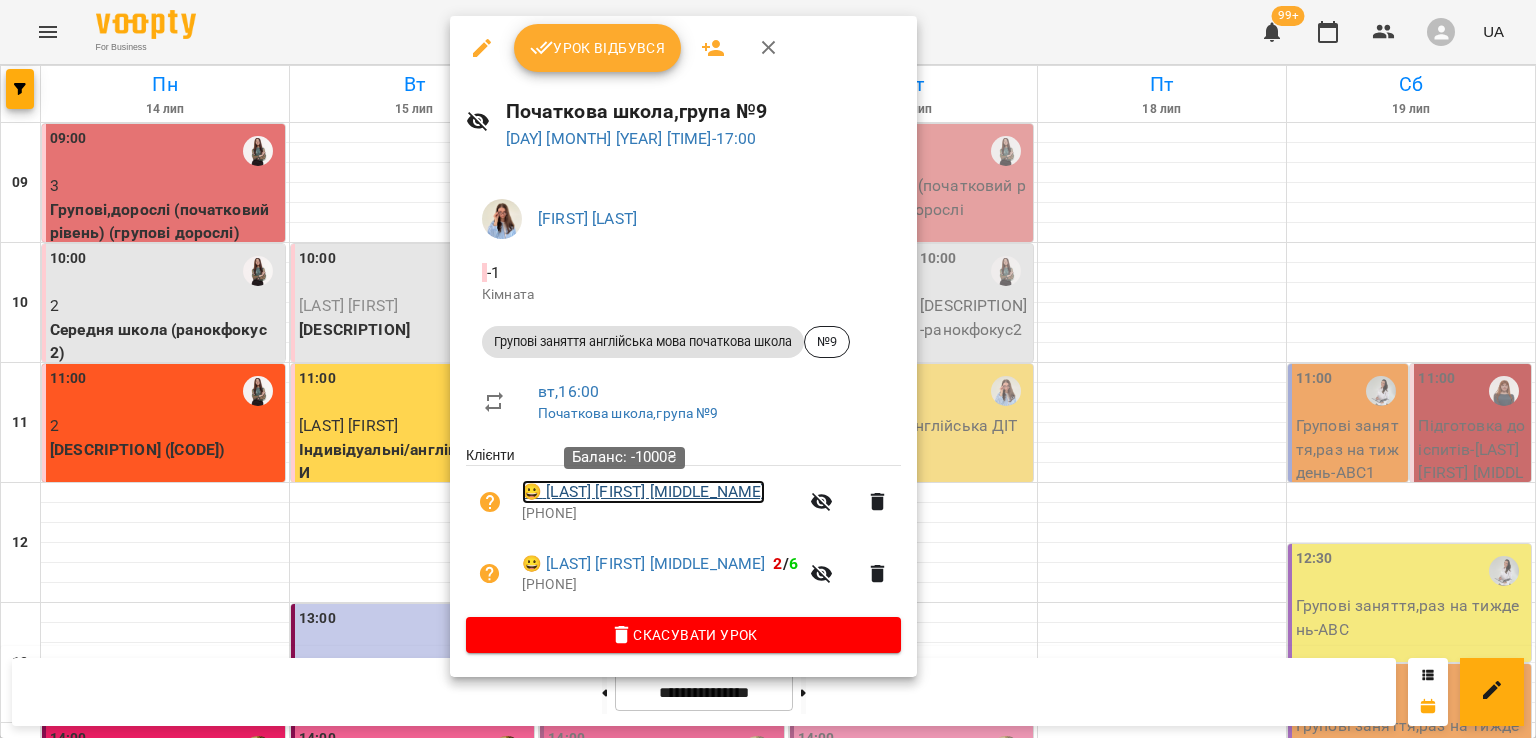 click on "😀   Ярошик Варвара Янівна" at bounding box center [643, 492] 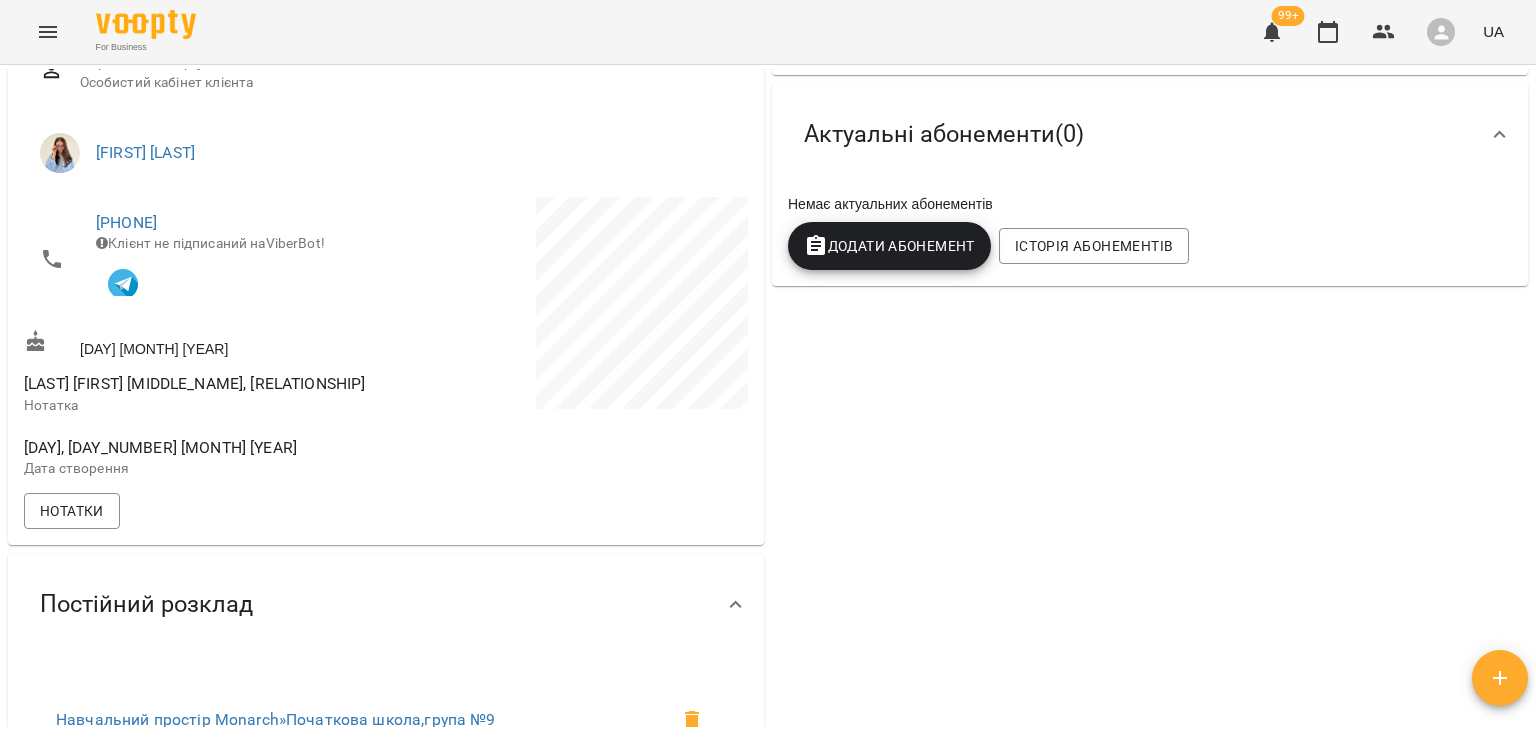 scroll, scrollTop: 400, scrollLeft: 0, axis: vertical 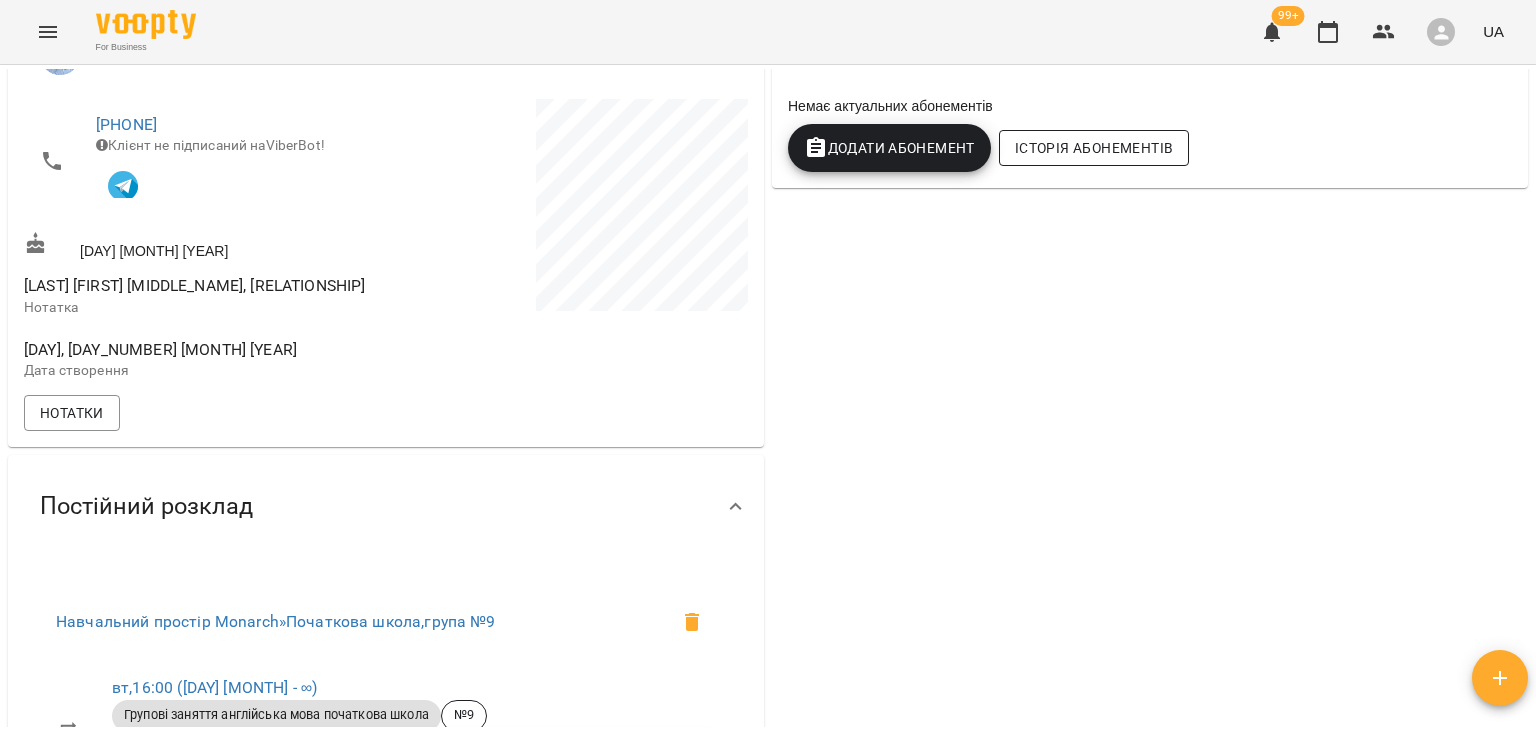 click on "Історія абонементів" at bounding box center [1094, 148] 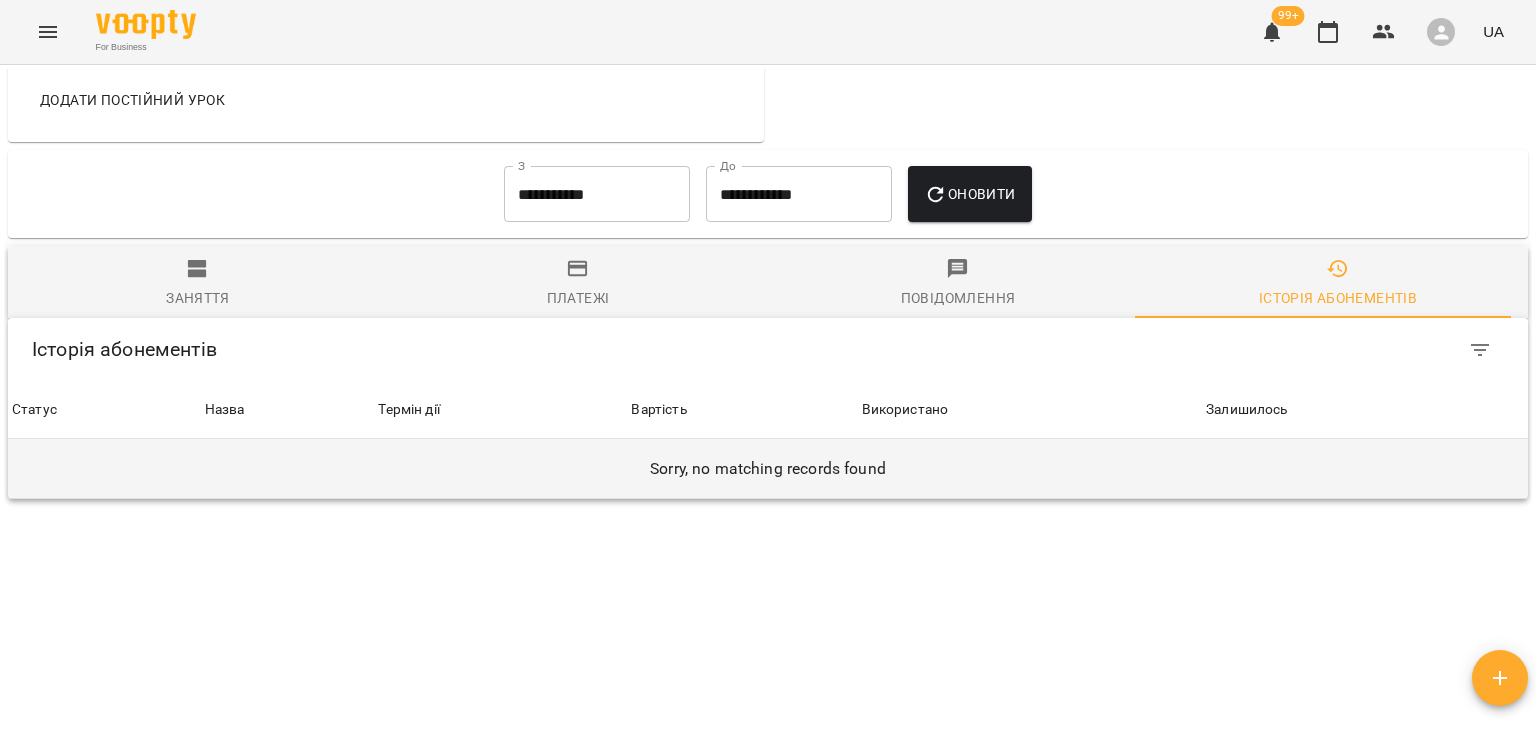 scroll, scrollTop: 1321, scrollLeft: 0, axis: vertical 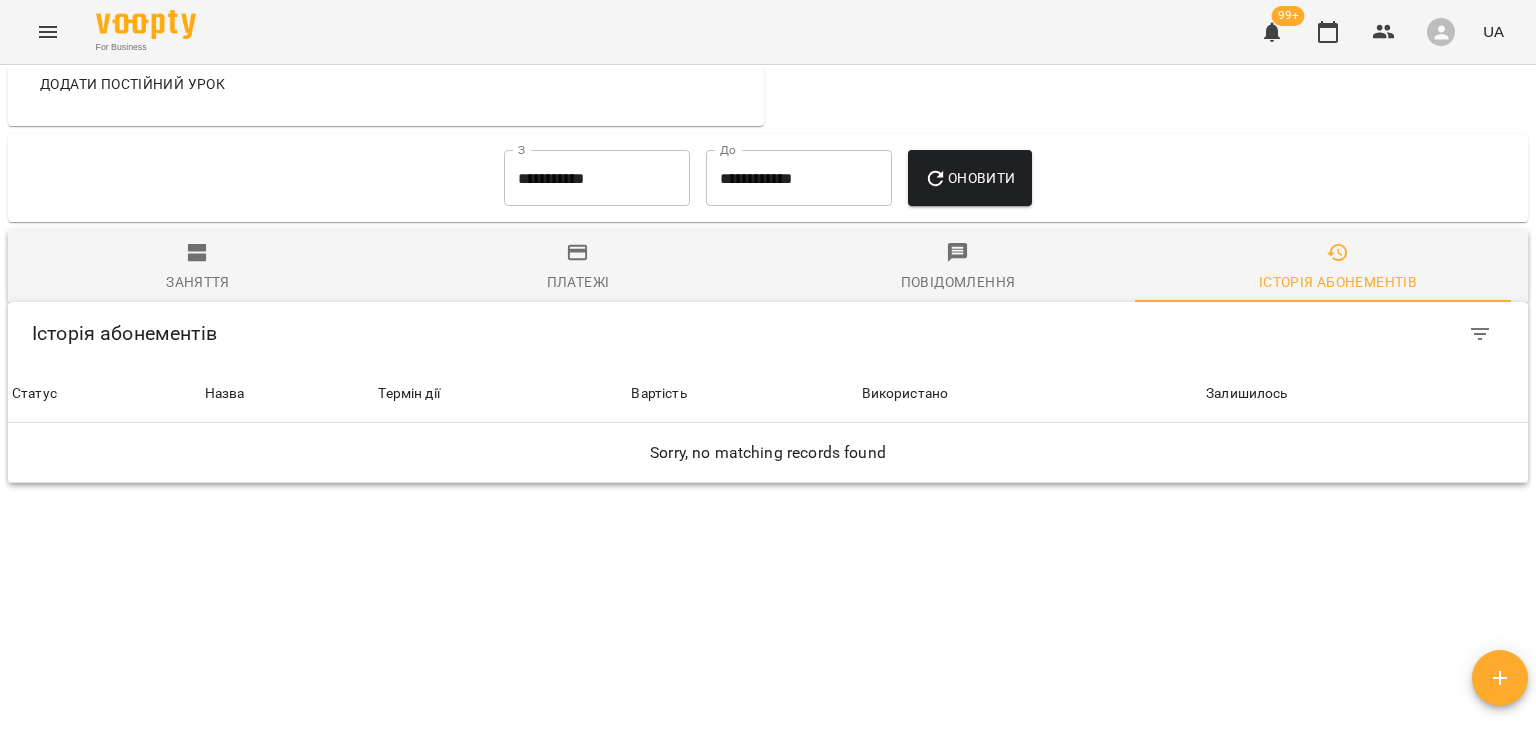 click on "**********" at bounding box center [597, 178] 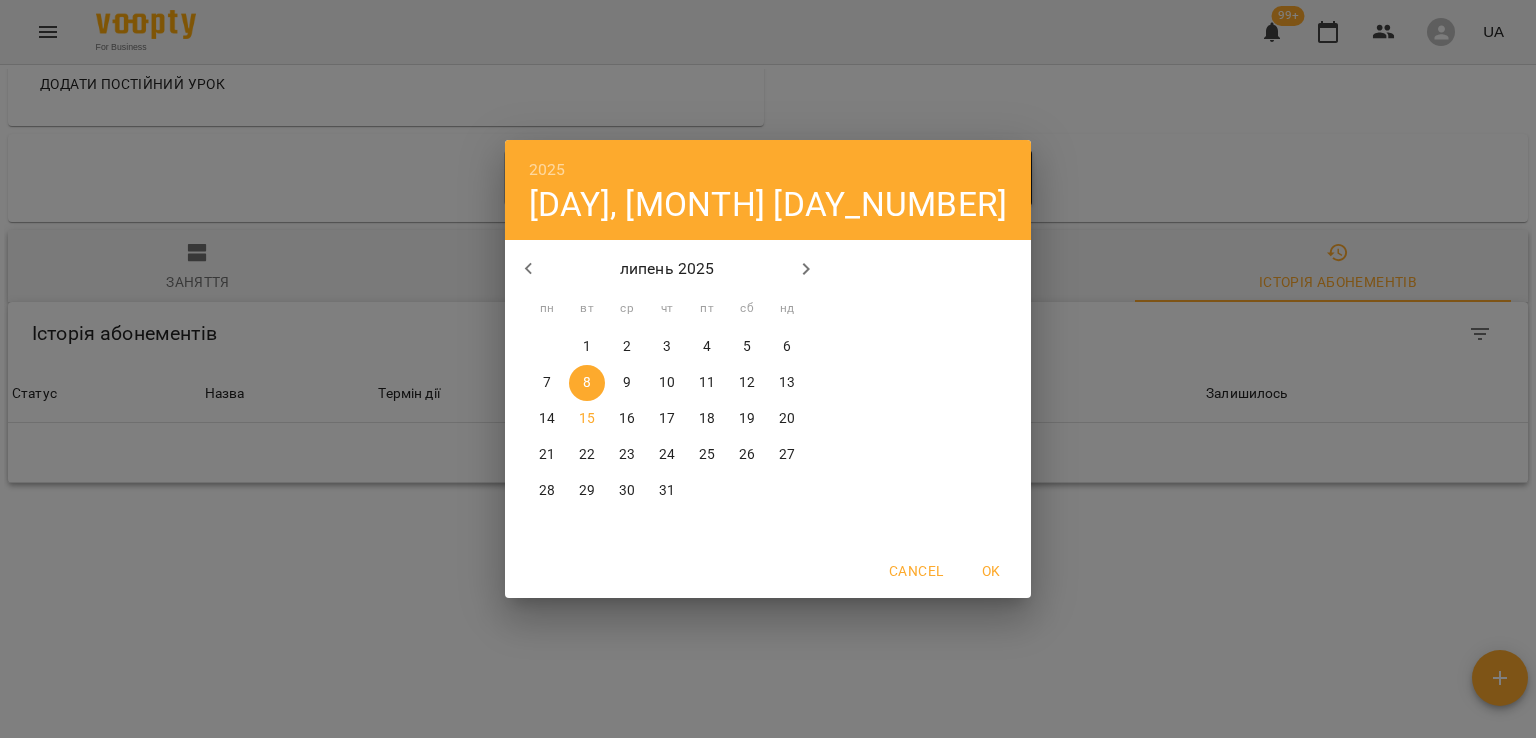click on "1" at bounding box center (587, 347) 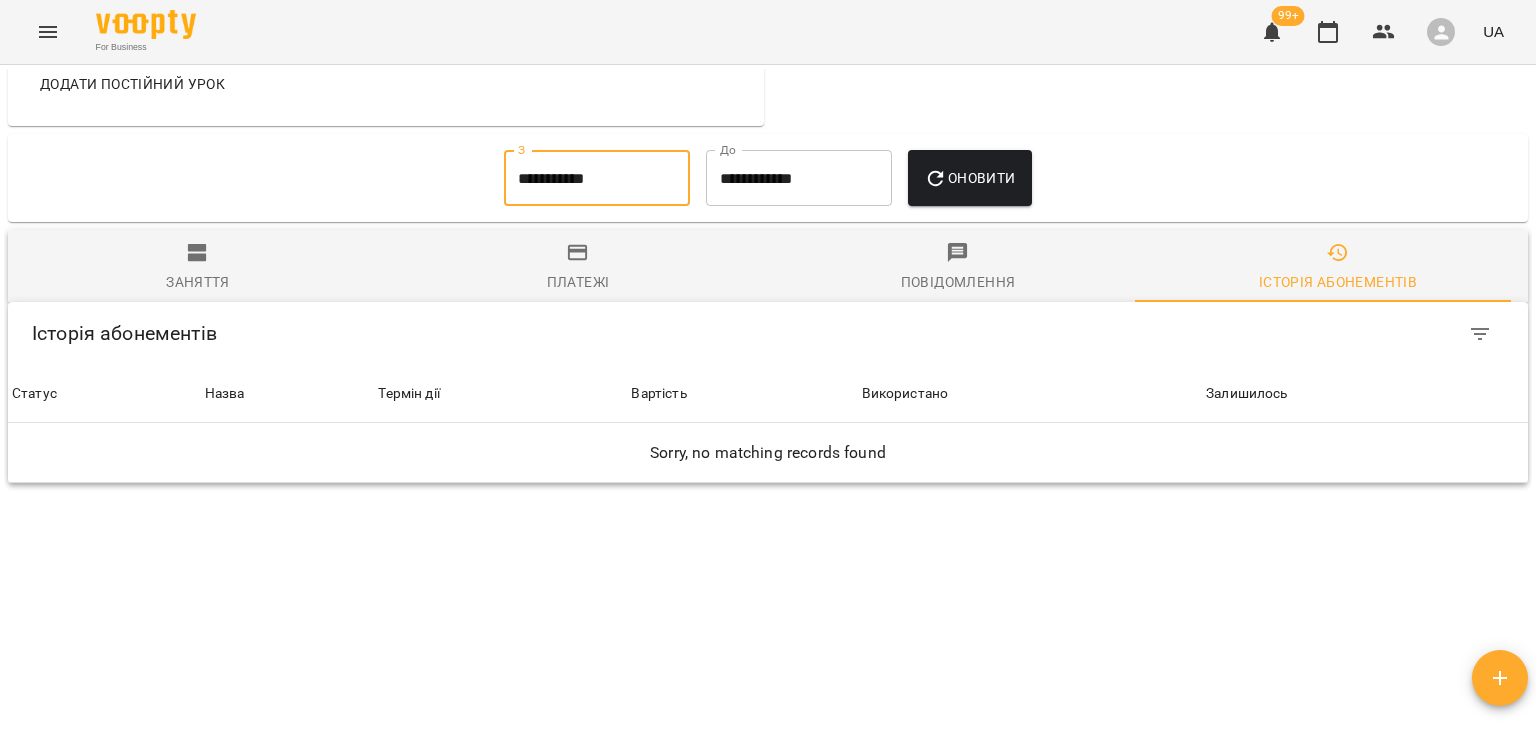 click on "Історія абонементів" at bounding box center [1338, 282] 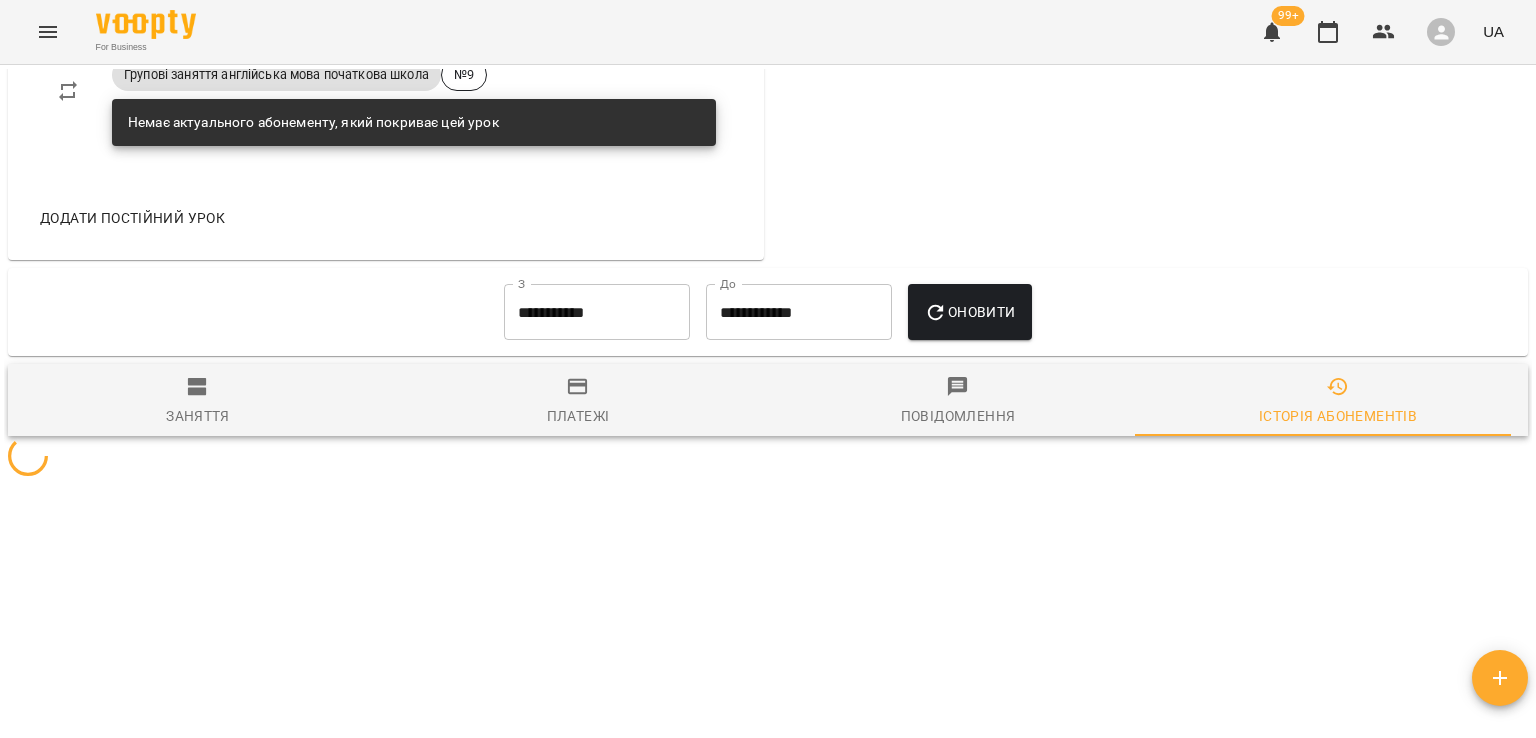 scroll, scrollTop: 1321, scrollLeft: 0, axis: vertical 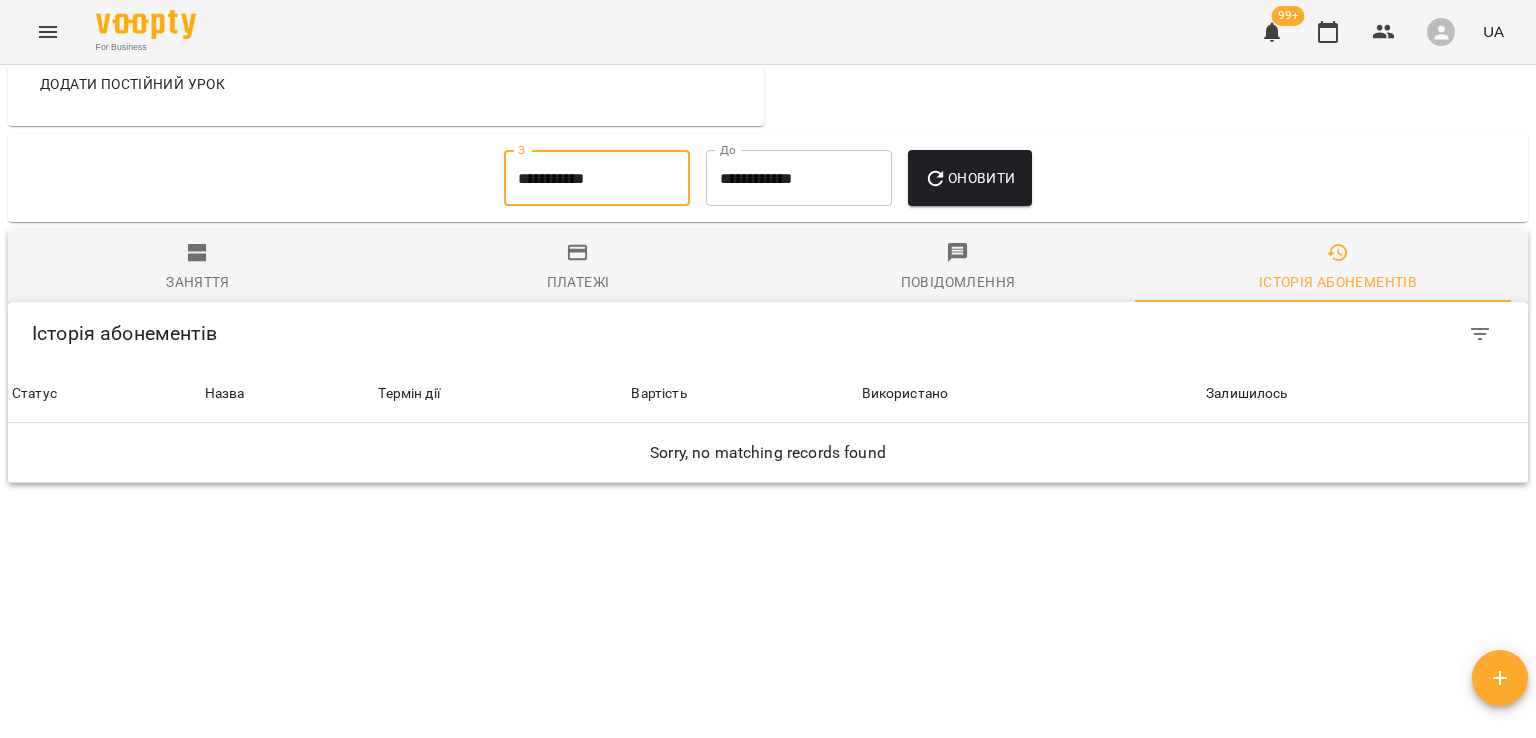 click on "**********" at bounding box center (597, 178) 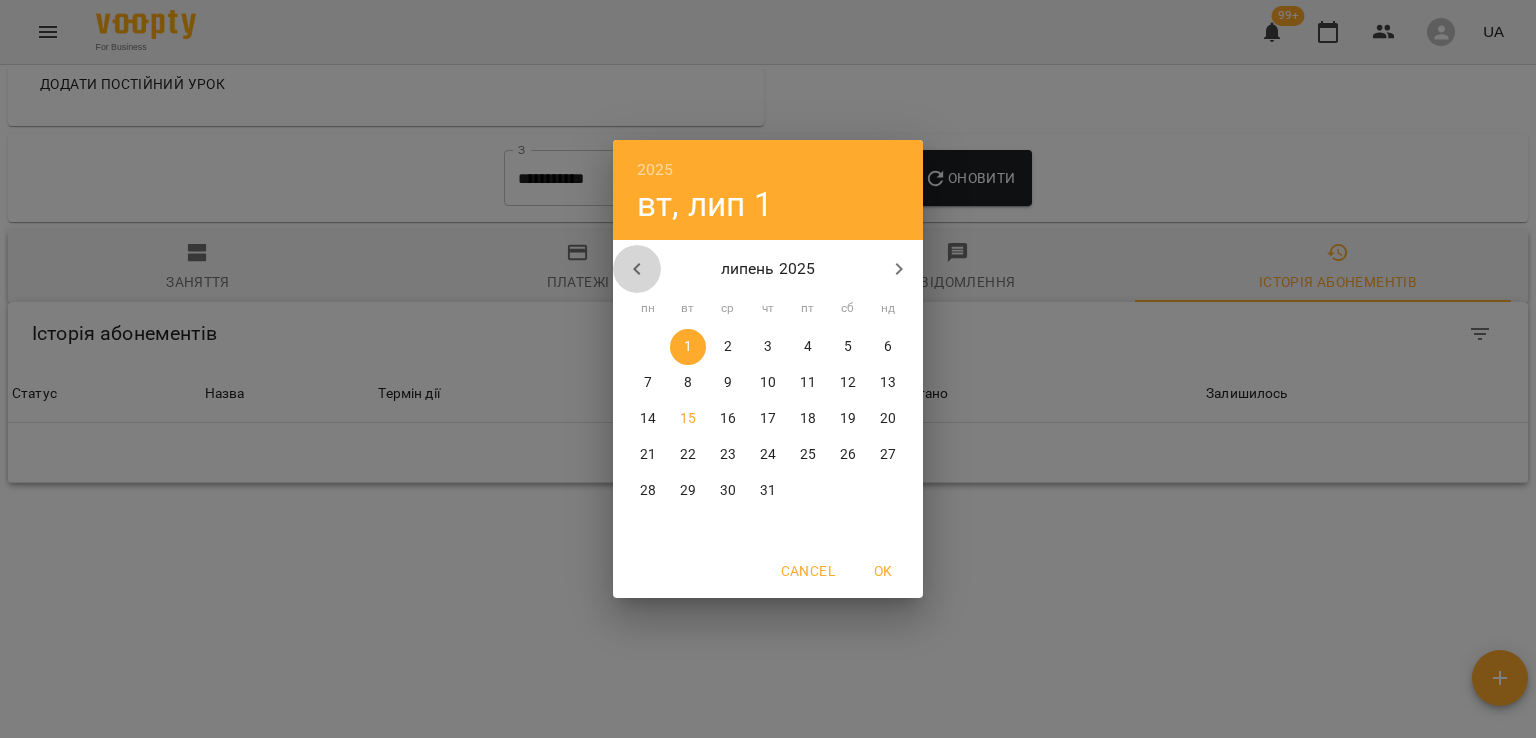 click 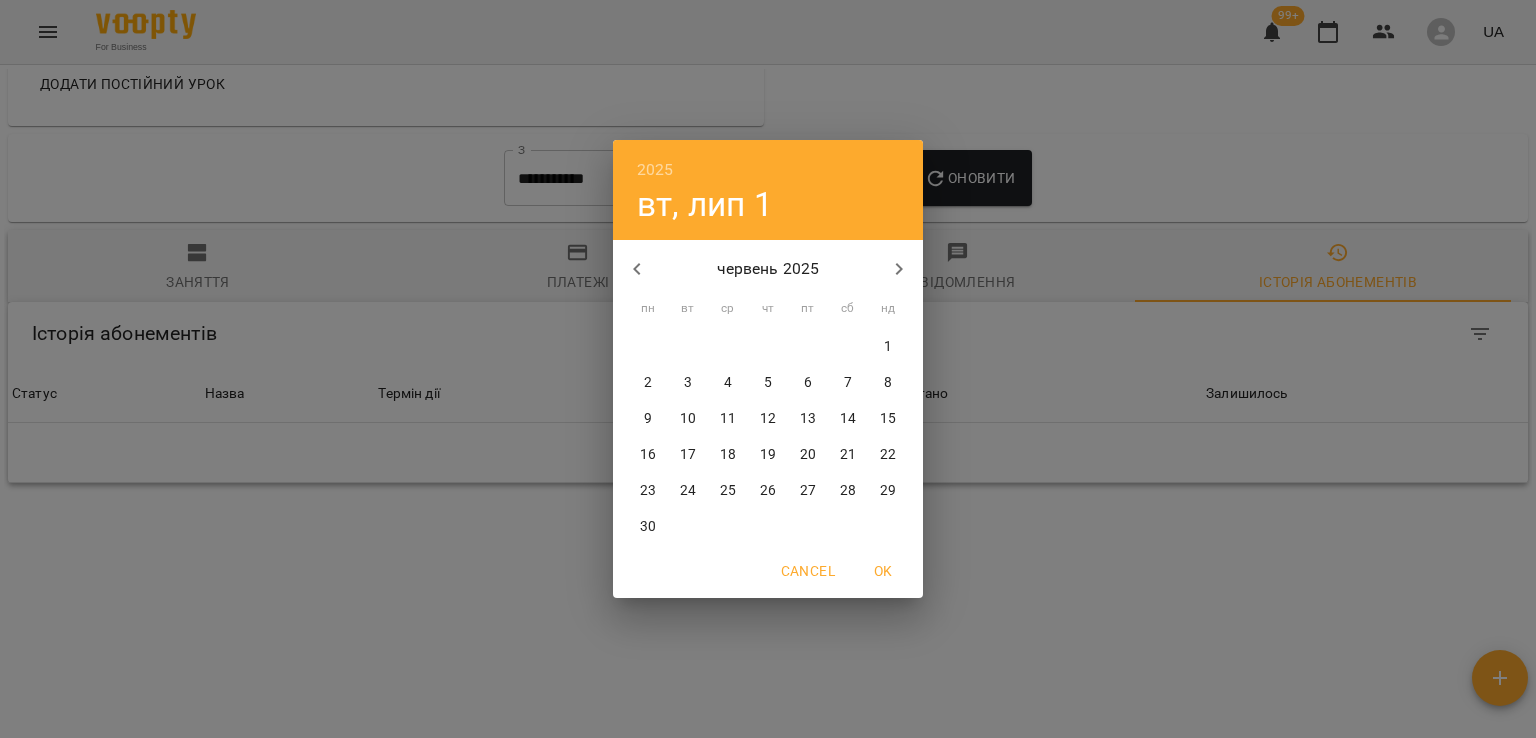 drag, startPoint x: 880, startPoint y: 345, endPoint x: 938, endPoint y: 325, distance: 61.351448 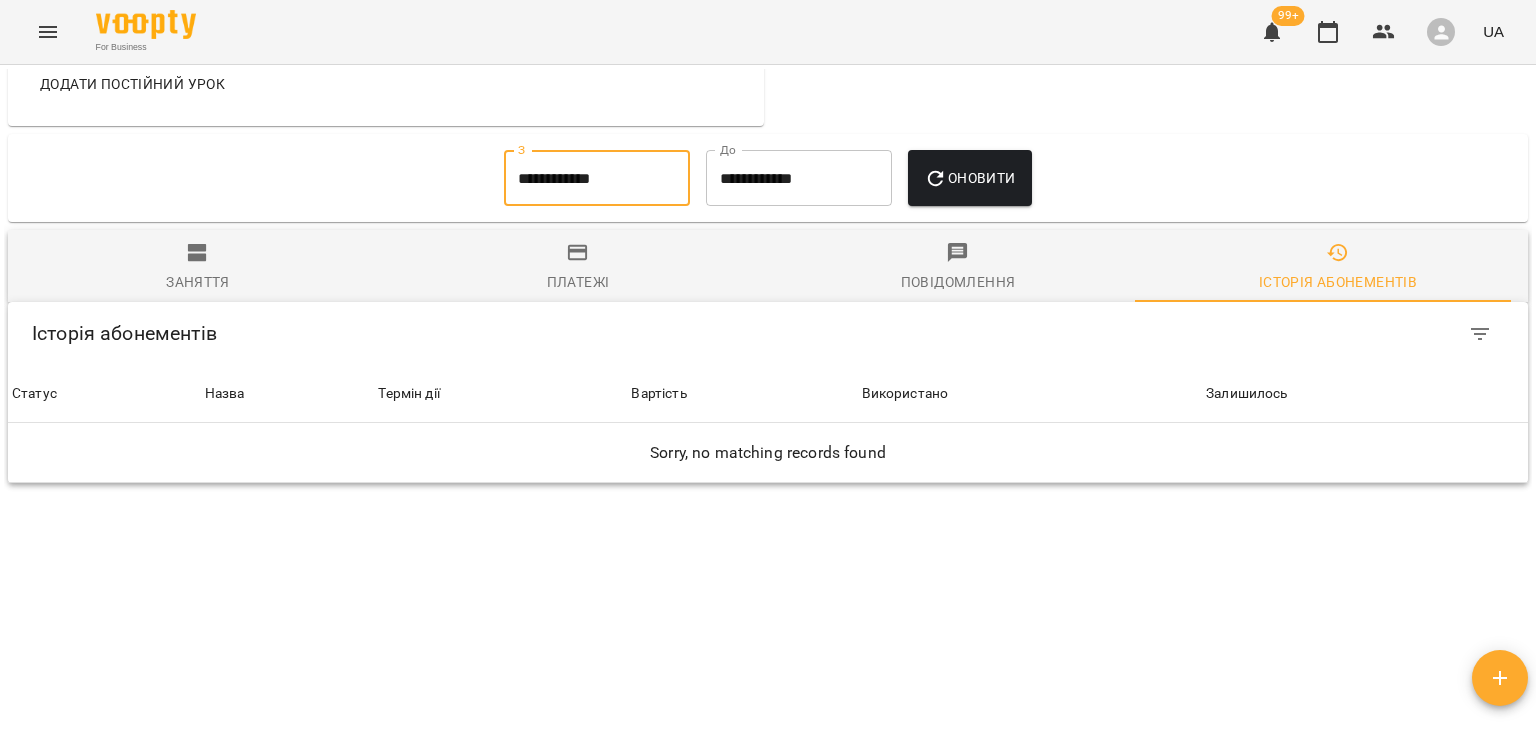 click on "Історія абонементів" at bounding box center (1338, 282) 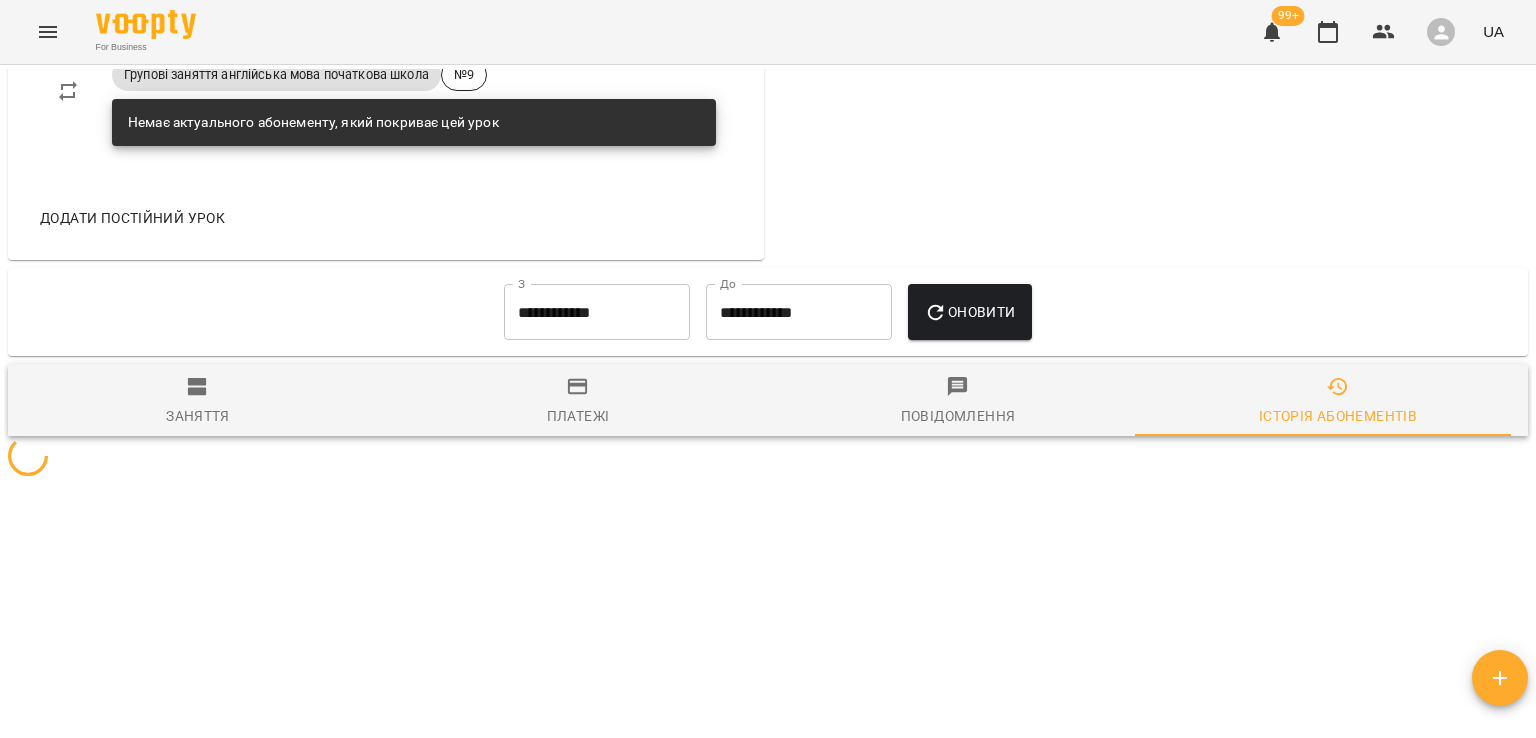 scroll, scrollTop: 1321, scrollLeft: 0, axis: vertical 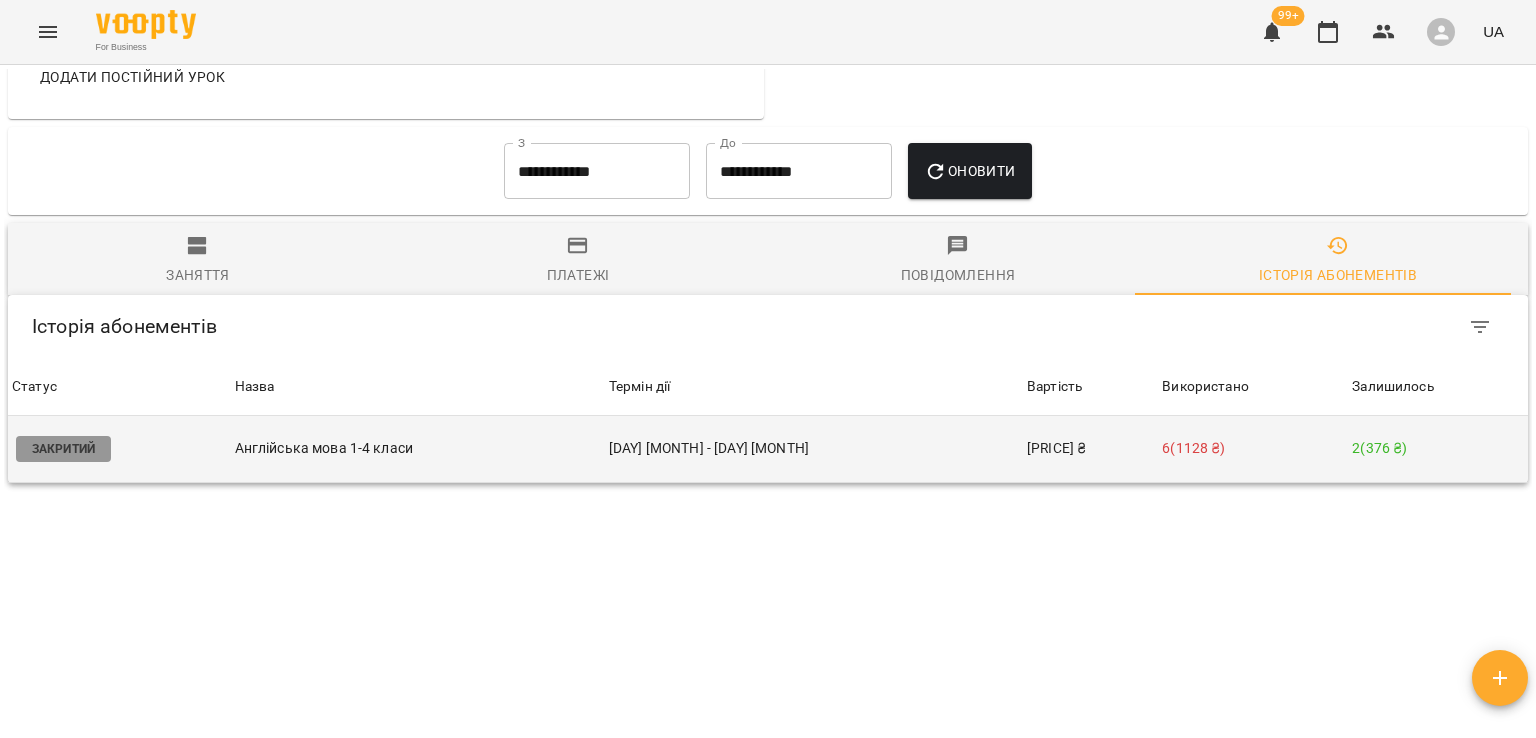 click on "20 трав - 12 черв" at bounding box center (814, 449) 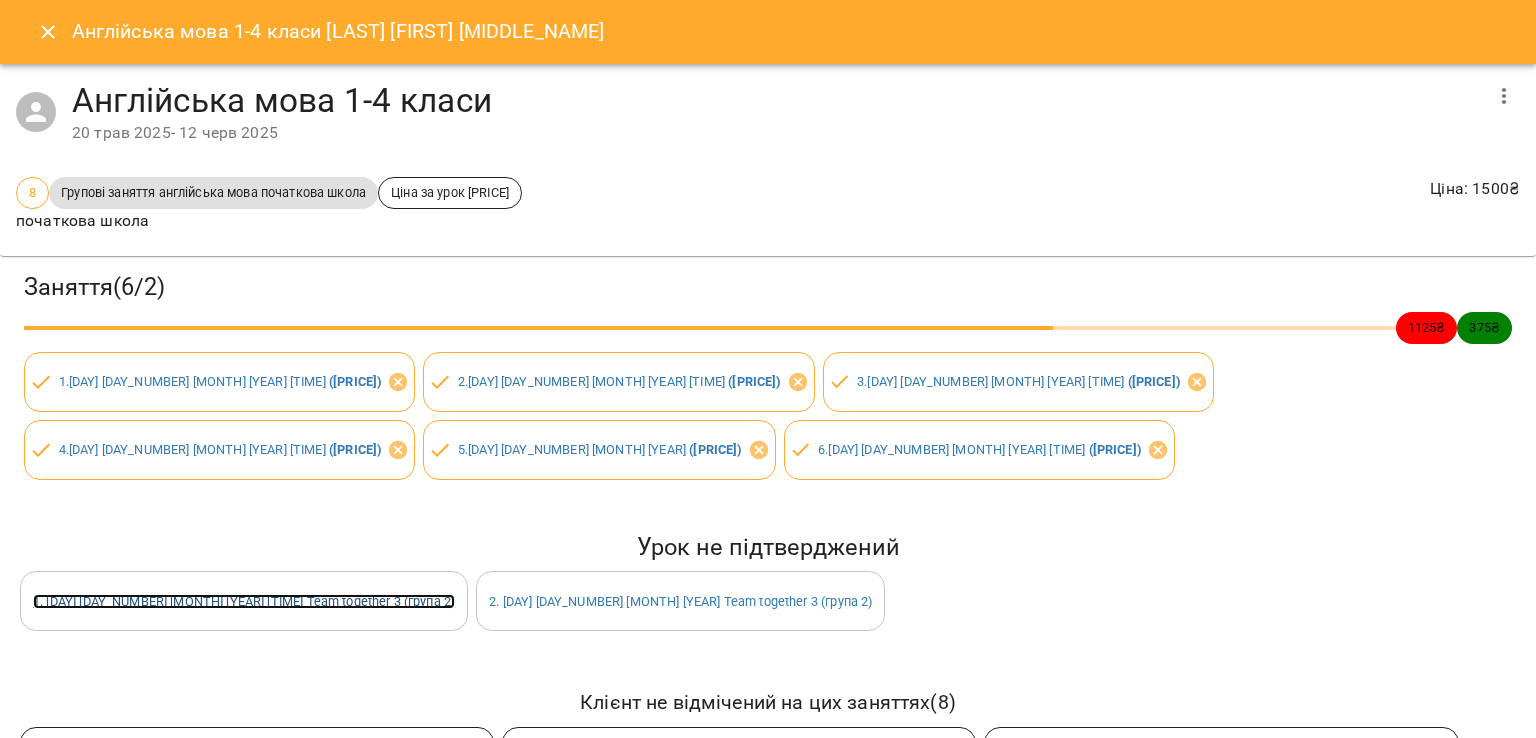 click on "1 .    вт 03 черв 2025 14:00   Team together 3 (група 2)" at bounding box center [244, 601] 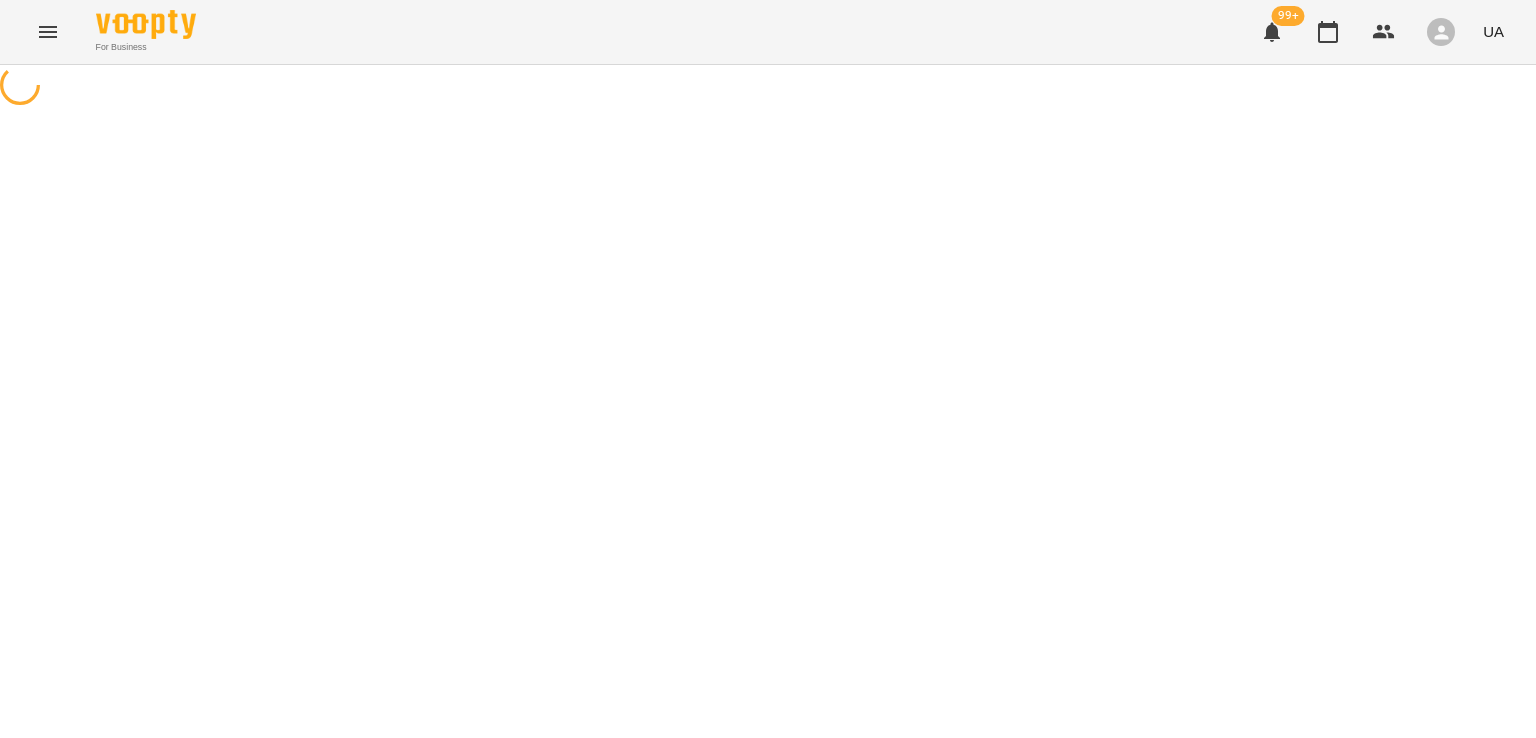 scroll, scrollTop: 0, scrollLeft: 0, axis: both 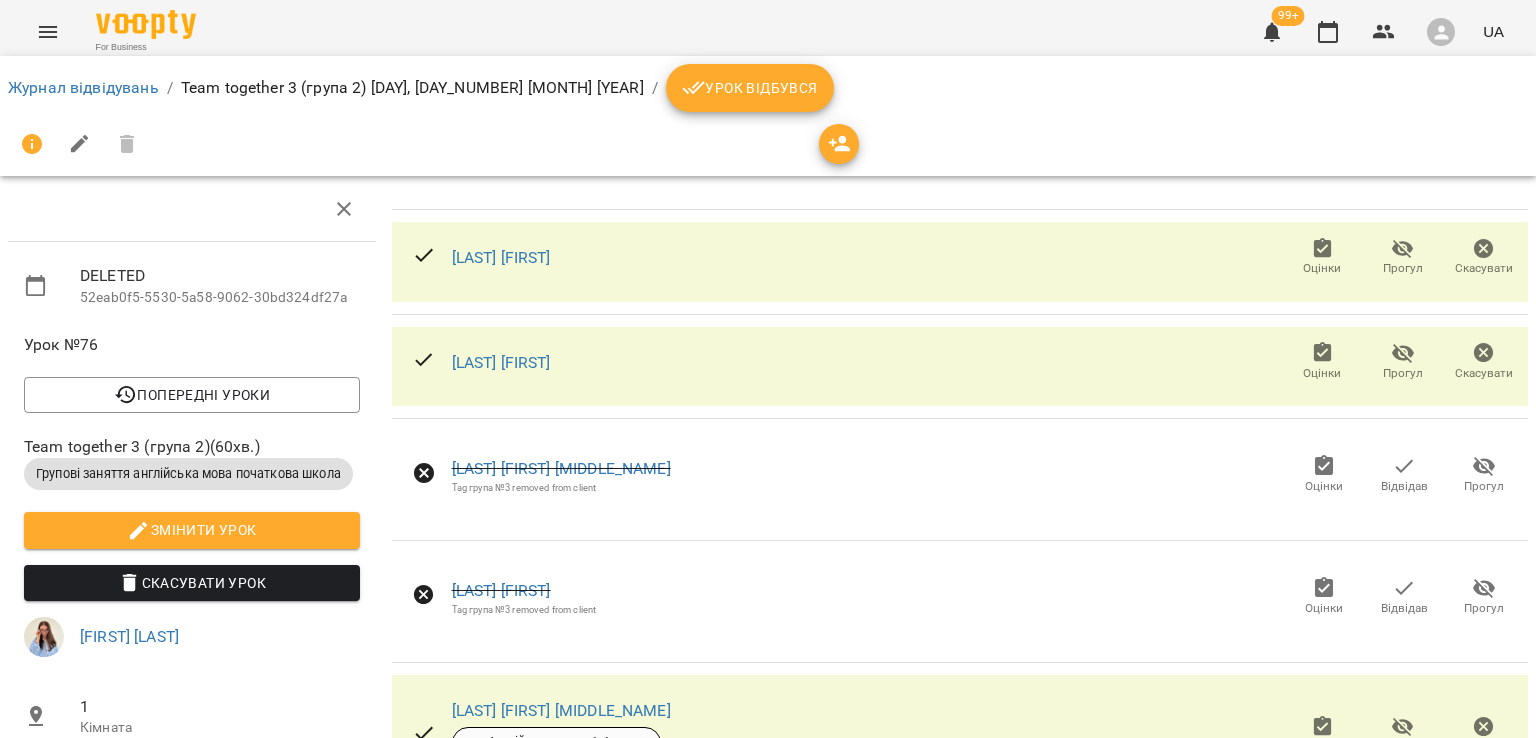 click 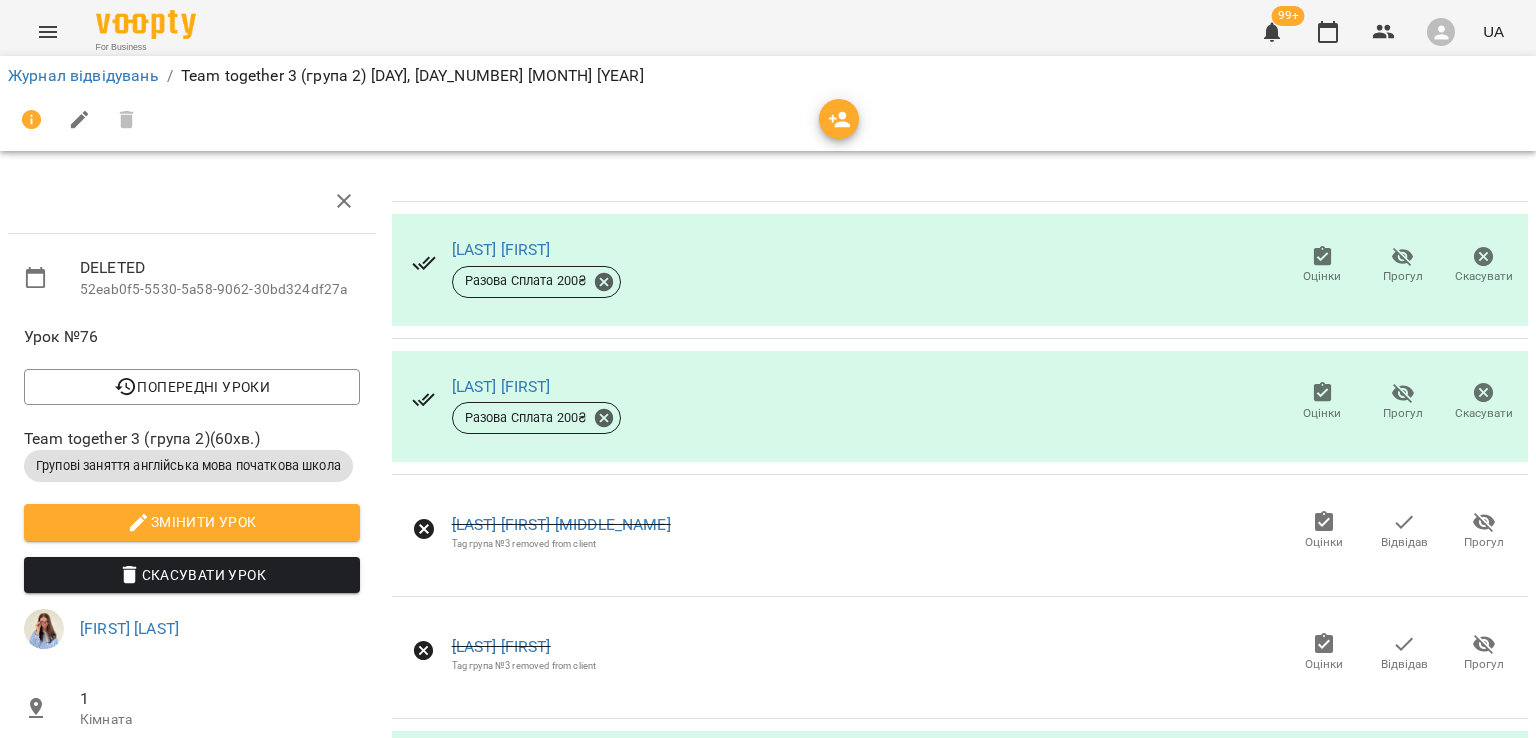 scroll, scrollTop: 0, scrollLeft: 0, axis: both 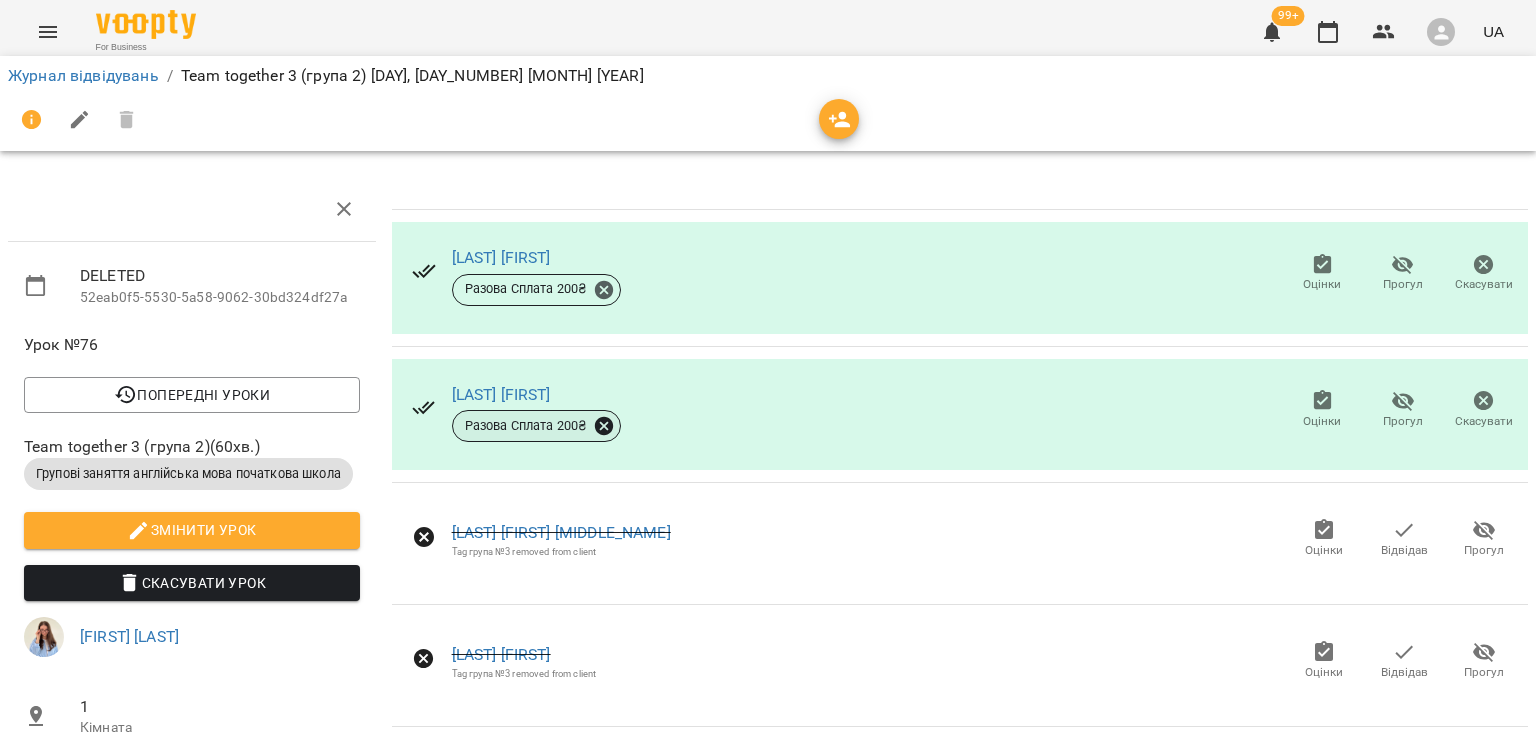 click 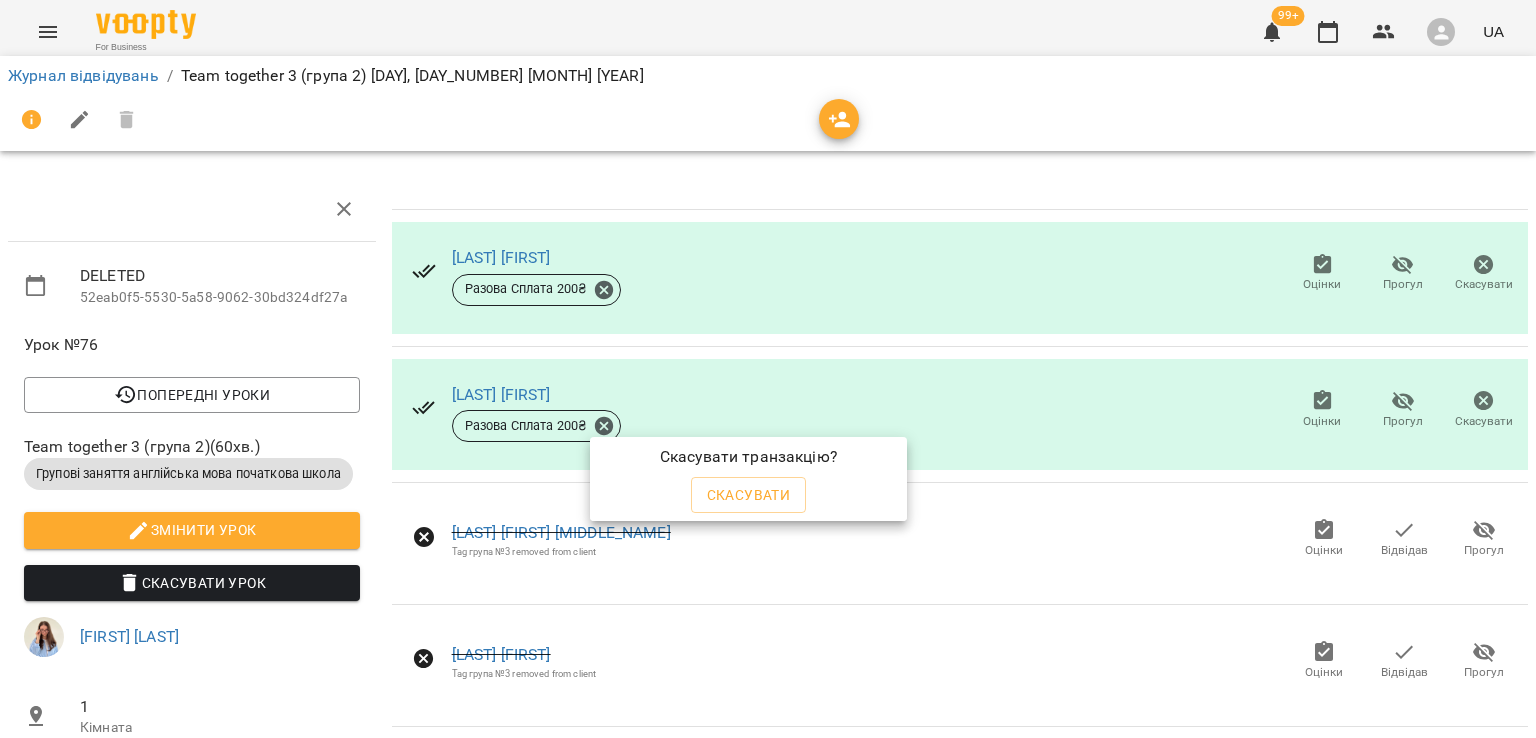 drag, startPoint x: 740, startPoint y: 492, endPoint x: 678, endPoint y: 410, distance: 102.80078 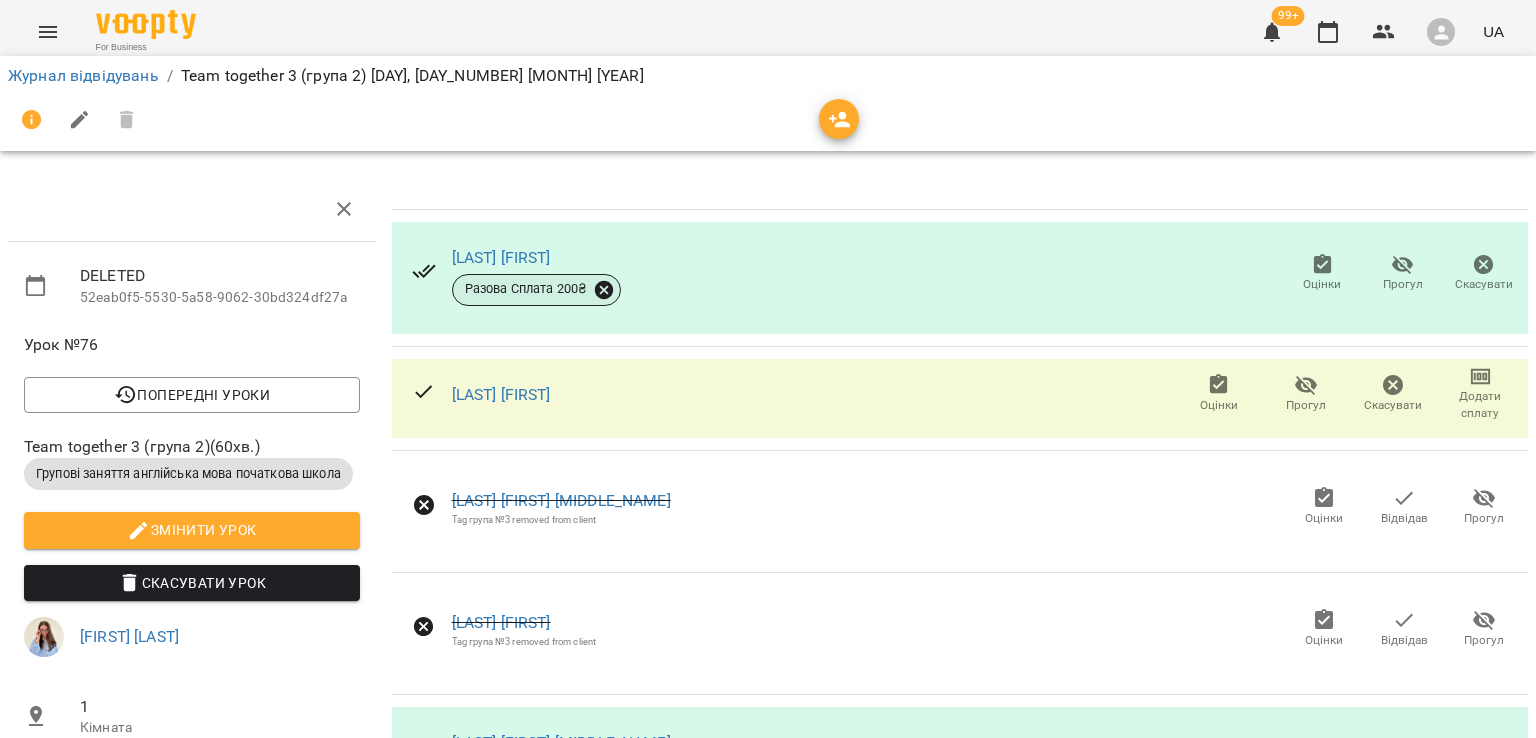 click 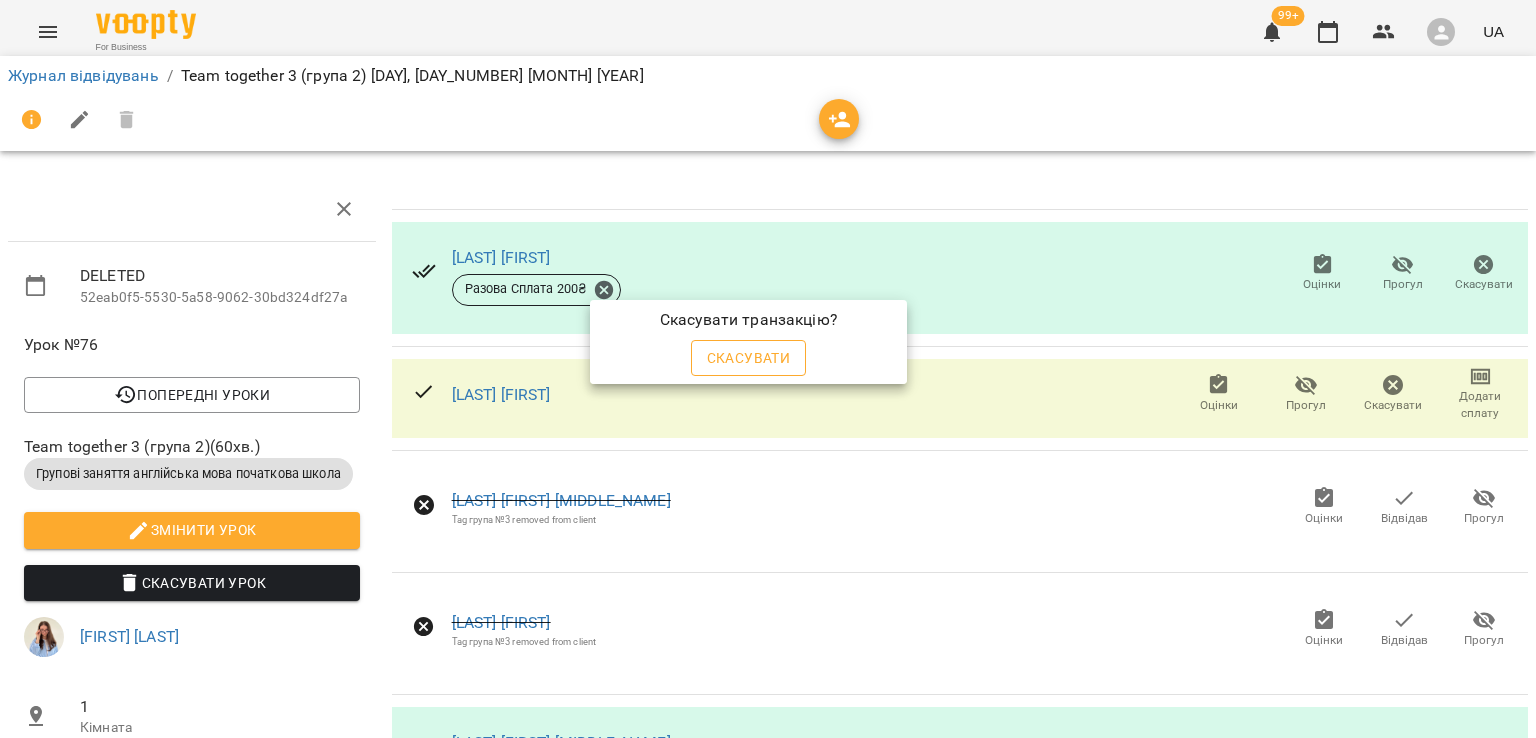 click on "Скасувати" at bounding box center (749, 358) 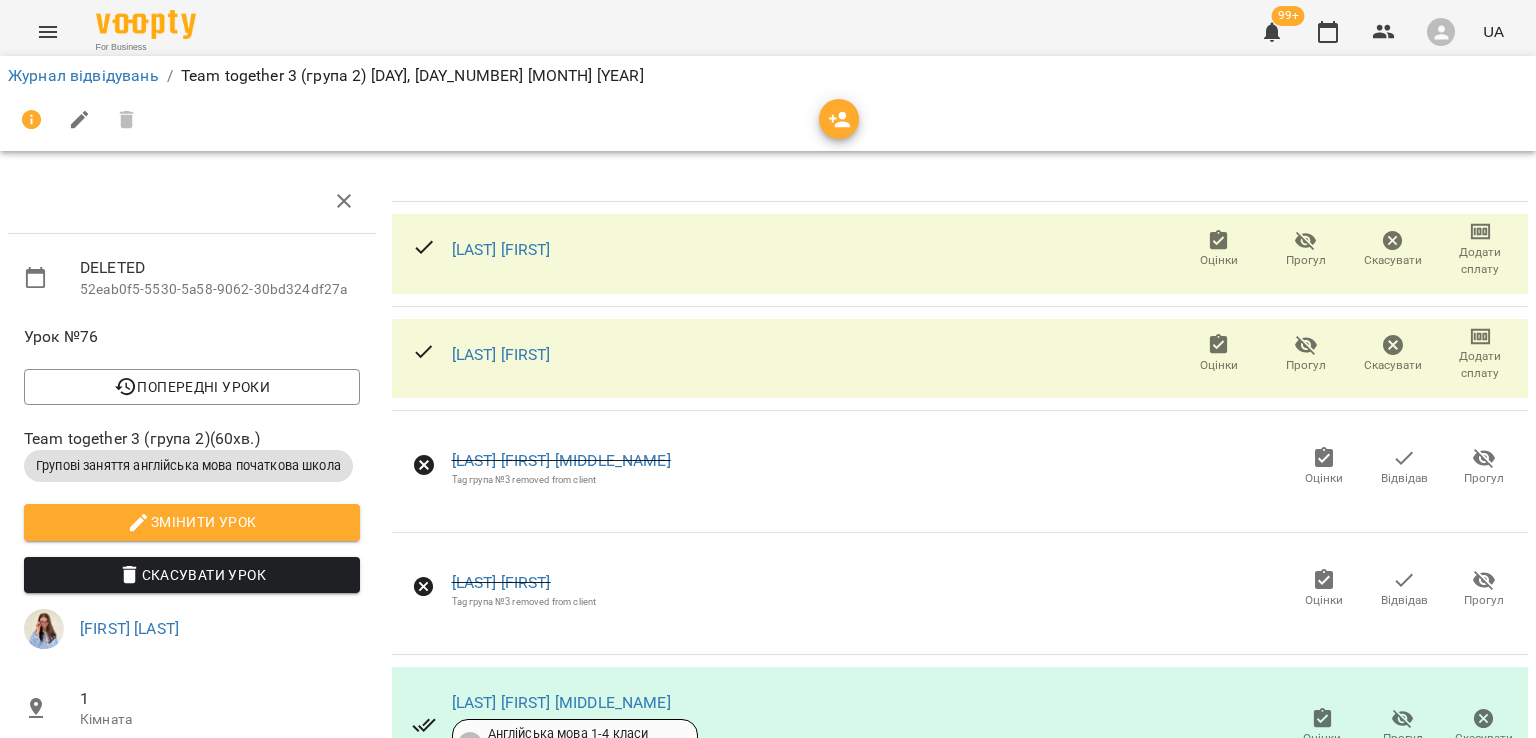 scroll, scrollTop: 300, scrollLeft: 0, axis: vertical 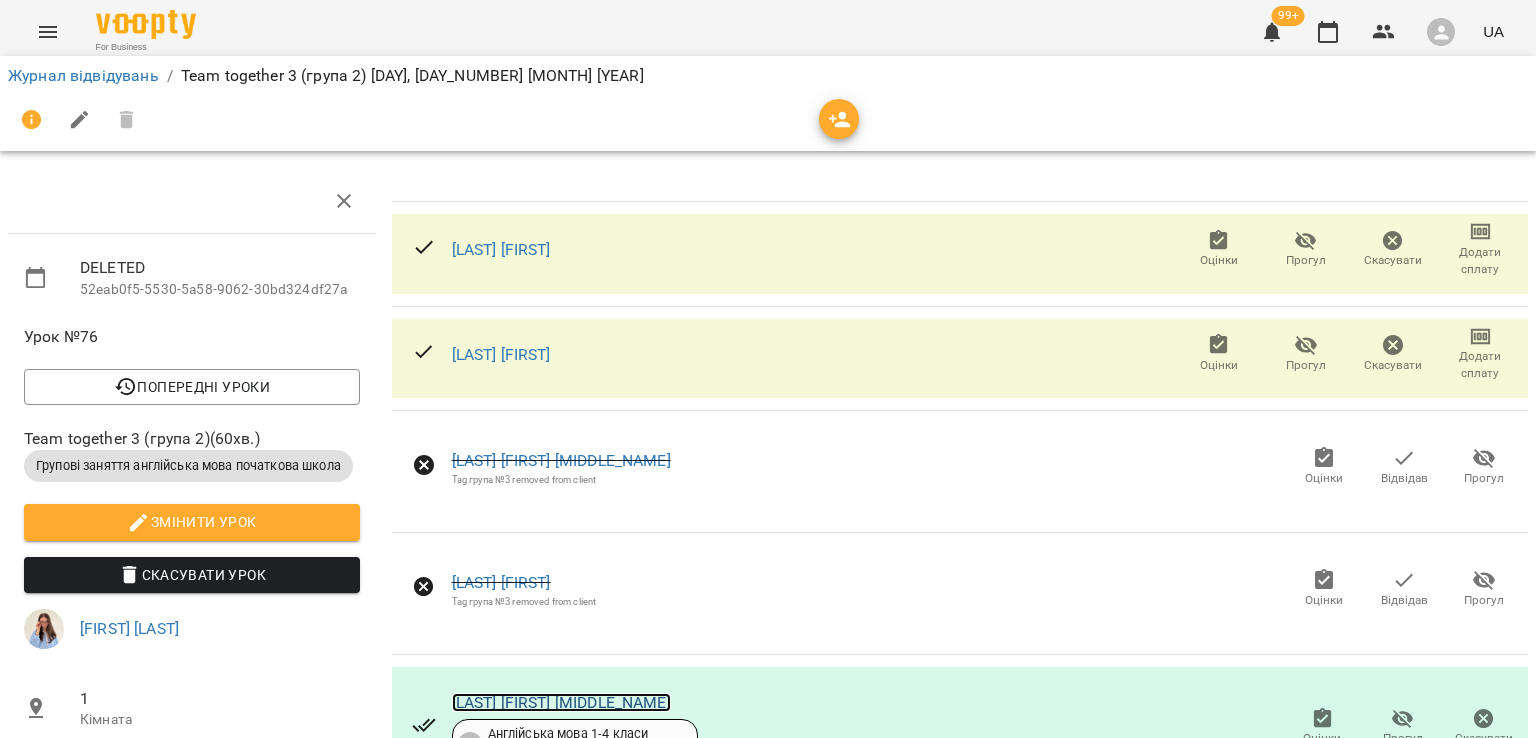 click on "[LAST] [FIRST] [MIDDLE]" at bounding box center [561, 702] 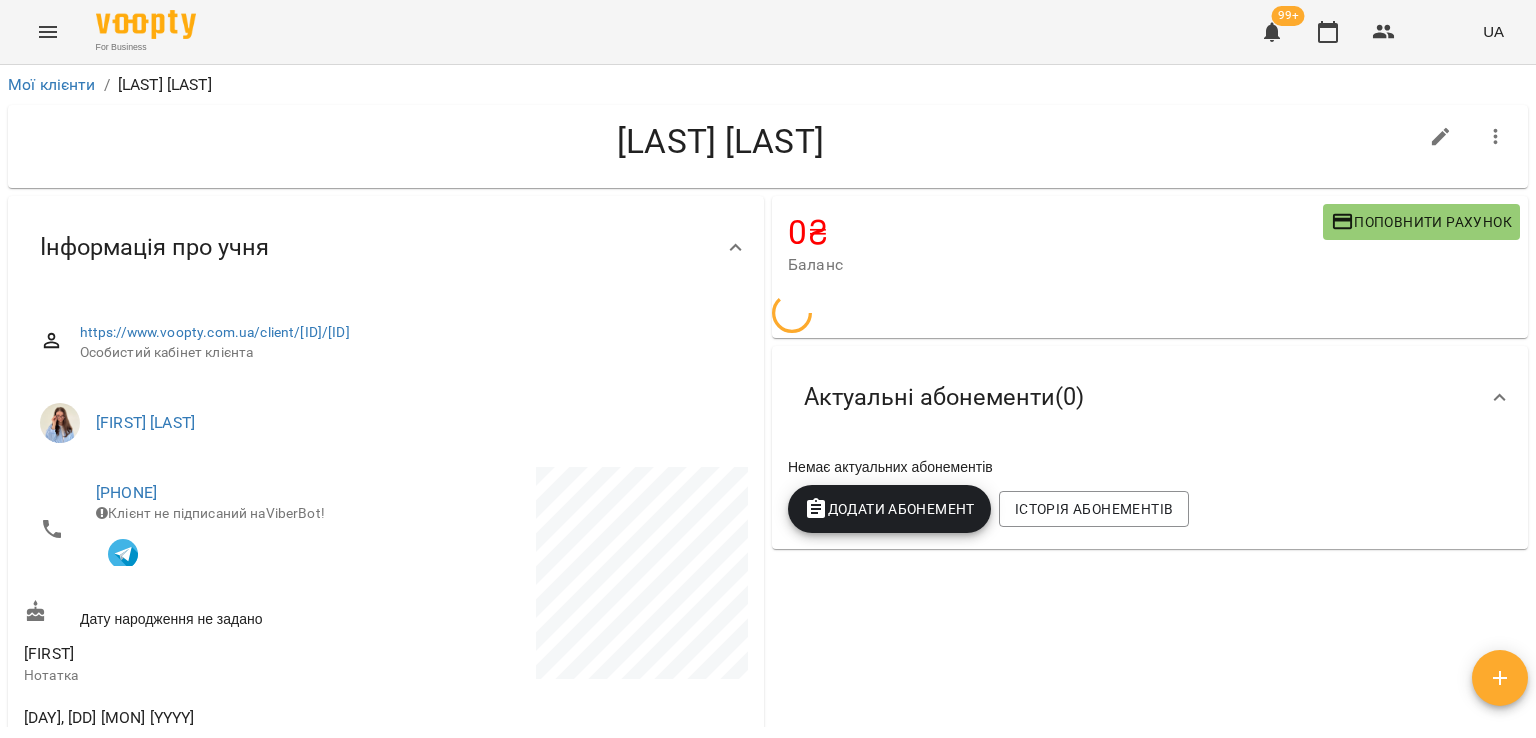 scroll, scrollTop: 0, scrollLeft: 0, axis: both 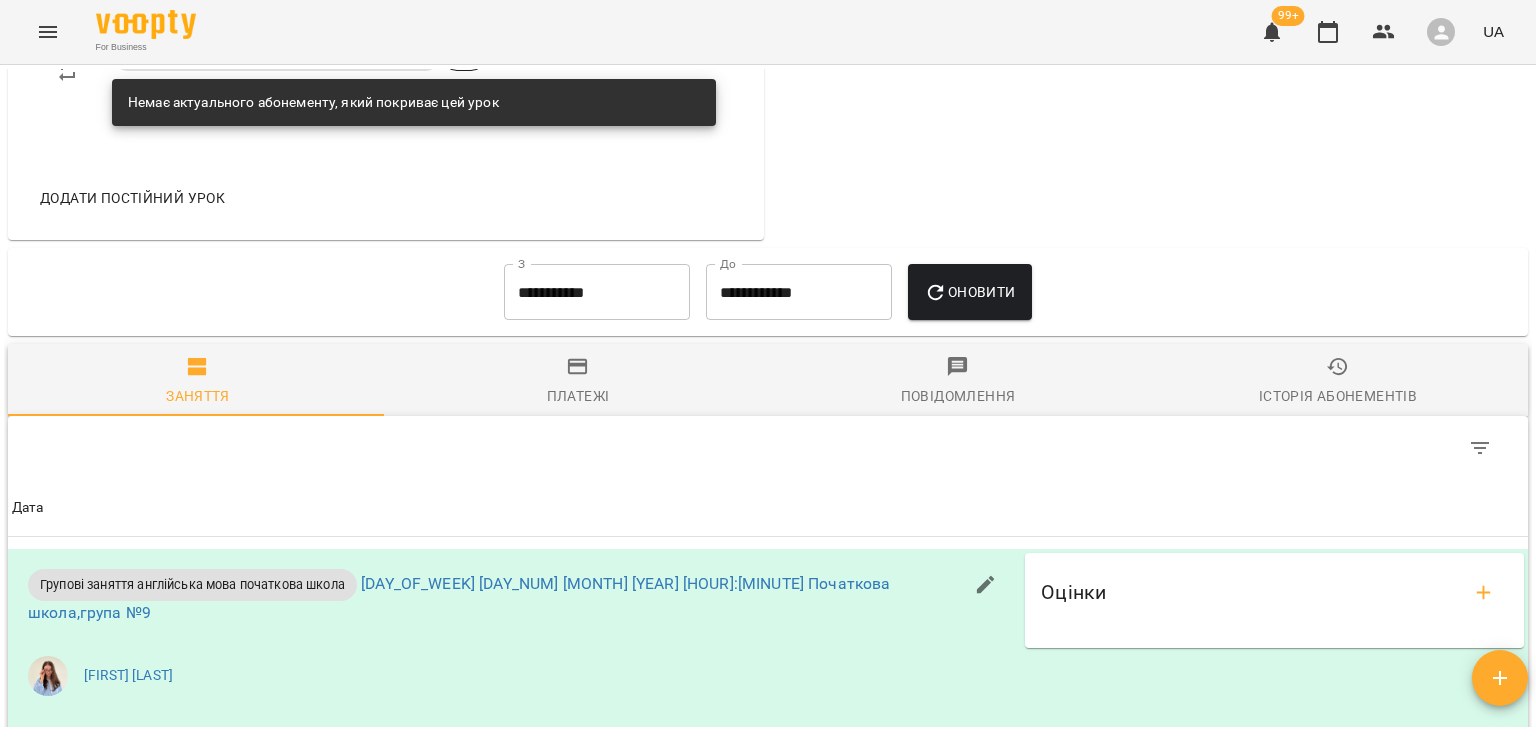 click on "Історія абонементів" at bounding box center [1338, 396] 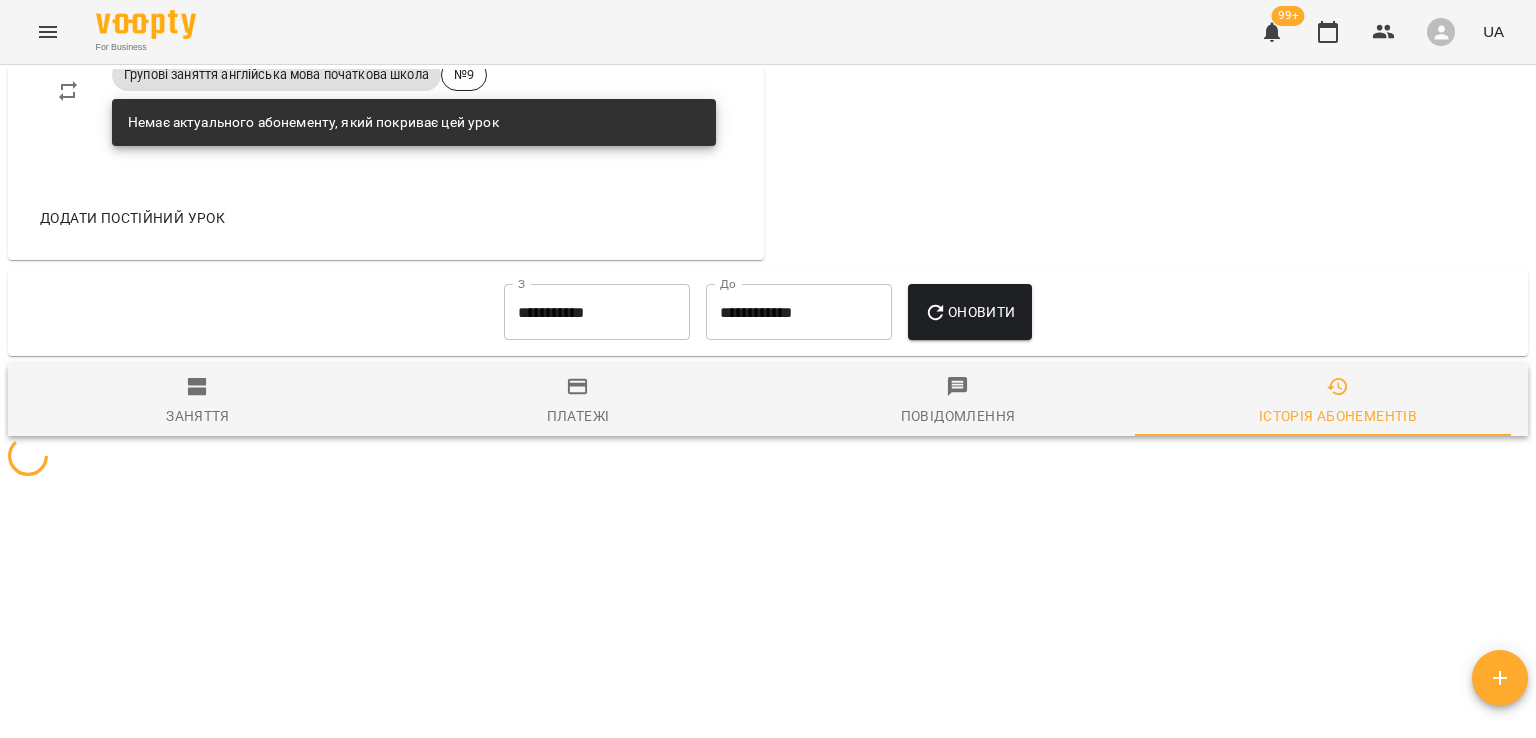scroll, scrollTop: 1200, scrollLeft: 0, axis: vertical 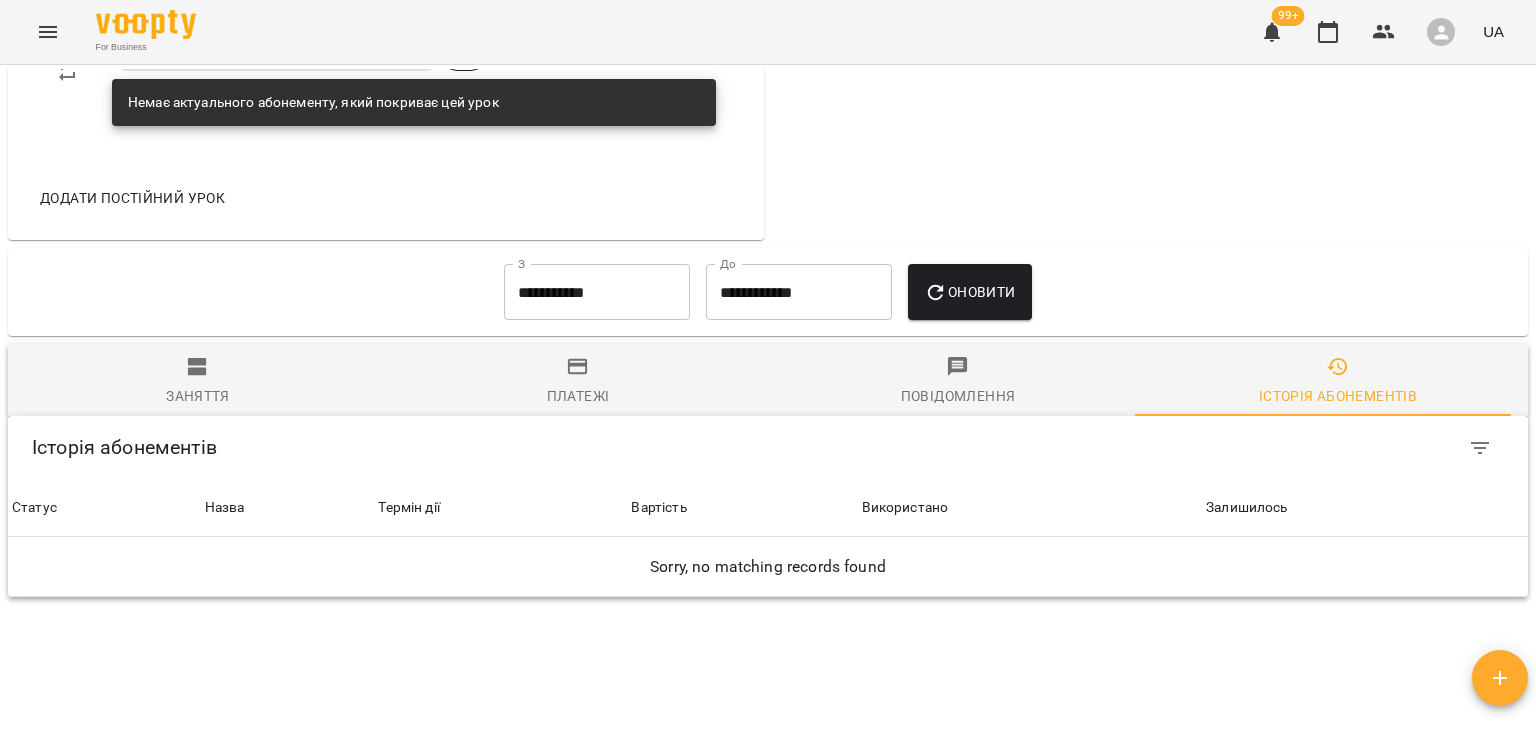 click on "**********" at bounding box center (597, 292) 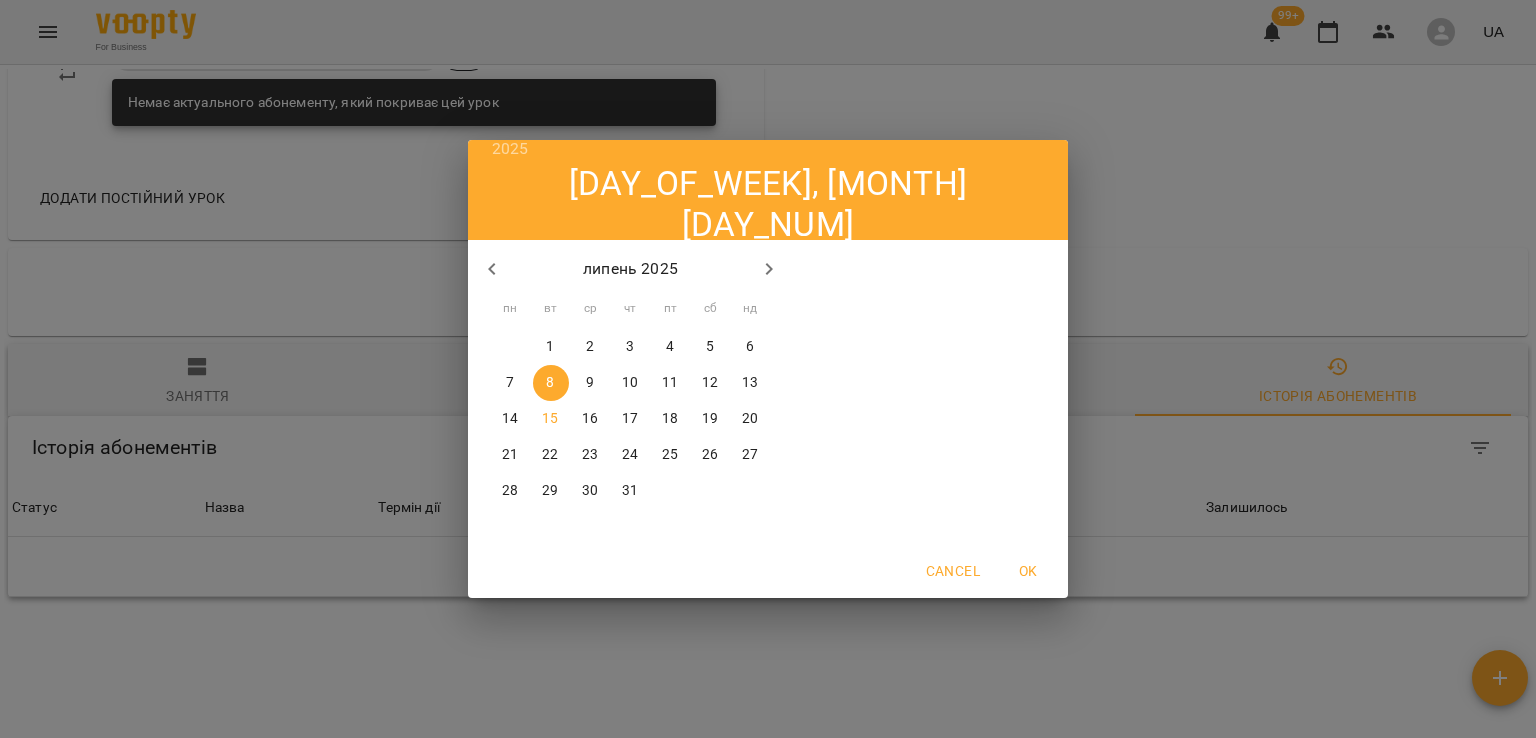 click 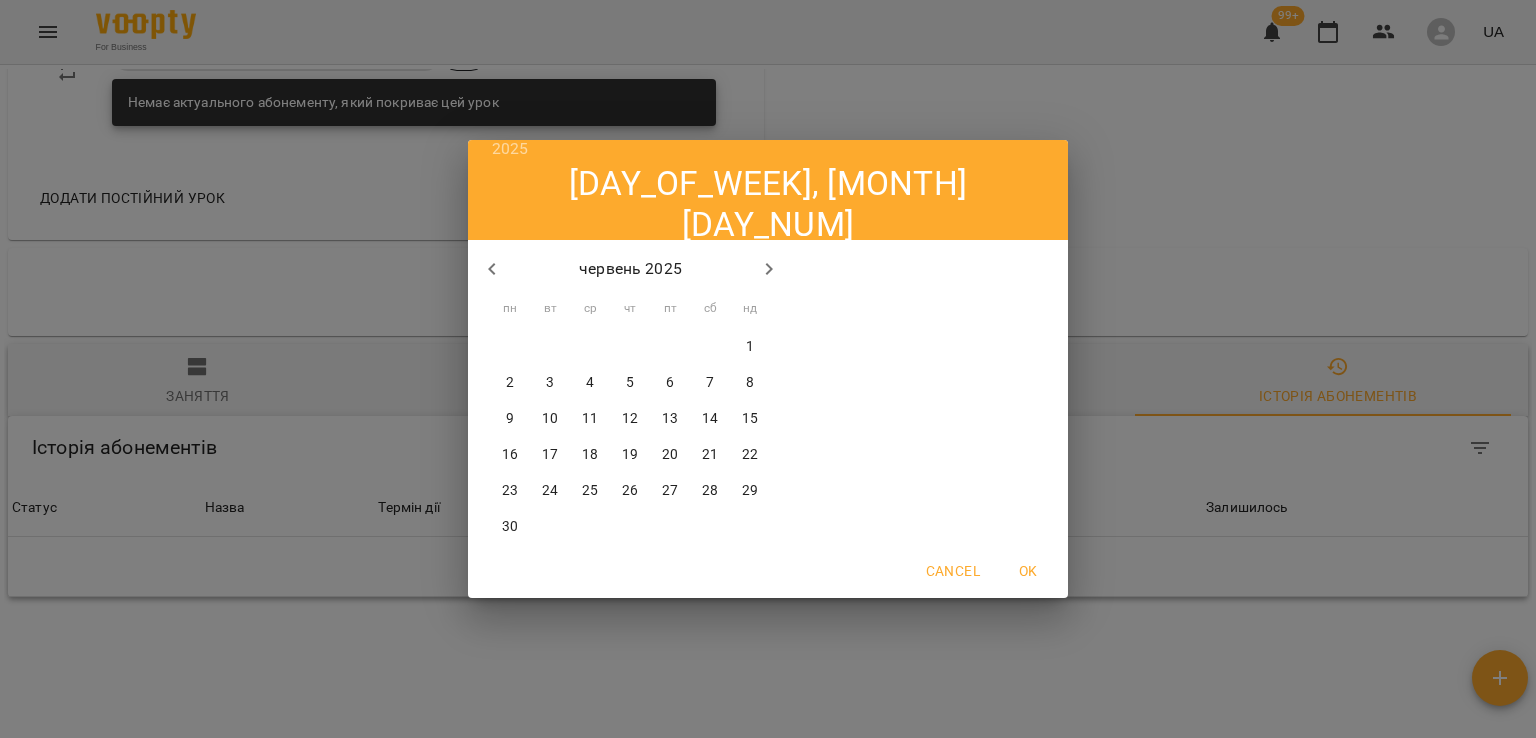 drag, startPoint x: 876, startPoint y: 345, endPoint x: 1091, endPoint y: 389, distance: 219.45615 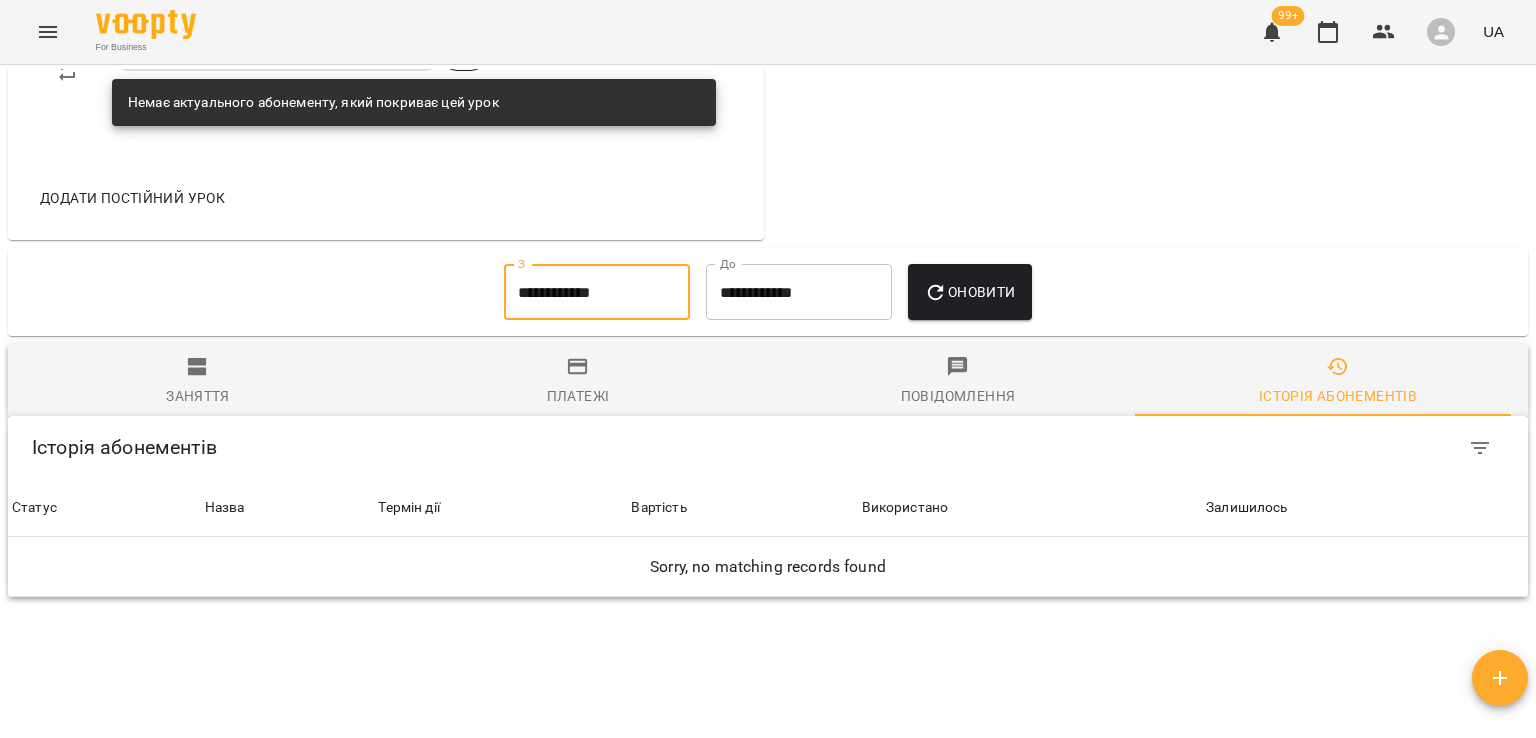 click on "Історія абонементів" at bounding box center (1338, 382) 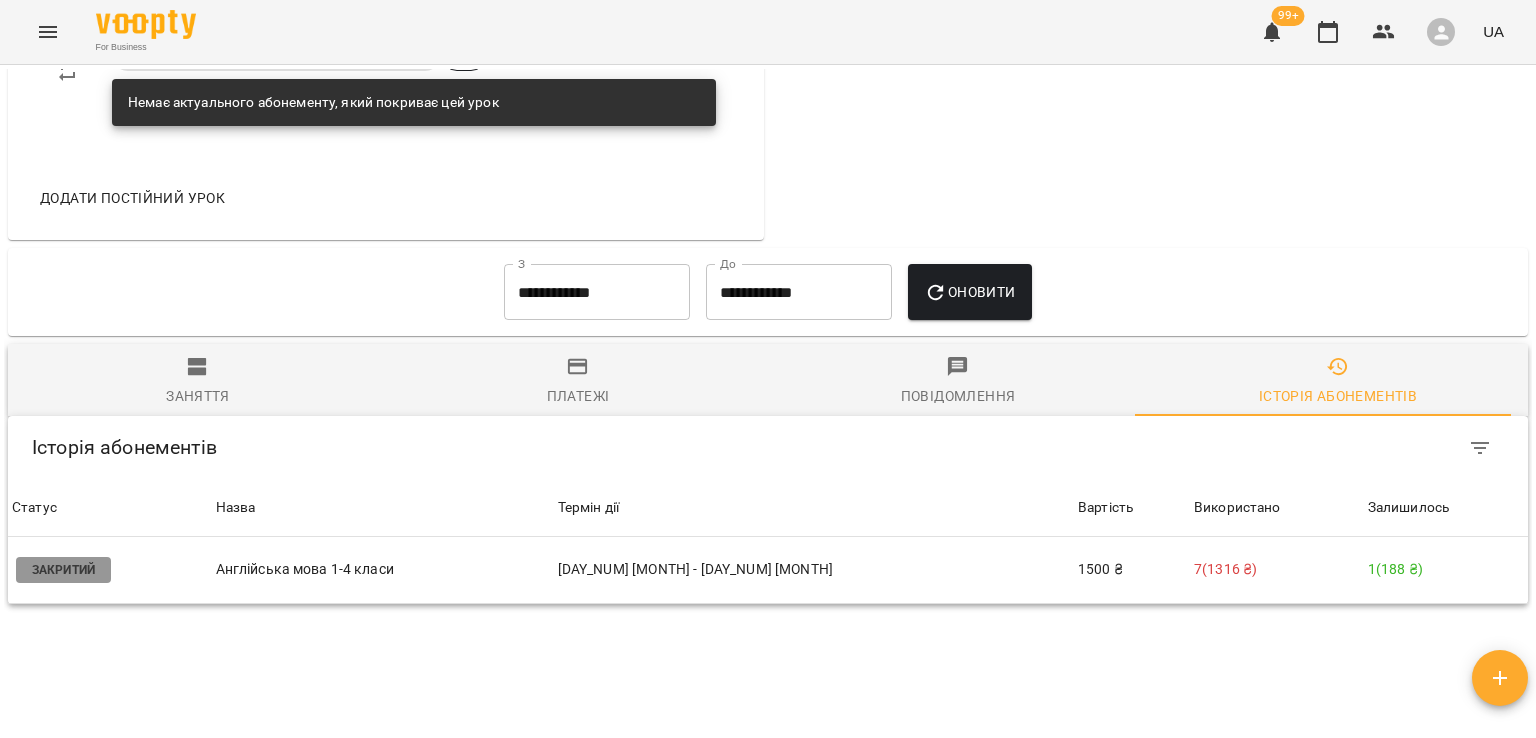 scroll, scrollTop: 1328, scrollLeft: 0, axis: vertical 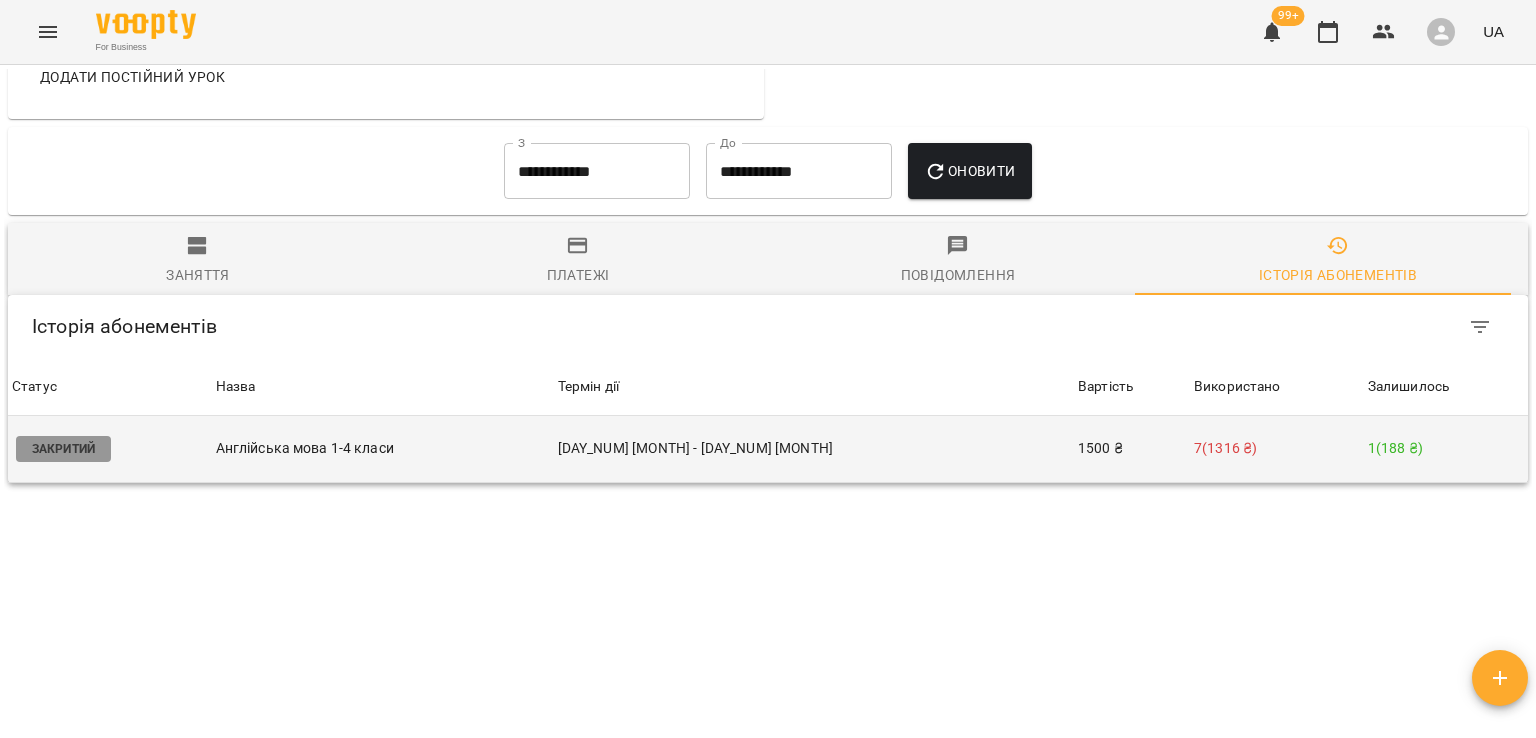 click on "[DAY] [MONTH] - [DAY] [MONTH]" at bounding box center [814, 449] 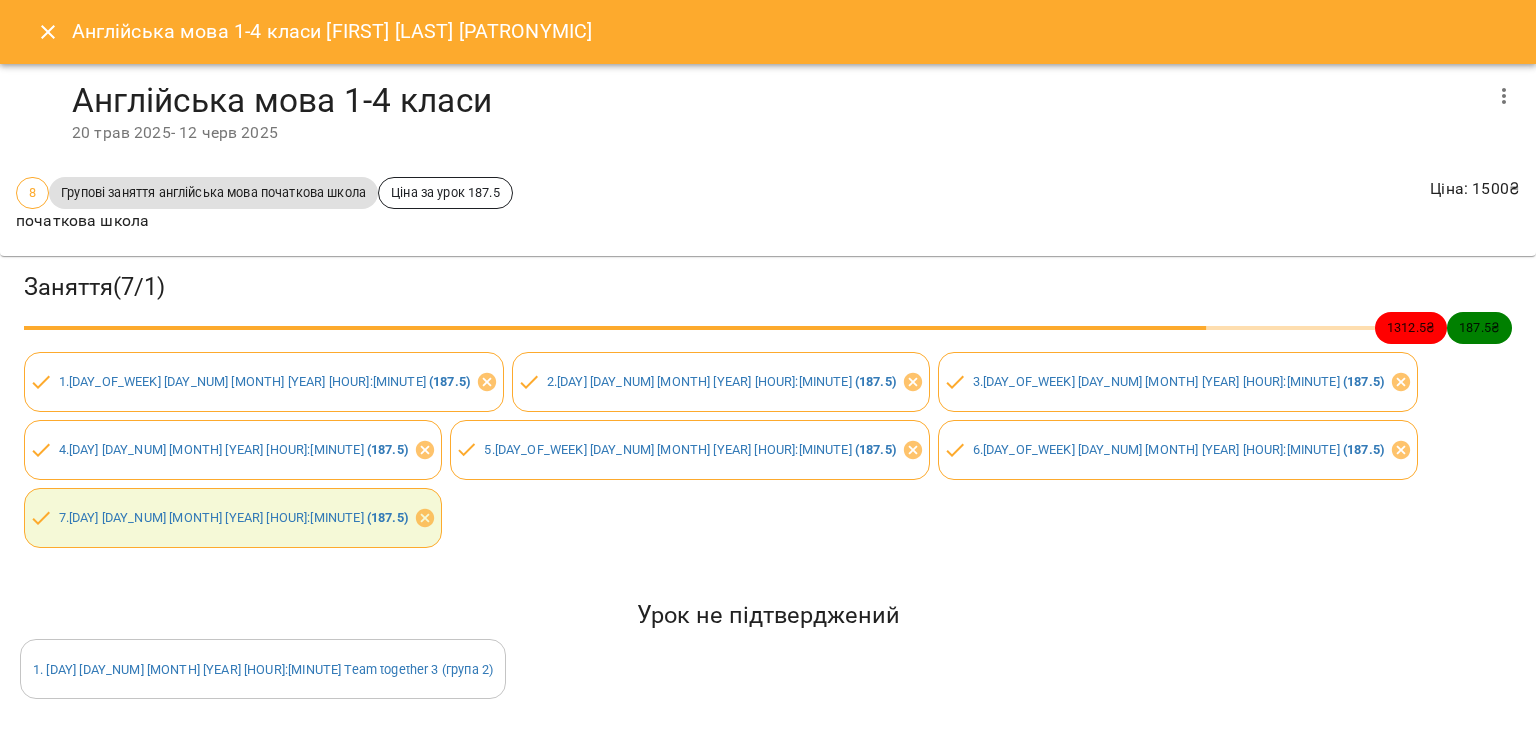 scroll, scrollTop: 161, scrollLeft: 0, axis: vertical 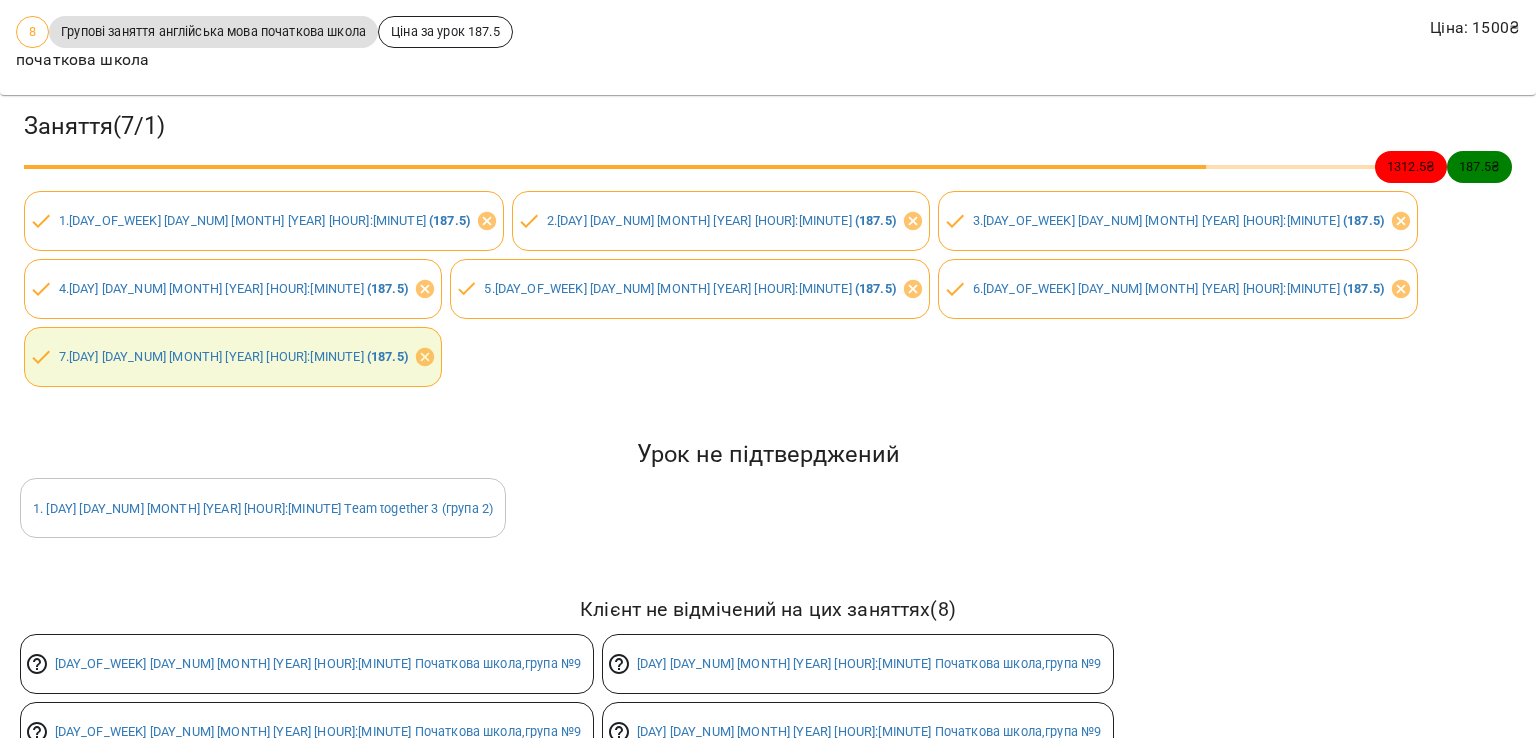 click 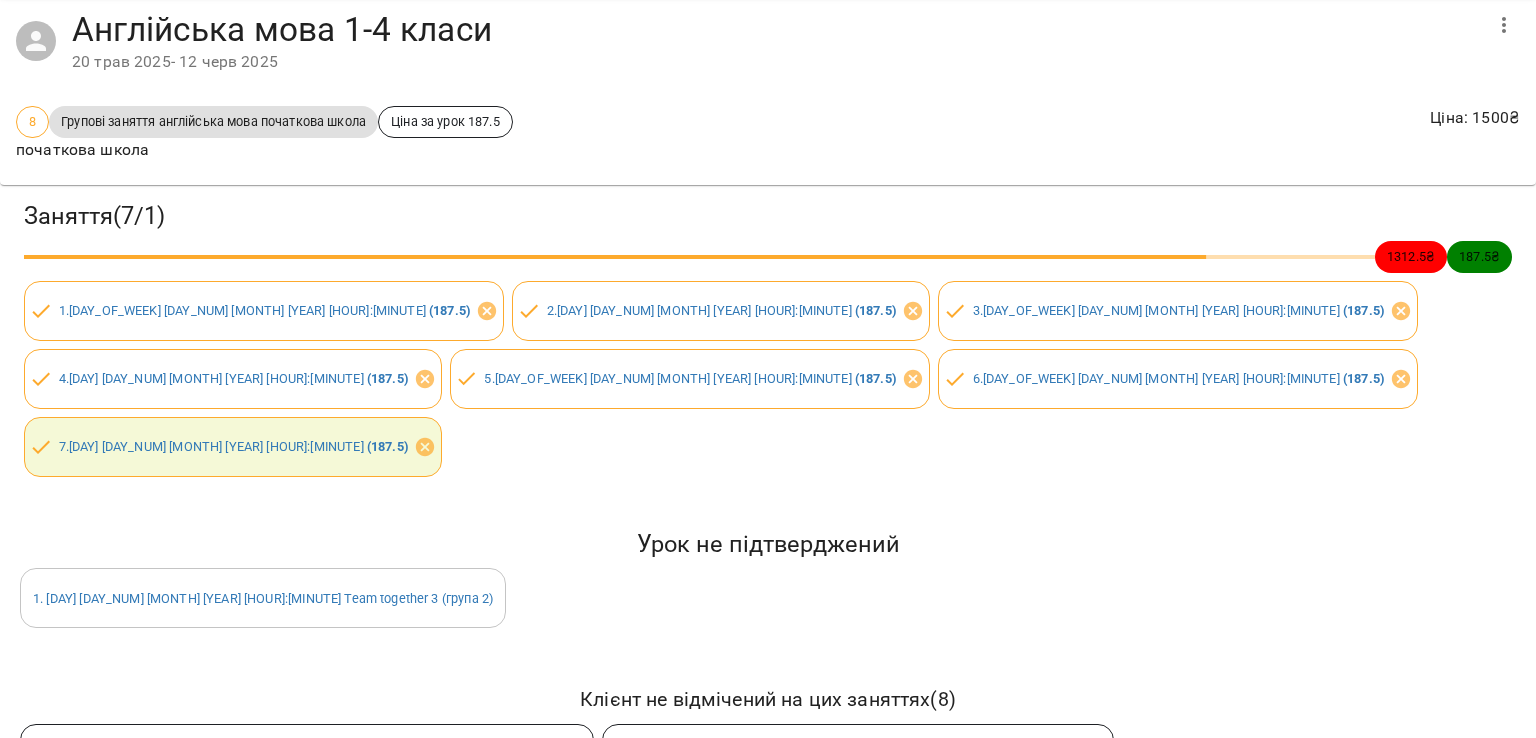 scroll, scrollTop: 0, scrollLeft: 0, axis: both 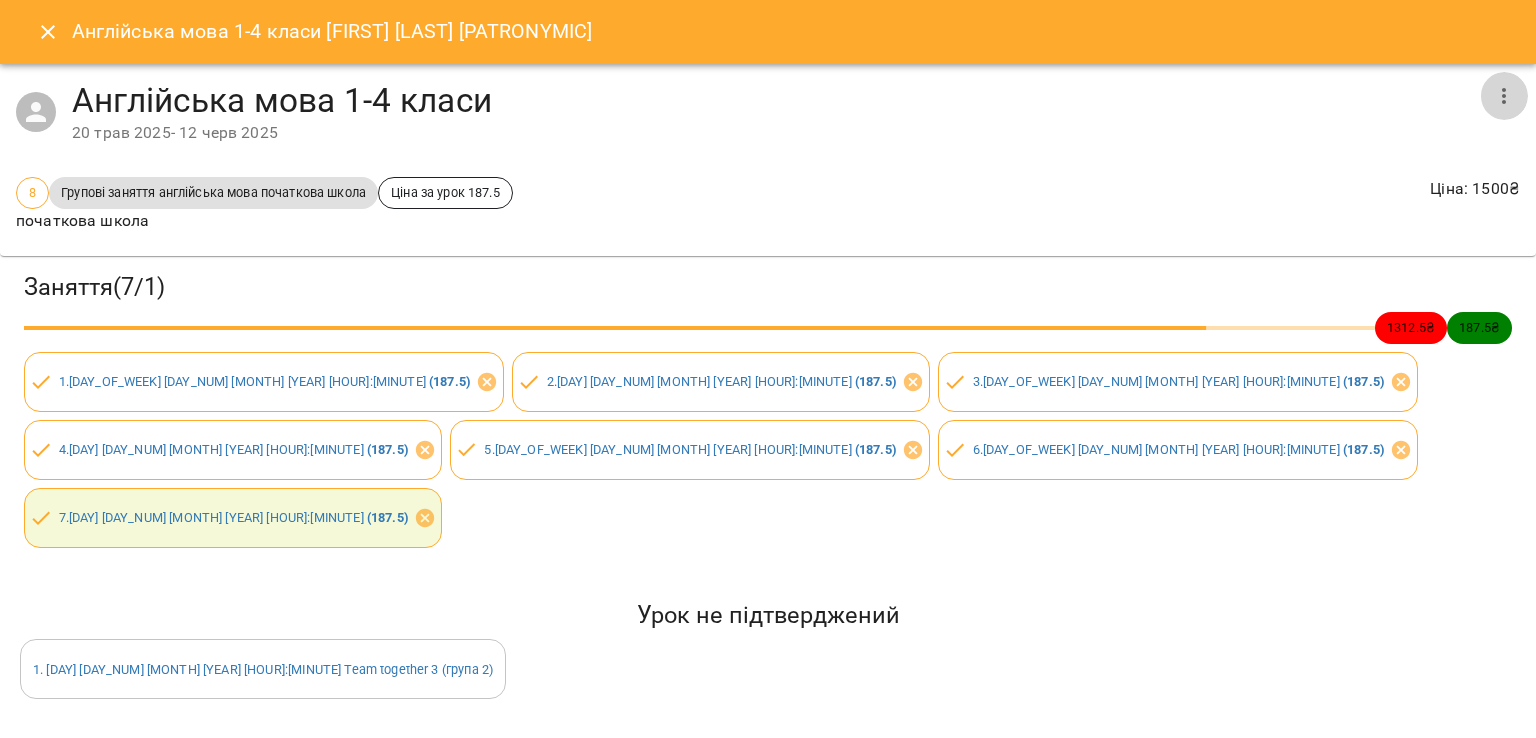 click 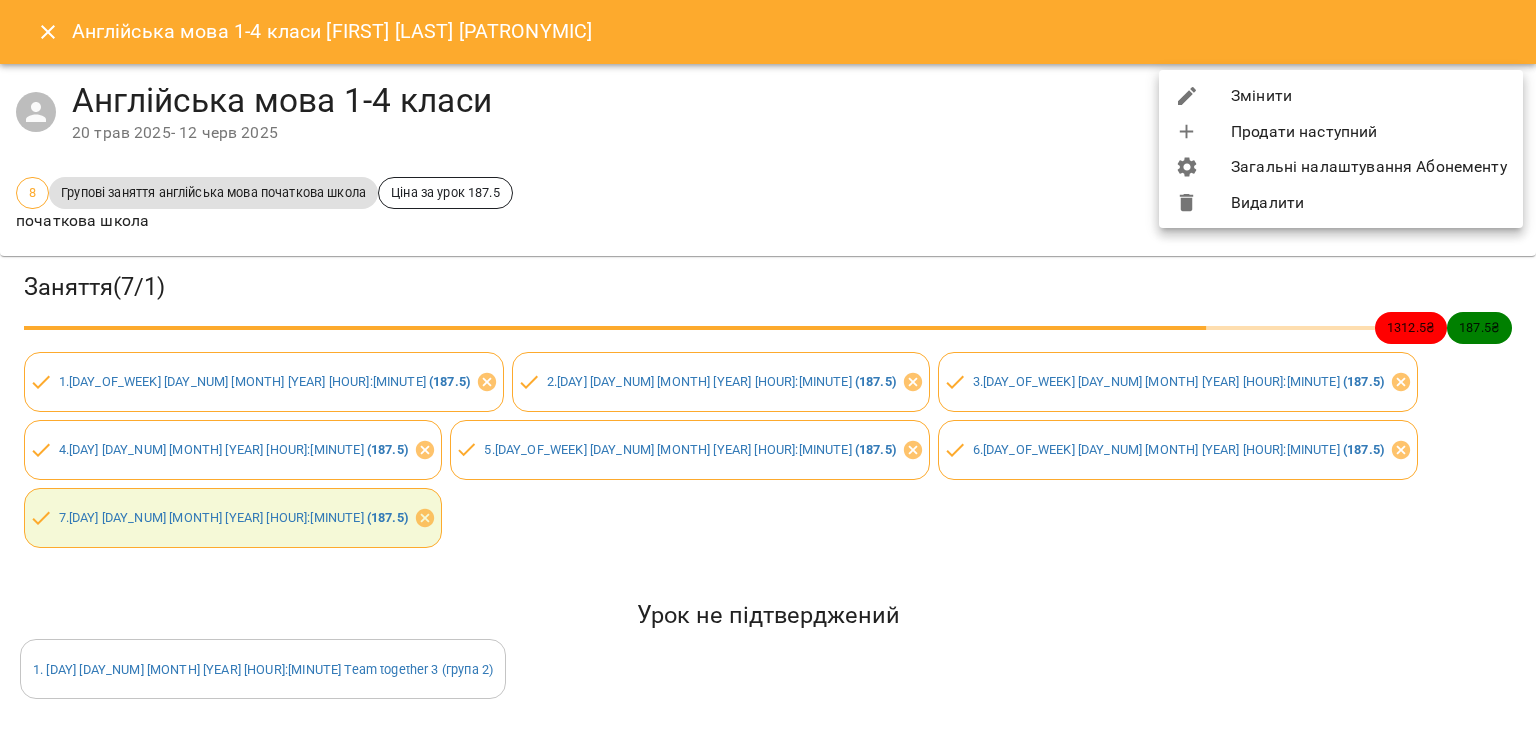 click on "Продати наступний" at bounding box center [1341, 132] 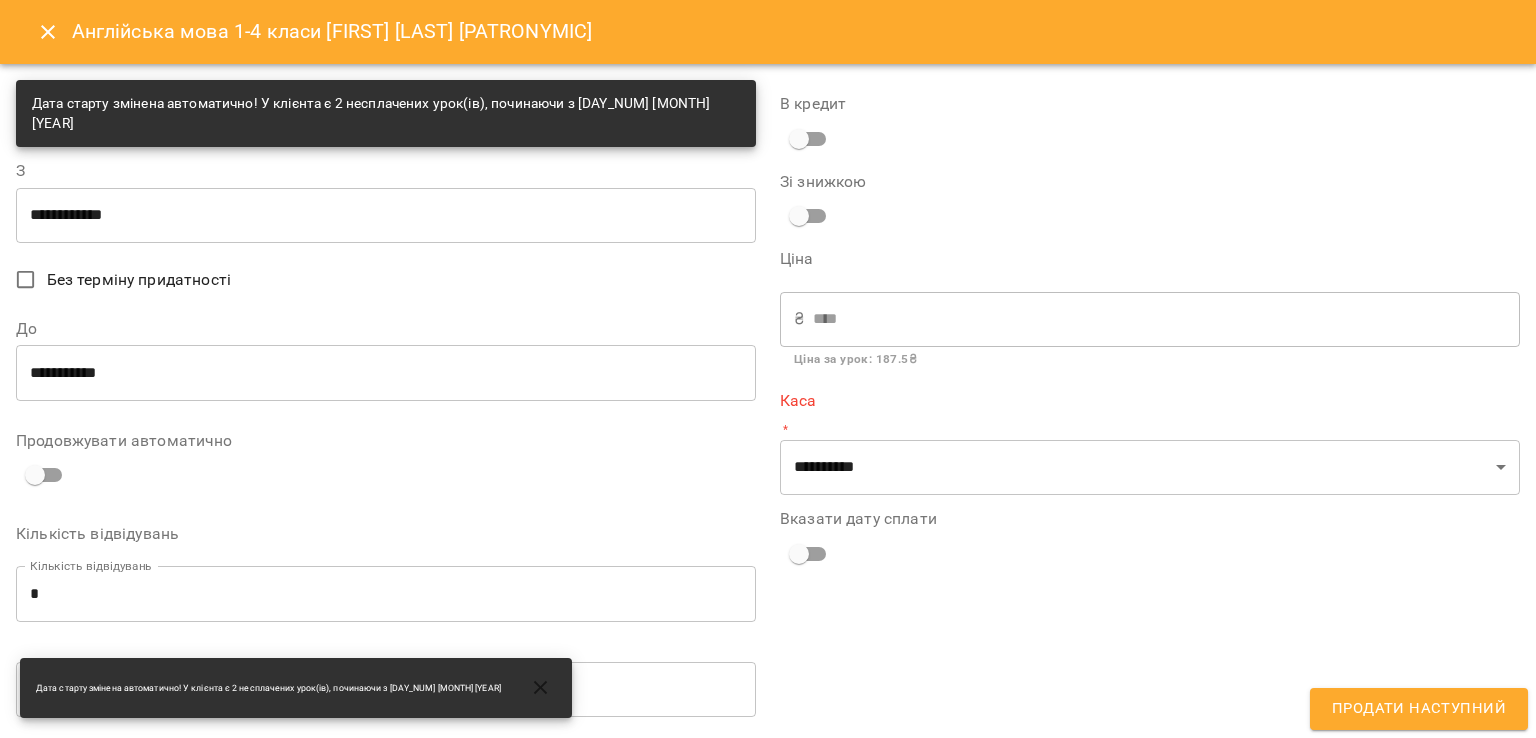 click on "**********" at bounding box center (386, 215) 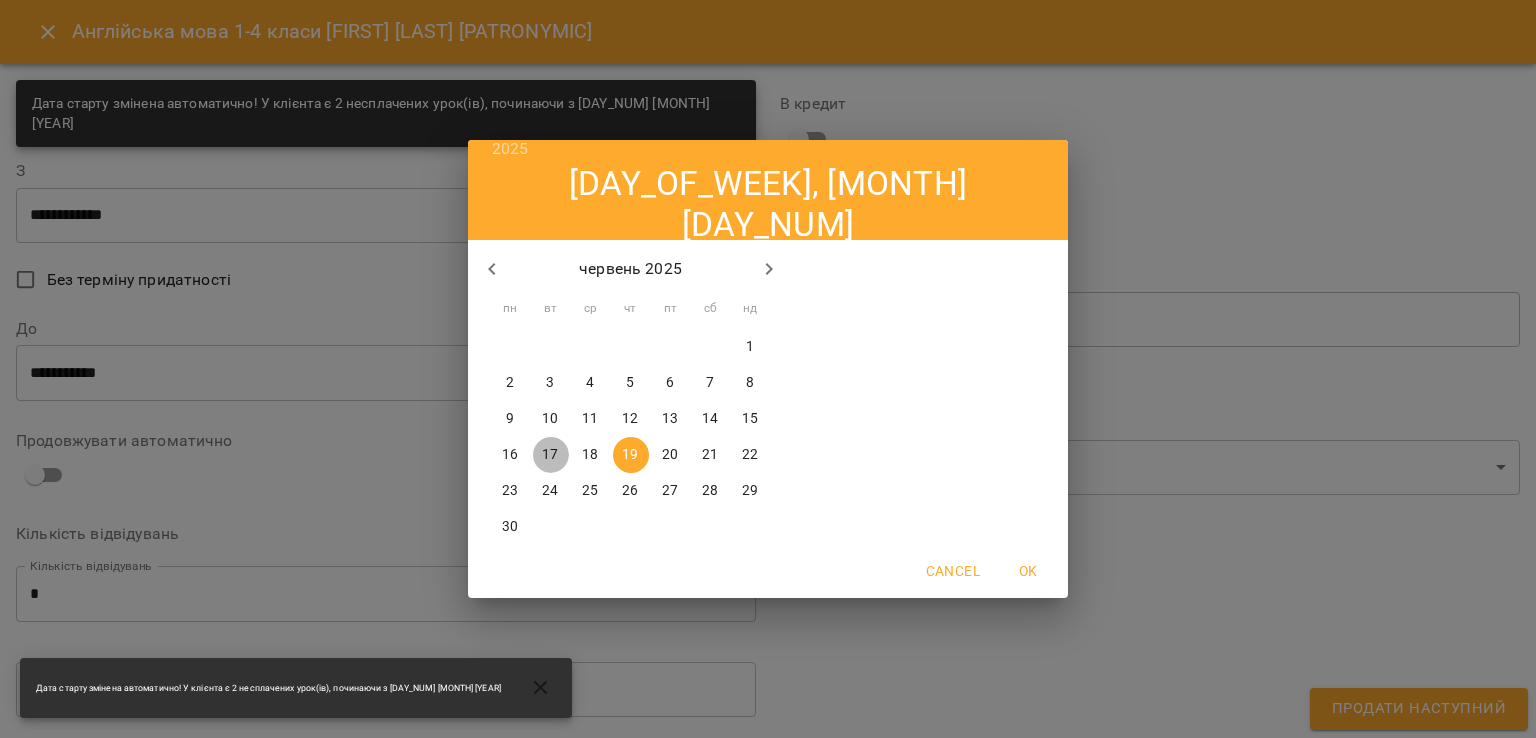 click on "17" at bounding box center [550, 455] 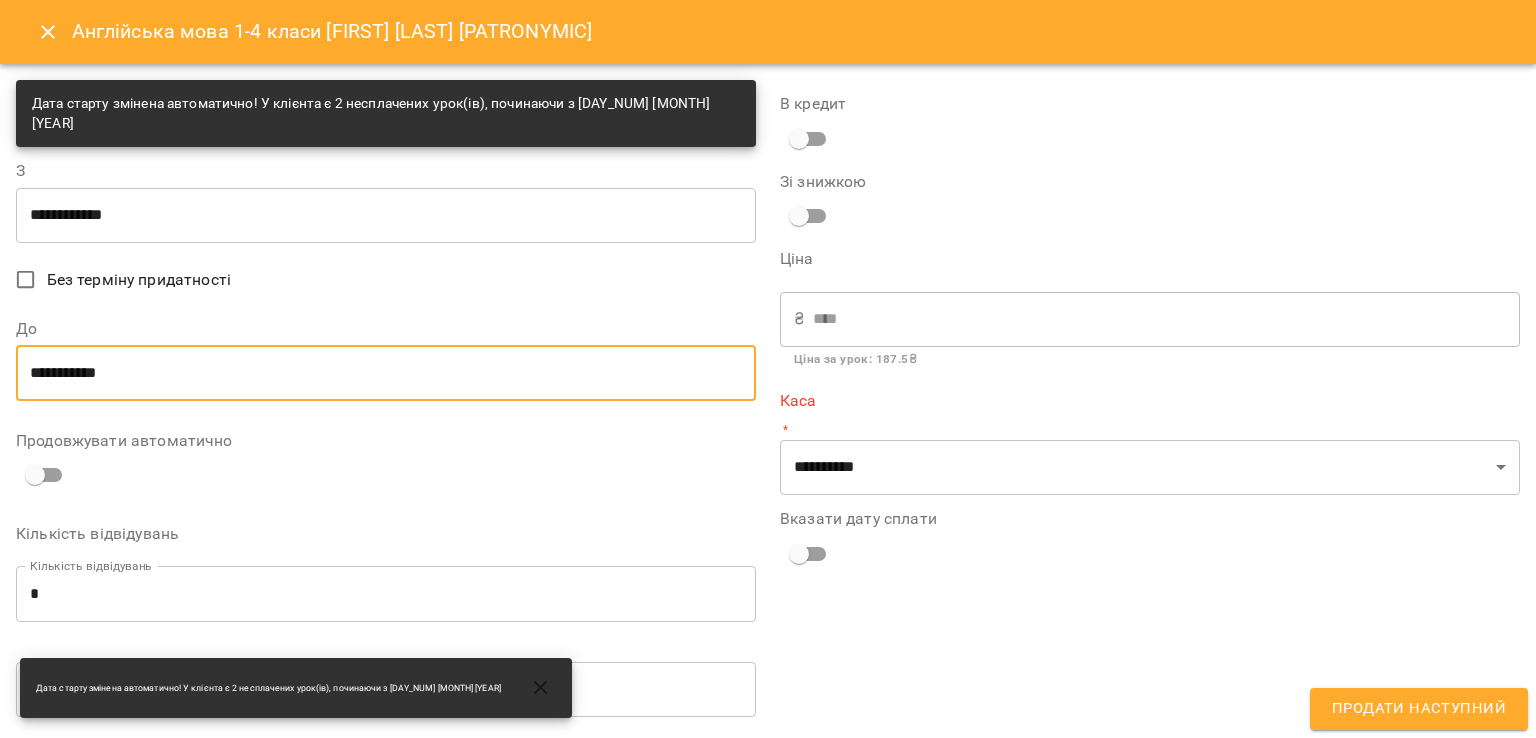 click on "**********" at bounding box center (386, 373) 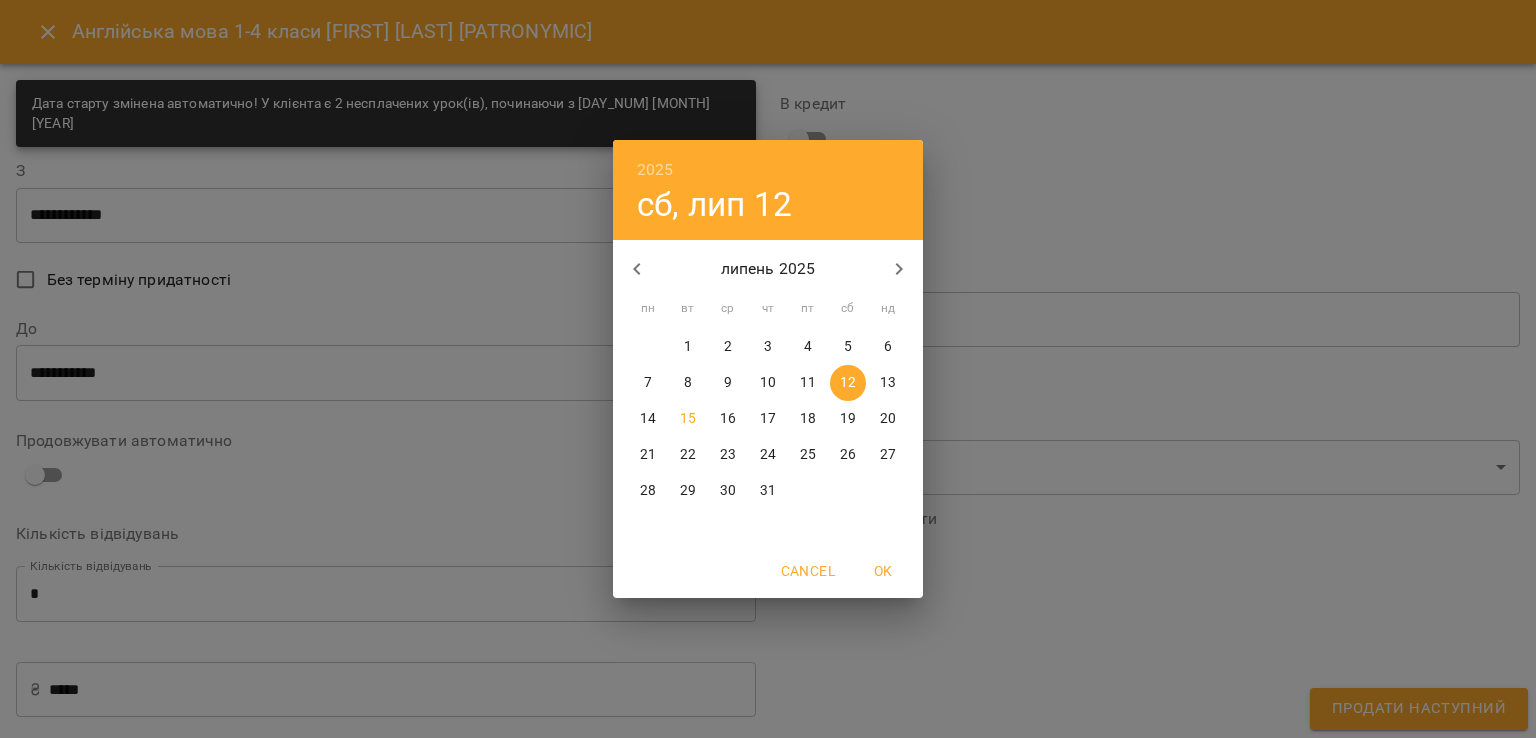 click 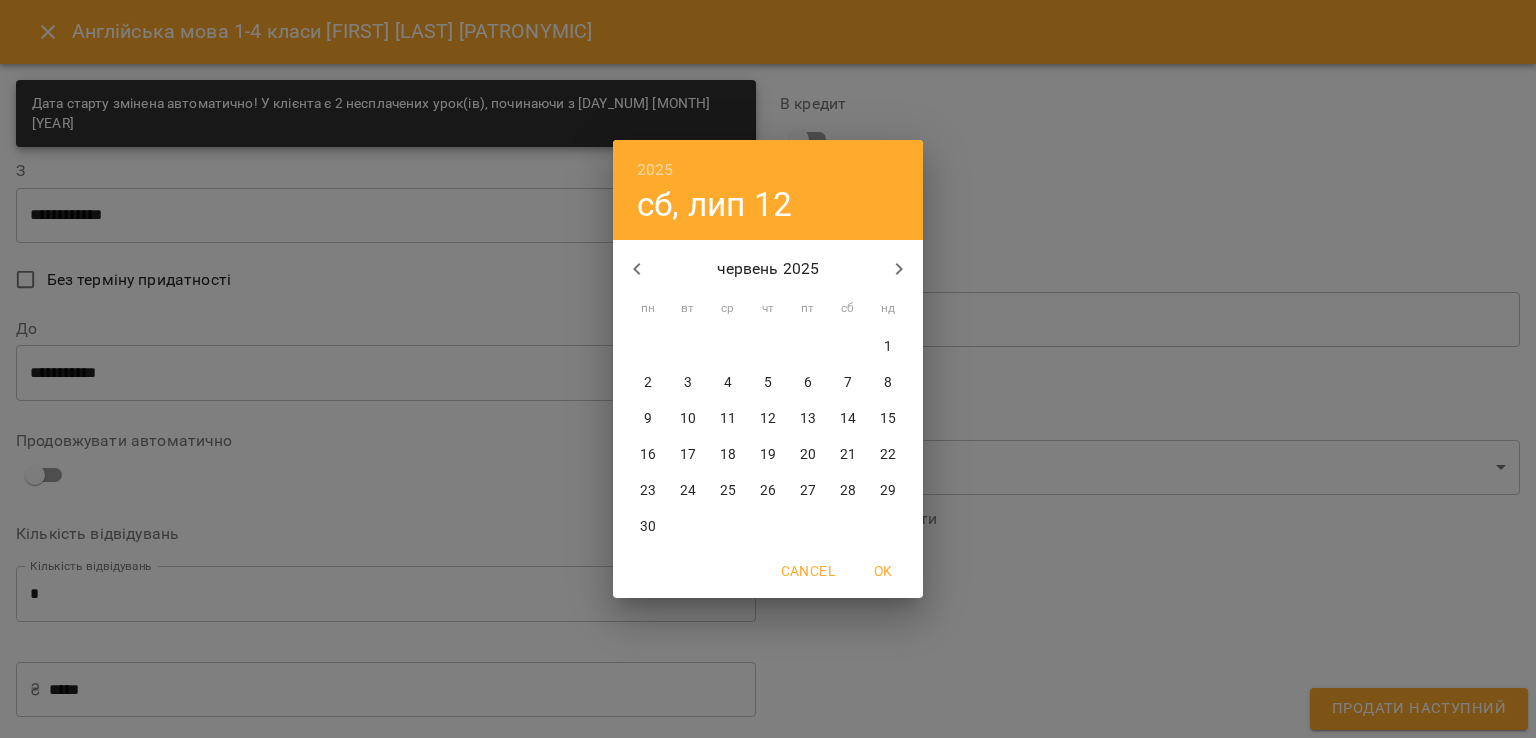 click 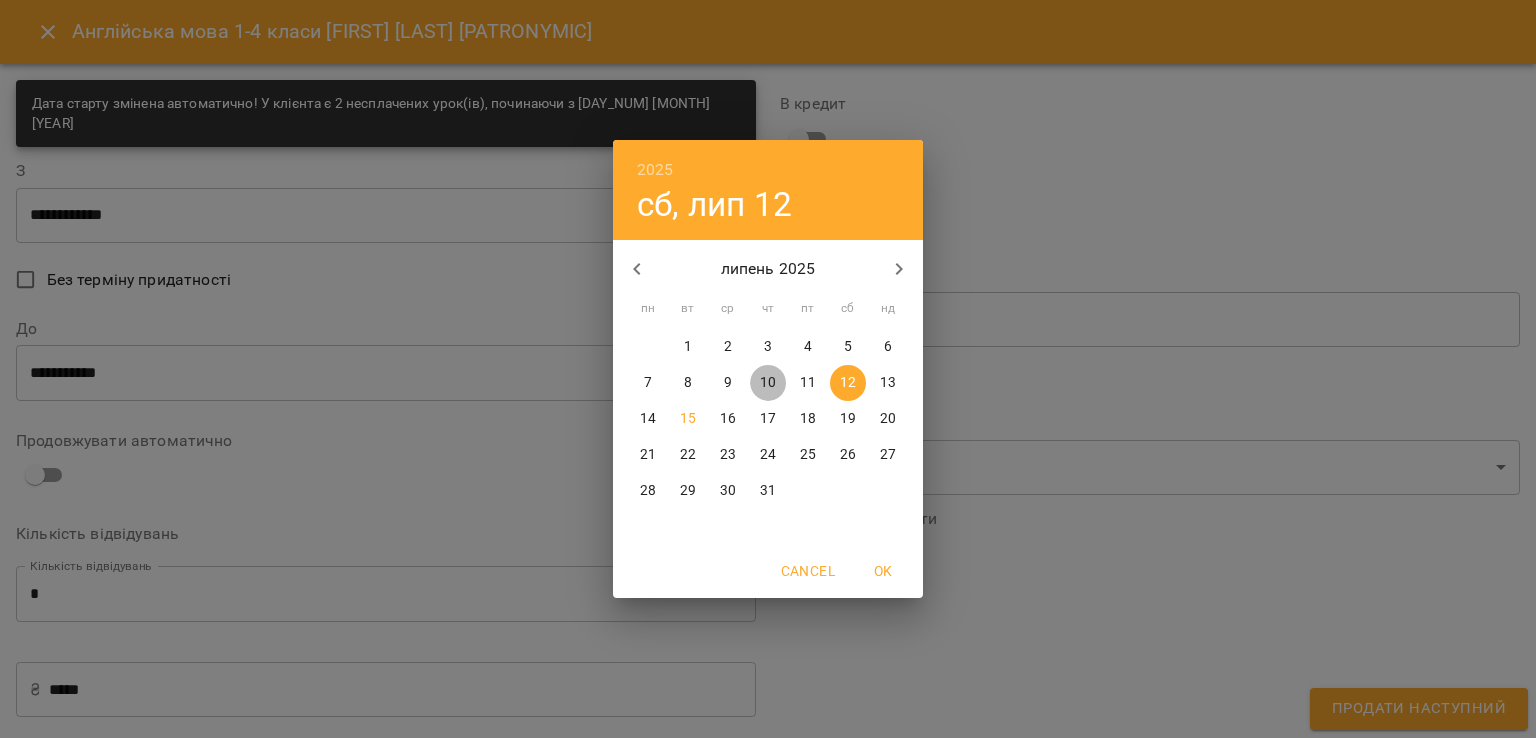 click on "10" at bounding box center [768, 383] 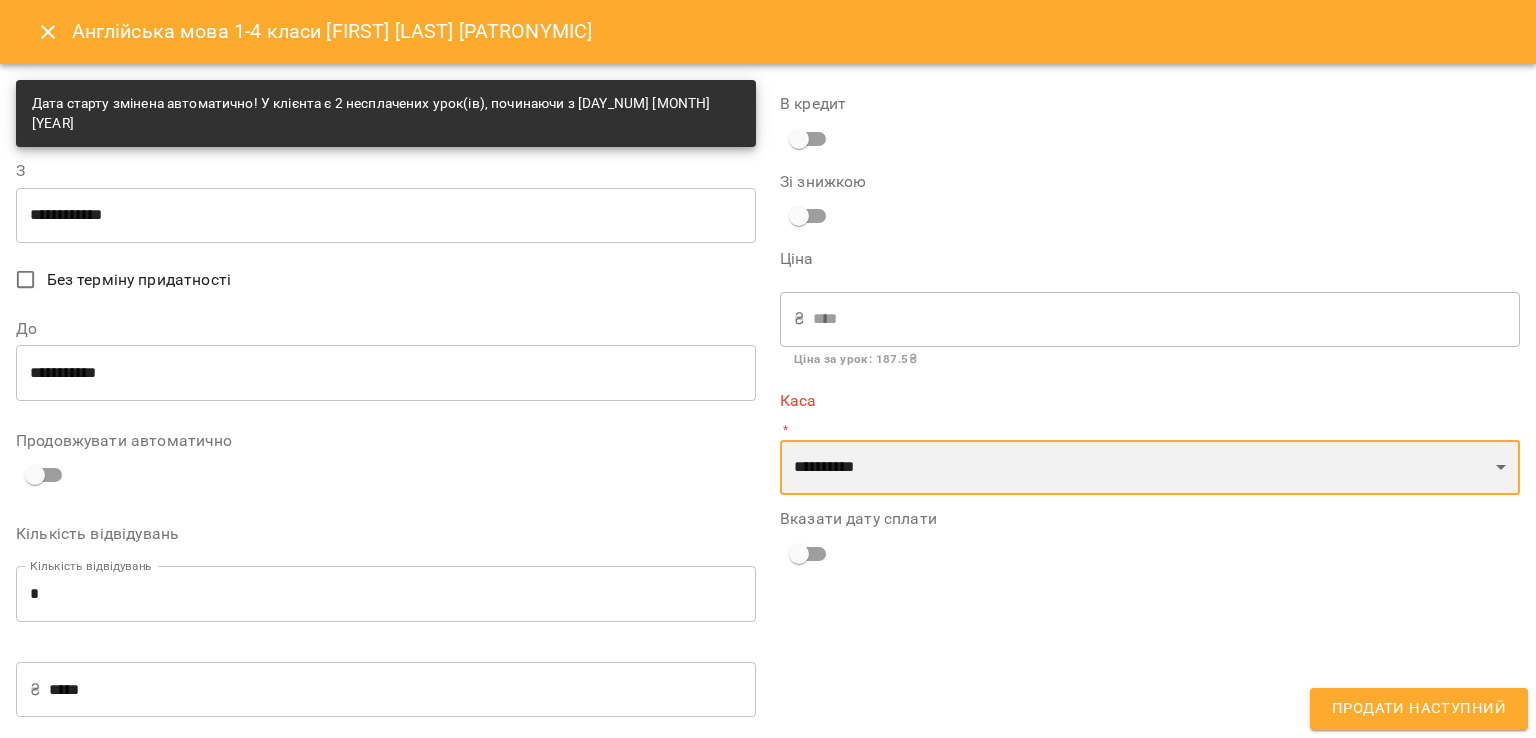 click on "**********" at bounding box center (1150, 468) 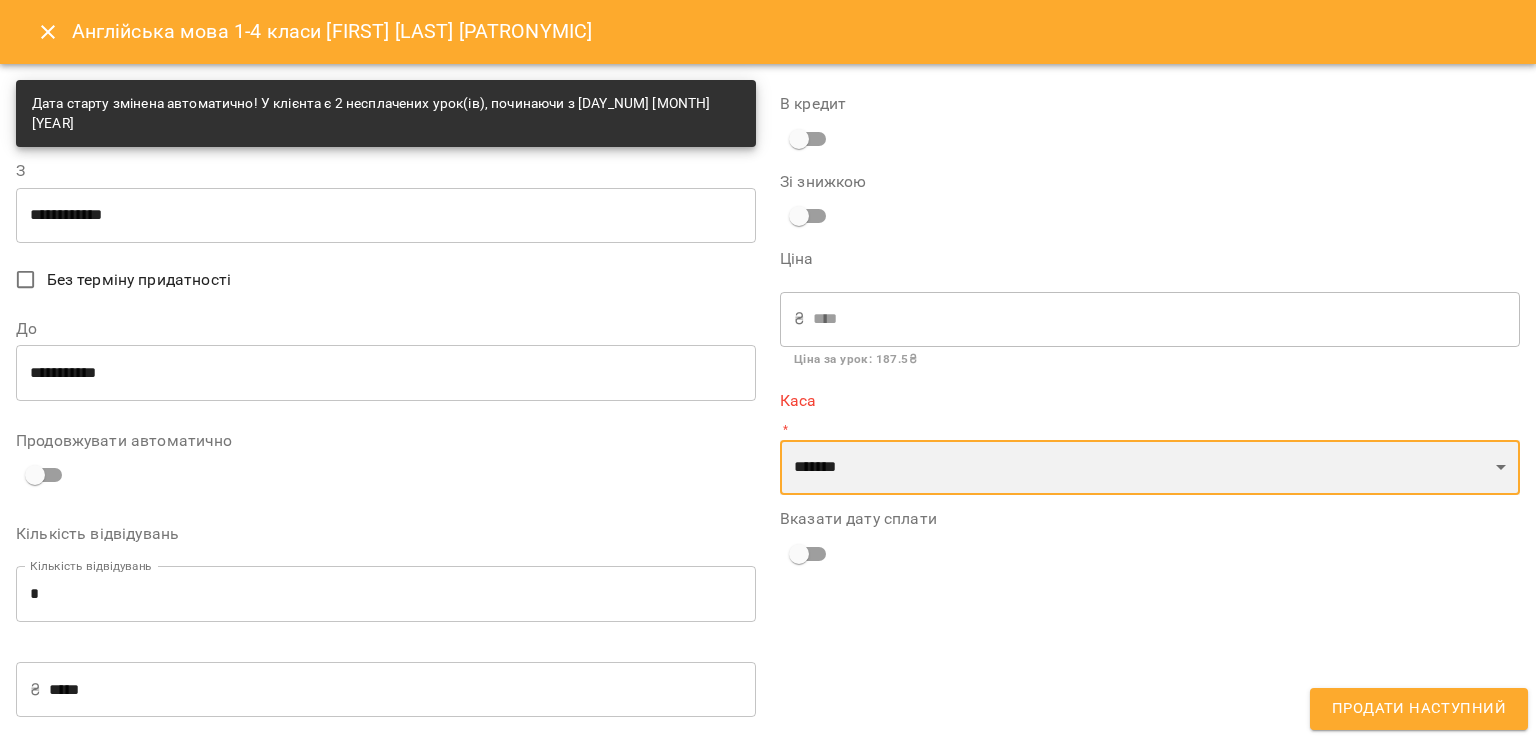 click on "**********" at bounding box center (1150, 468) 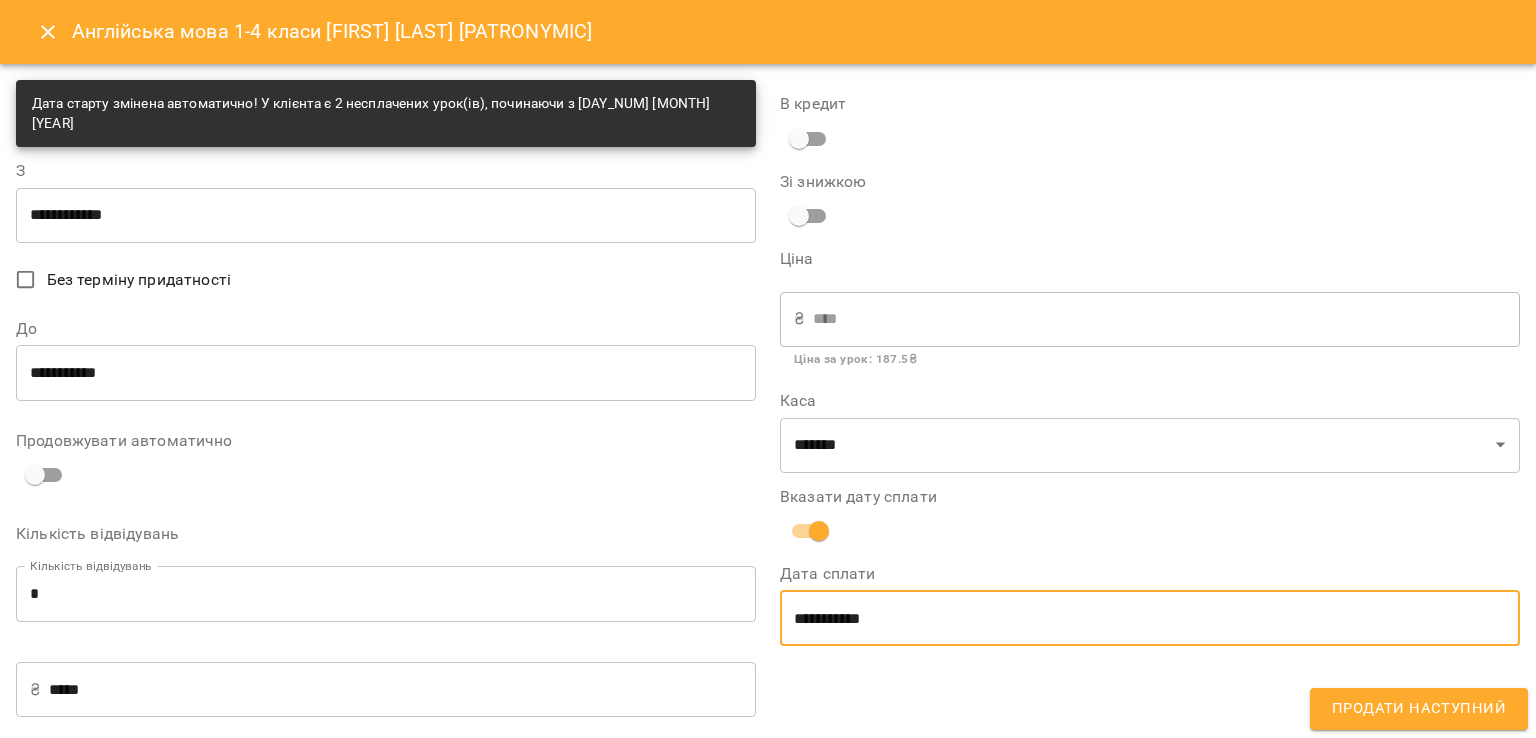 click on "**********" at bounding box center [1150, 618] 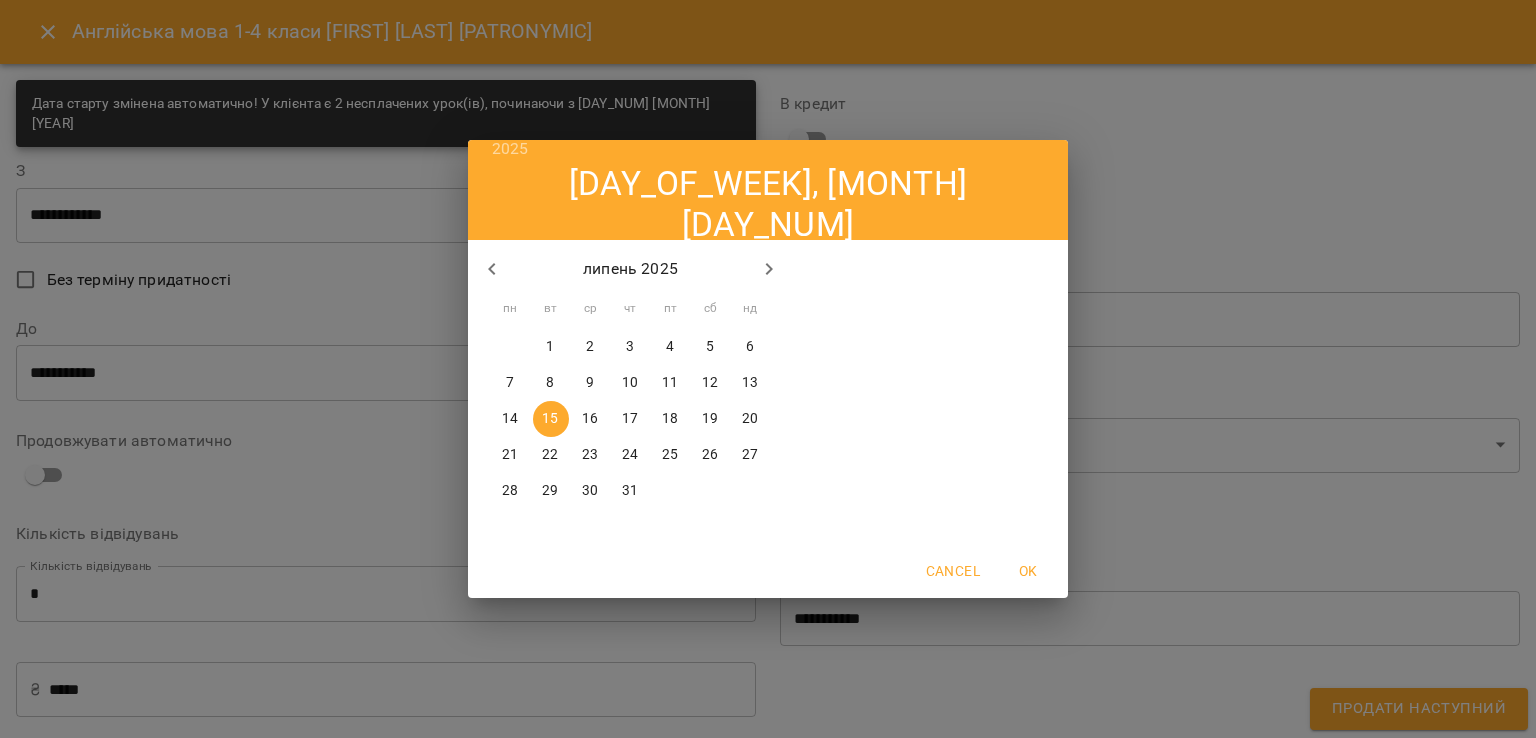 click on "4" at bounding box center (670, 347) 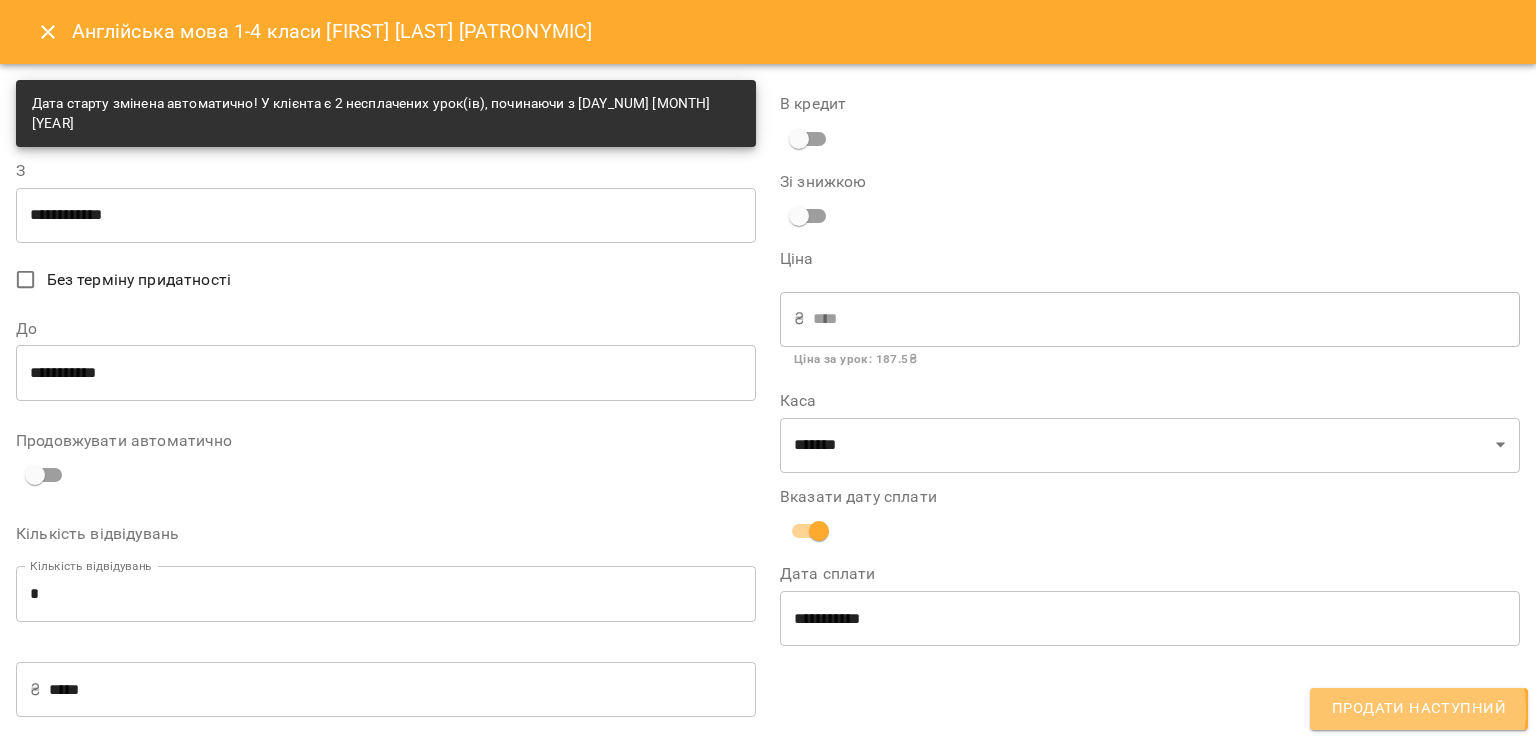click on "Продати наступний" at bounding box center [1419, 709] 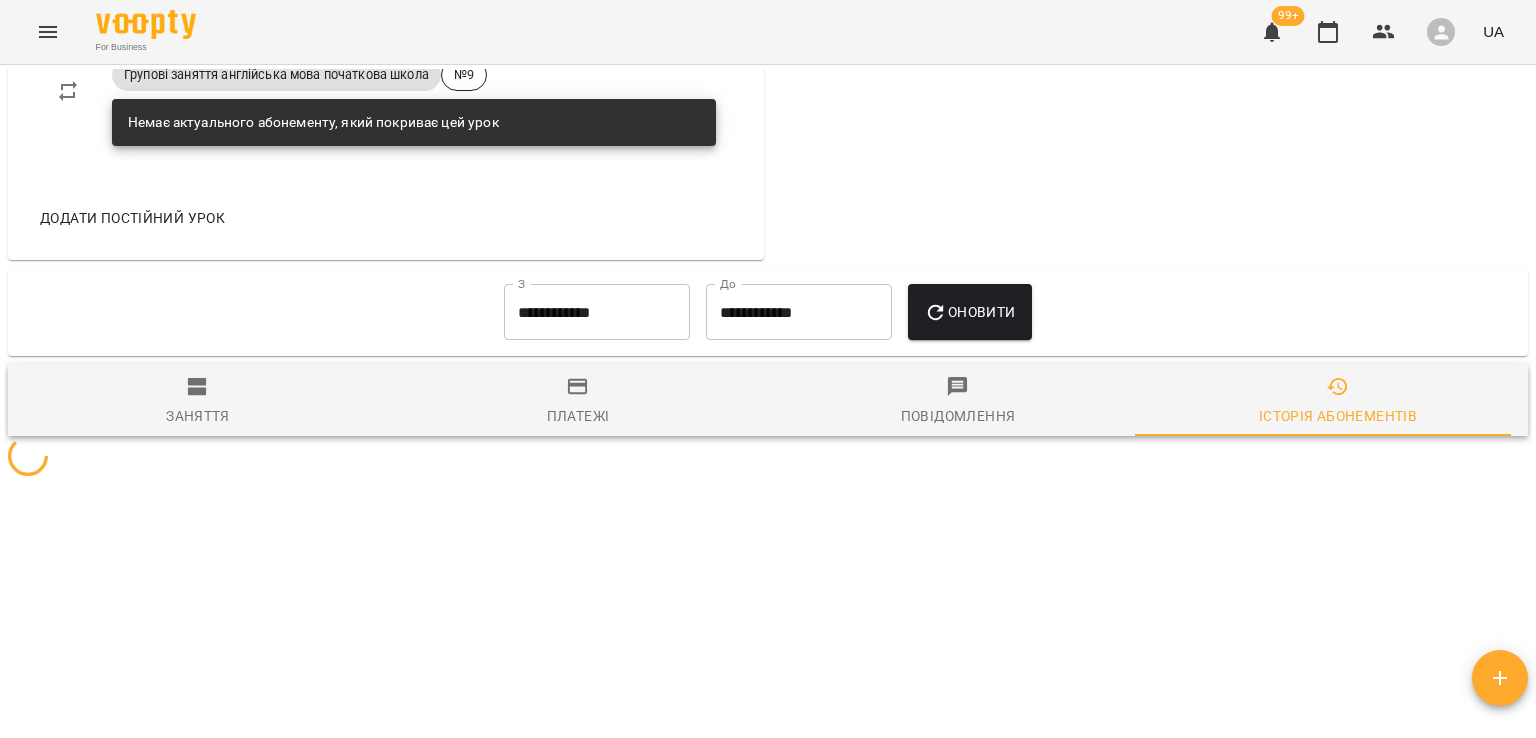scroll, scrollTop: 1188, scrollLeft: 0, axis: vertical 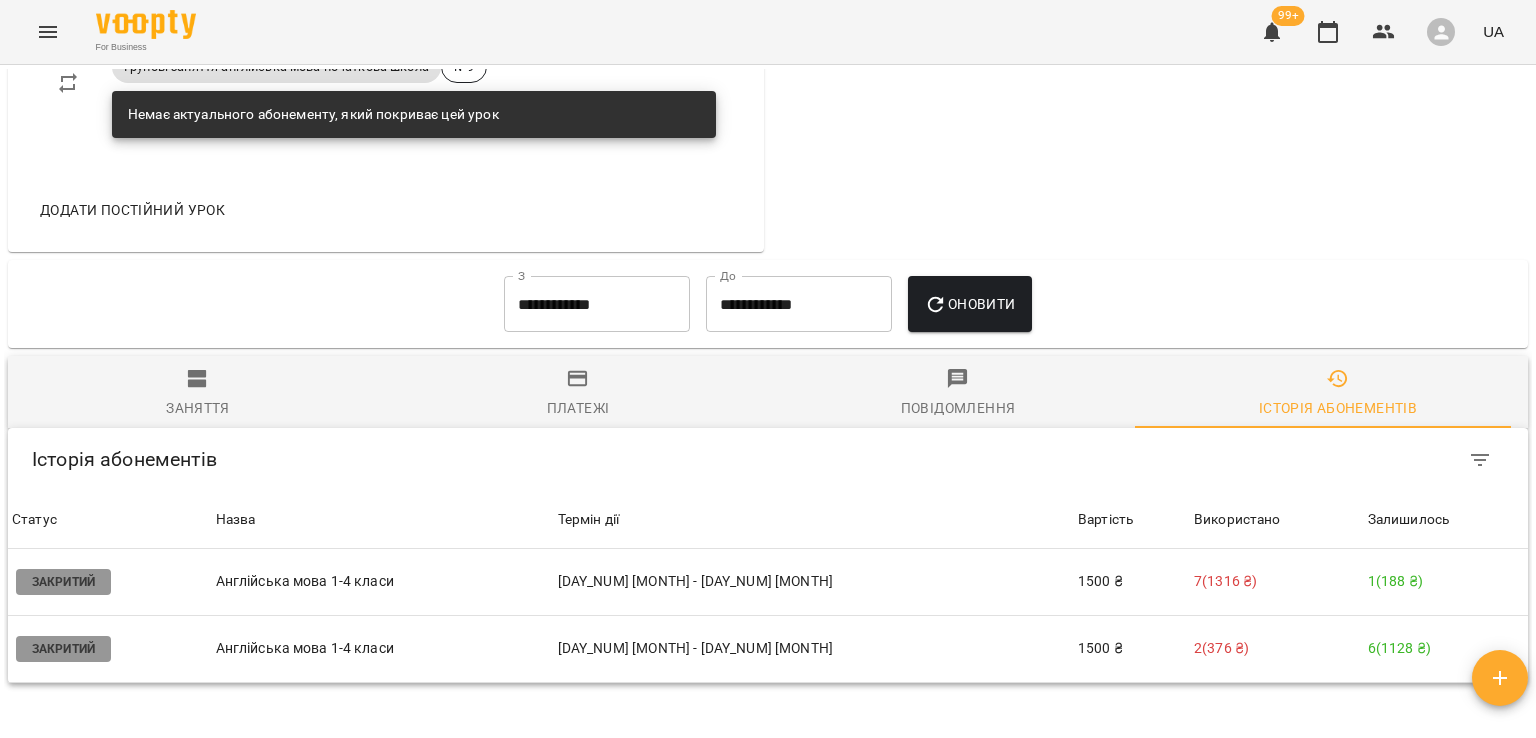 click 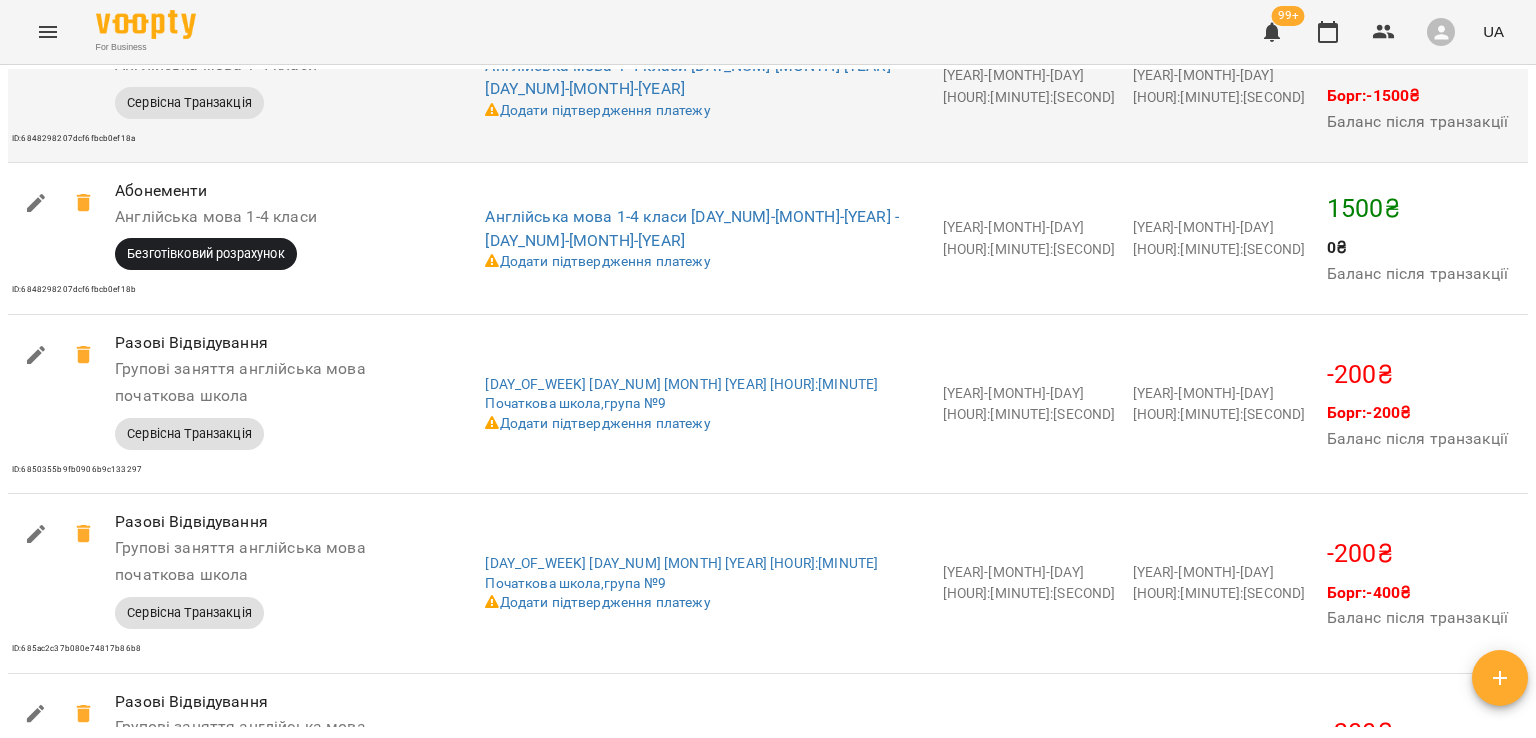 scroll, scrollTop: 1988, scrollLeft: 0, axis: vertical 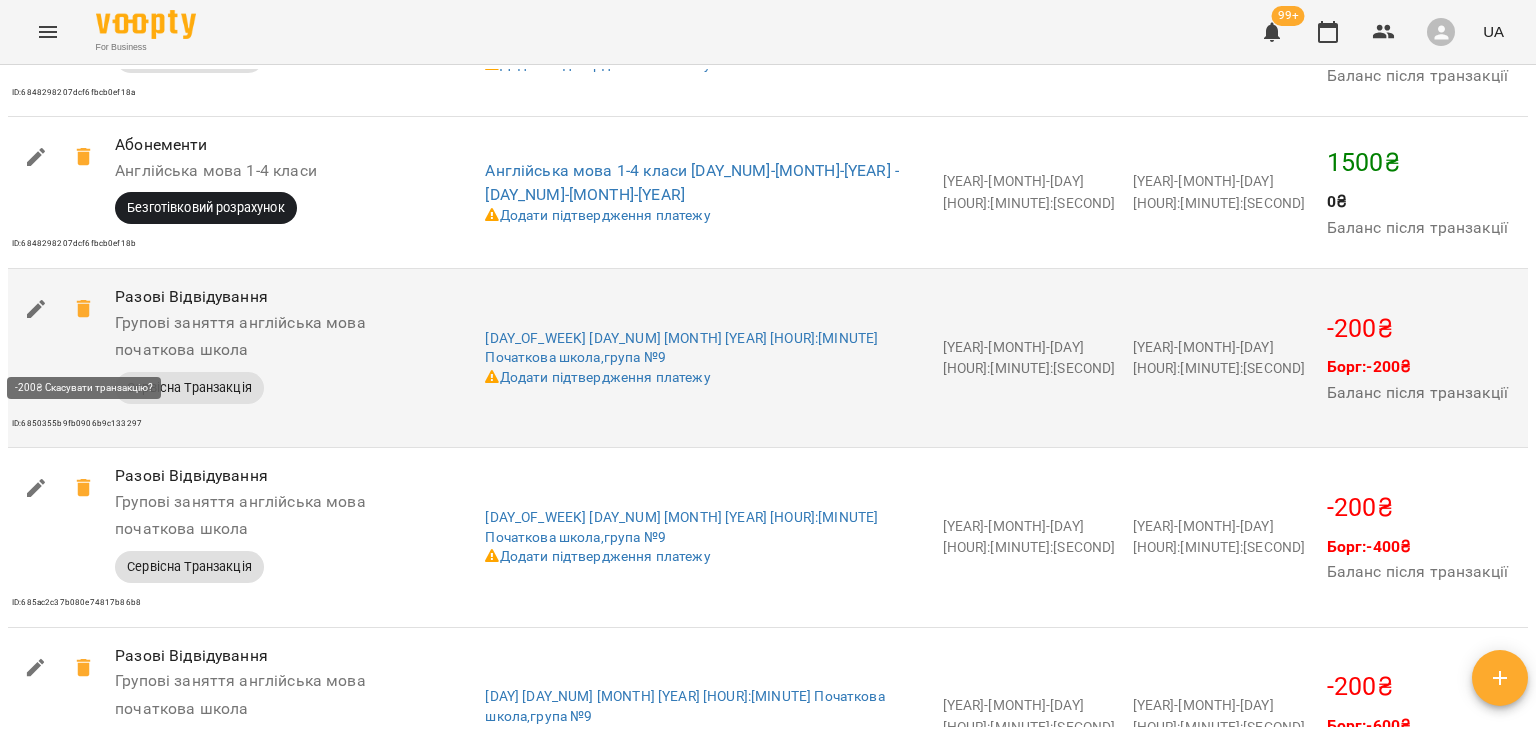 click 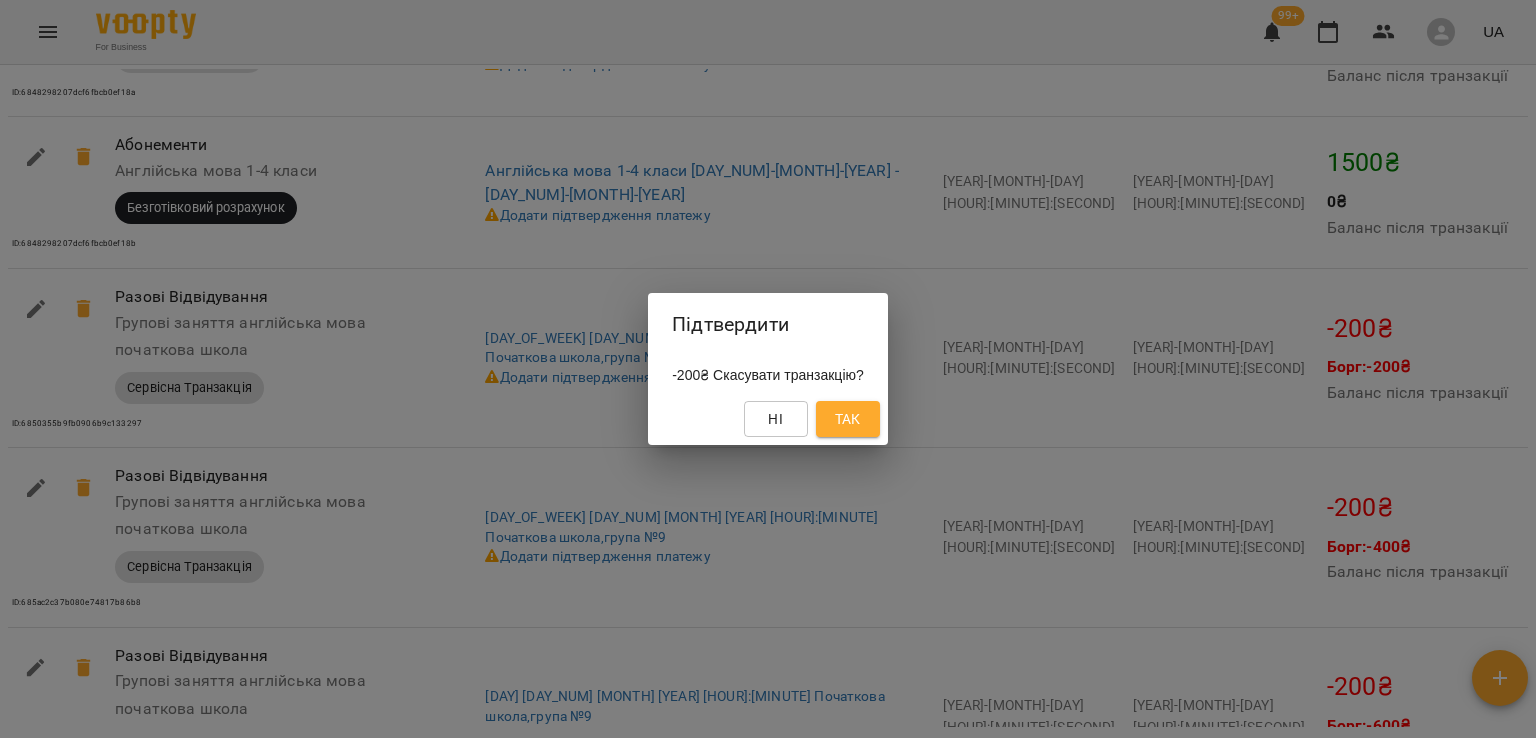 click on "Так" at bounding box center [848, 419] 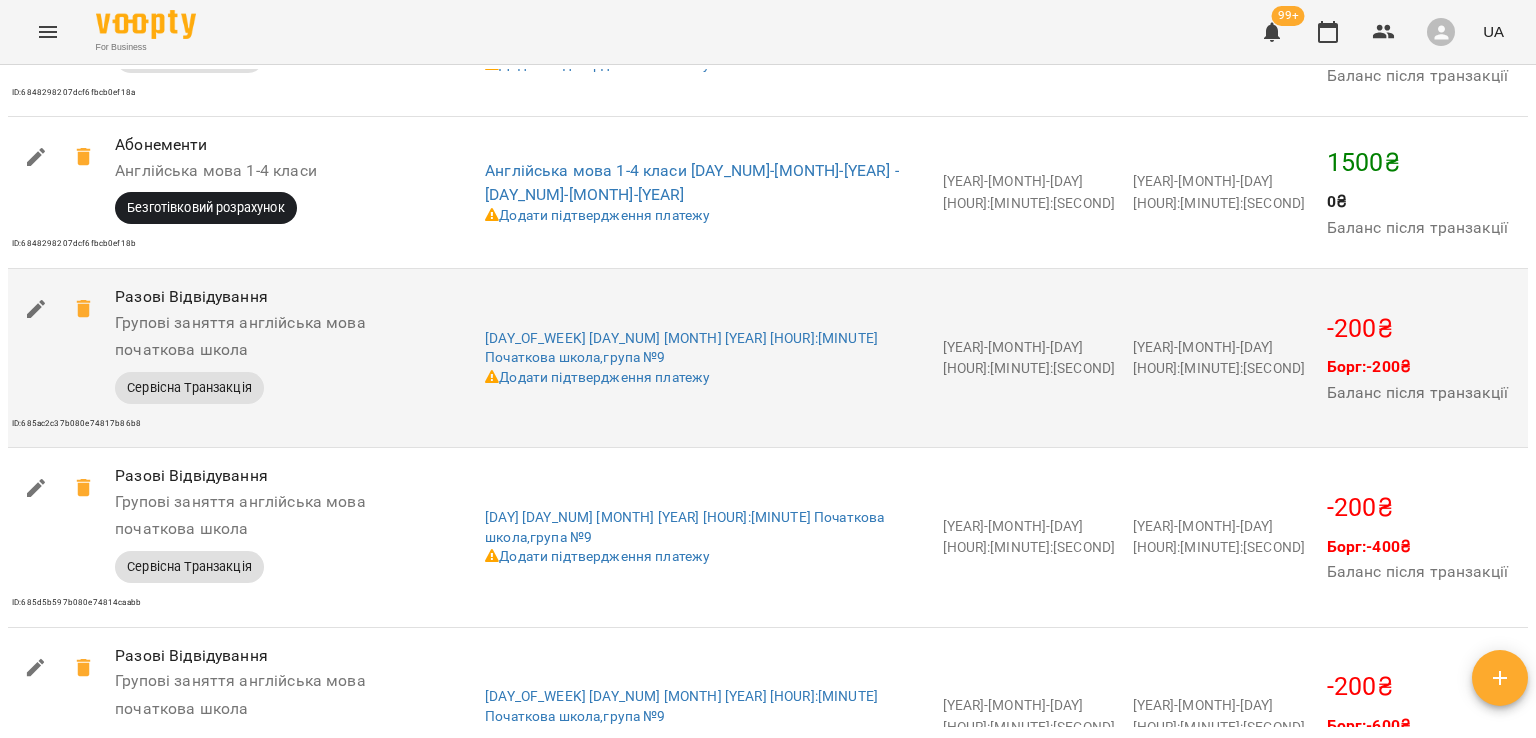 scroll, scrollTop: 1988, scrollLeft: 0, axis: vertical 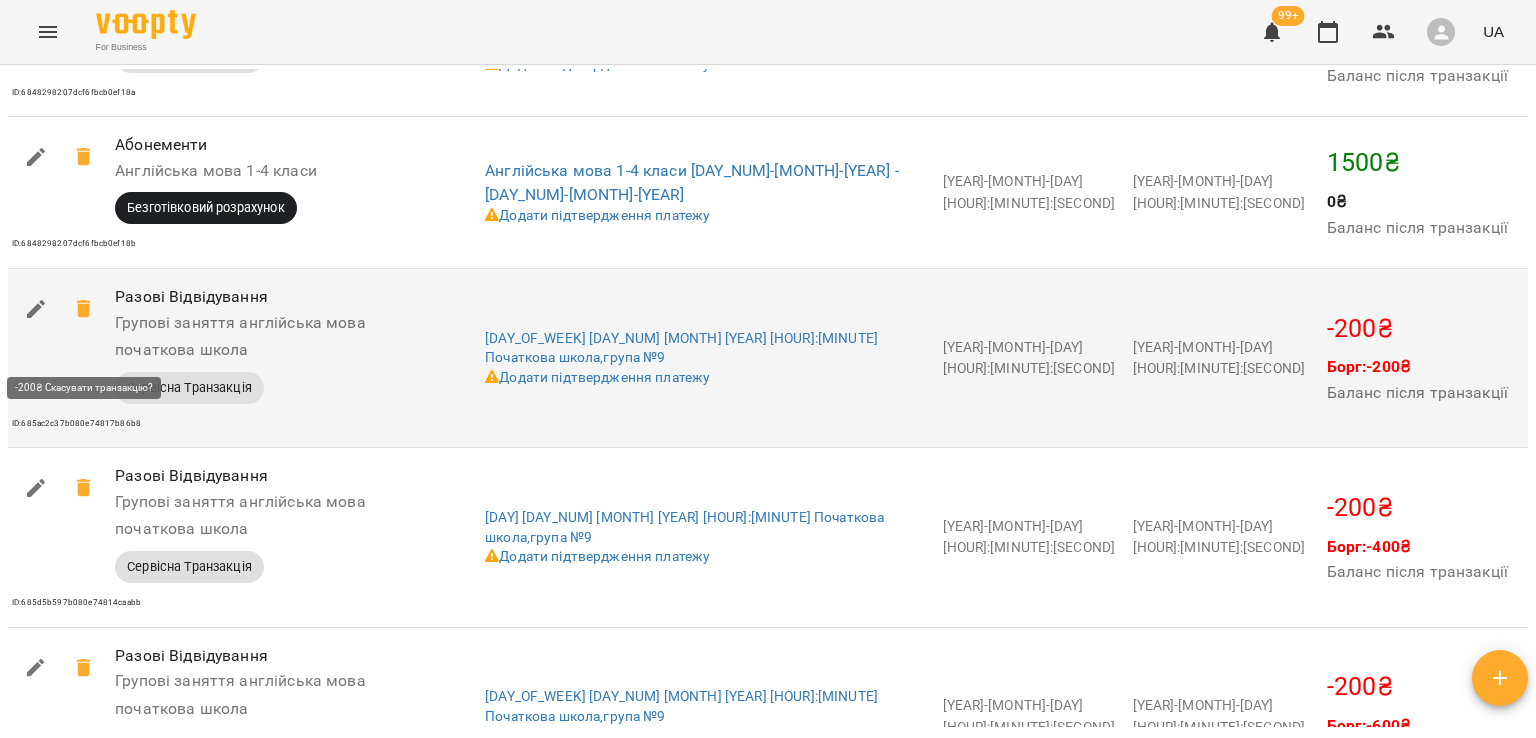 click 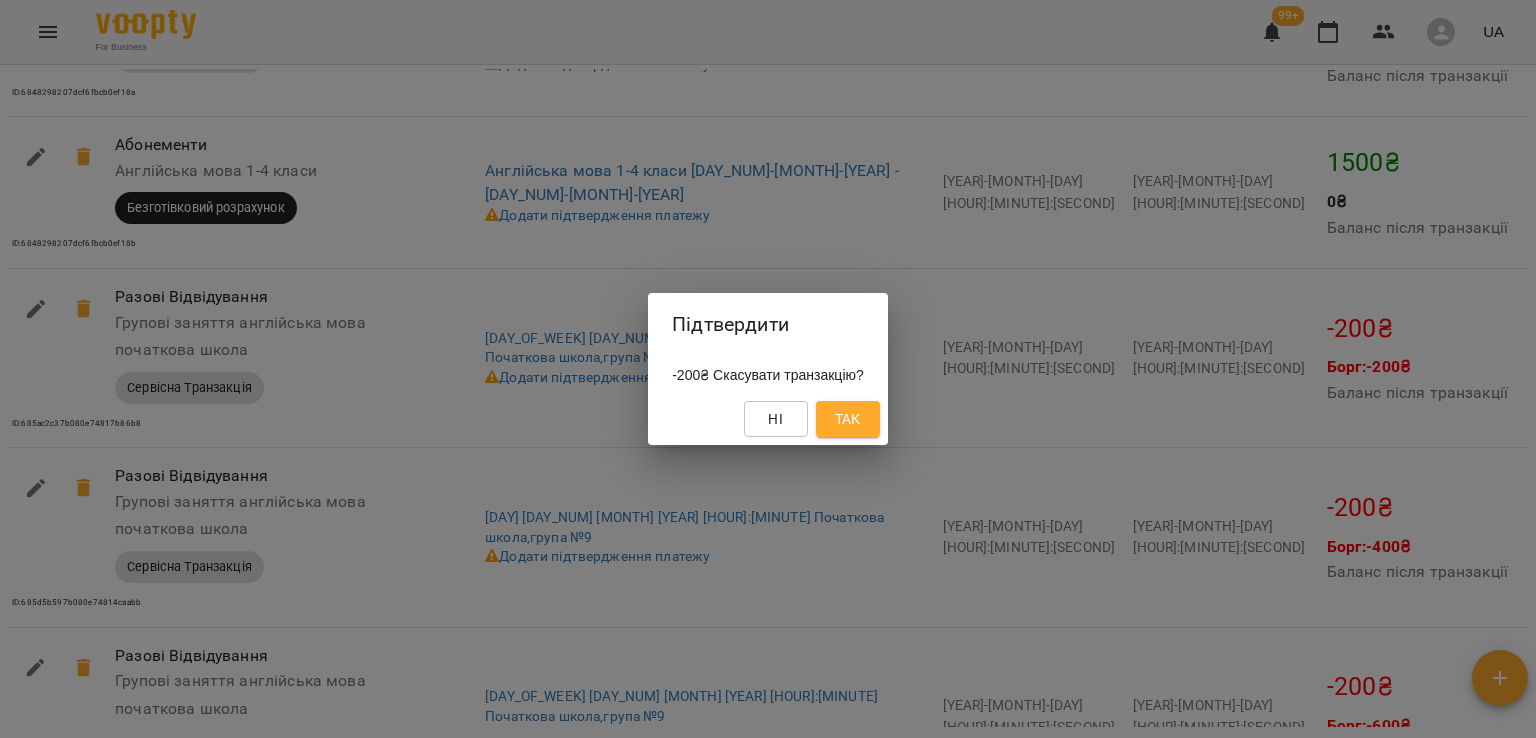 click on "Так" at bounding box center [848, 419] 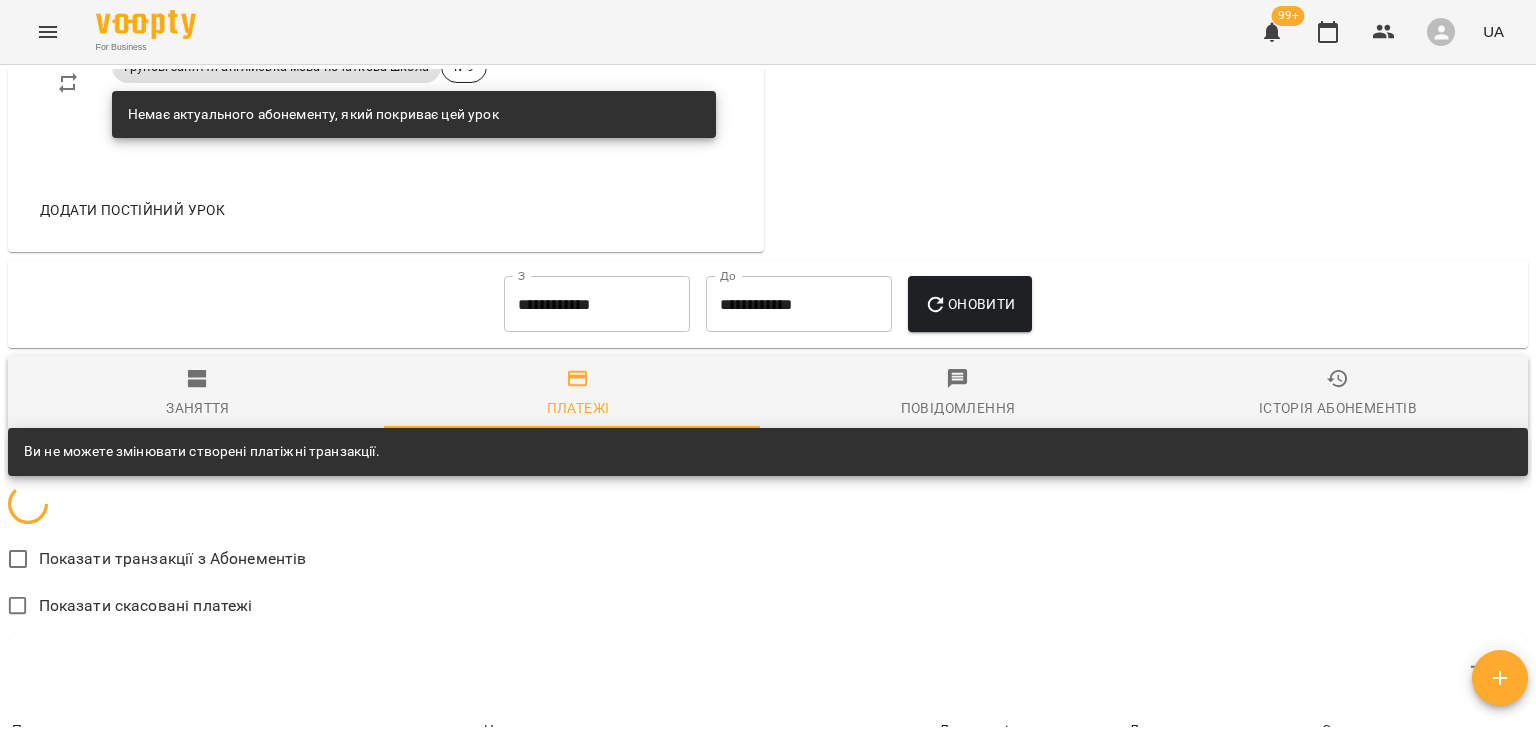 scroll, scrollTop: 1988, scrollLeft: 0, axis: vertical 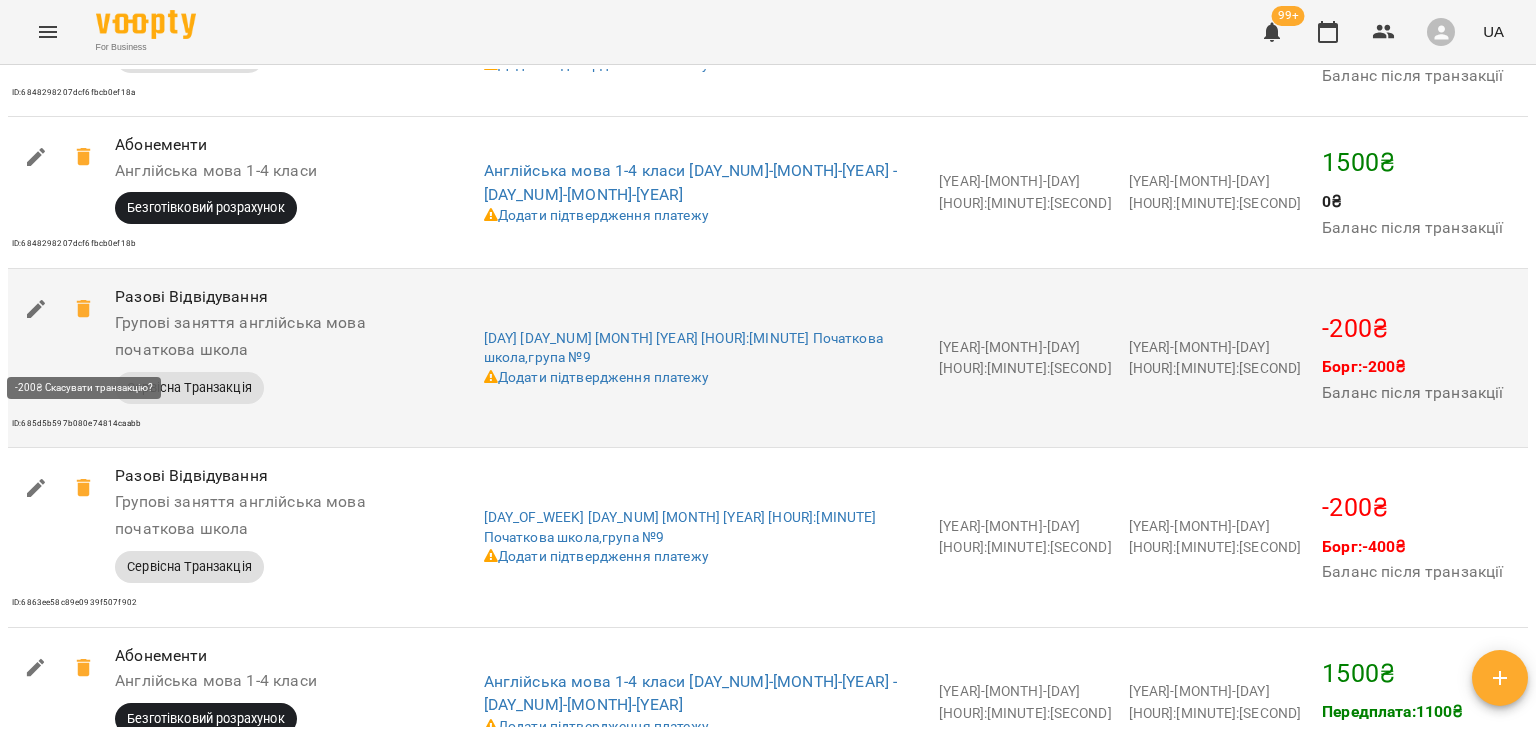click 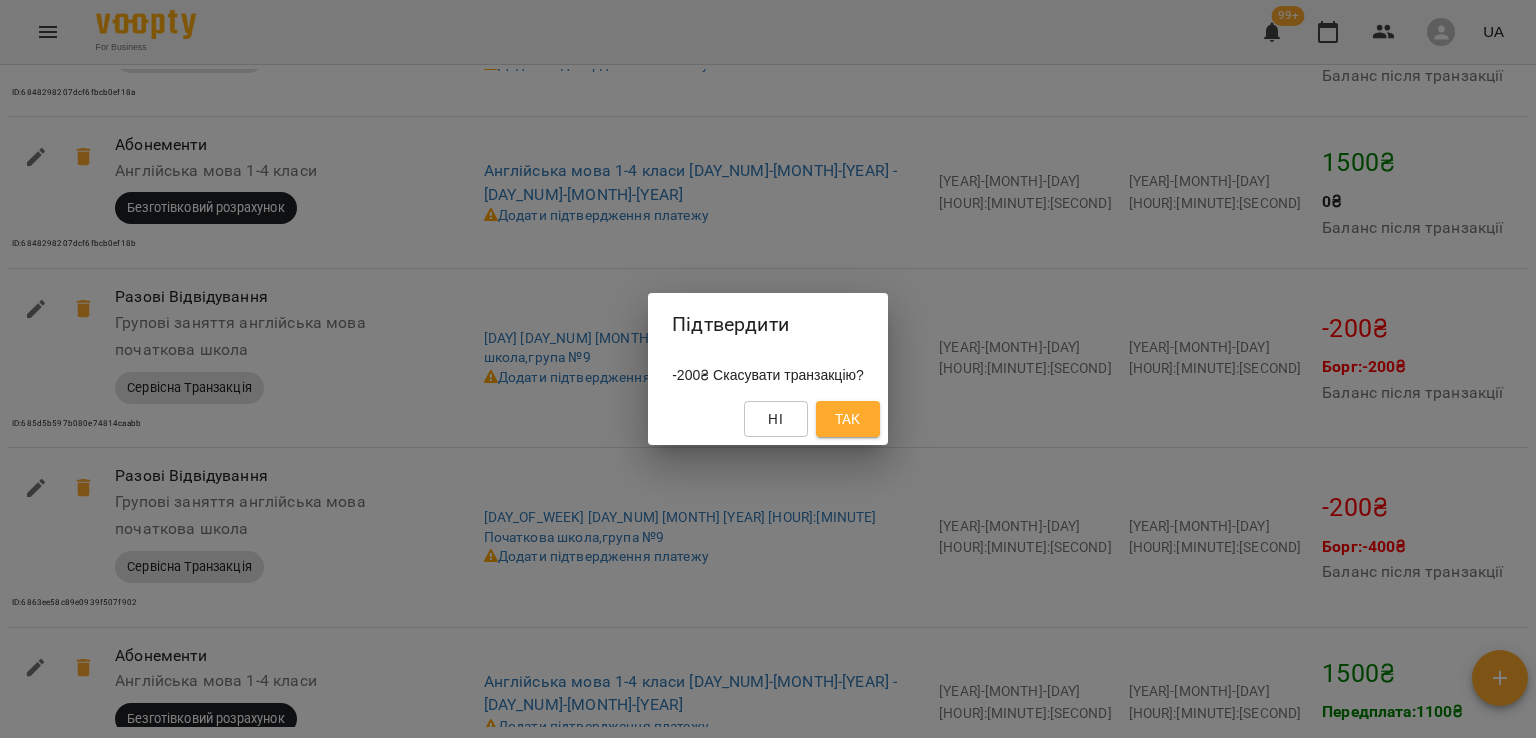 click on "Так" at bounding box center (848, 419) 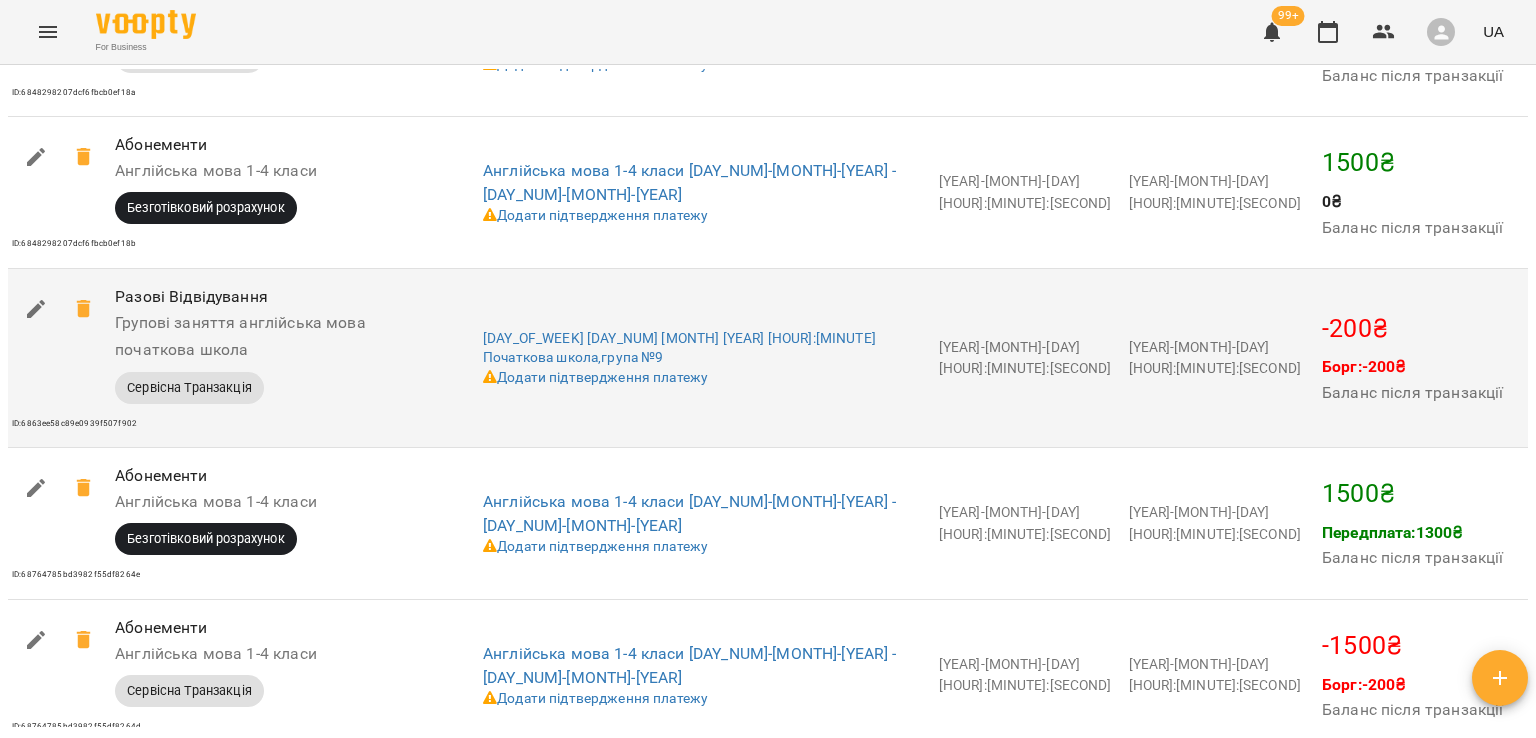 scroll, scrollTop: 1988, scrollLeft: 0, axis: vertical 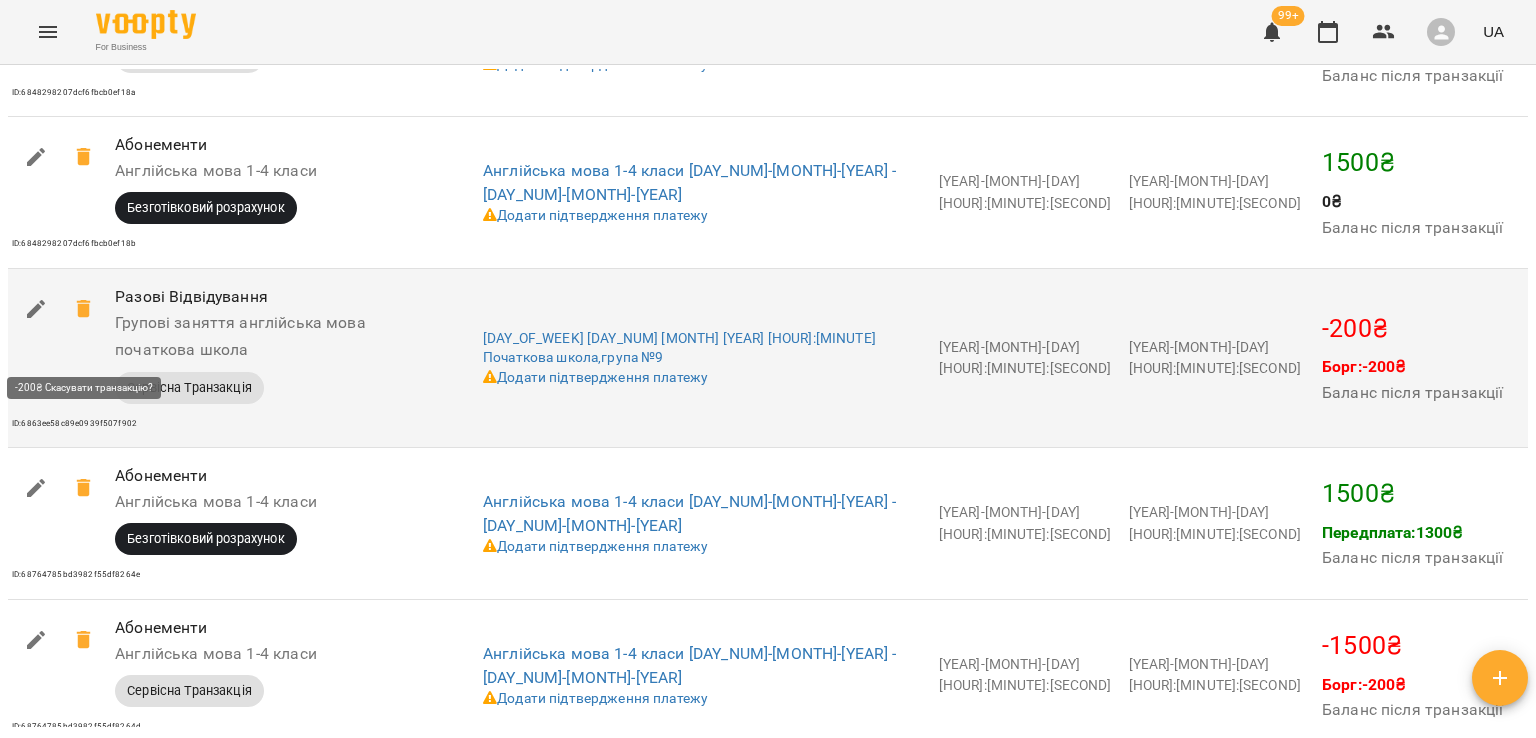 click 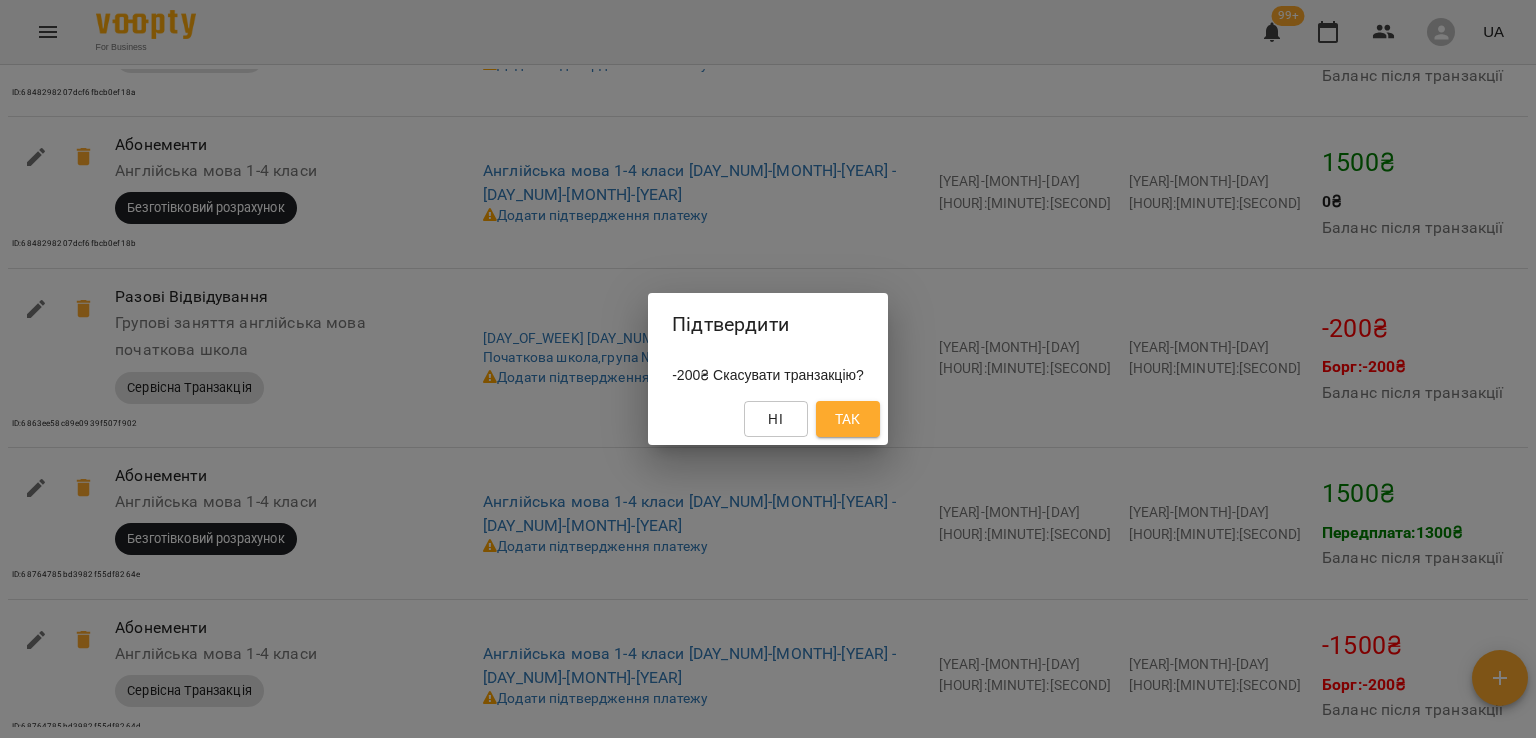 click on "Так" at bounding box center (848, 419) 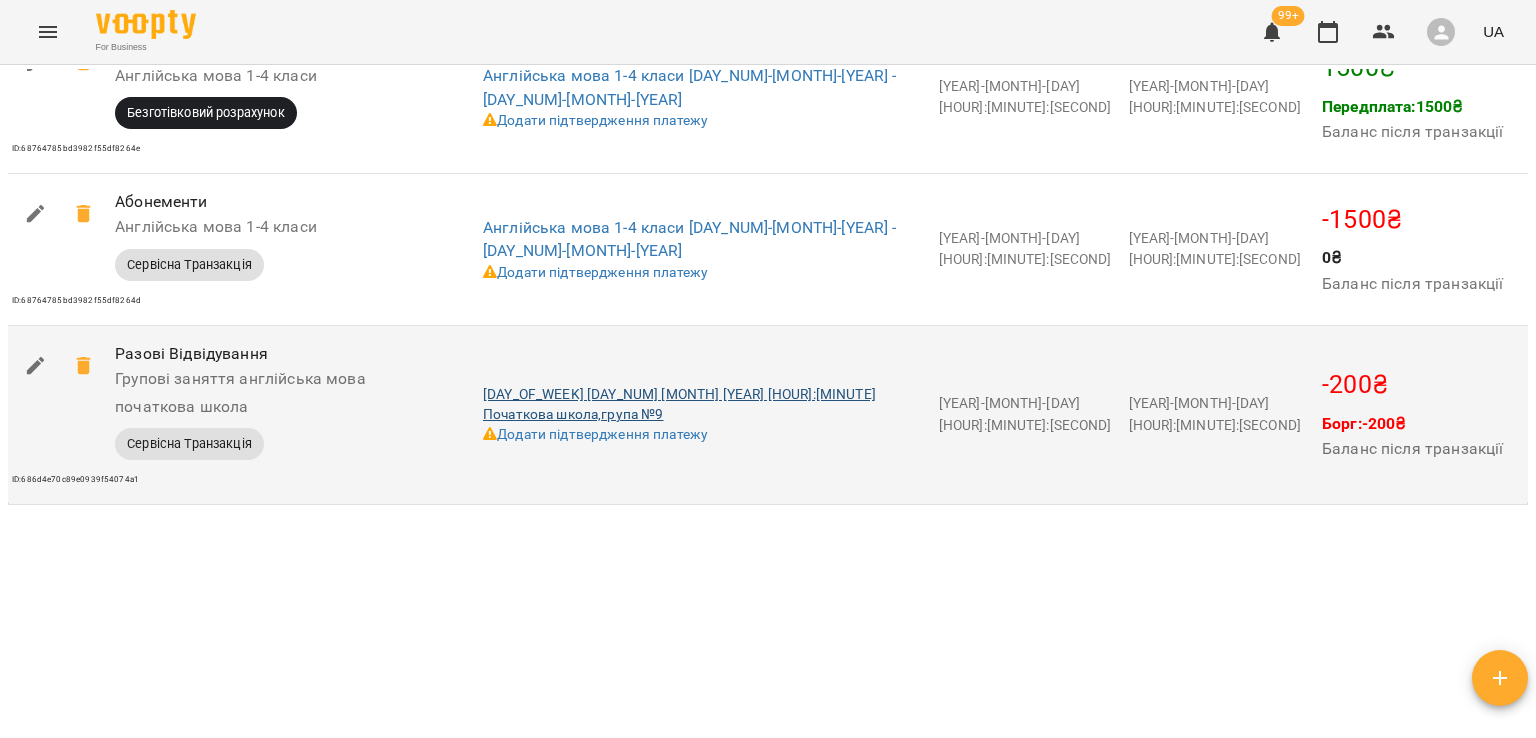 scroll, scrollTop: 2259, scrollLeft: 0, axis: vertical 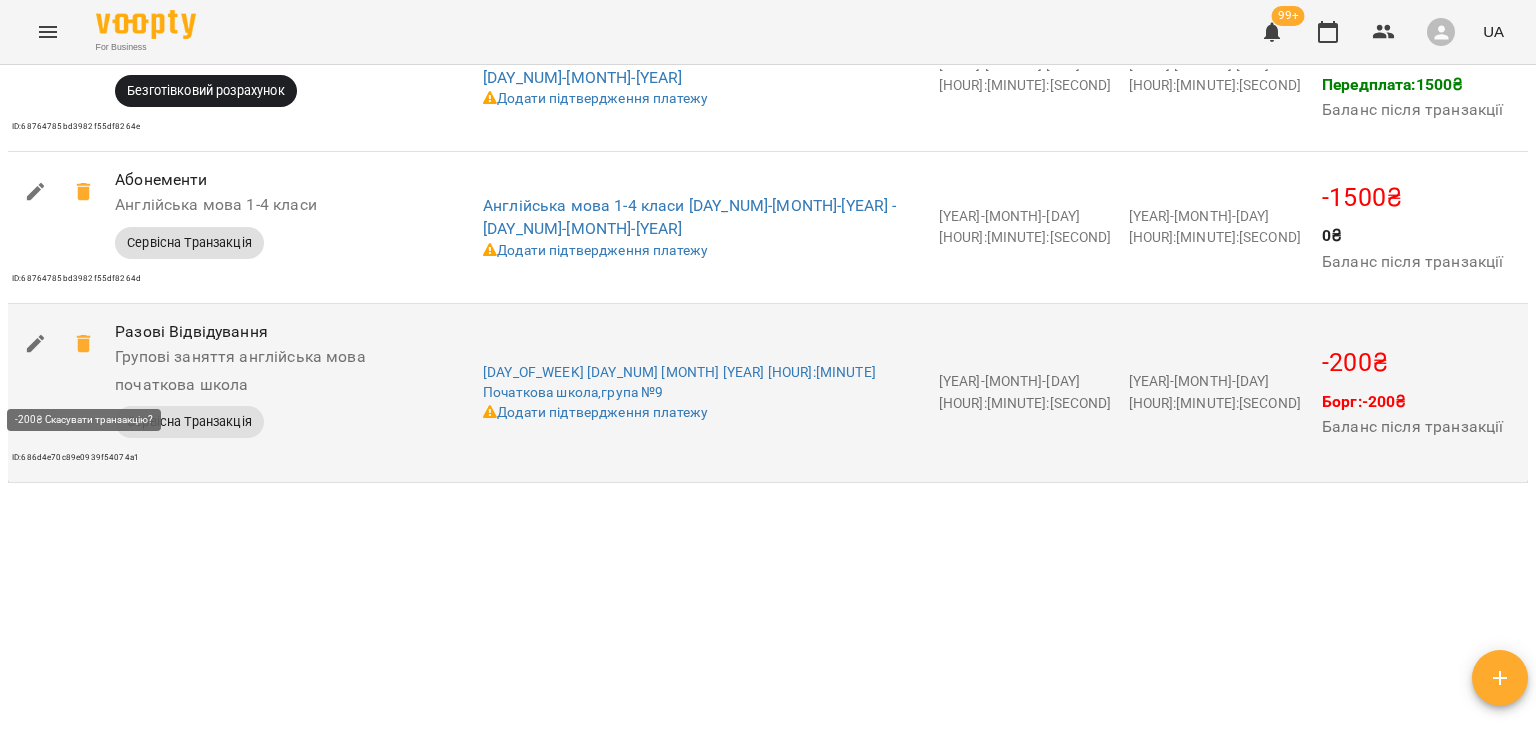 click 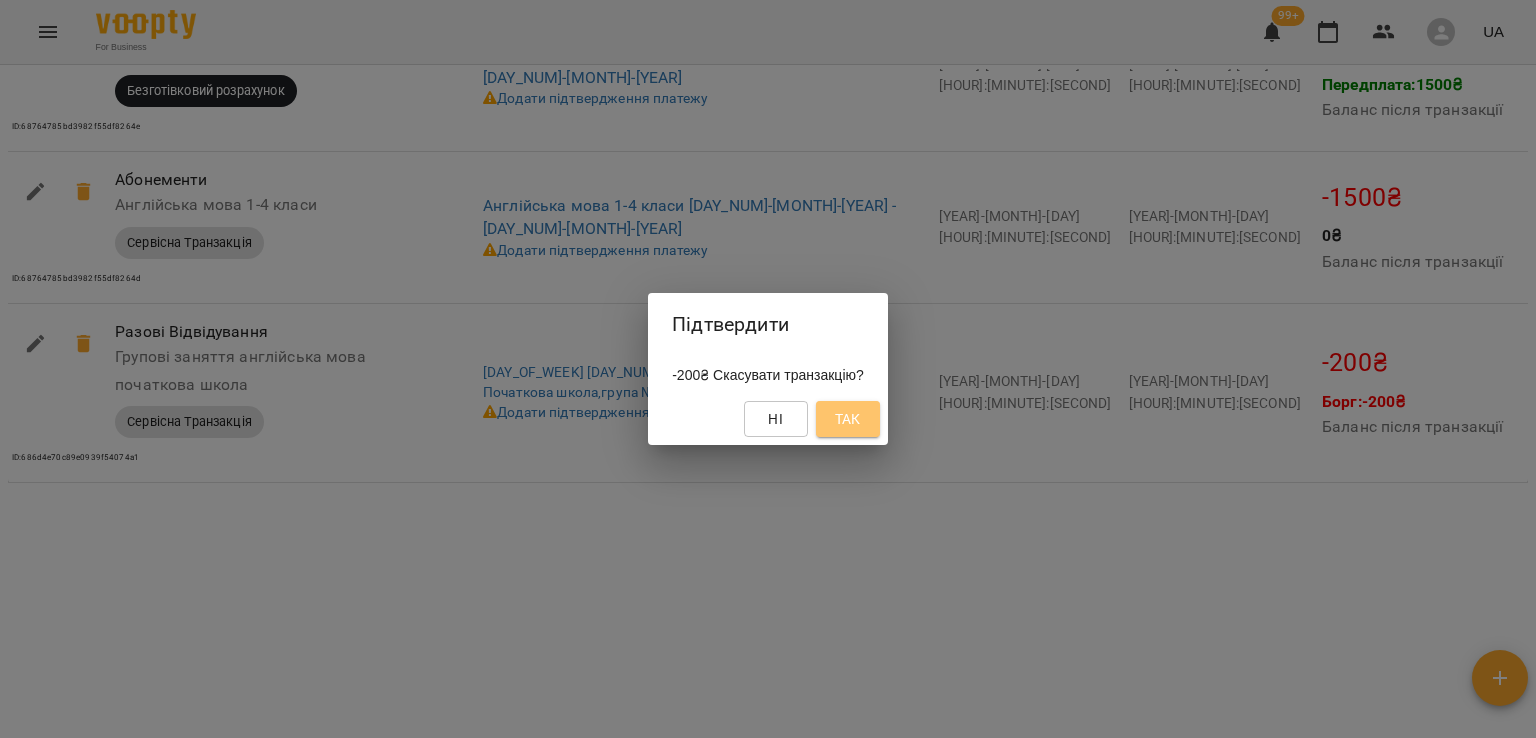 click on "Так" at bounding box center (848, 419) 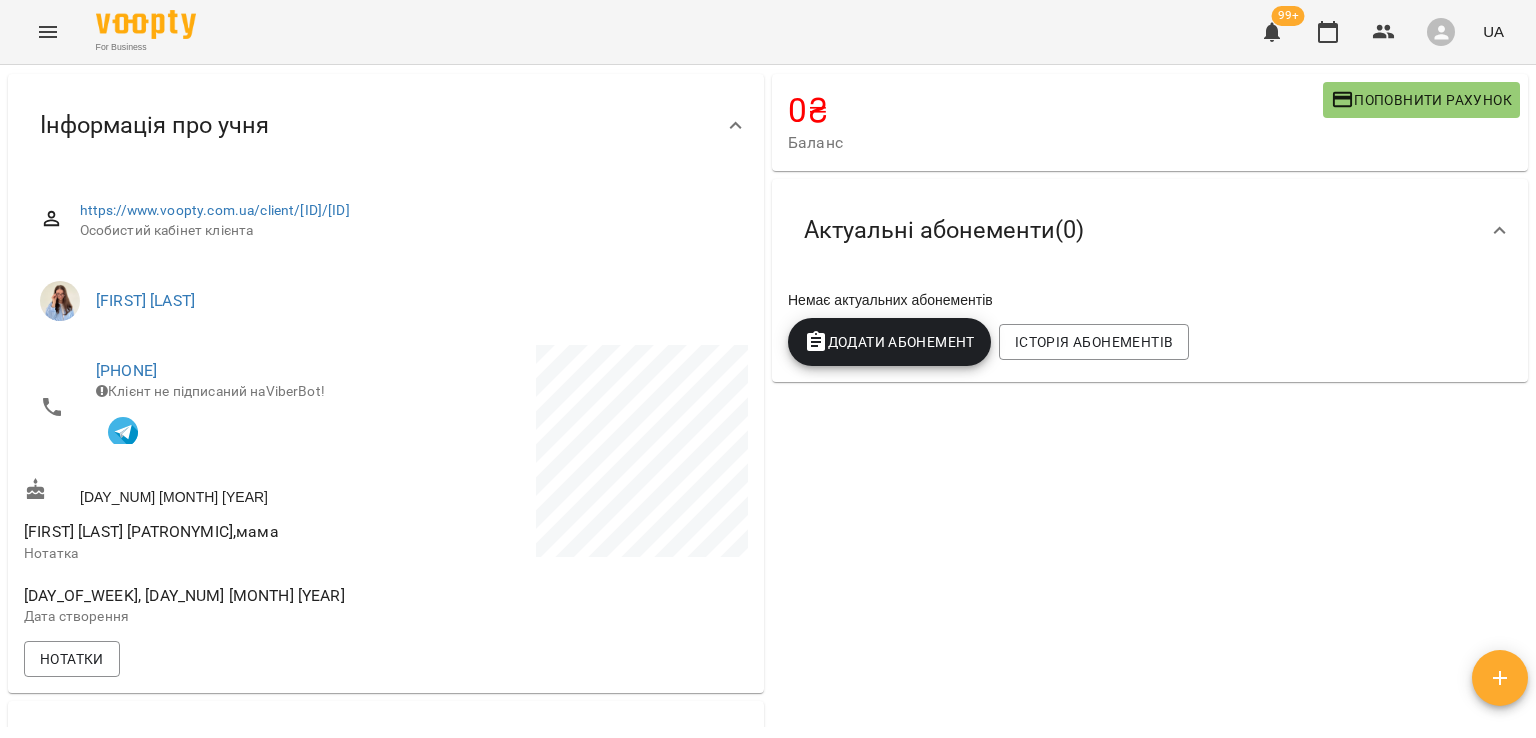 scroll, scrollTop: 0, scrollLeft: 0, axis: both 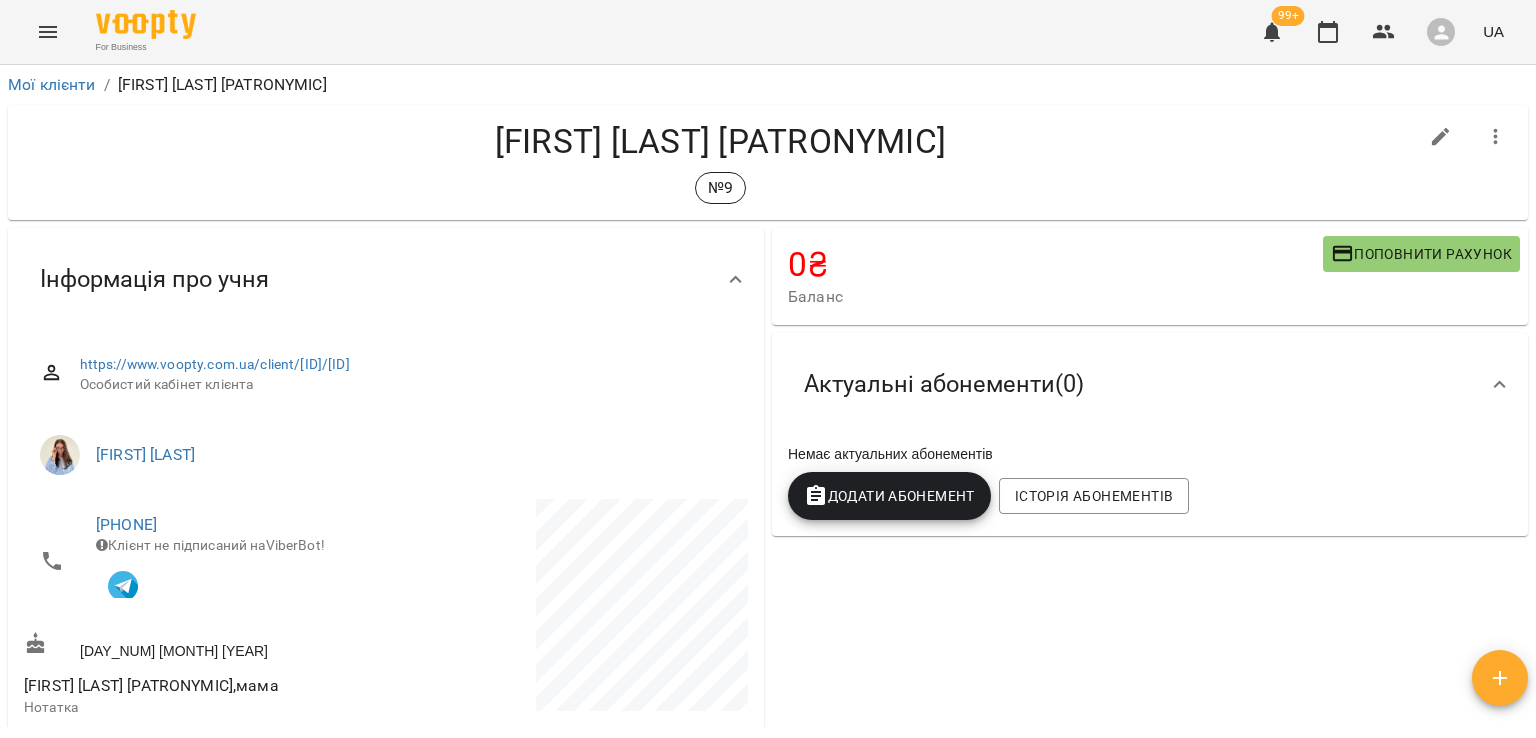 click on "0 ₴ Баланс Поповнити рахунок Актуальні абонементи ( 0 ) Немає актуальних абонементів Додати Абонемент Історія абонементів" at bounding box center [1150, 834] 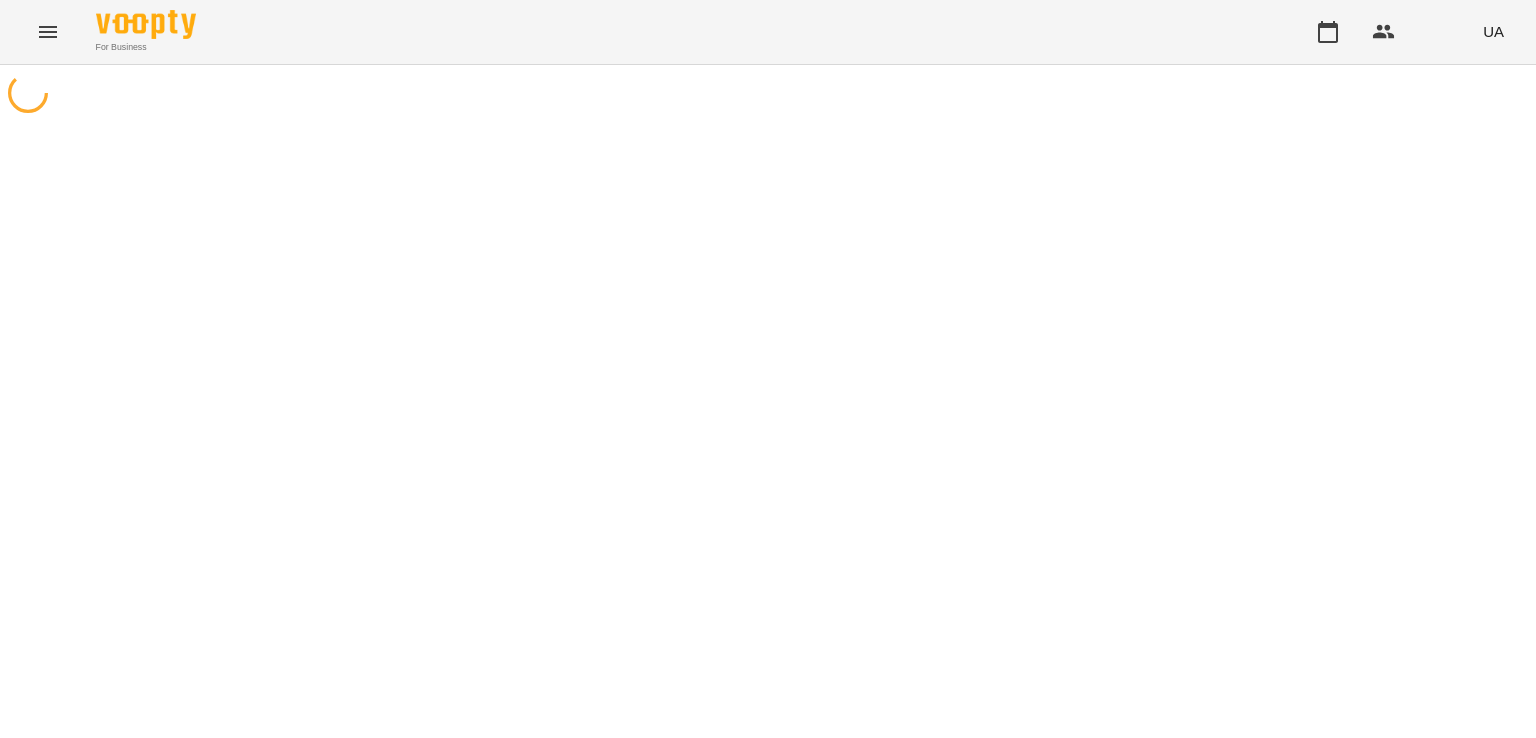 scroll, scrollTop: 0, scrollLeft: 0, axis: both 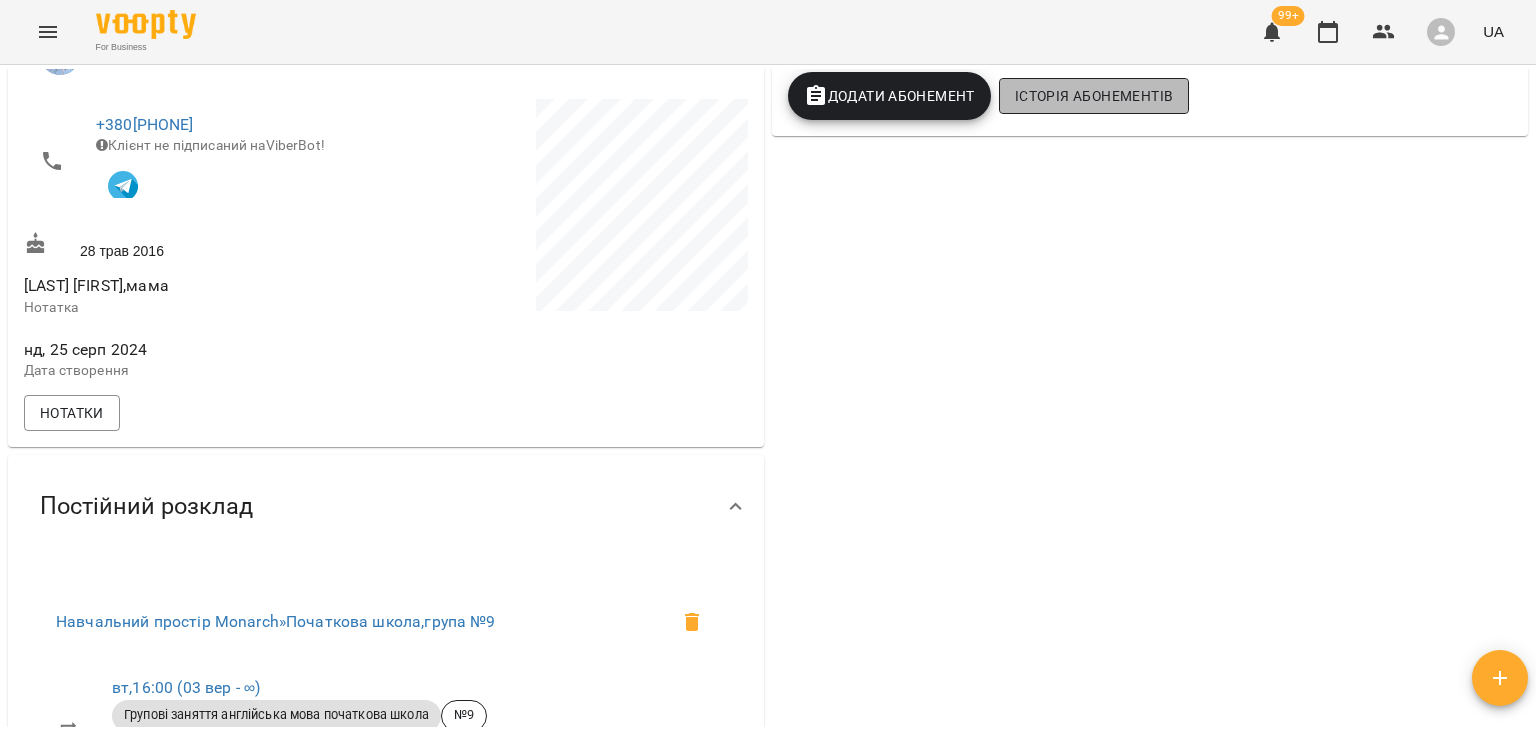 click on "Історія абонементів" at bounding box center (1094, 96) 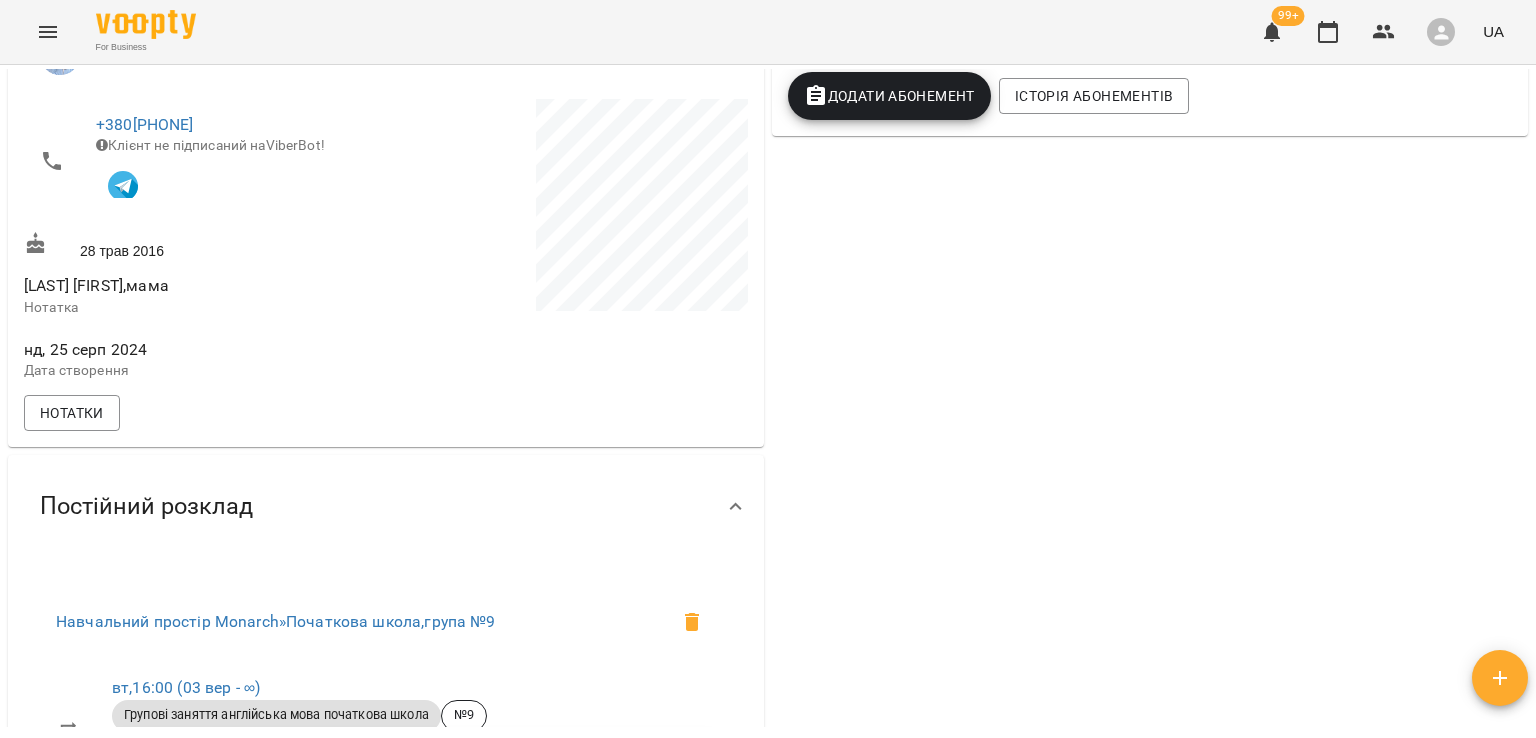 scroll, scrollTop: 64, scrollLeft: 0, axis: vertical 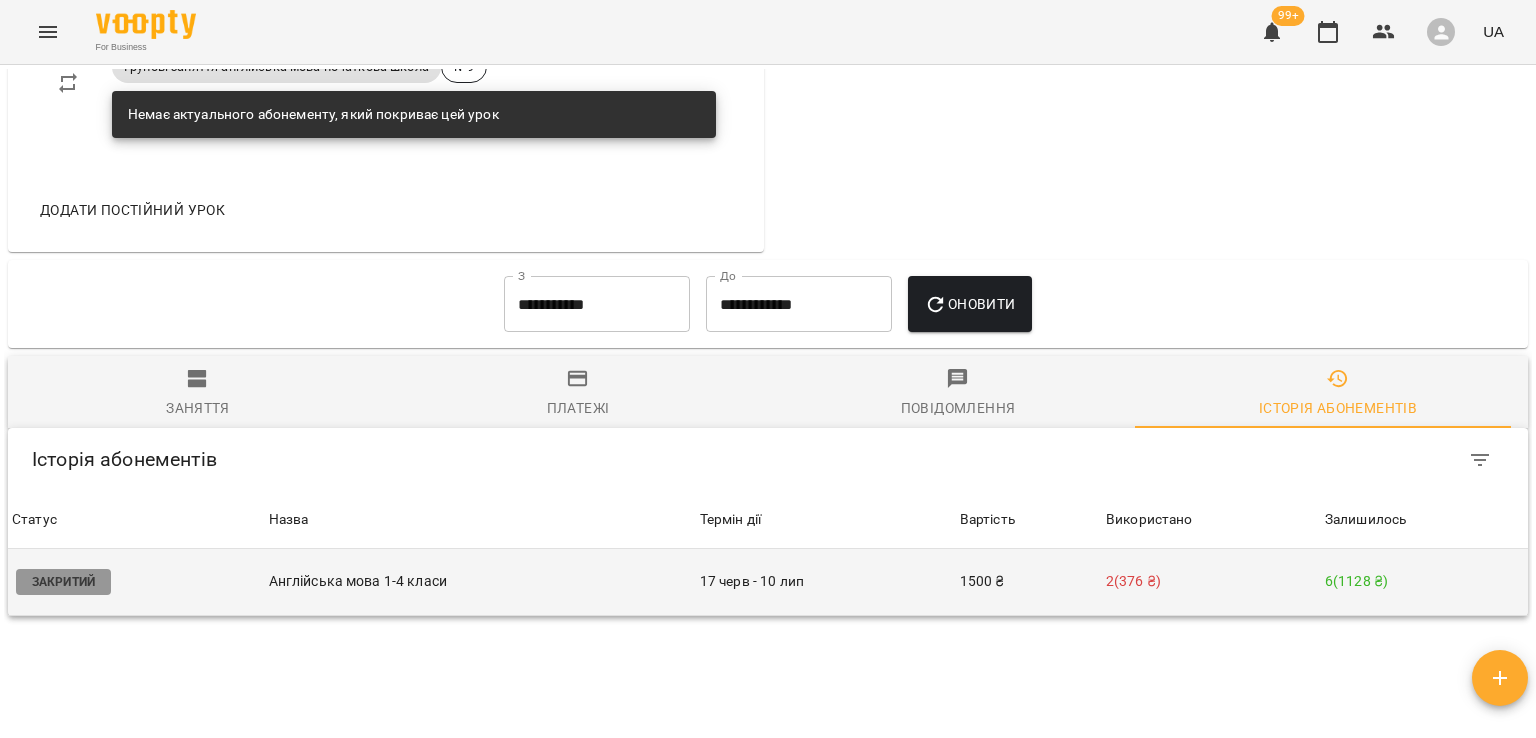 click on "[DAY] [MONTH] - [DAY] [MONTH]" at bounding box center [826, 582] 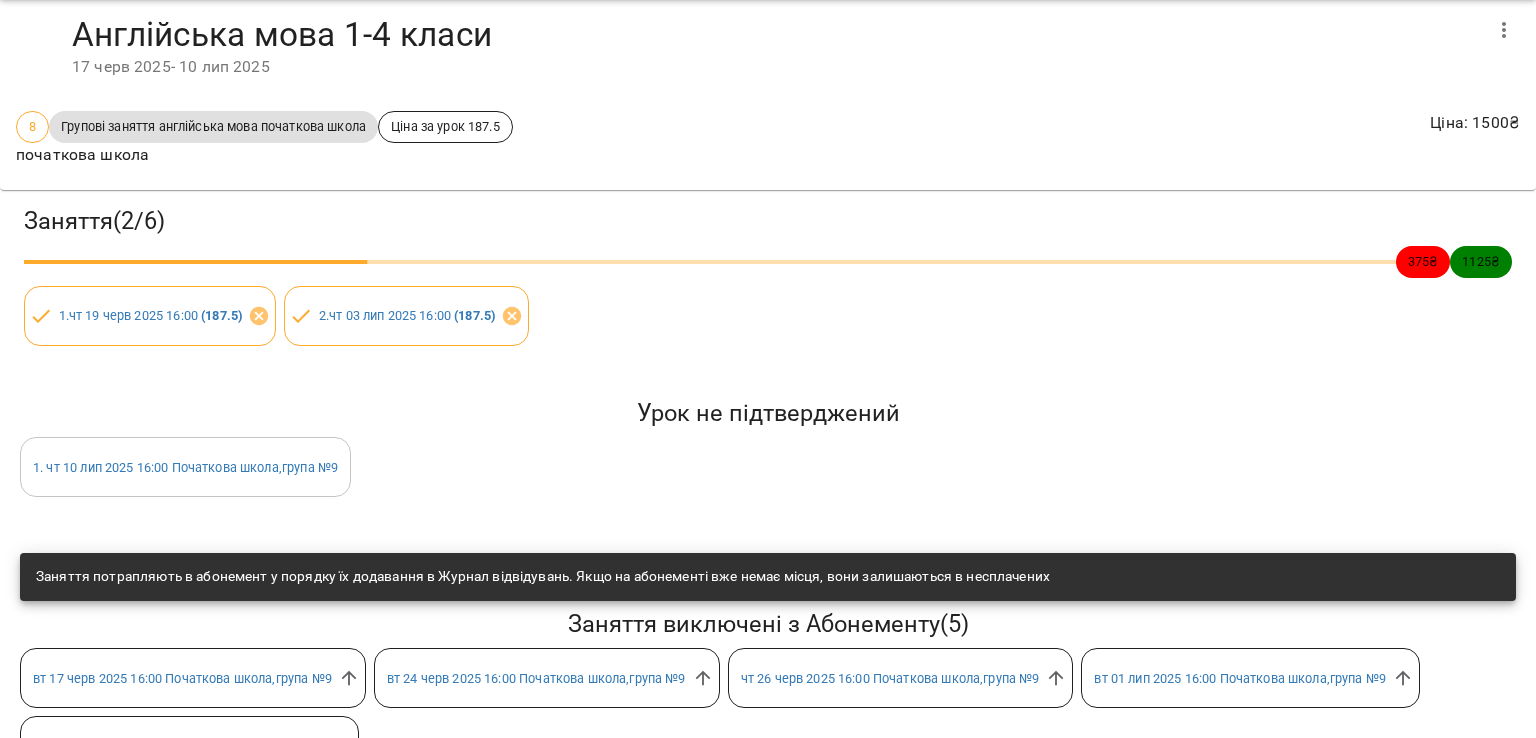 scroll, scrollTop: 145, scrollLeft: 0, axis: vertical 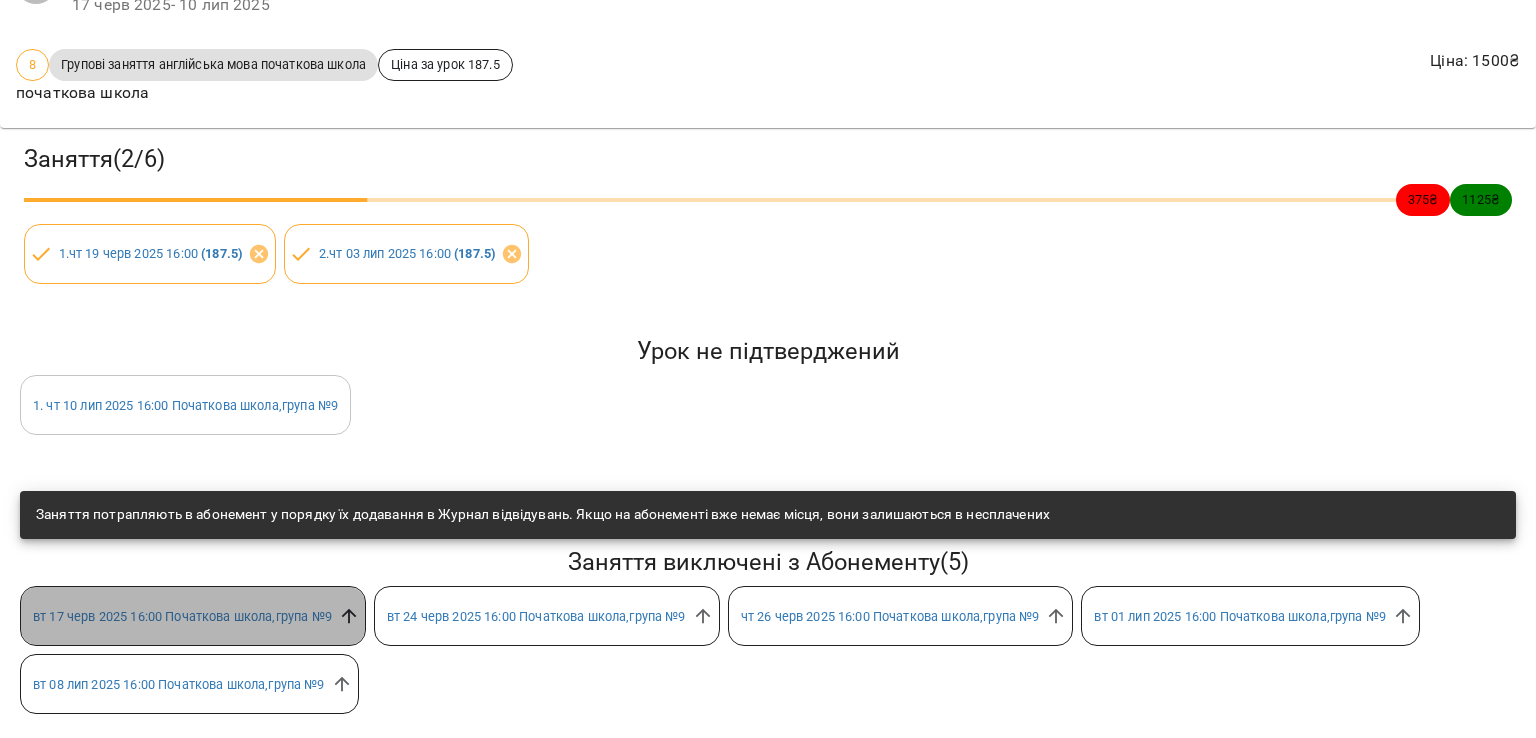 click 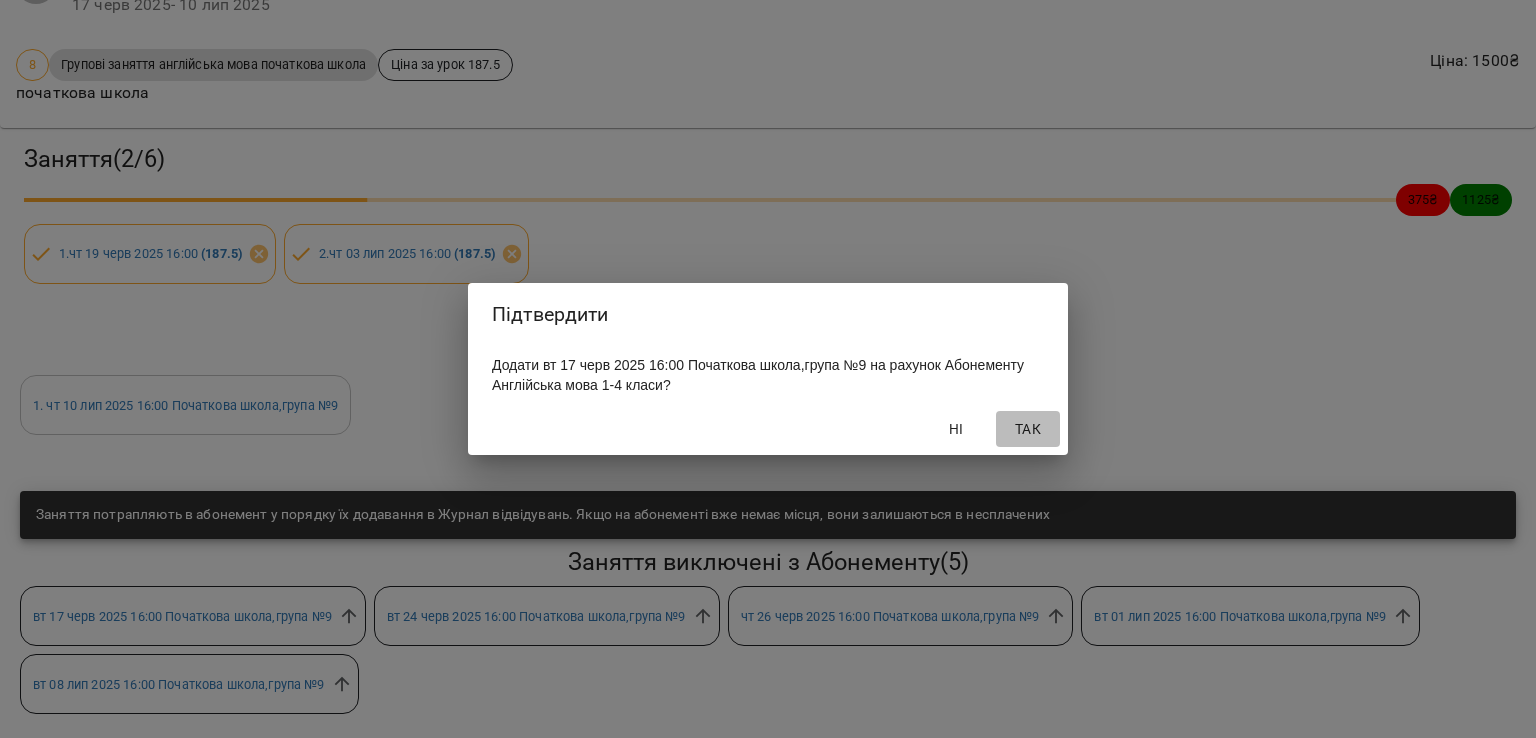 click on "Так" at bounding box center [1028, 429] 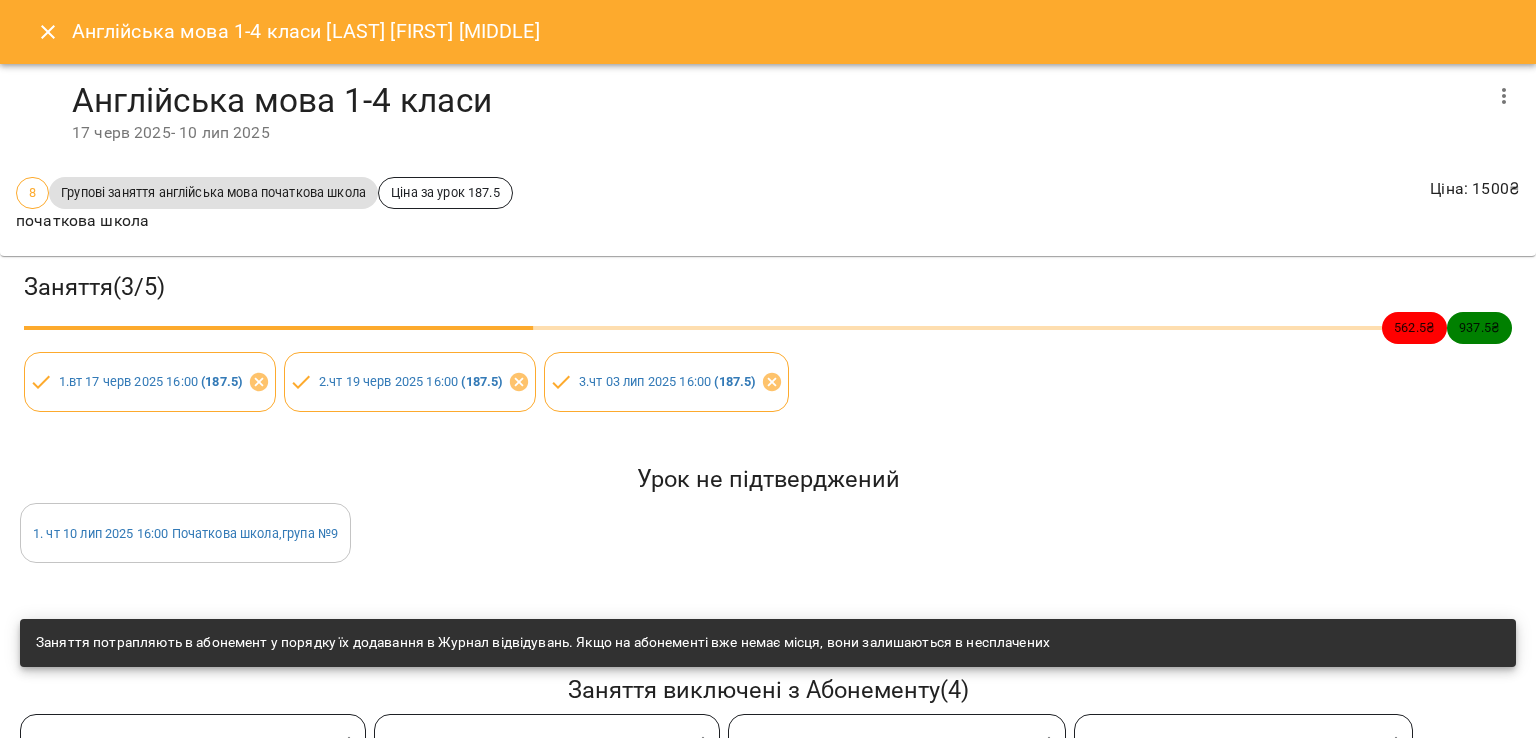 scroll, scrollTop: 77, scrollLeft: 0, axis: vertical 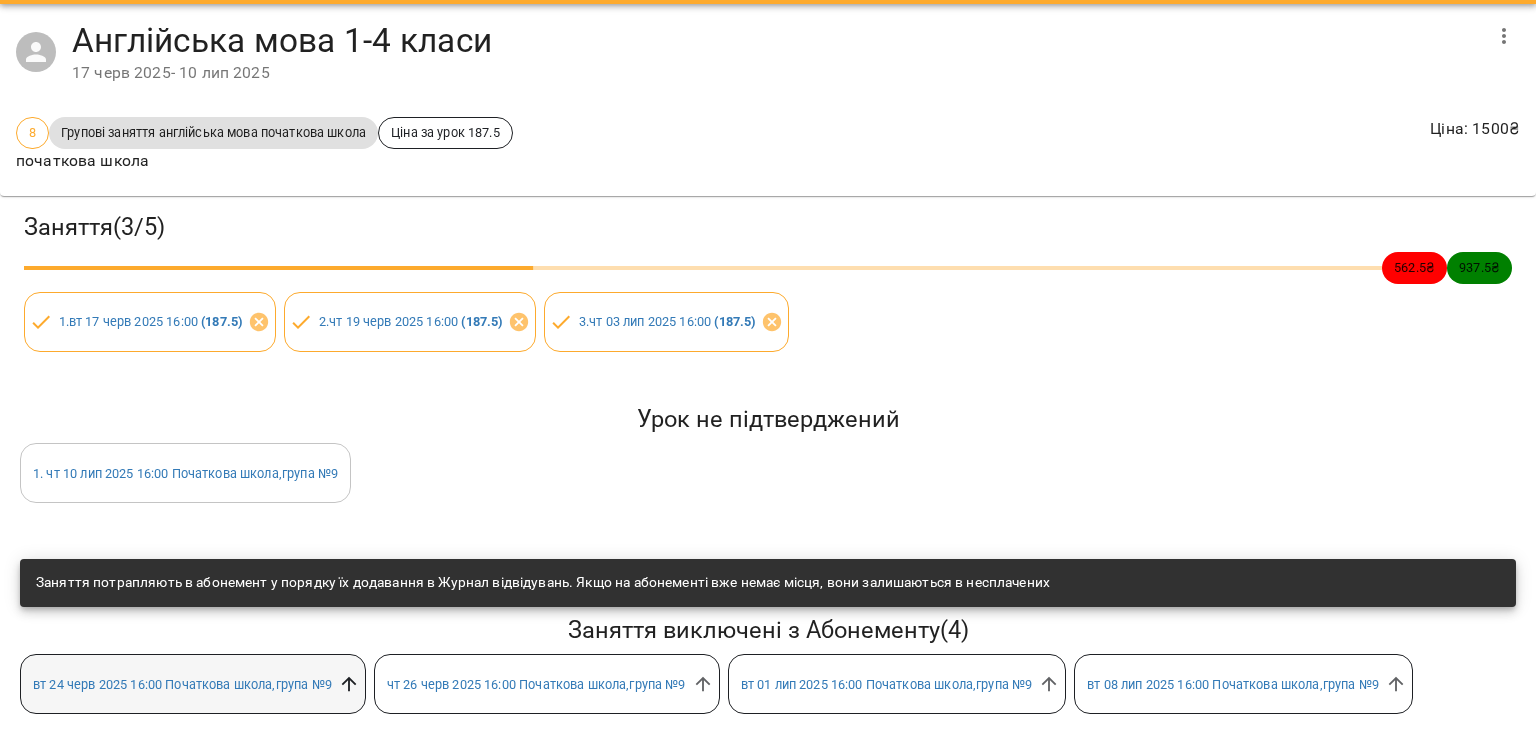 click 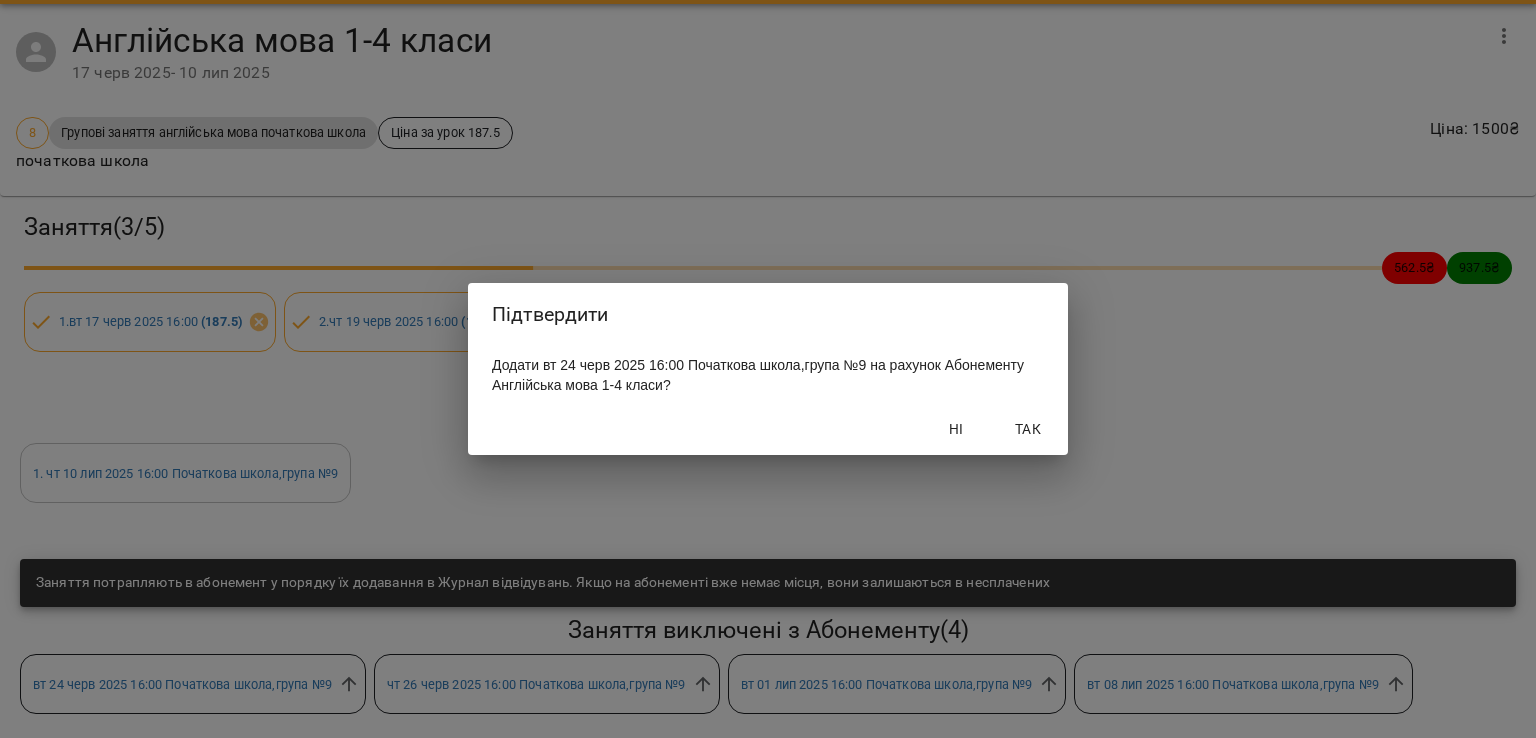 click on "Так" at bounding box center [1028, 429] 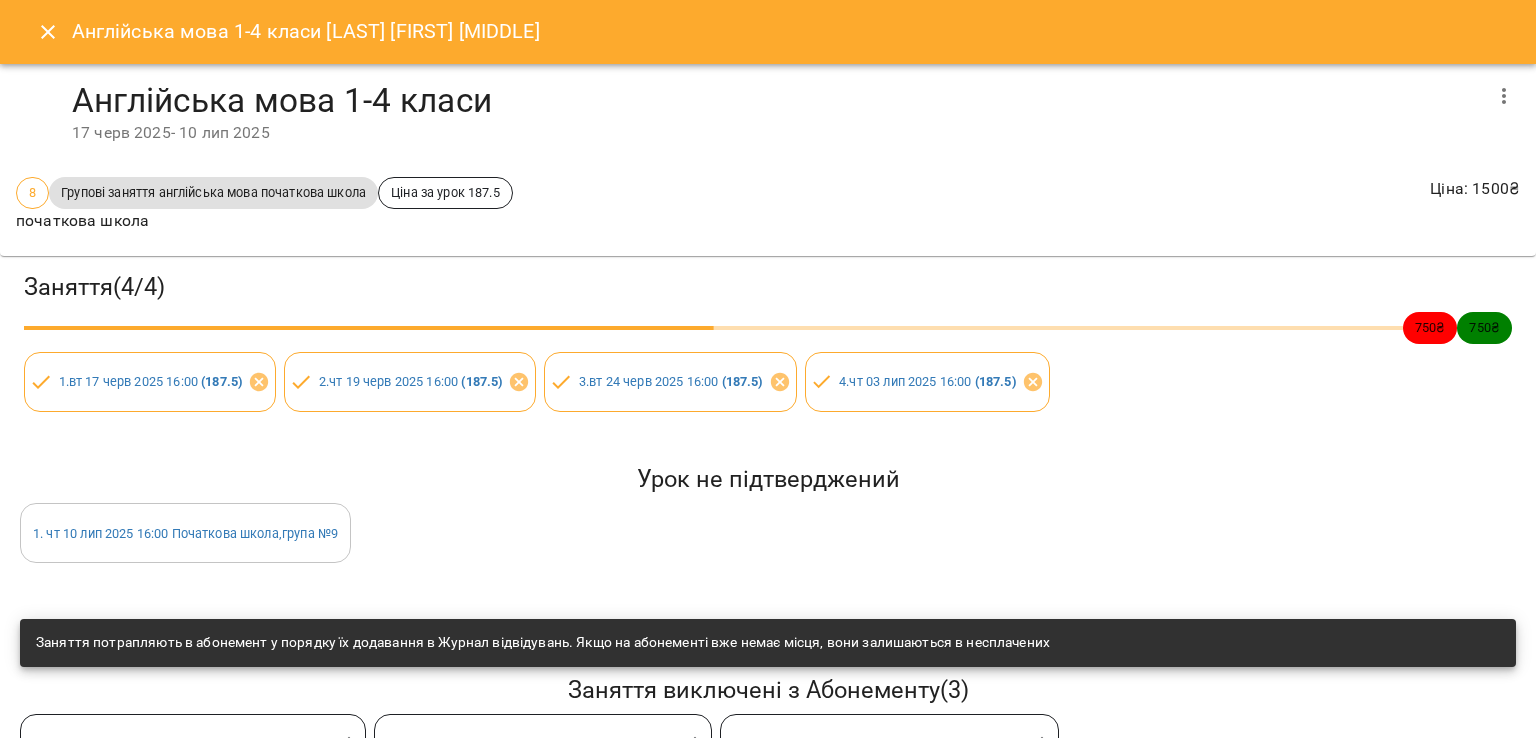 scroll, scrollTop: 77, scrollLeft: 0, axis: vertical 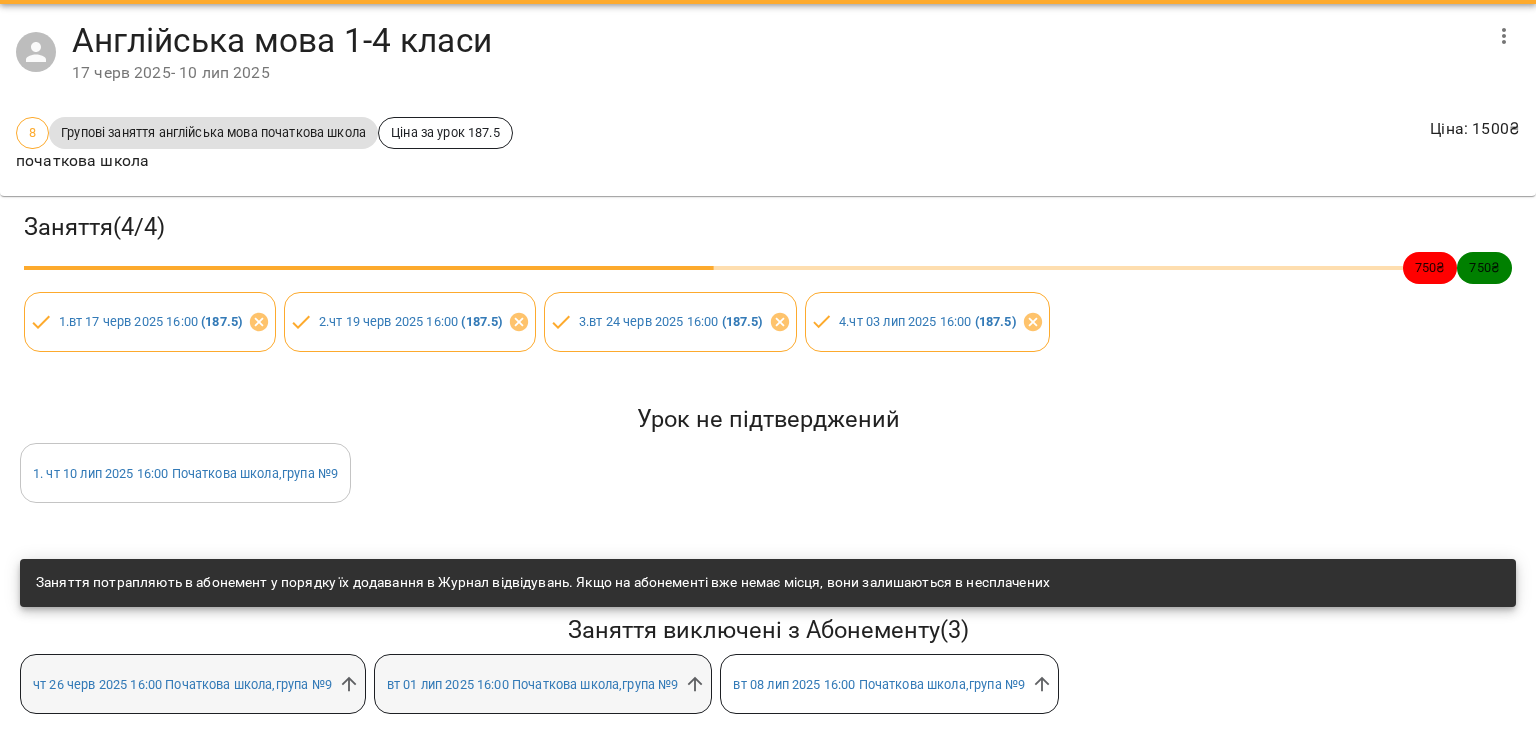 drag, startPoint x: 360, startPoint y: 665, endPoint x: 399, endPoint y: 639, distance: 46.872166 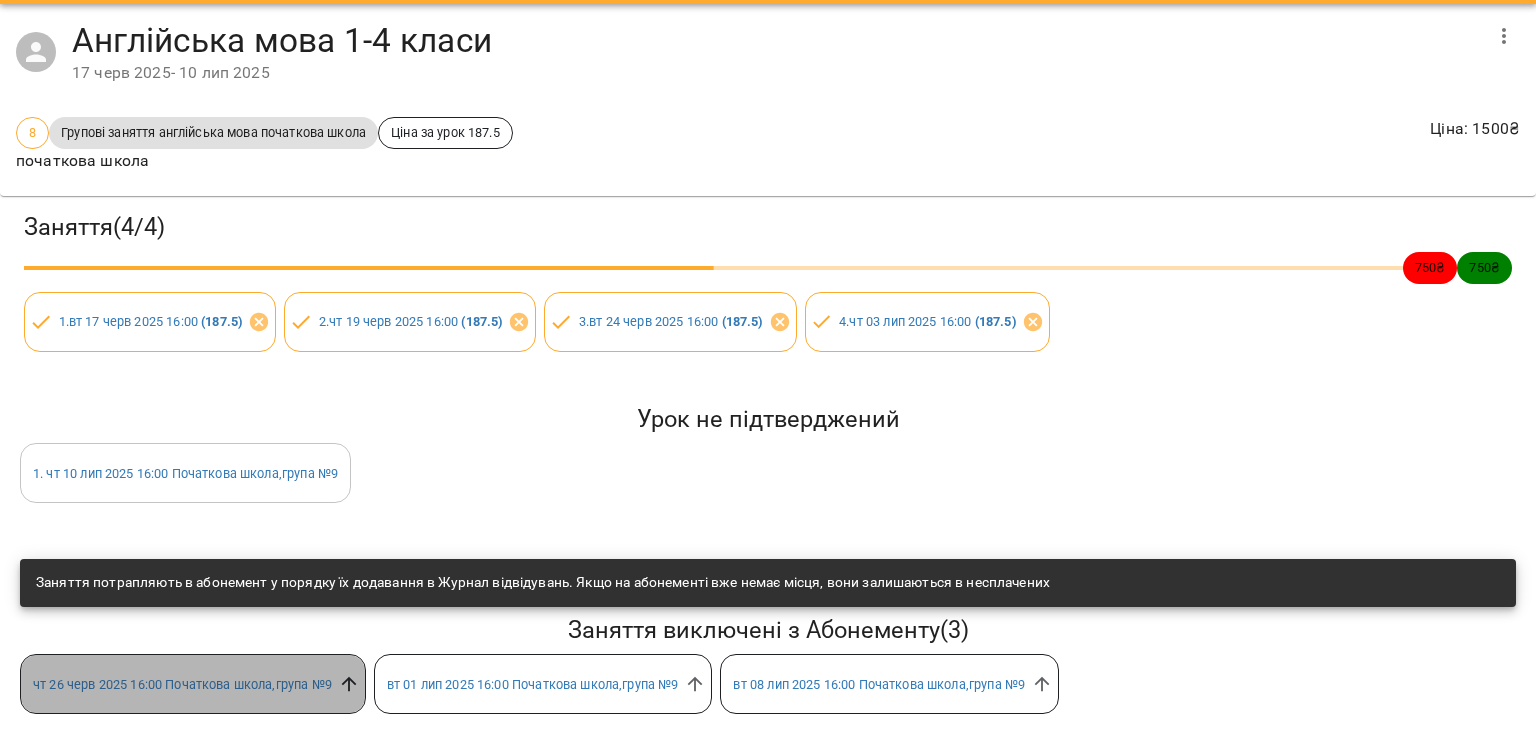 click 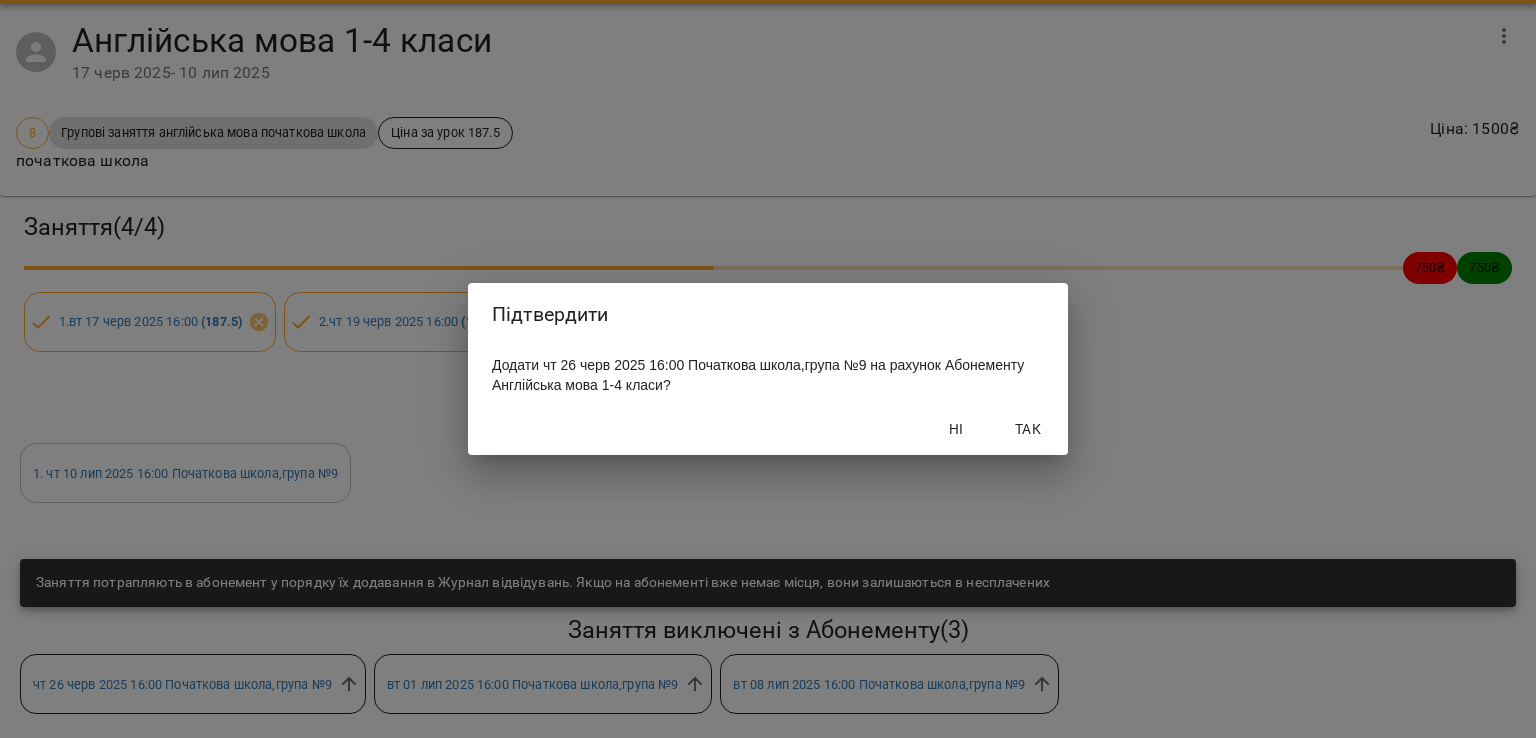 click on "Так" at bounding box center [1028, 429] 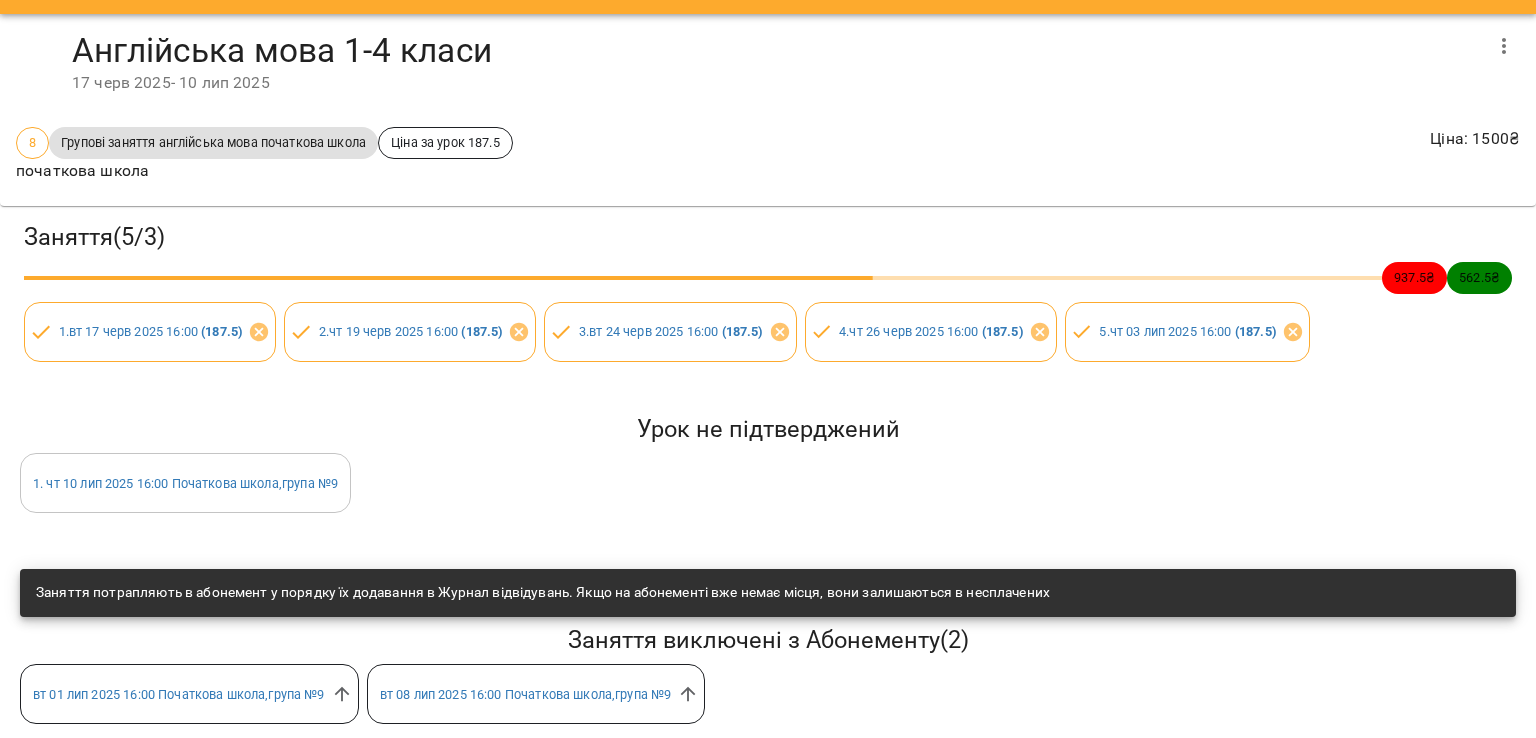 scroll, scrollTop: 77, scrollLeft: 0, axis: vertical 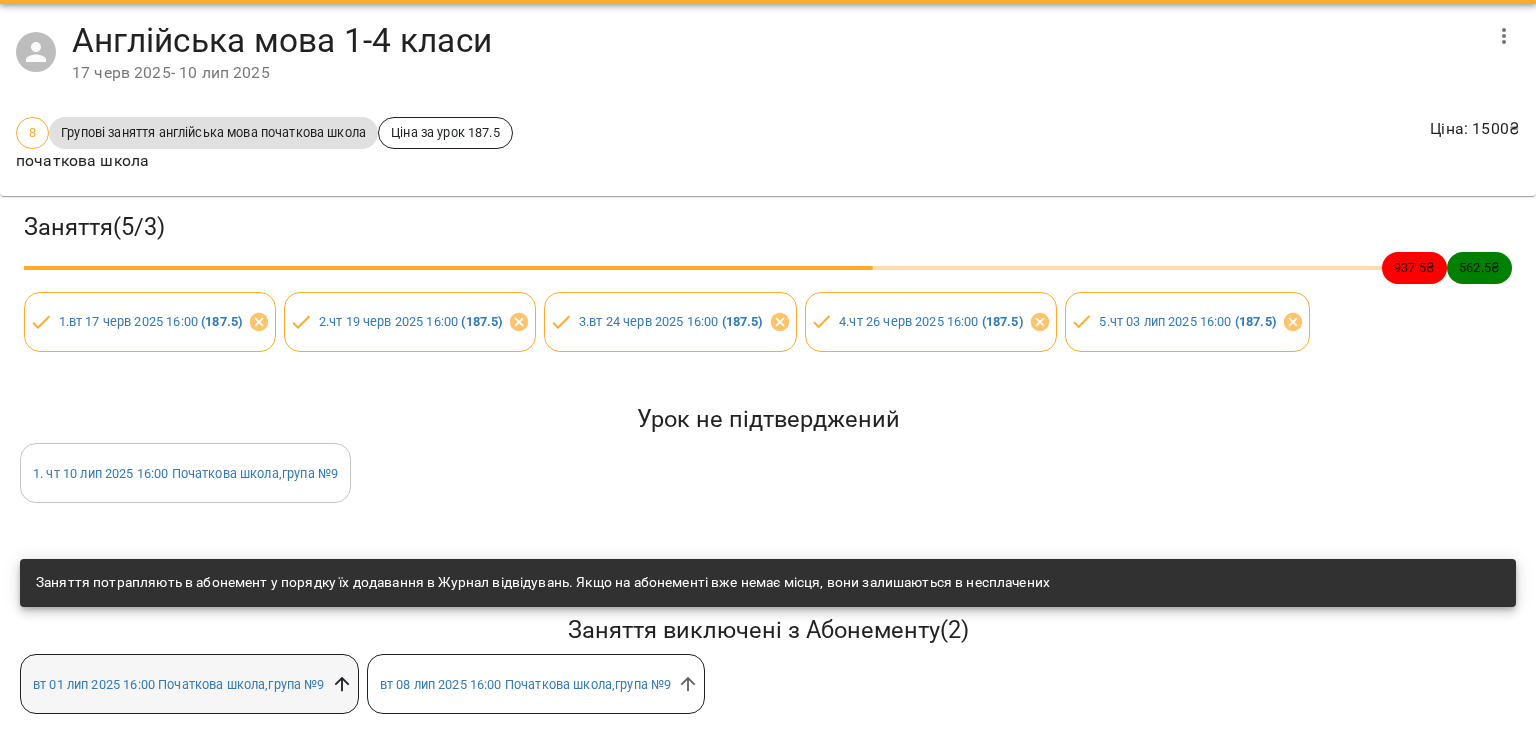 click 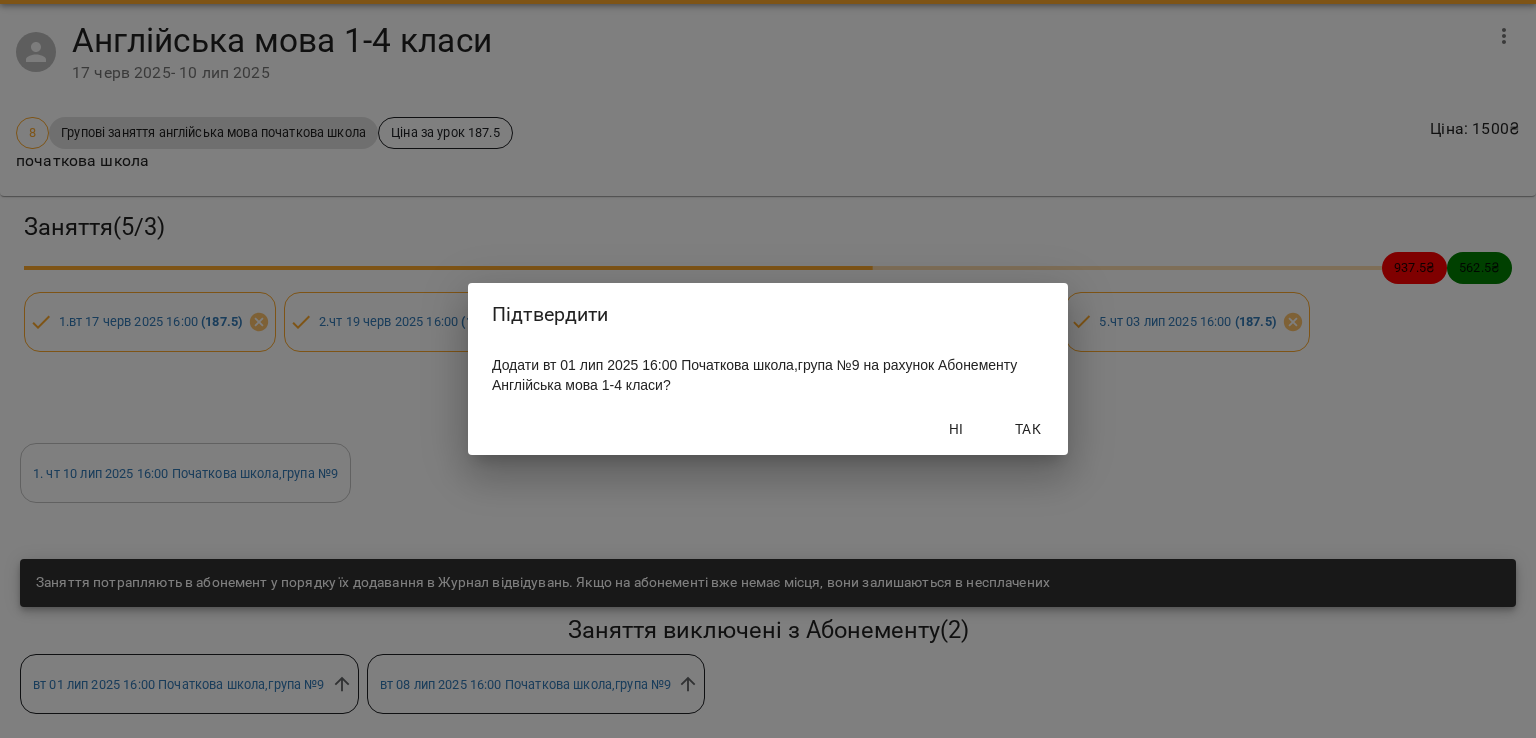 click on "Так" at bounding box center [1028, 429] 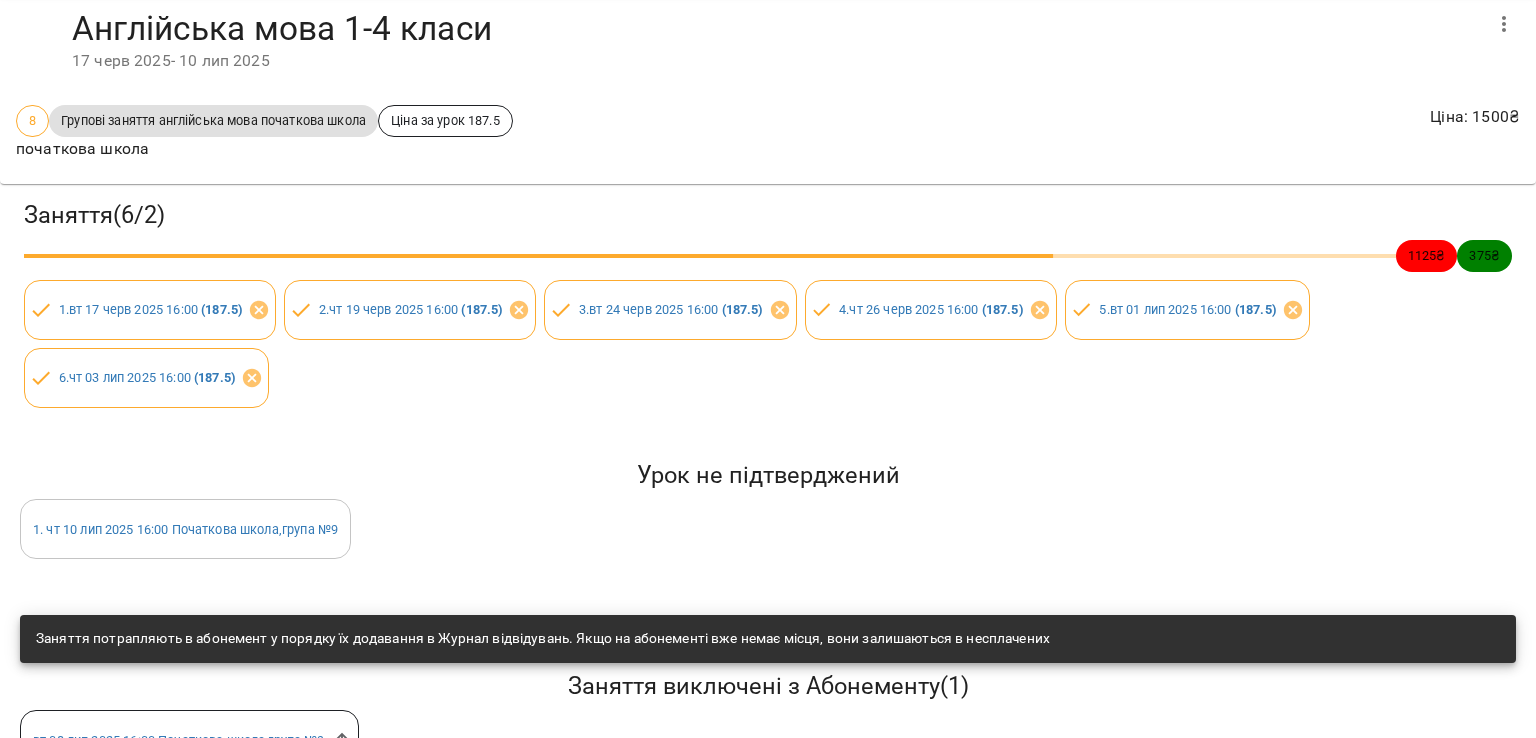 scroll, scrollTop: 145, scrollLeft: 0, axis: vertical 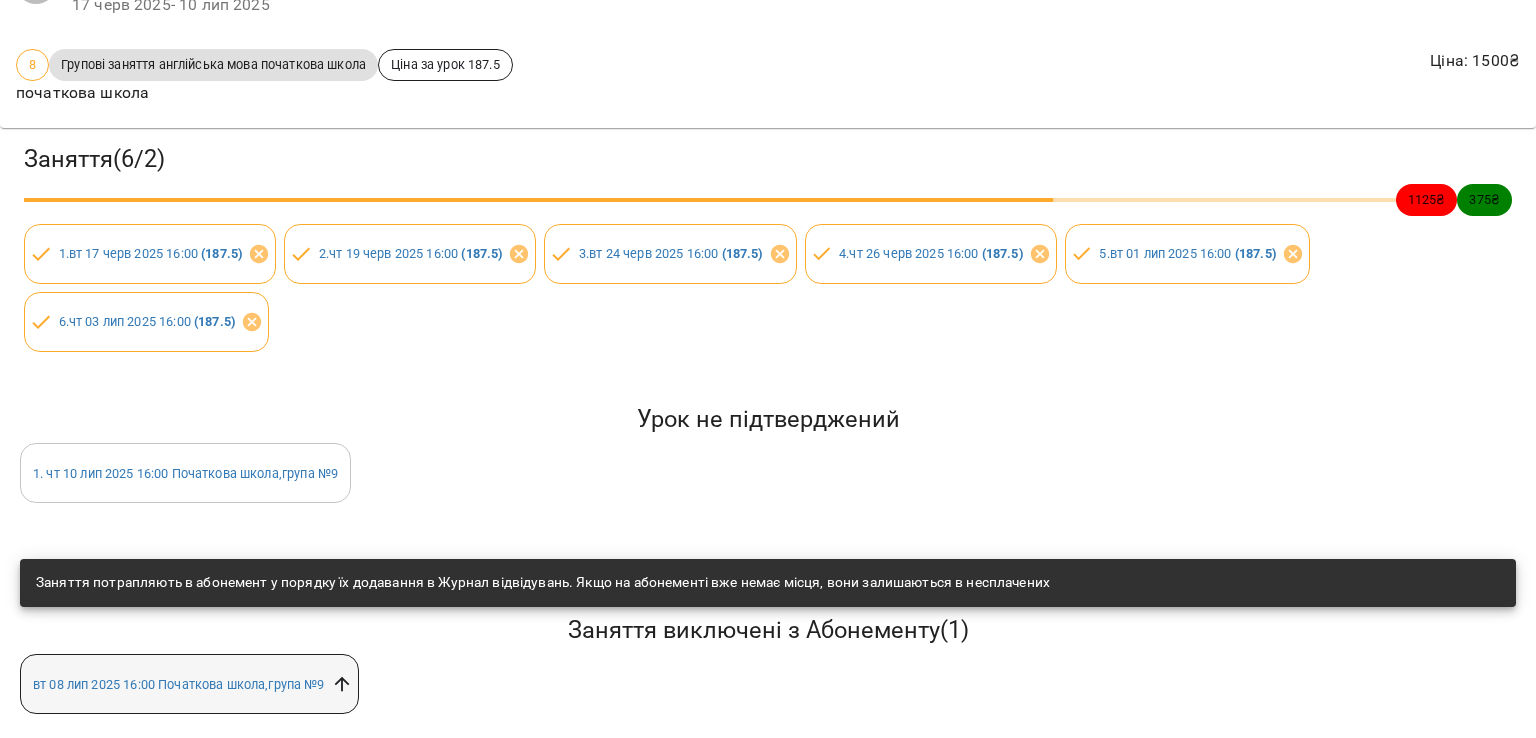 click 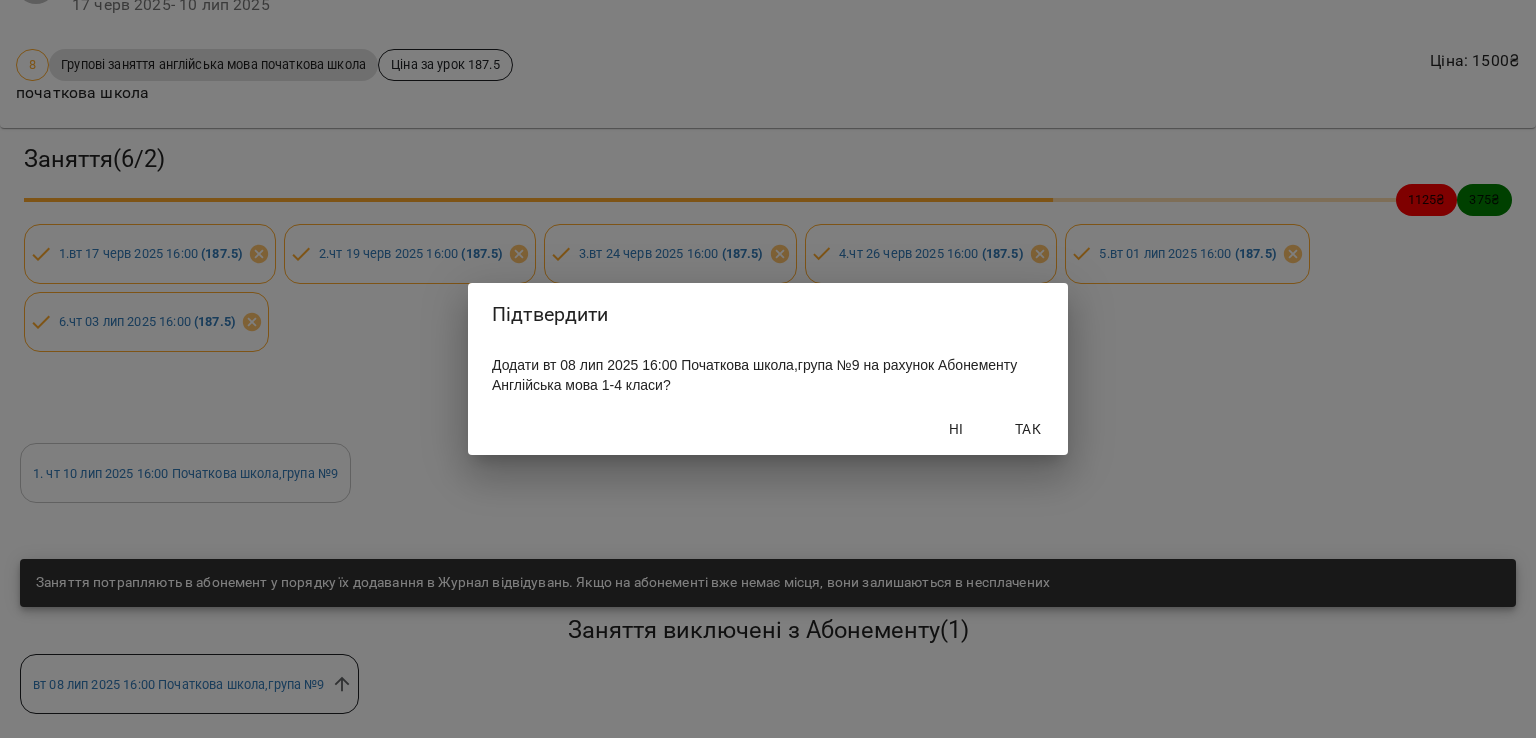 click on "Так" at bounding box center (1028, 429) 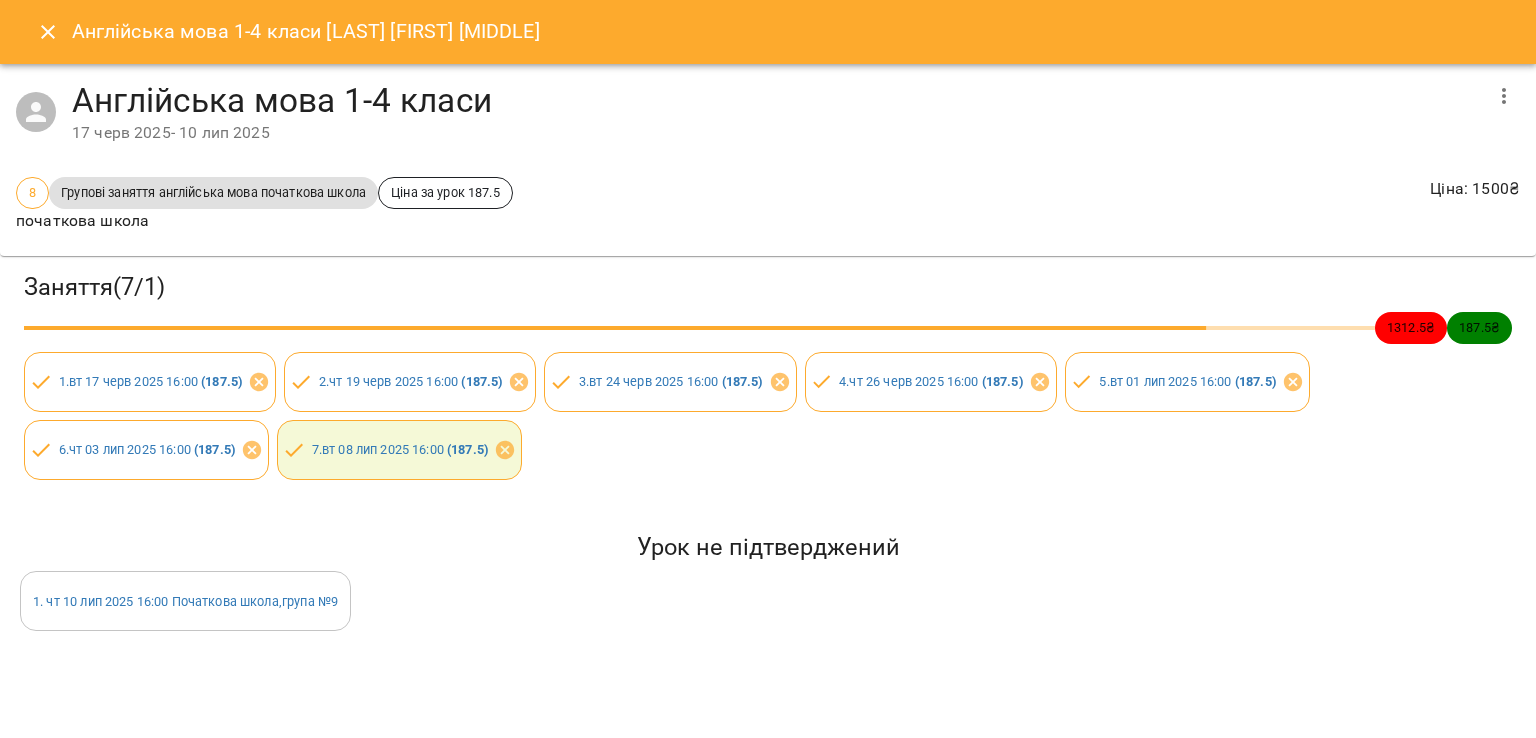 click 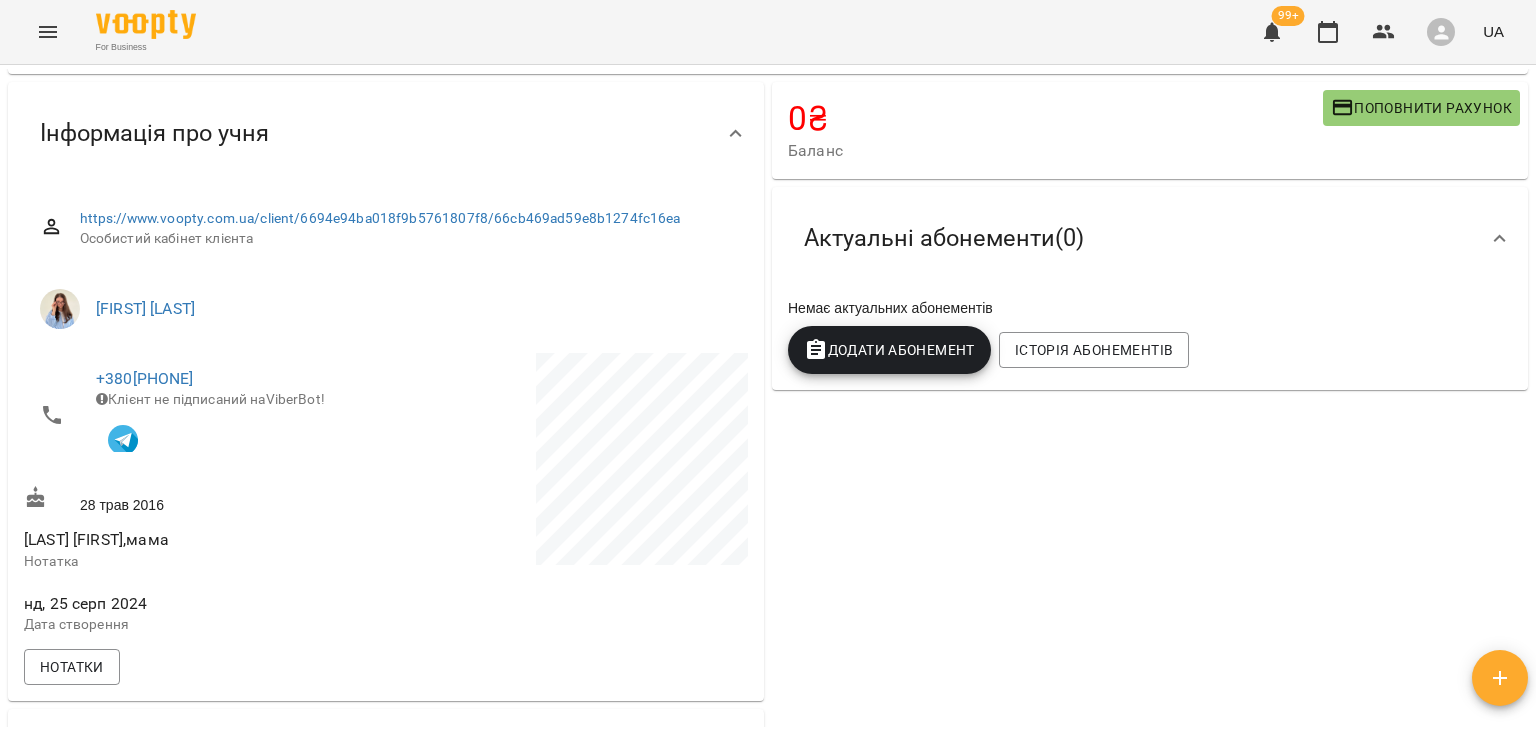 scroll, scrollTop: 0, scrollLeft: 0, axis: both 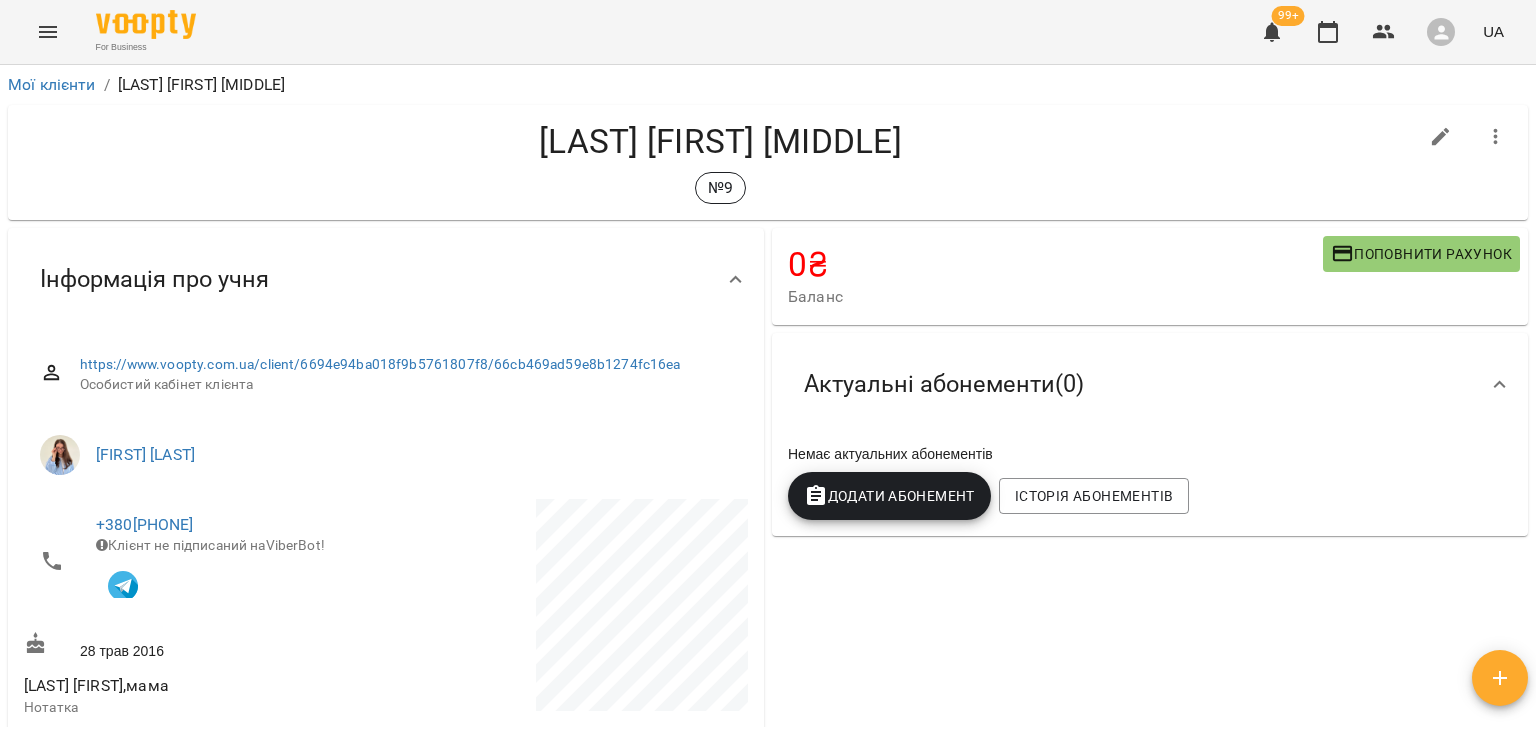 click 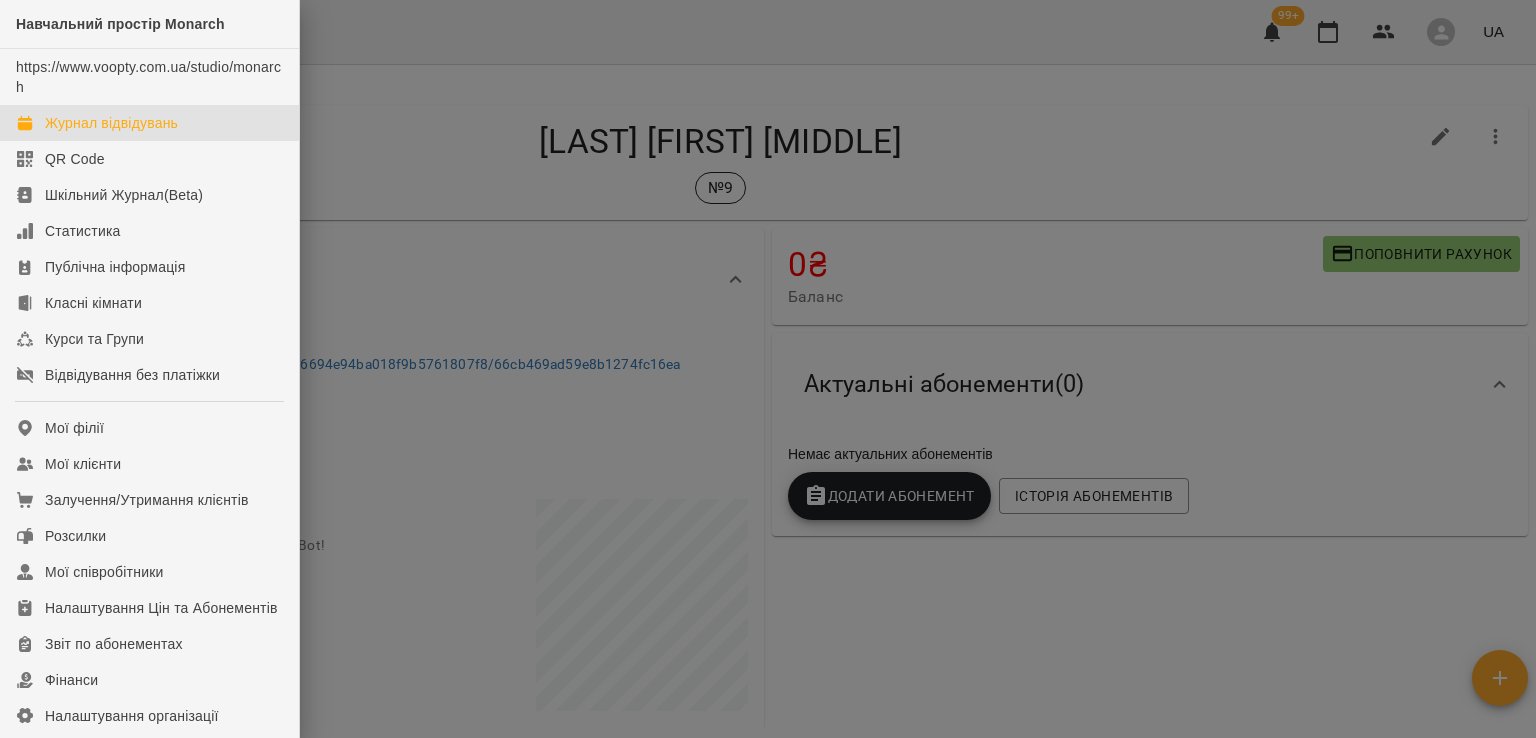 click on "Журнал відвідувань" at bounding box center [149, 123] 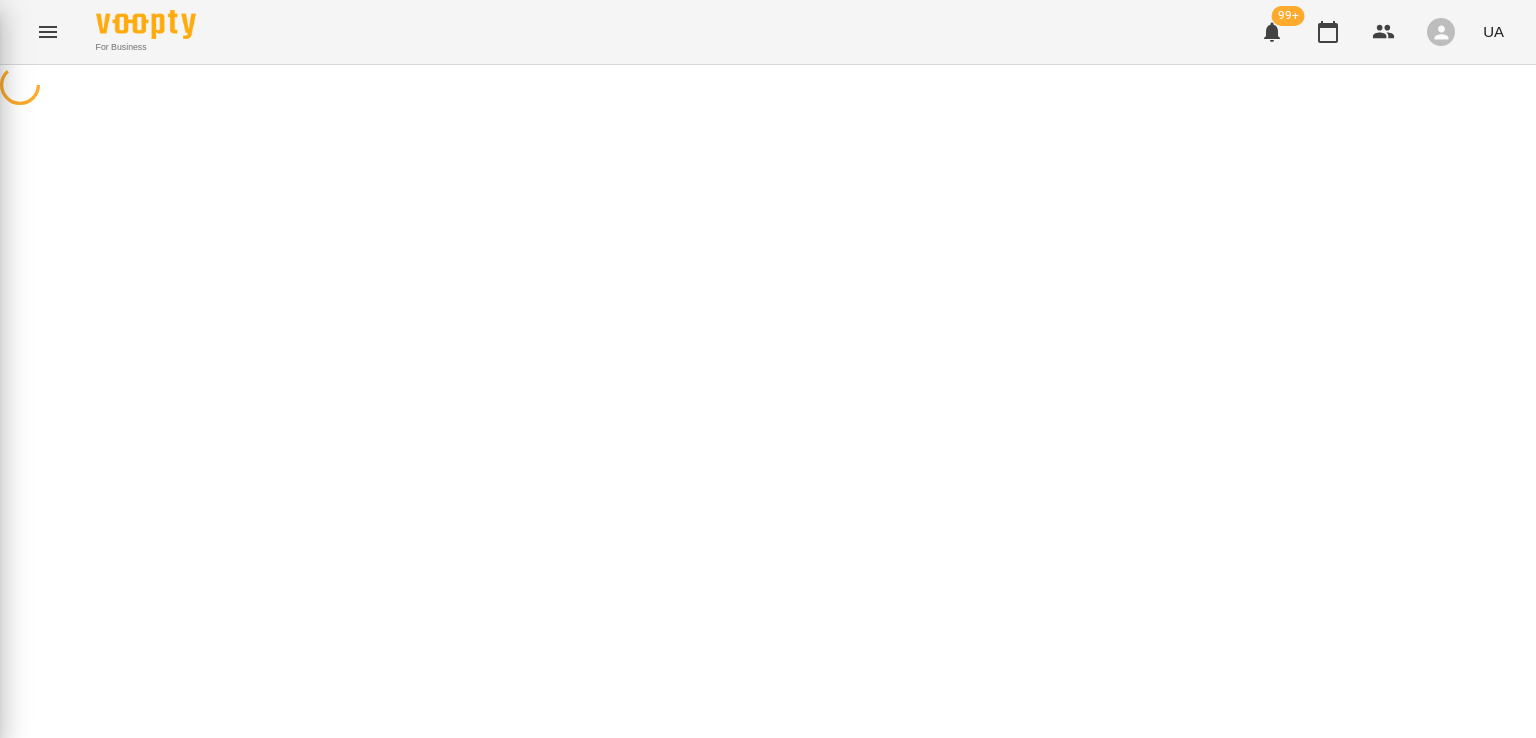 scroll, scrollTop: 0, scrollLeft: 0, axis: both 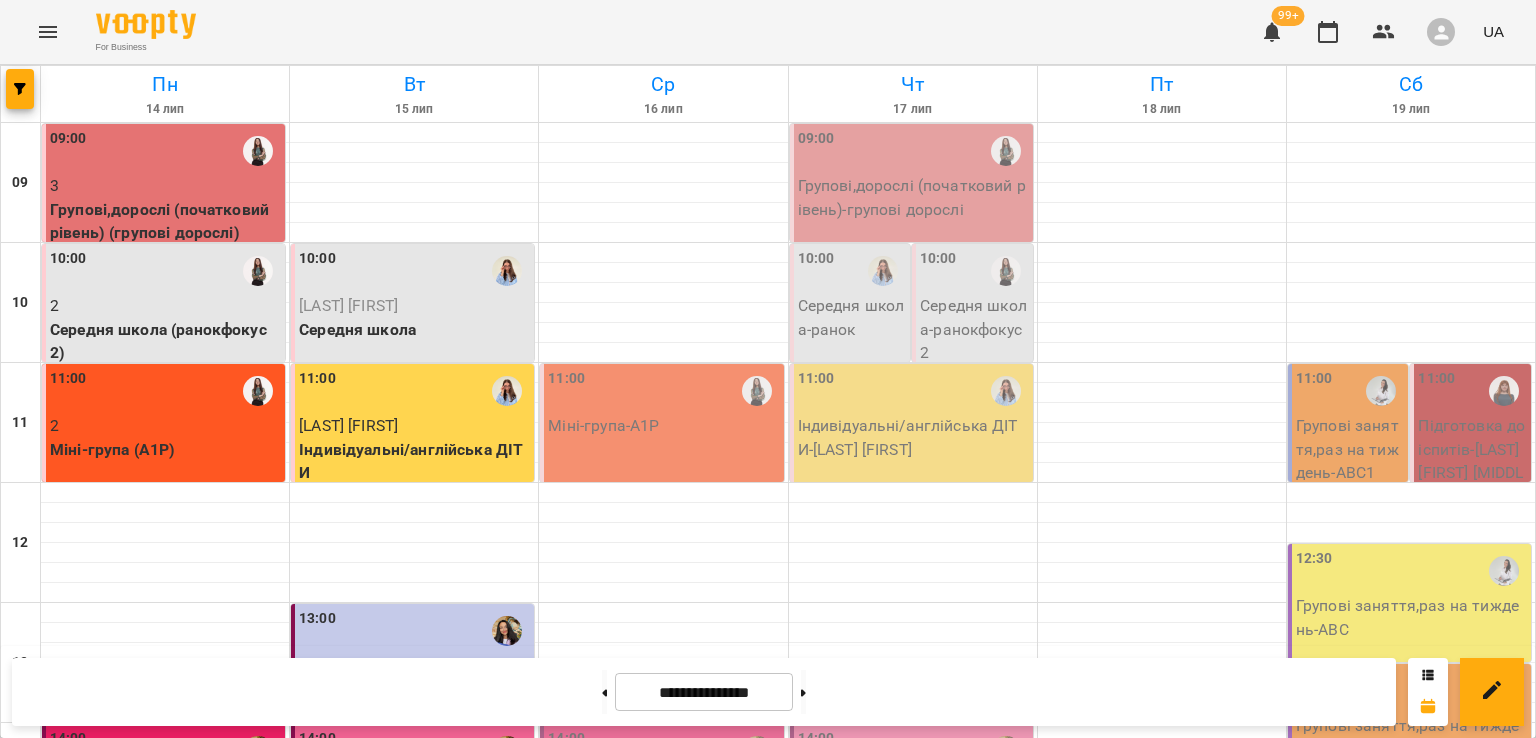 click on "[LAST] [FIRST] [MIDDLE]" at bounding box center (332, 1196) 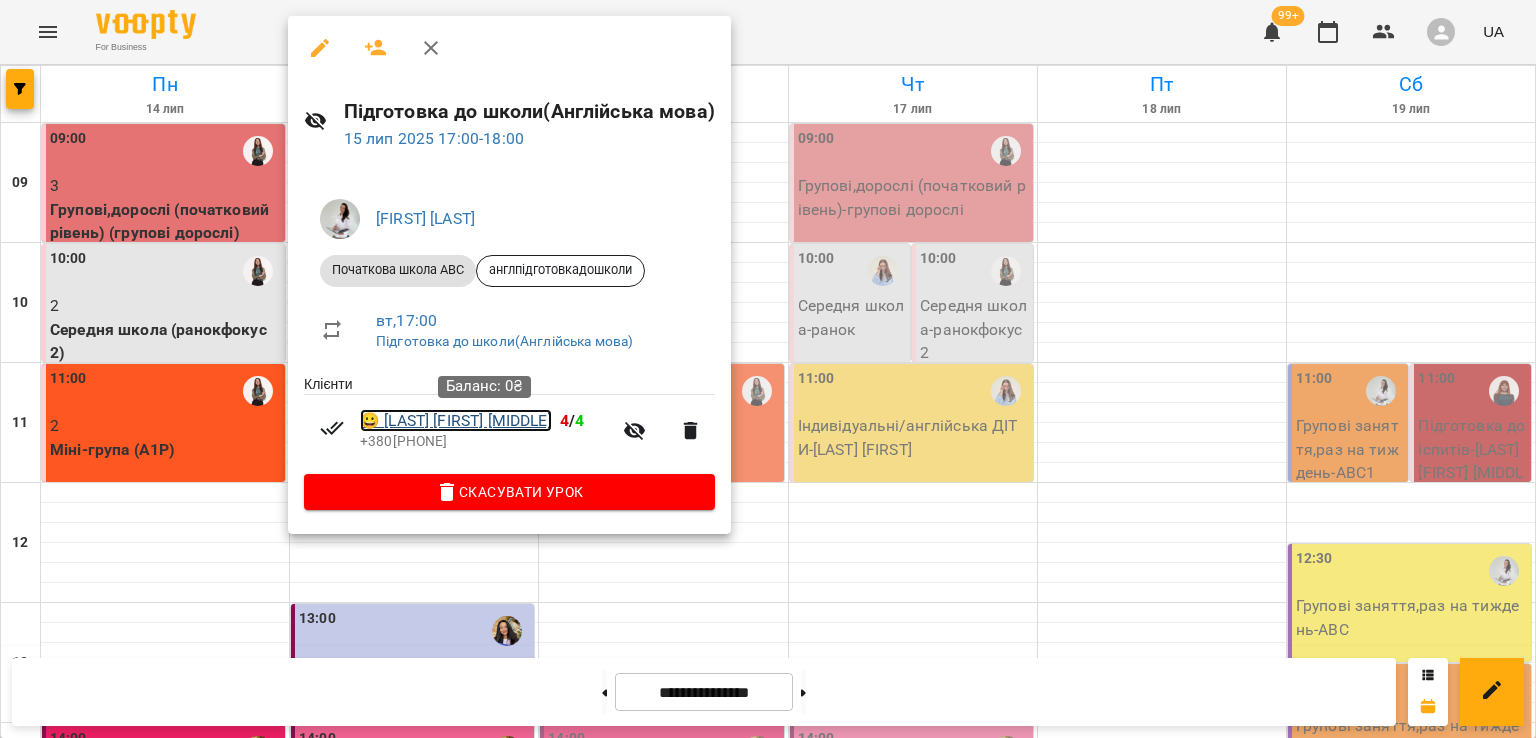 click on "😀   Хропко Діана Володимирівна" at bounding box center (456, 421) 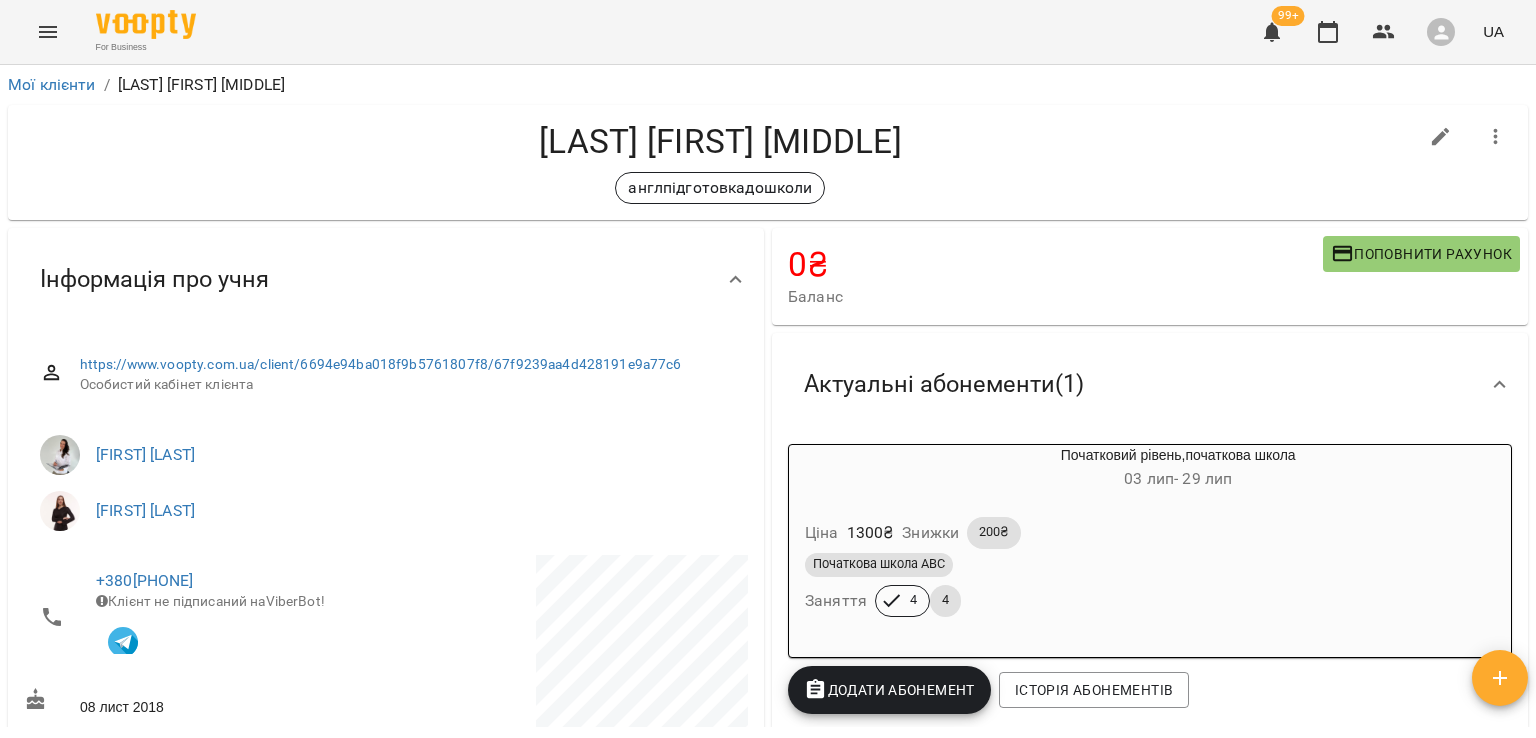 scroll, scrollTop: 400, scrollLeft: 0, axis: vertical 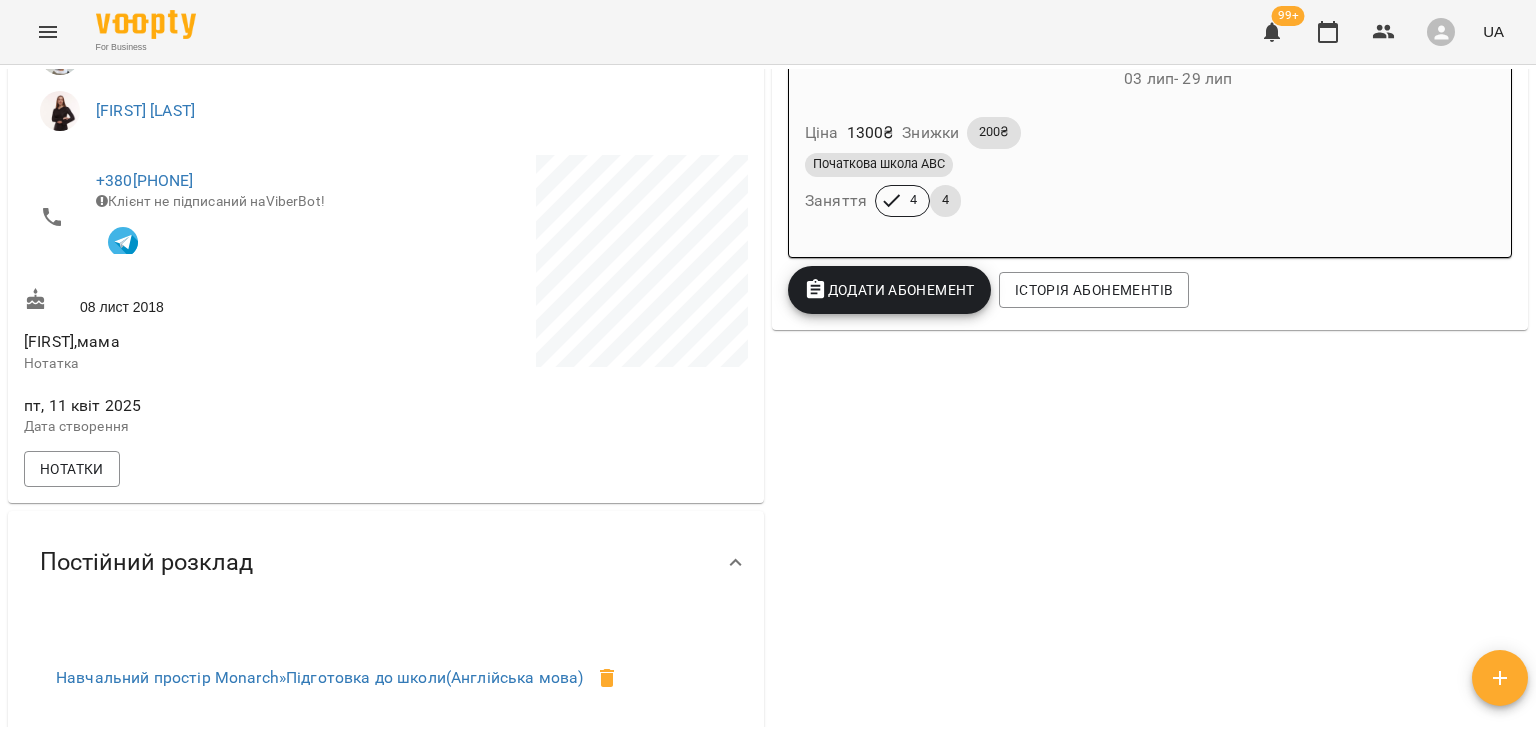 click on "0 ₴ Баланс Поповнити рахунок Актуальні абонементи ( 1 ) Початковий рівень,початкова школа 03 лип  -   29 лип Ціна 1300 ₴ Знижки 200₴ Початкова школа АВС Заняття 4 4 Додати Абонемент Історія абонементів" at bounding box center [1150, 406] 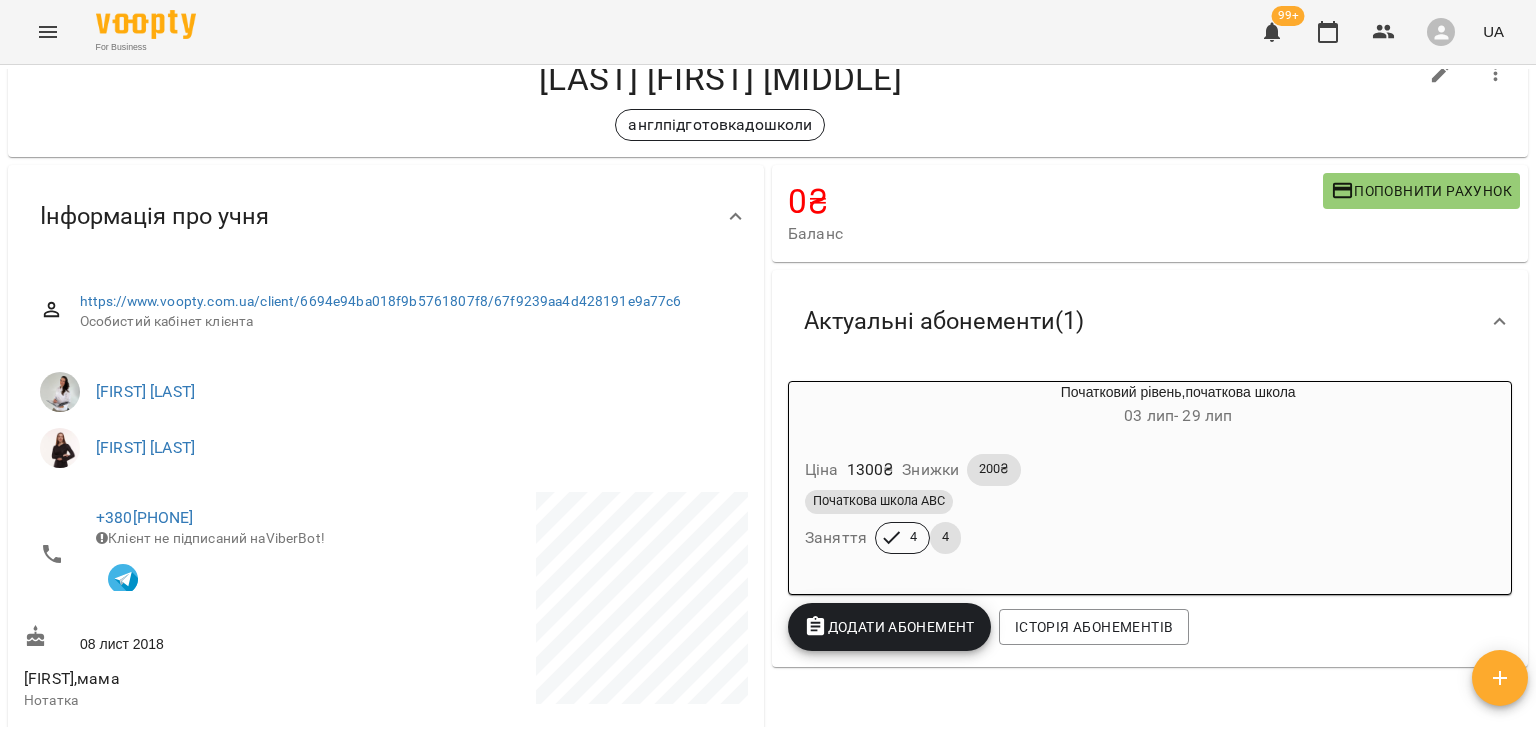 scroll, scrollTop: 0, scrollLeft: 0, axis: both 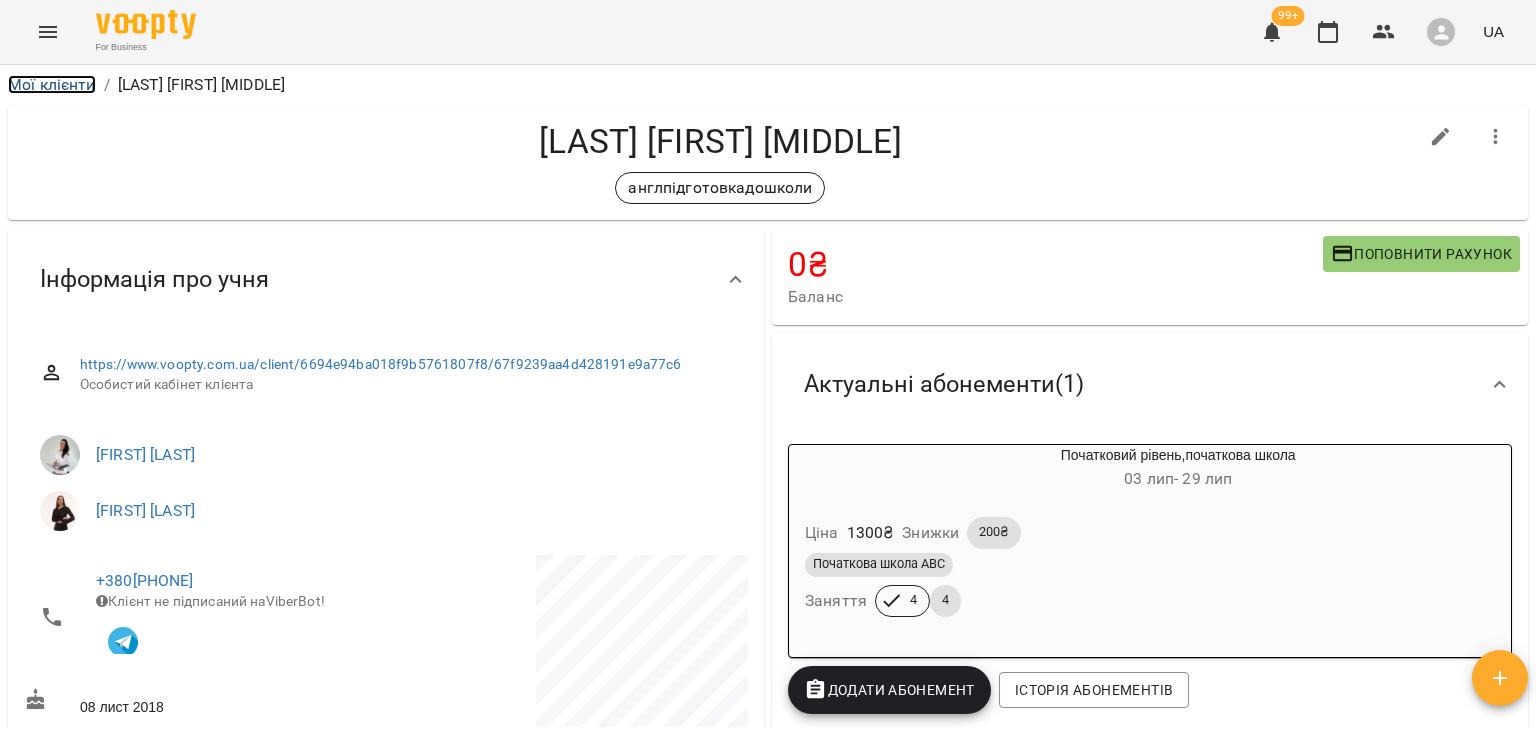 click on "Мої клієнти" at bounding box center [52, 84] 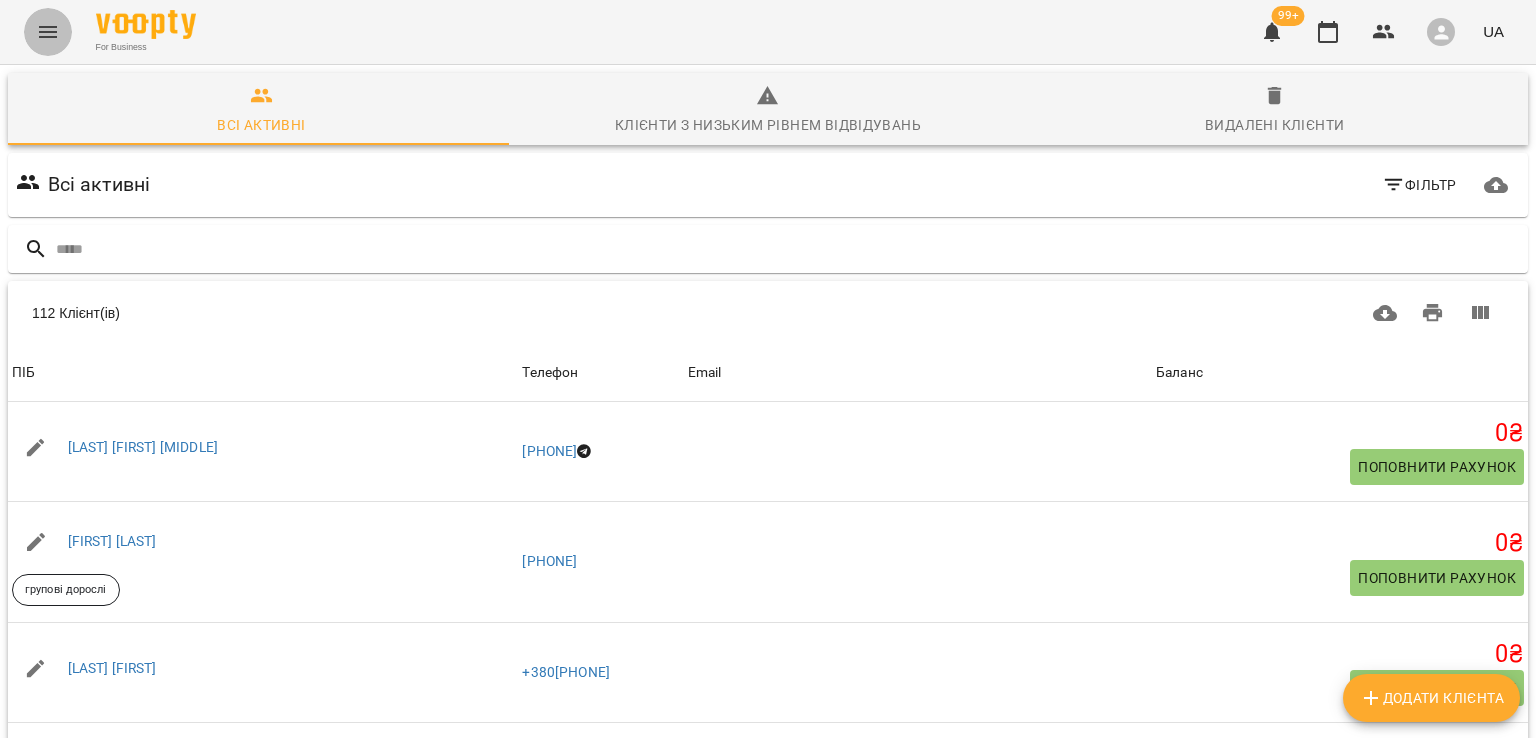 click 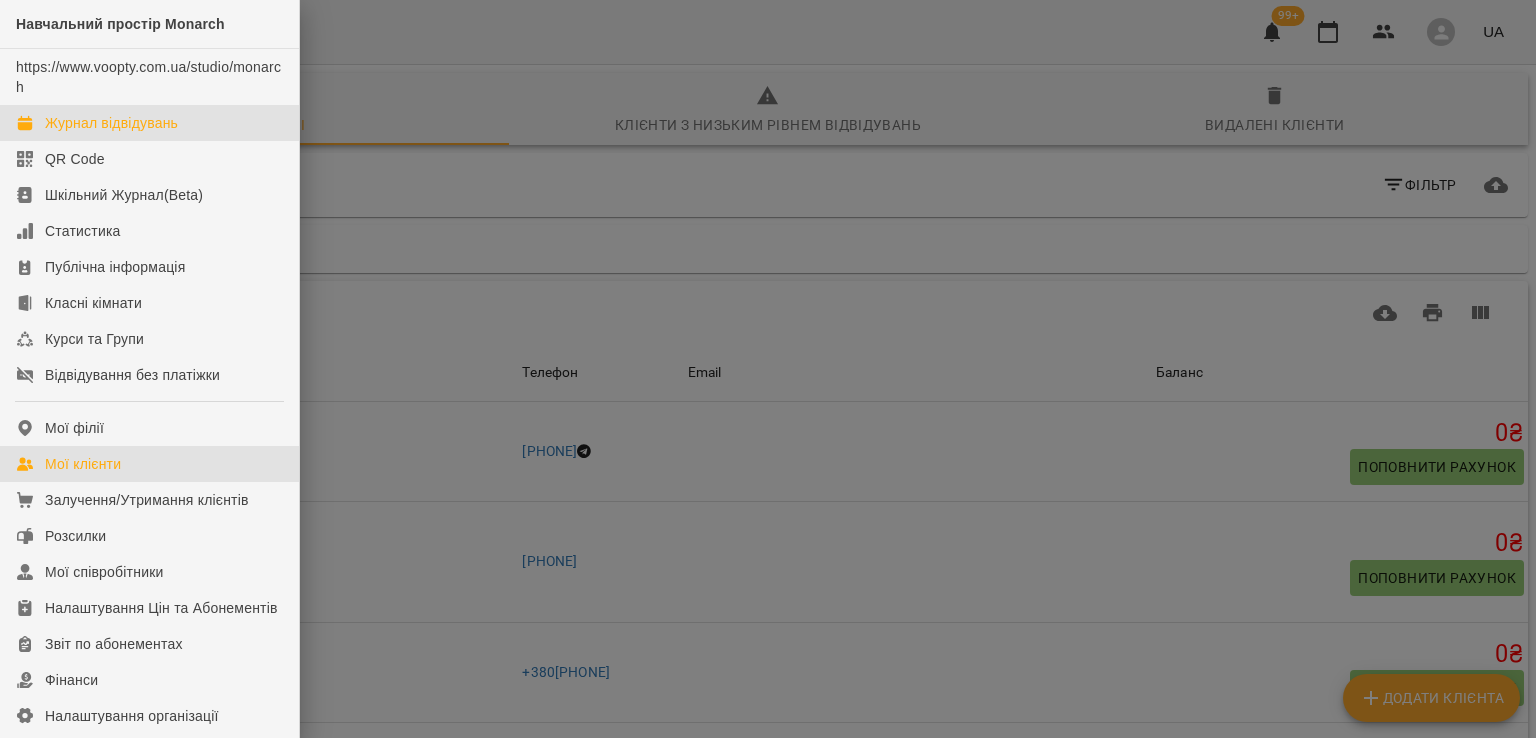 click on "Журнал відвідувань" at bounding box center (111, 123) 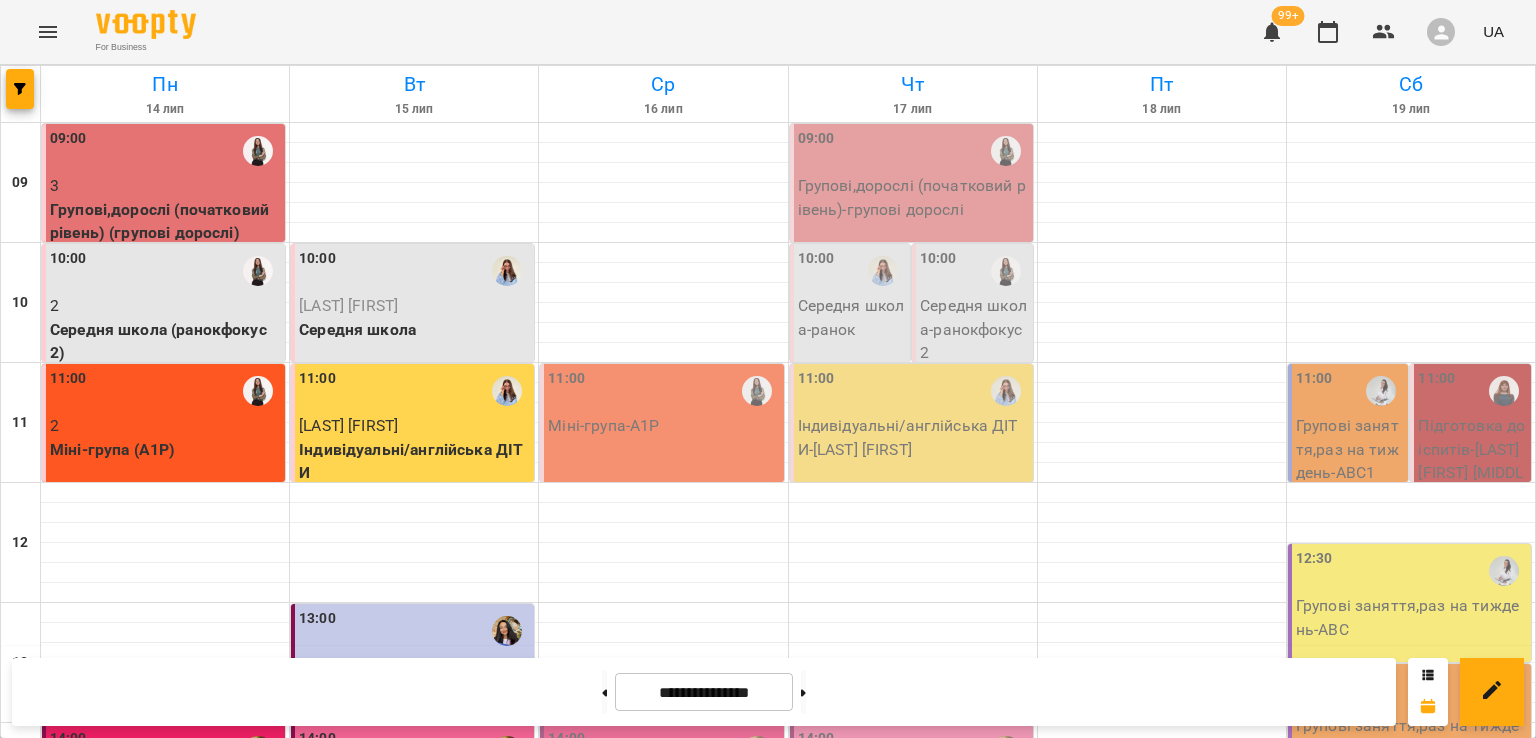 scroll, scrollTop: 795, scrollLeft: 0, axis: vertical 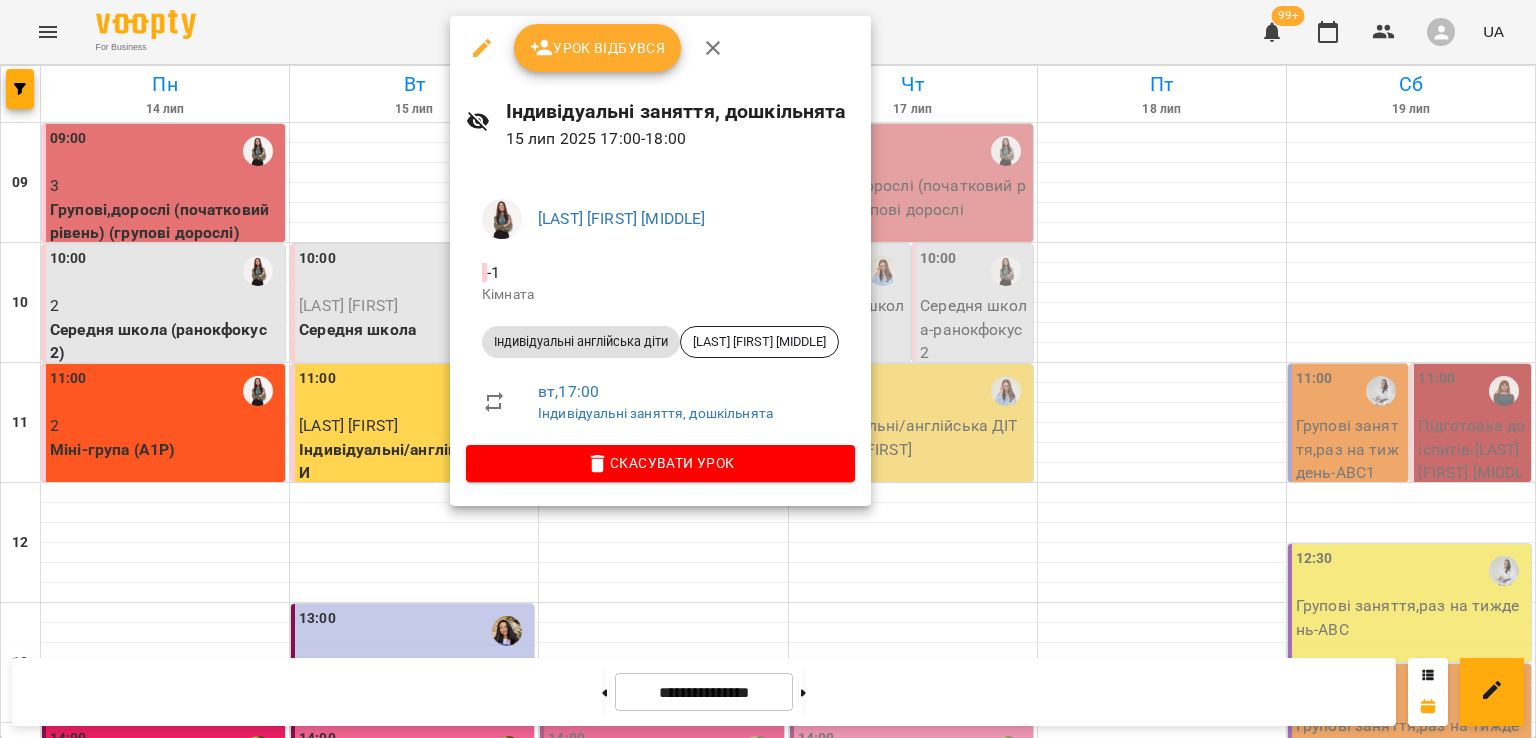 click 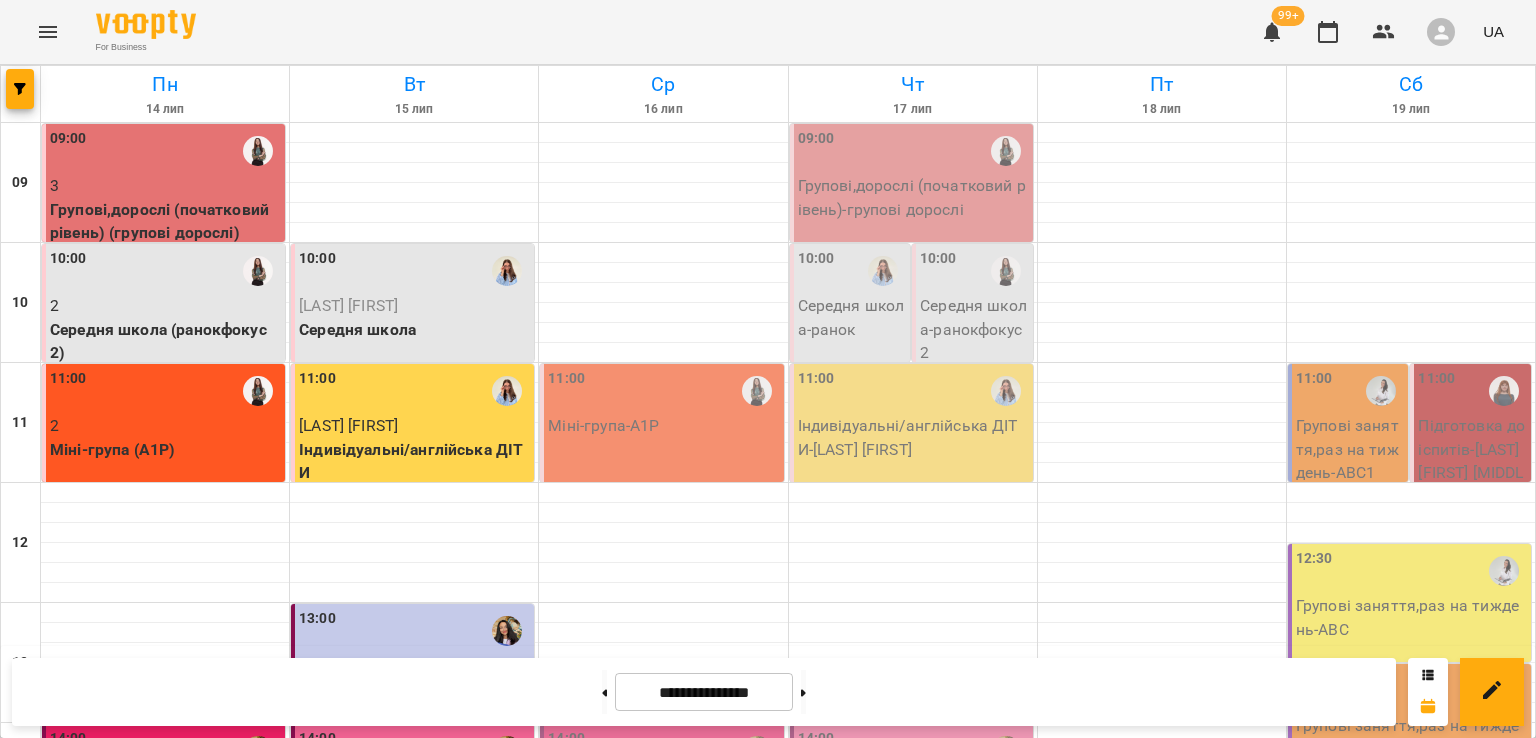 click on "4" at bounding box center [353, 1266] 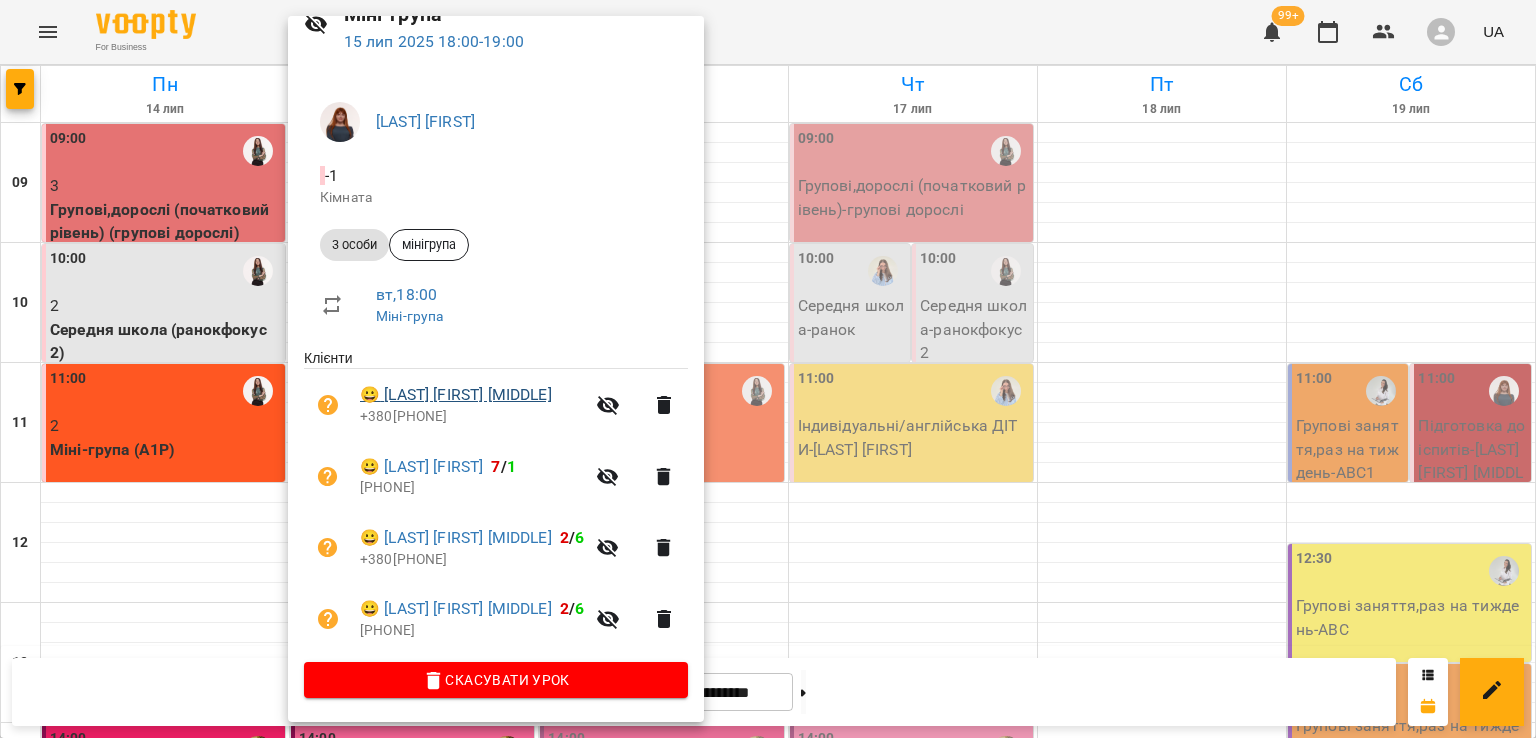 scroll, scrollTop: 0, scrollLeft: 0, axis: both 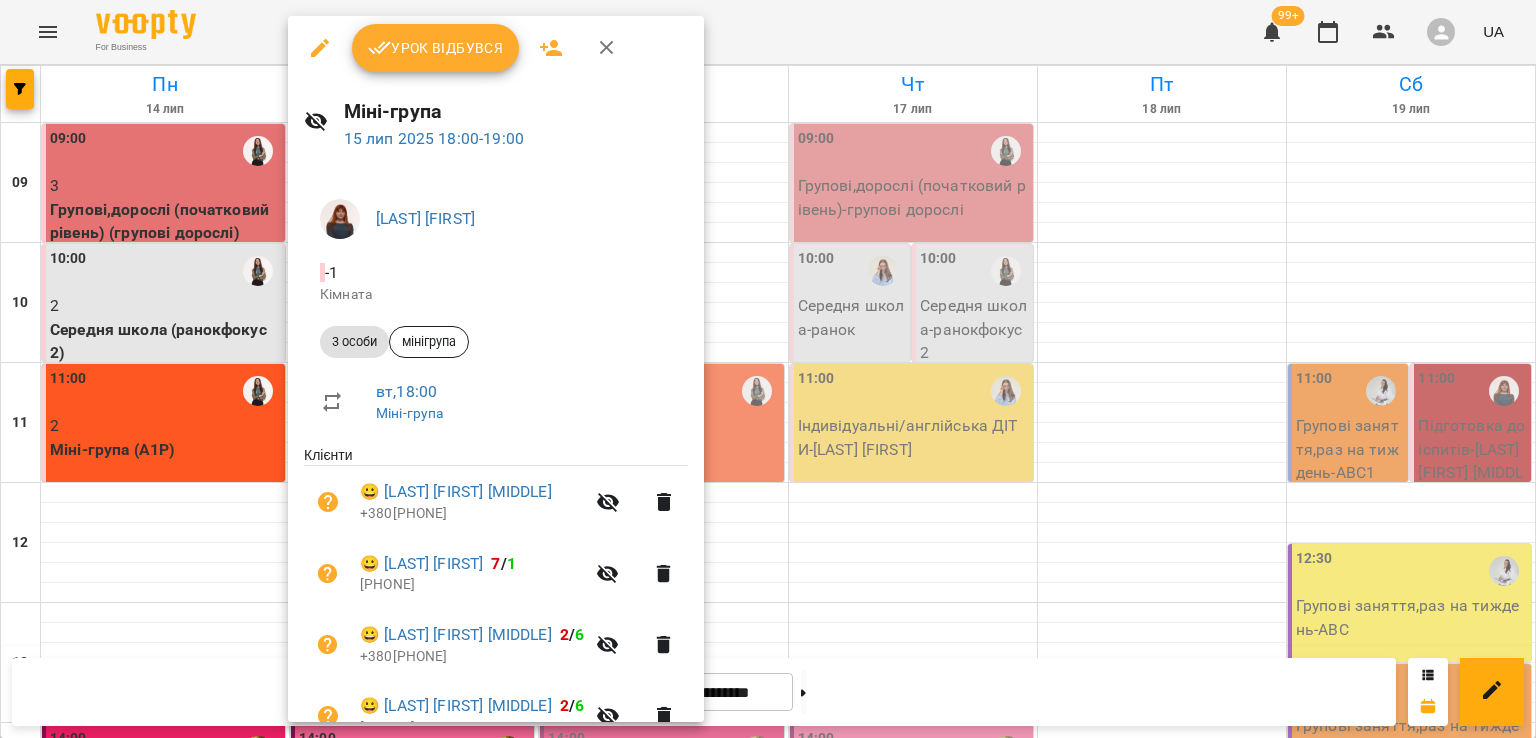 click at bounding box center (607, 48) 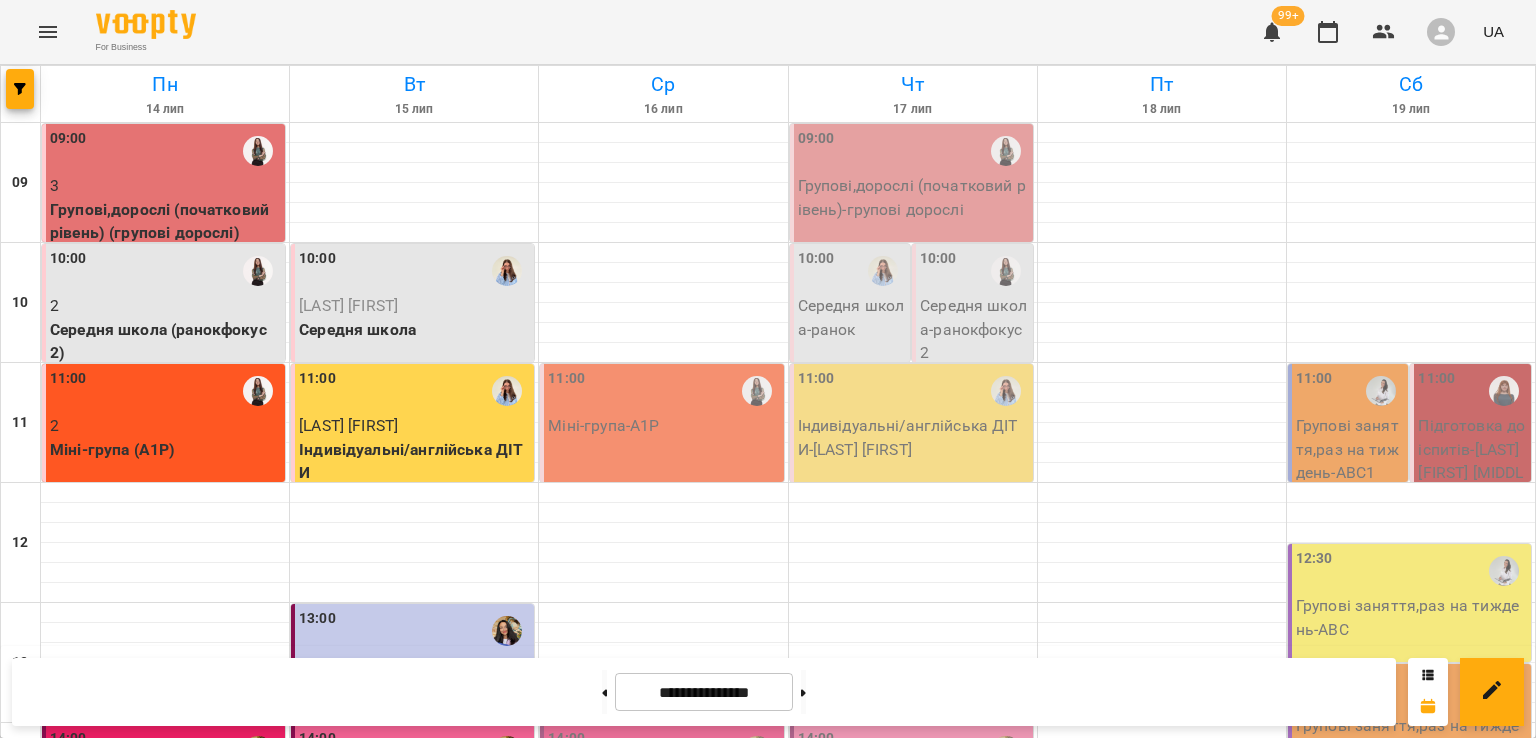 click on "4" at bounding box center (414, 1386) 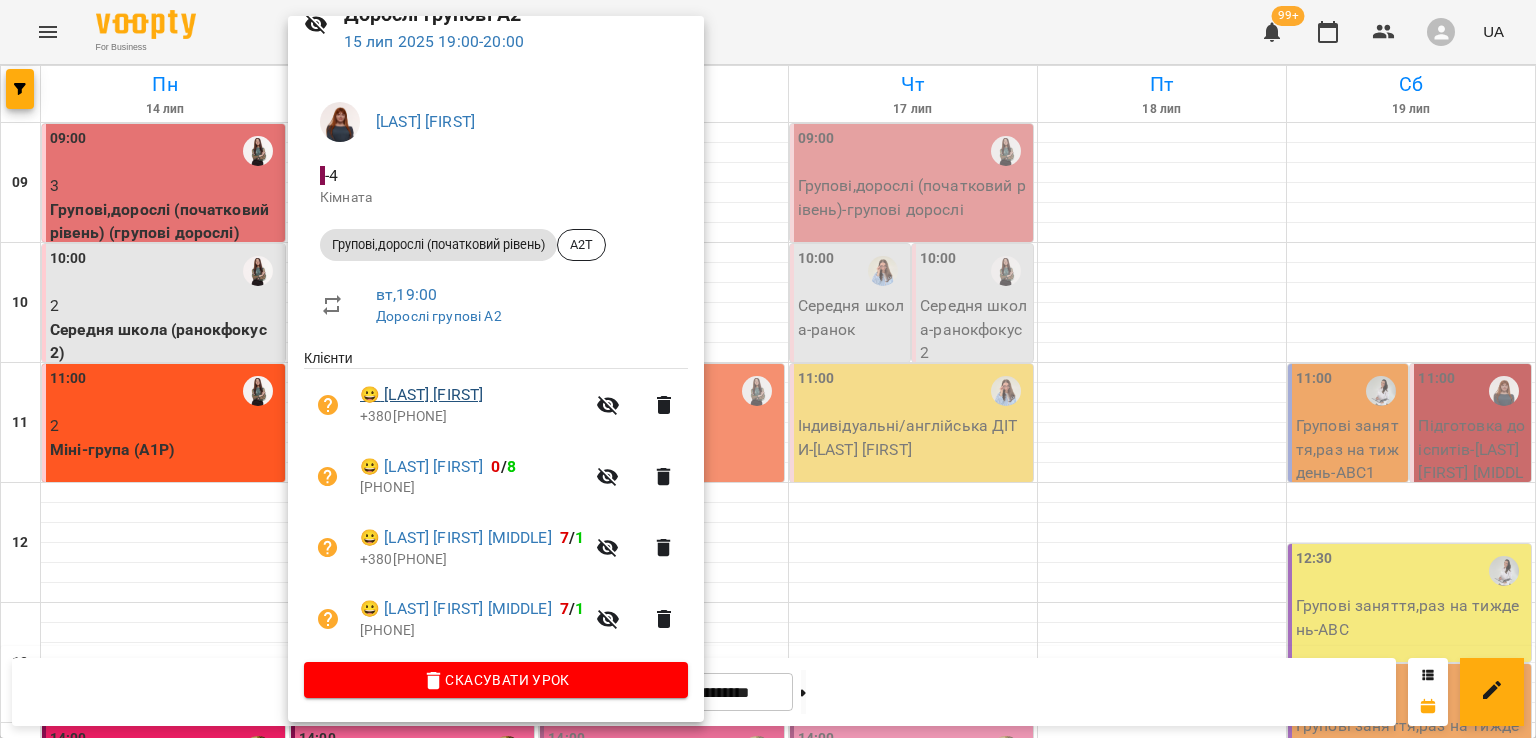 scroll, scrollTop: 100, scrollLeft: 0, axis: vertical 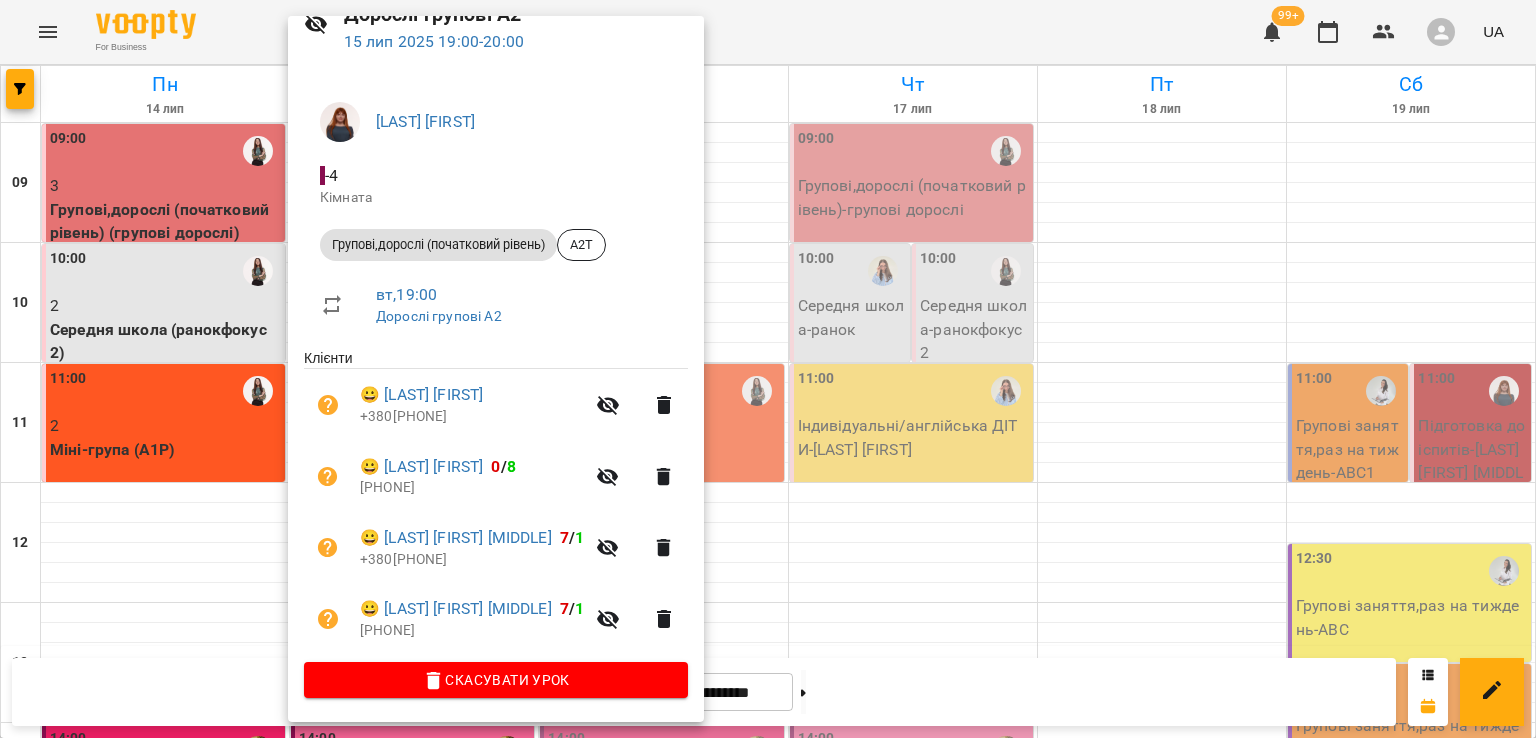 click at bounding box center (768, 369) 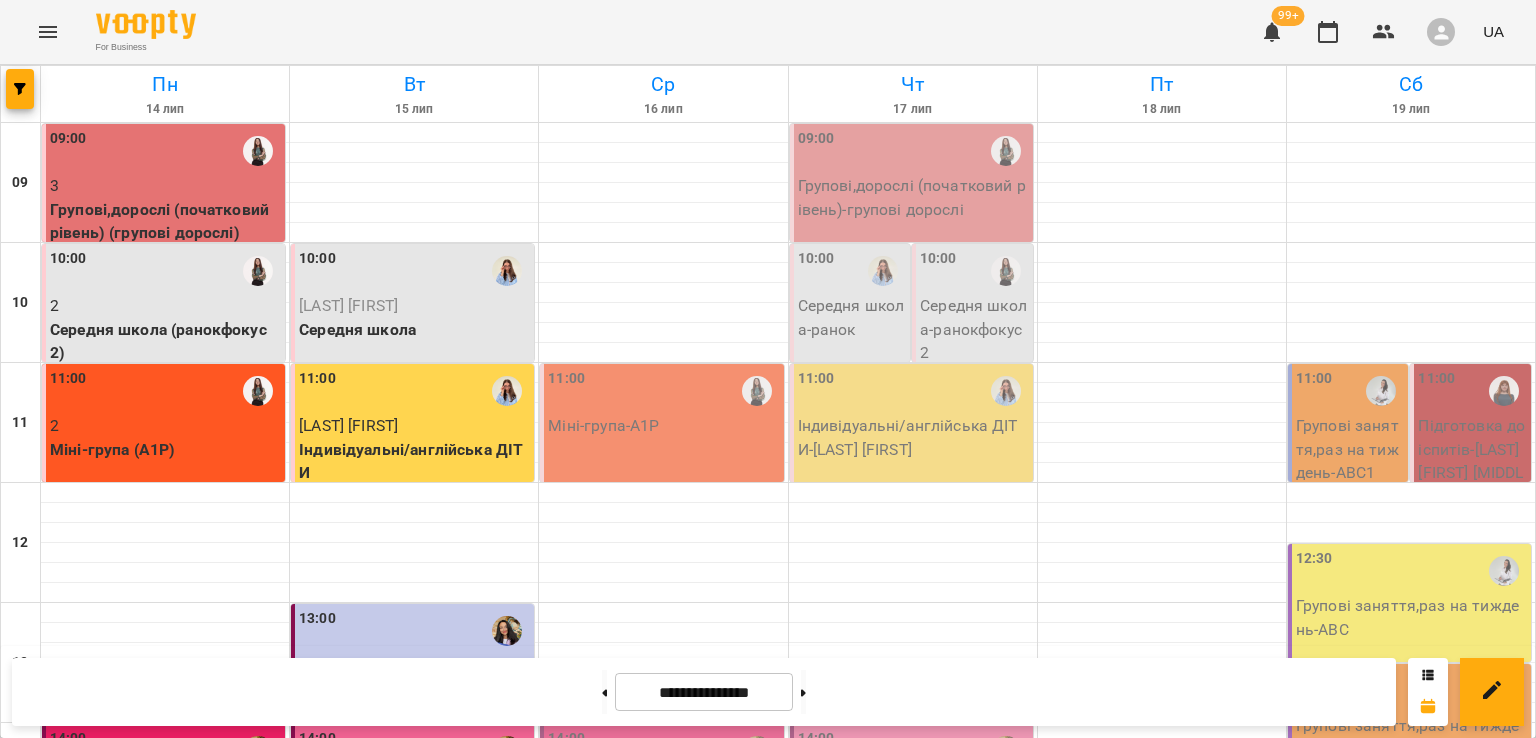 click on "Індивідуальні англійська діти - Пастернак Надія Едуардівна" at bounding box center [497, 1231] 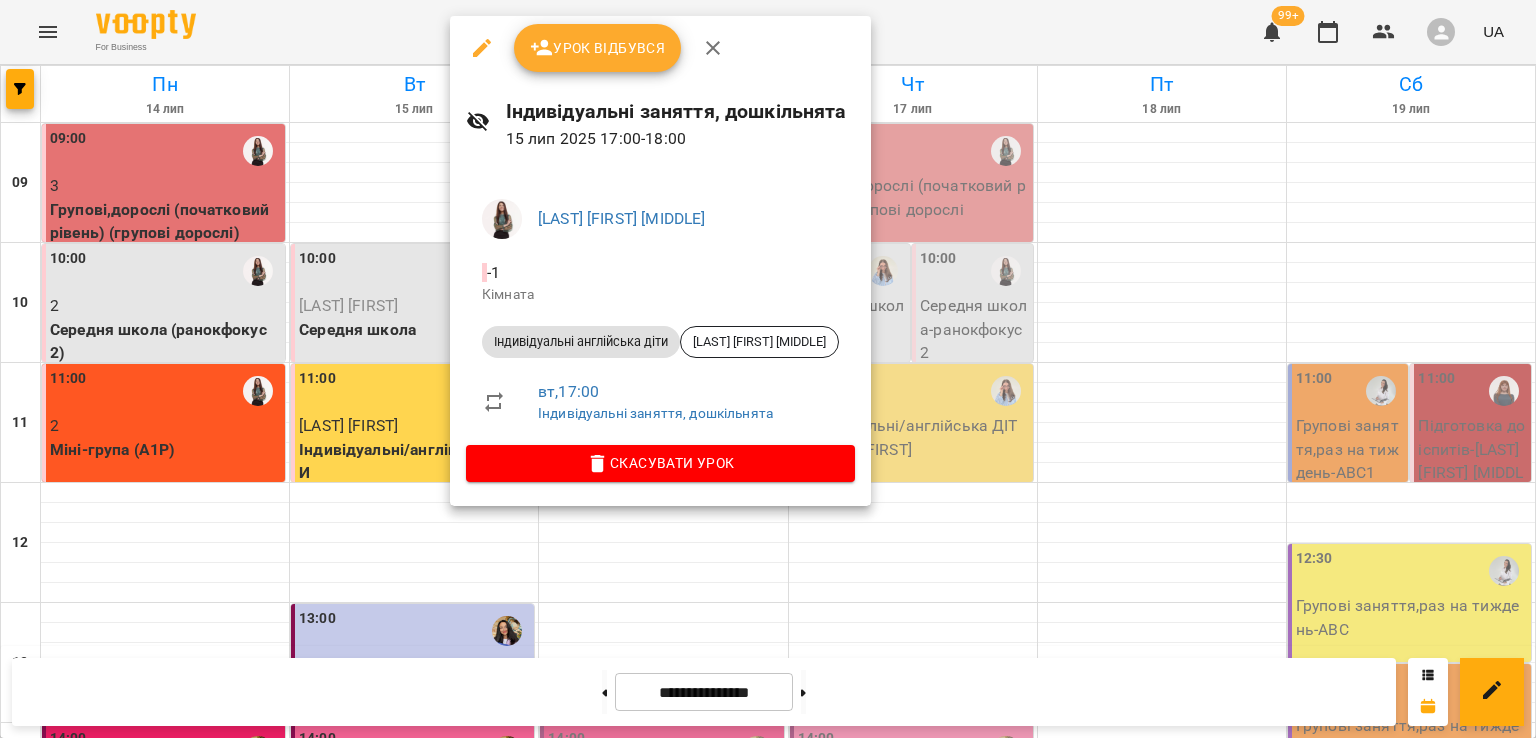 click 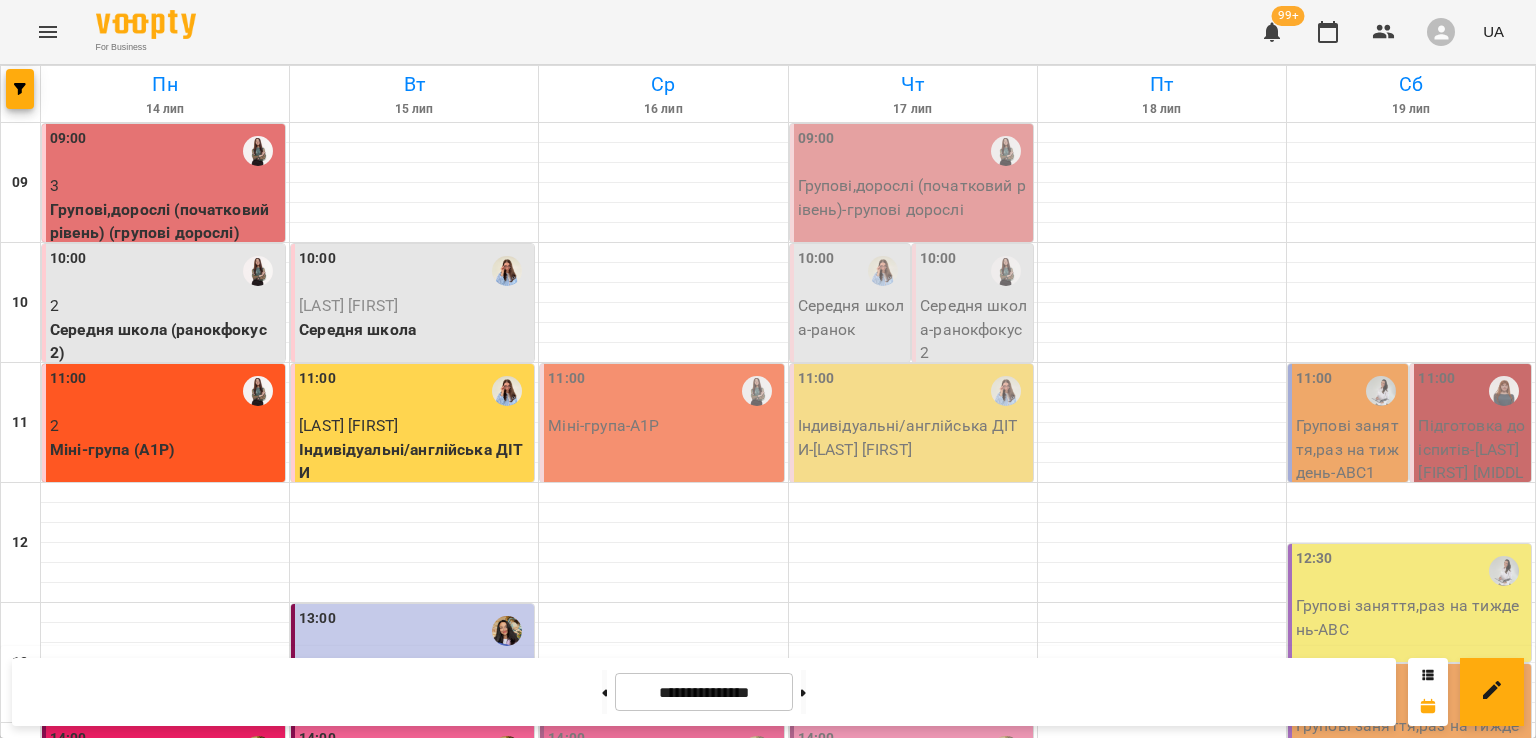 click on "Індивідуальні англійська діти - Пастернак Надія Едуардівна" at bounding box center (497, 1231) 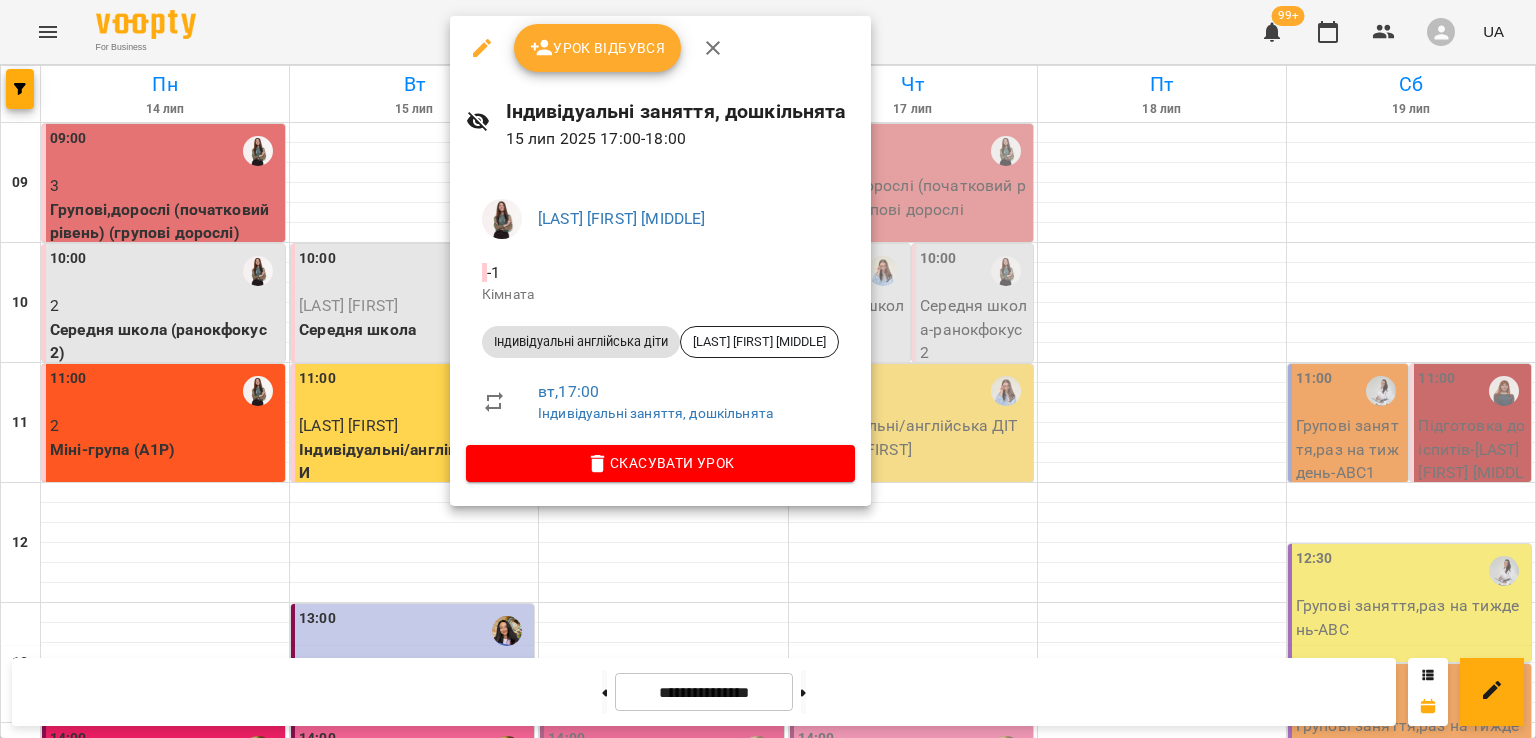click 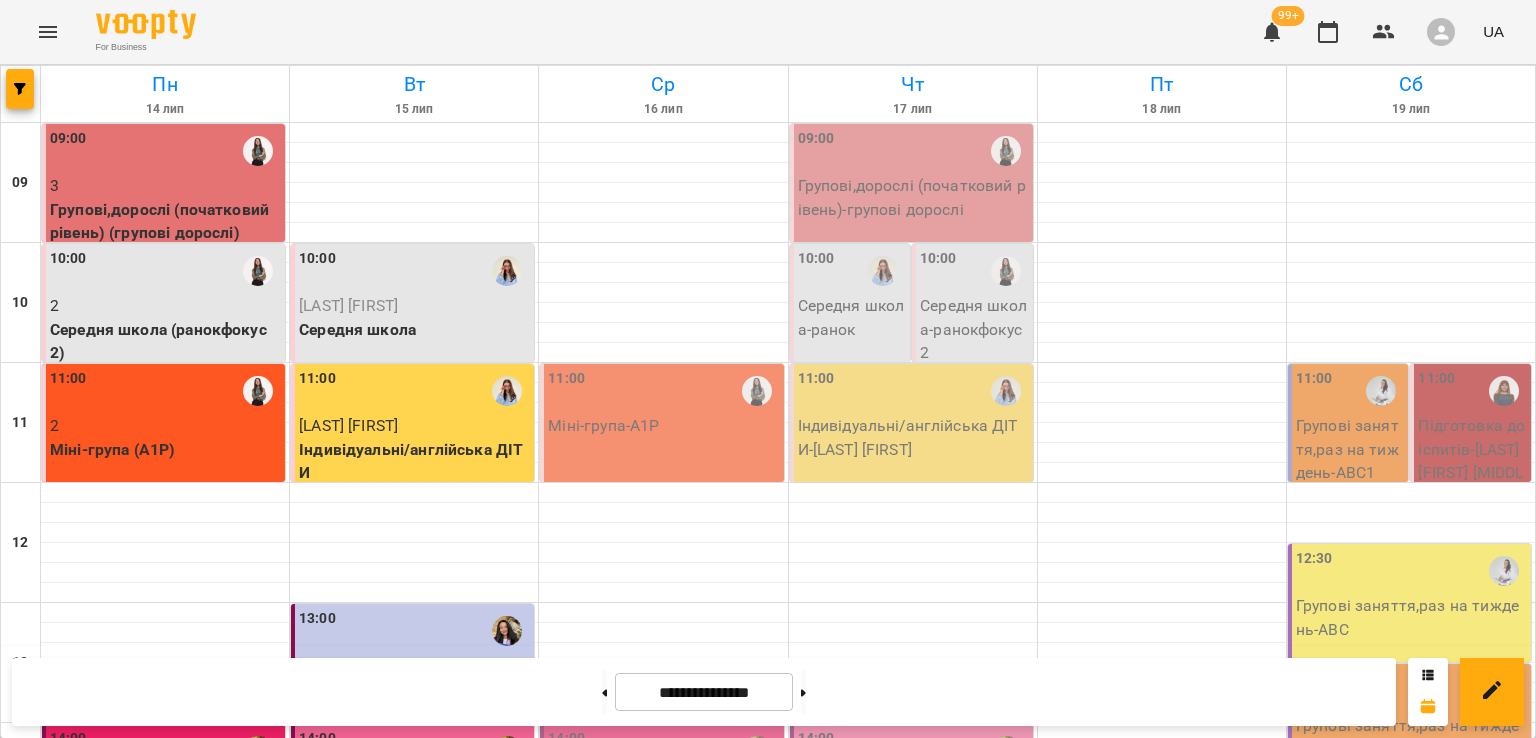 click on "[LAST] [FIRST] [MIDDLE]" at bounding box center [471, 1277] 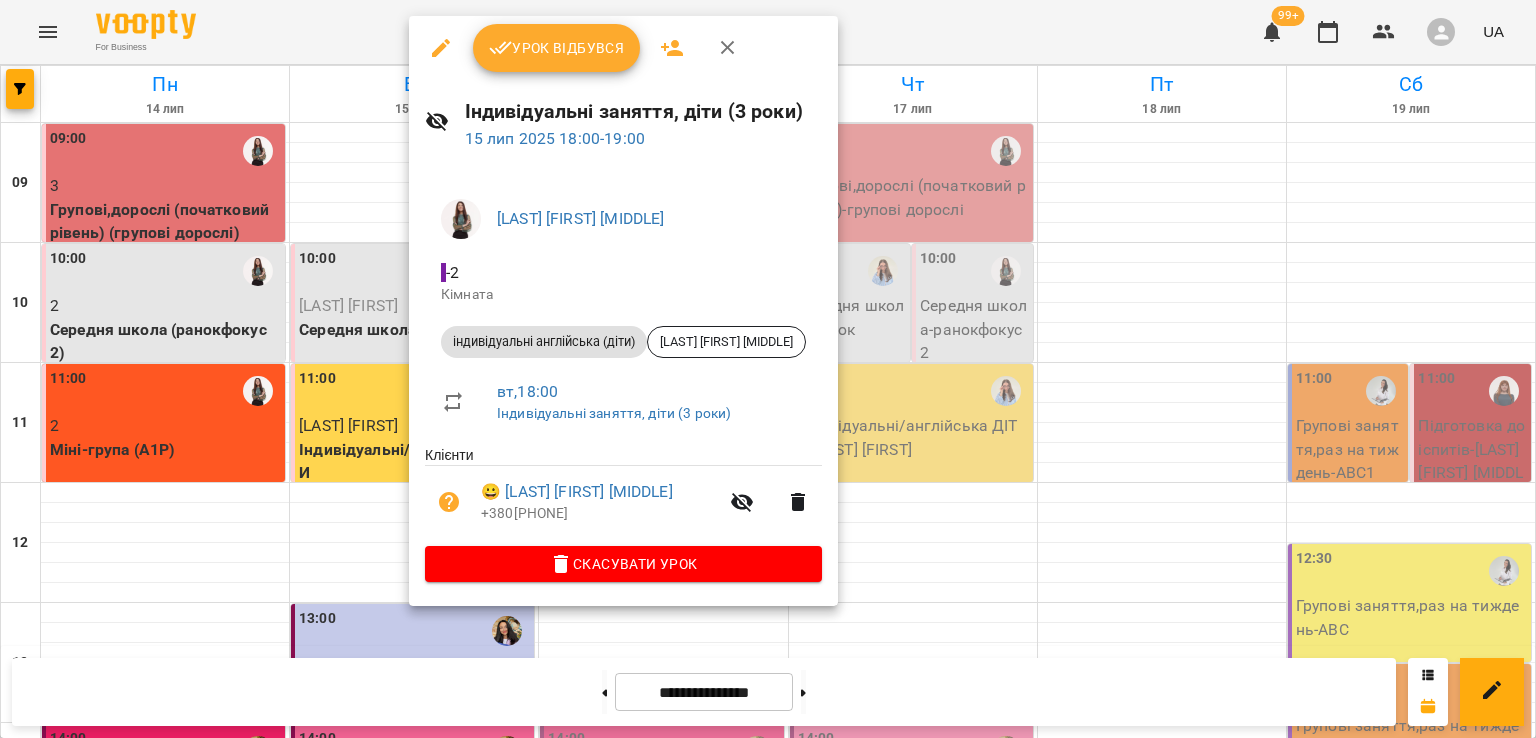 click 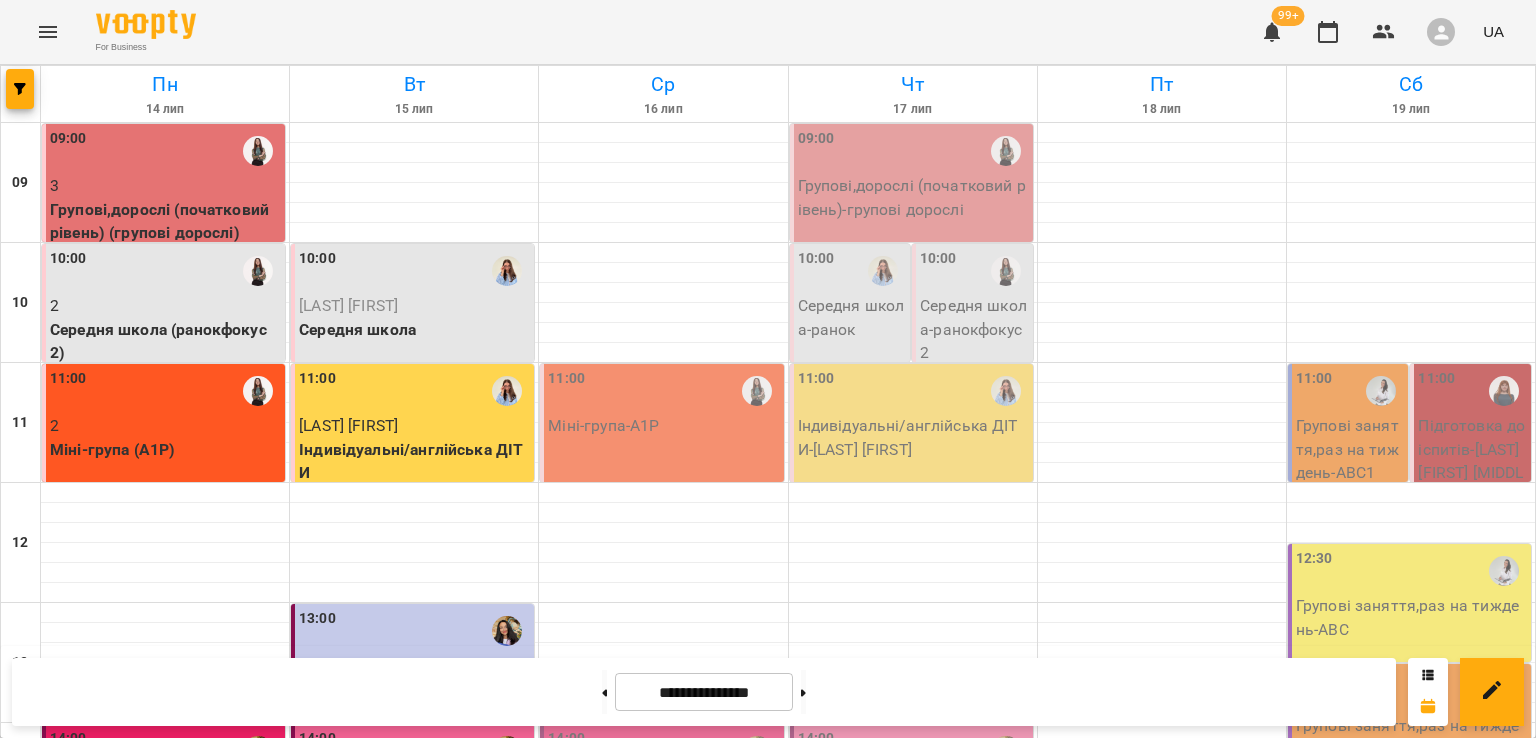 click on "19:00" at bounding box center [414, 1351] 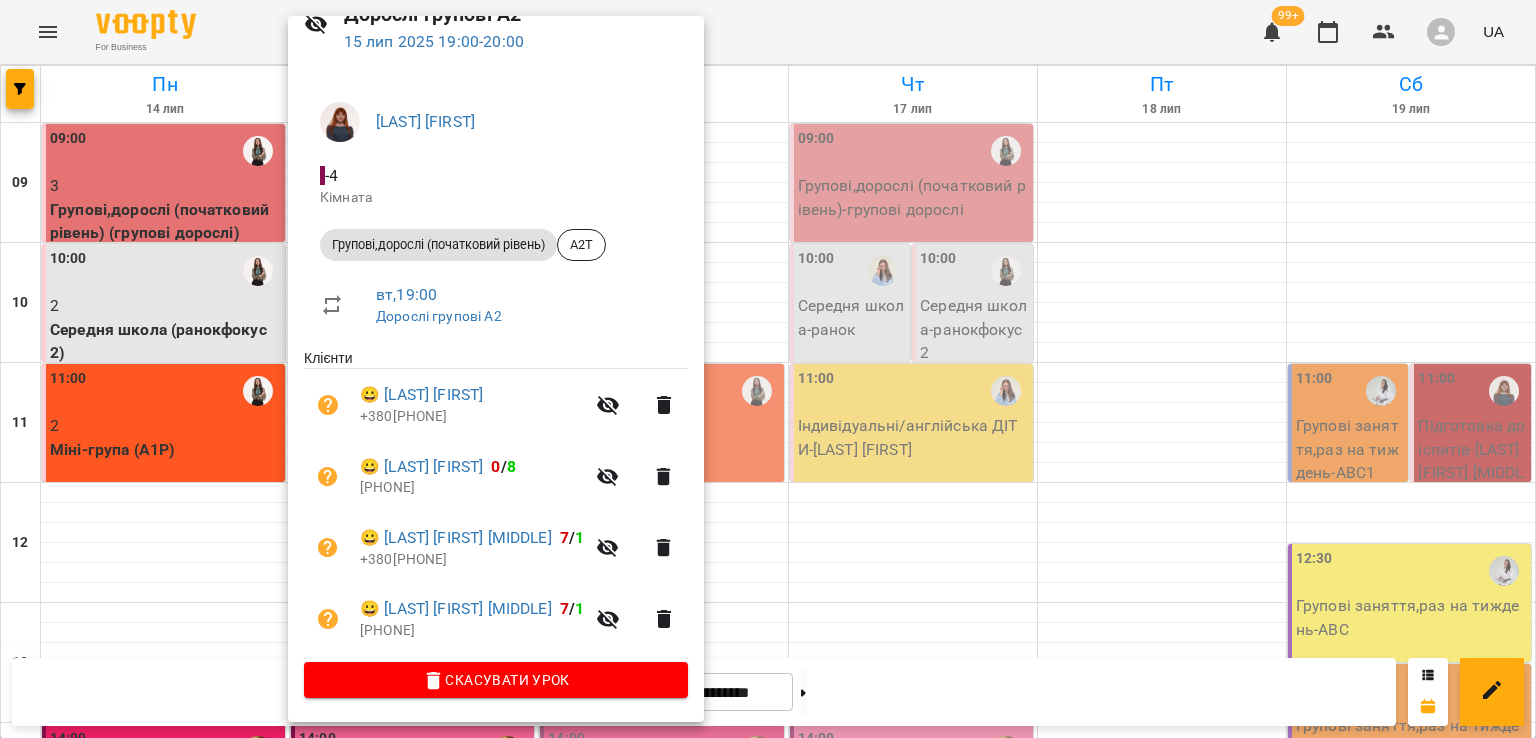 scroll, scrollTop: 0, scrollLeft: 0, axis: both 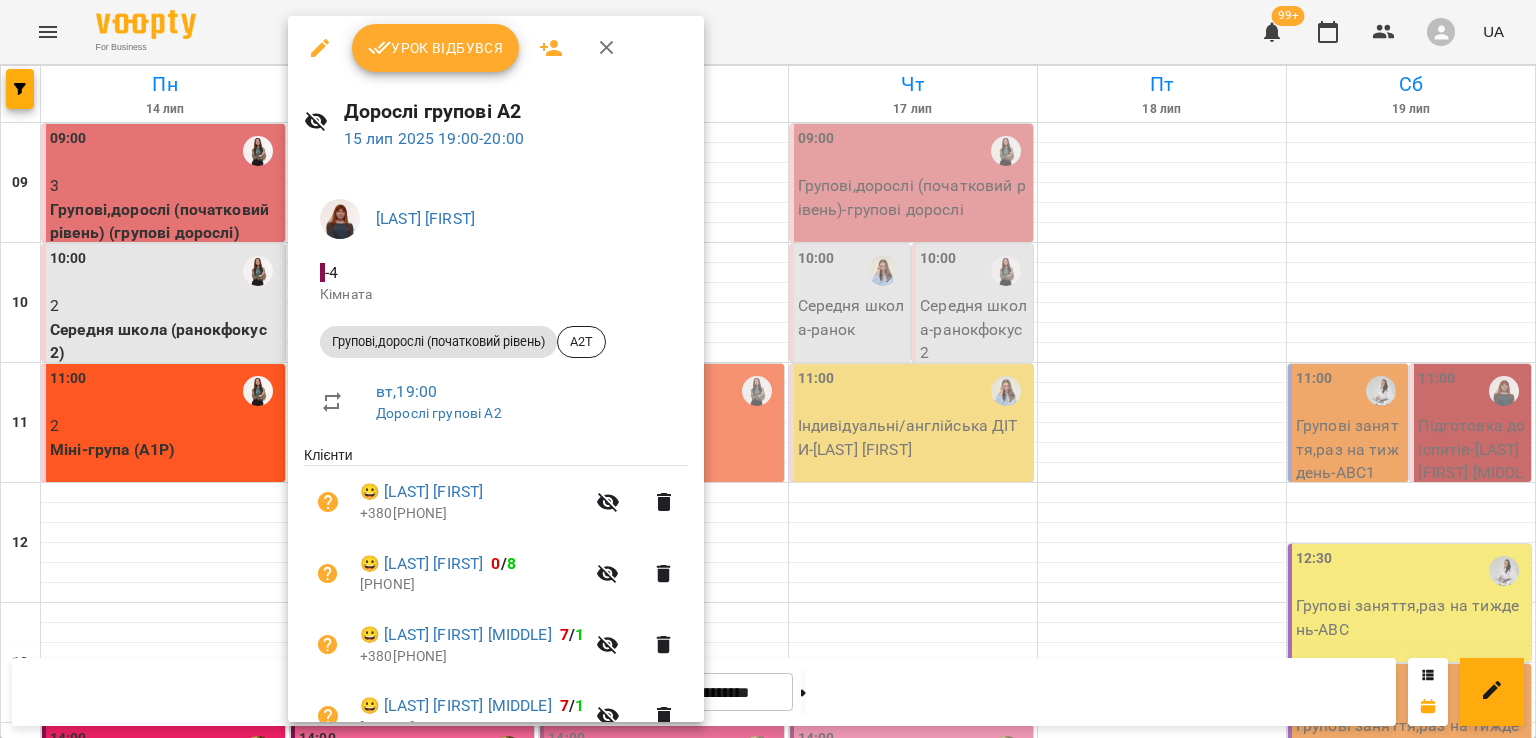 click 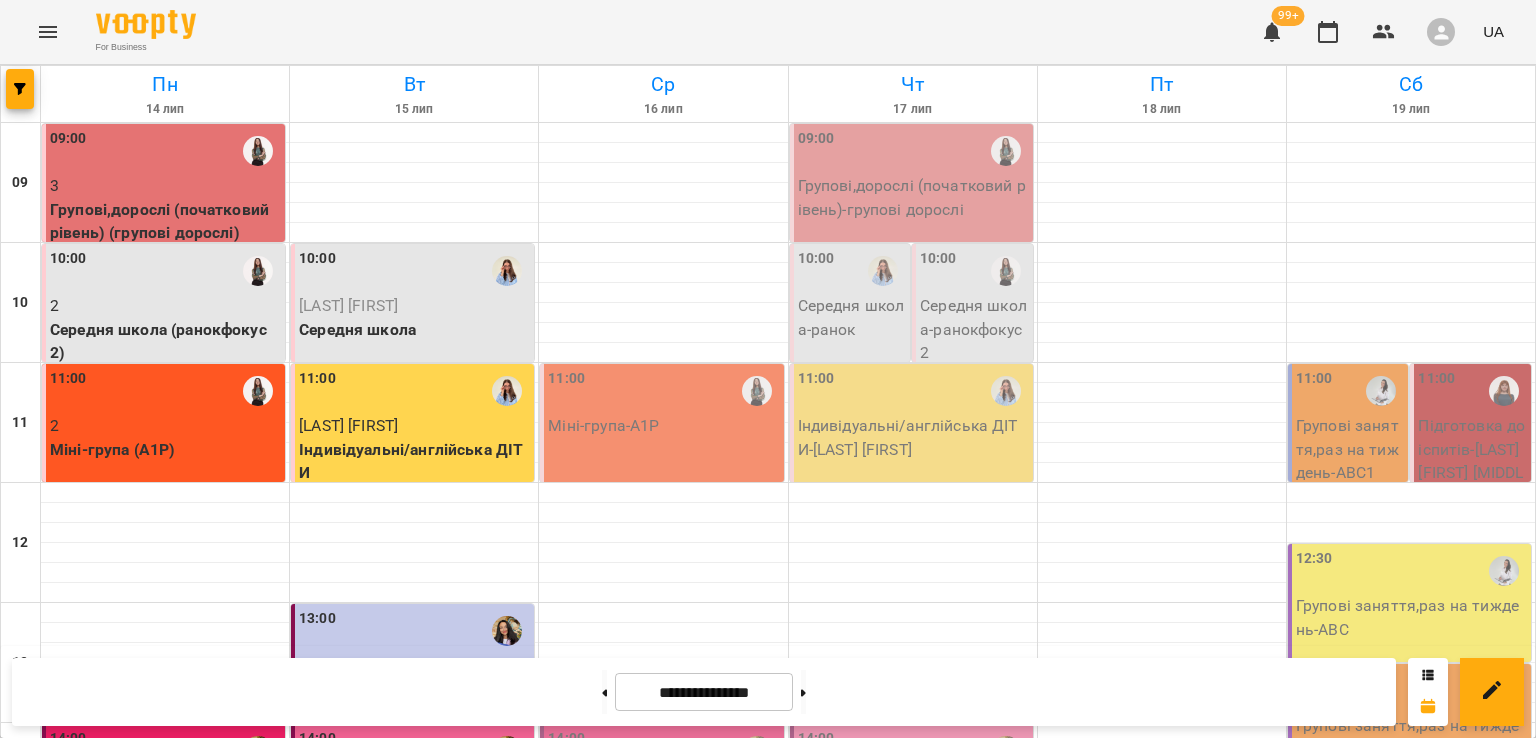 scroll, scrollTop: 795, scrollLeft: 0, axis: vertical 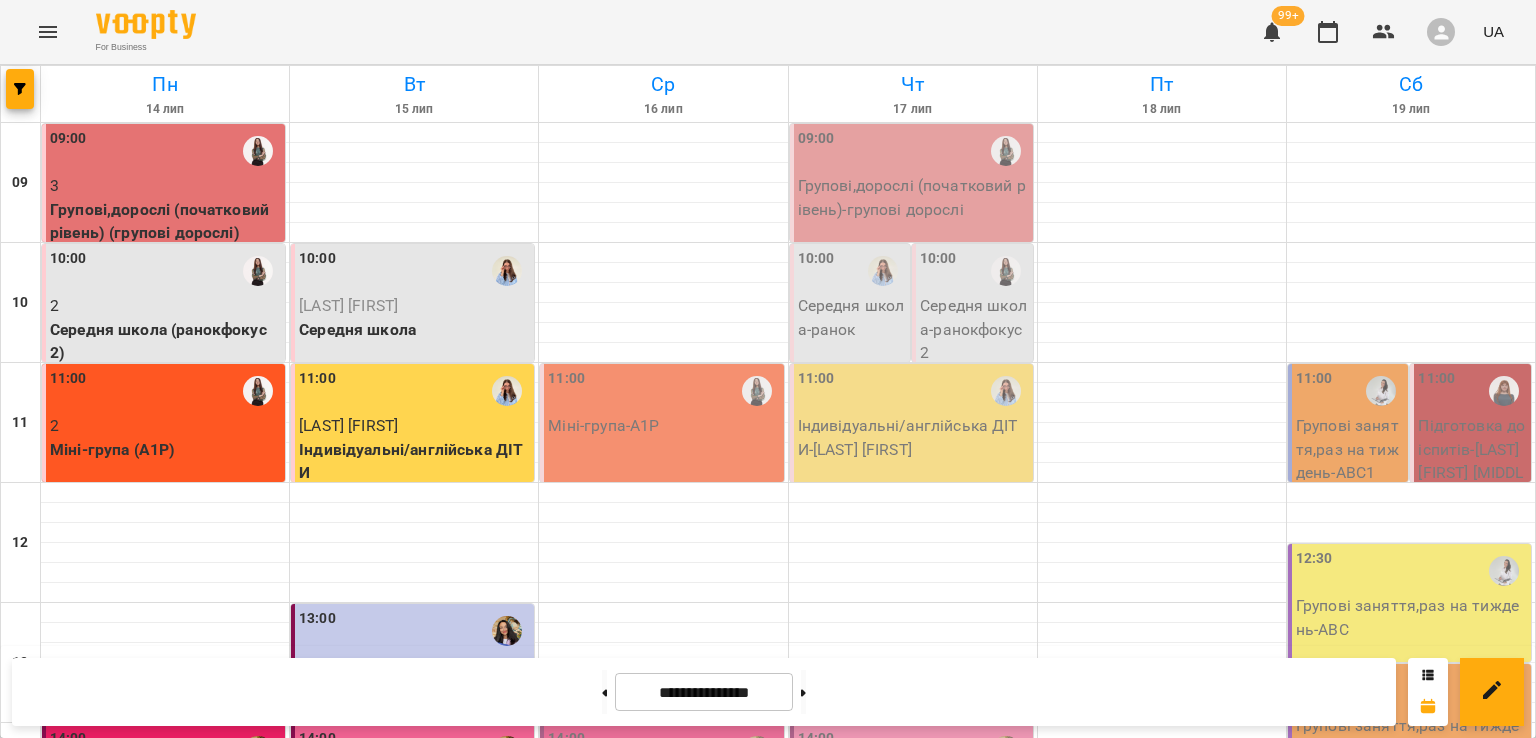 click on "Індивідуальні англійська діти - Пастернак Надія Едуардівна" at bounding box center (497, 1231) 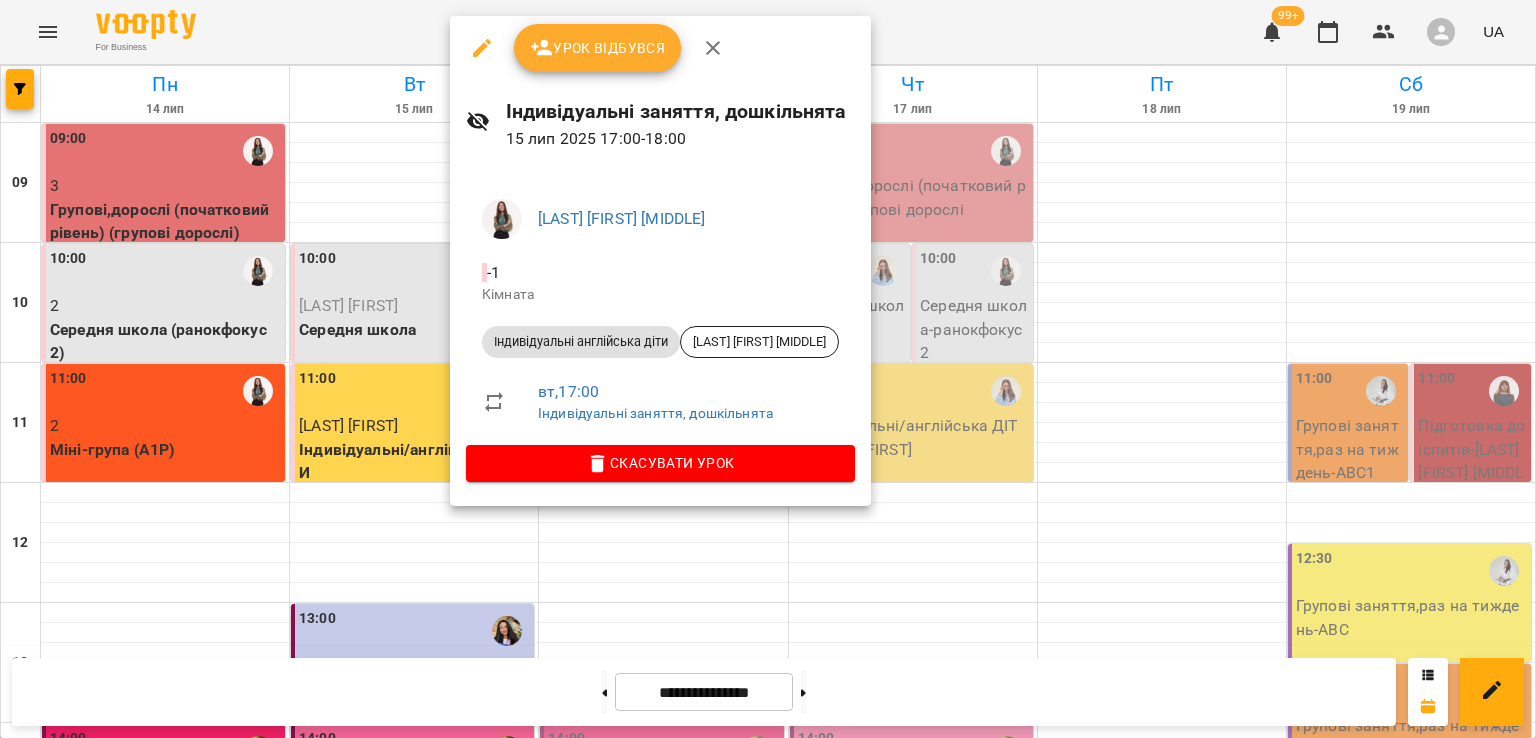 click 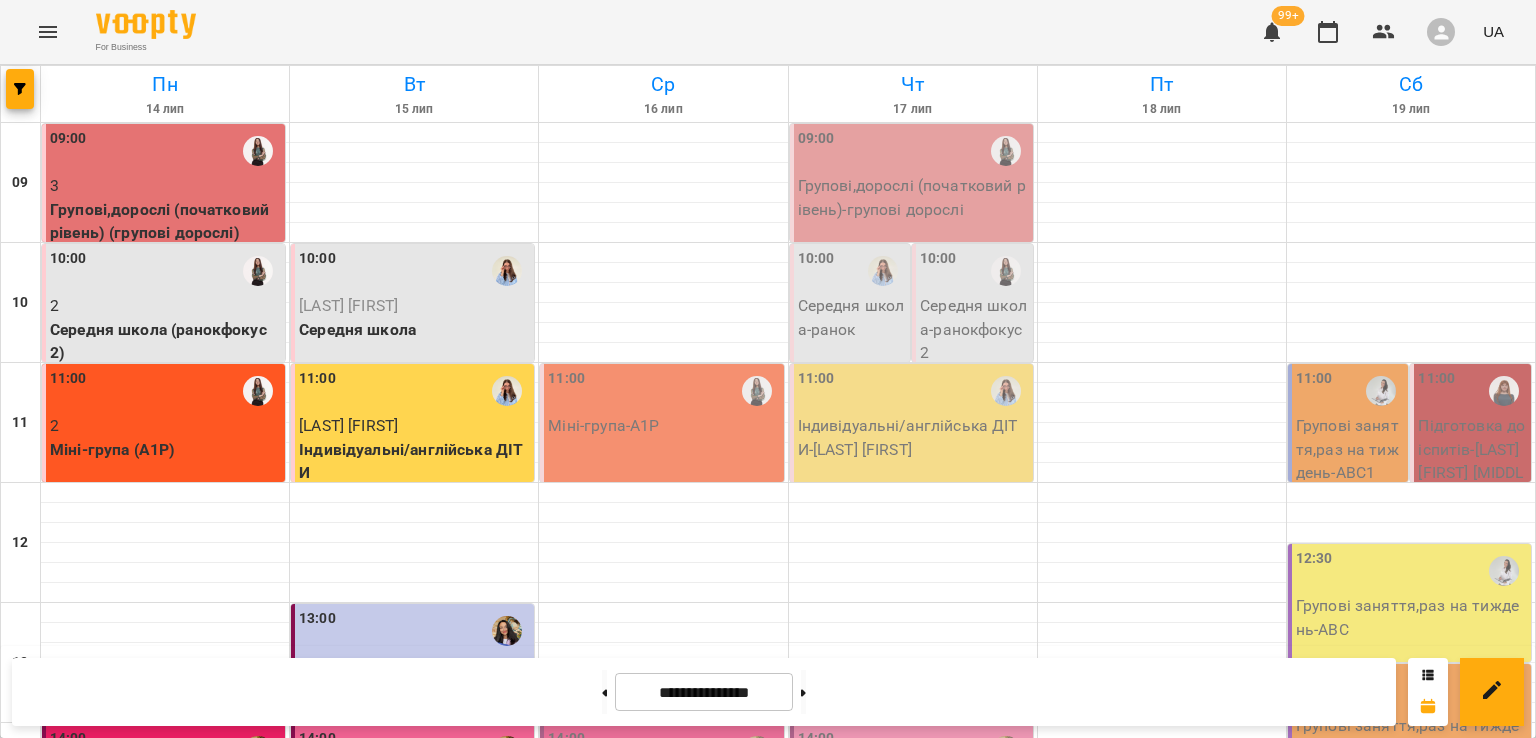 scroll, scrollTop: 695, scrollLeft: 0, axis: vertical 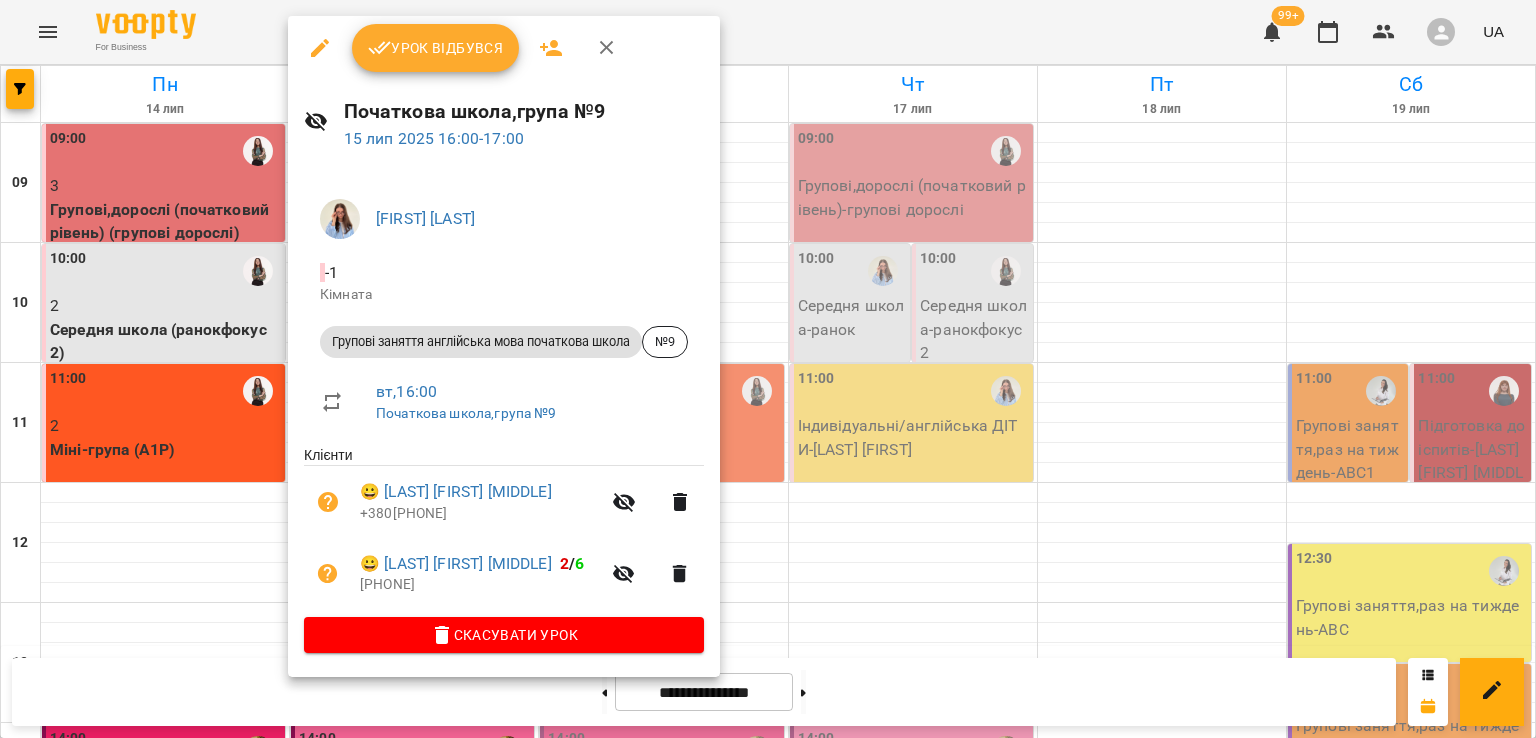 click on "Урок відбувся" at bounding box center (436, 48) 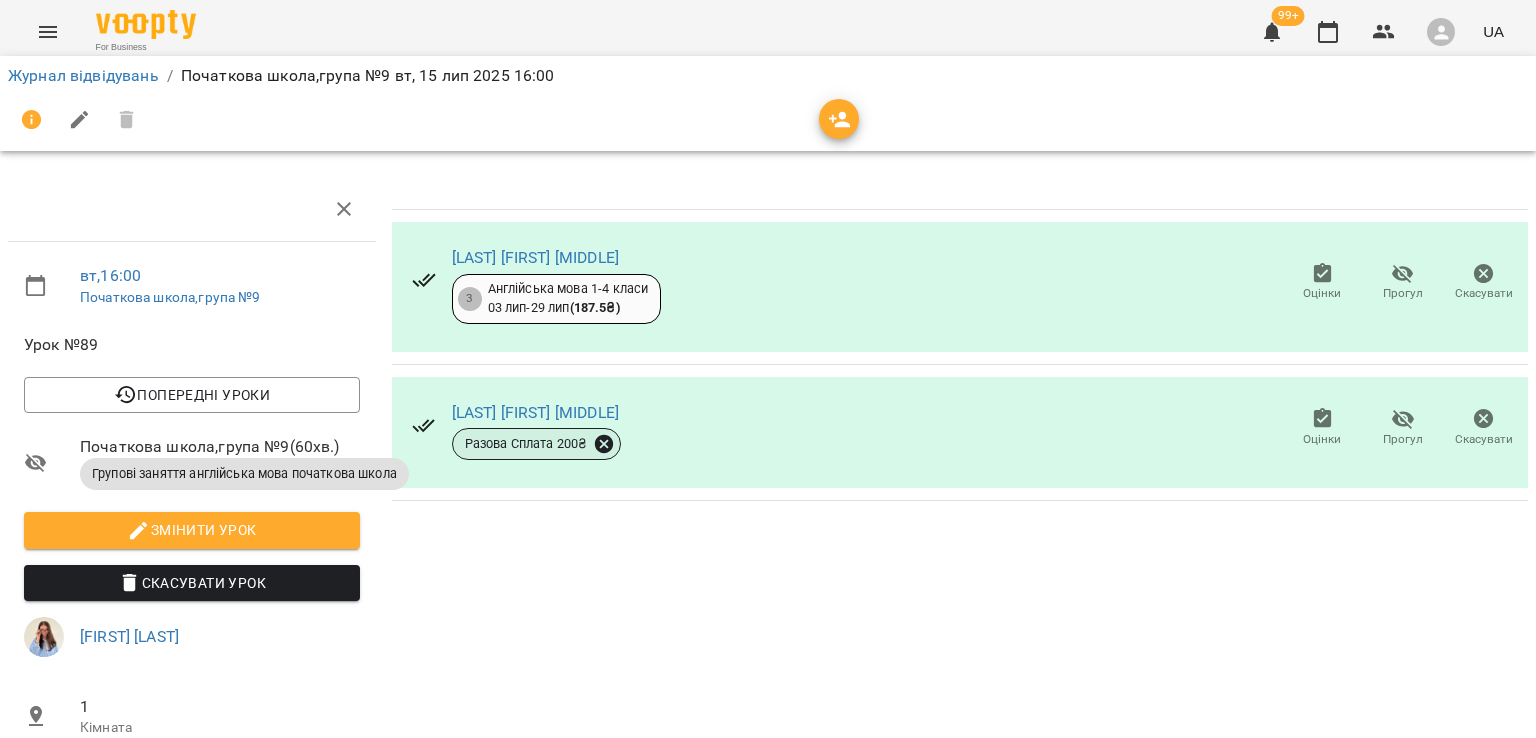 click 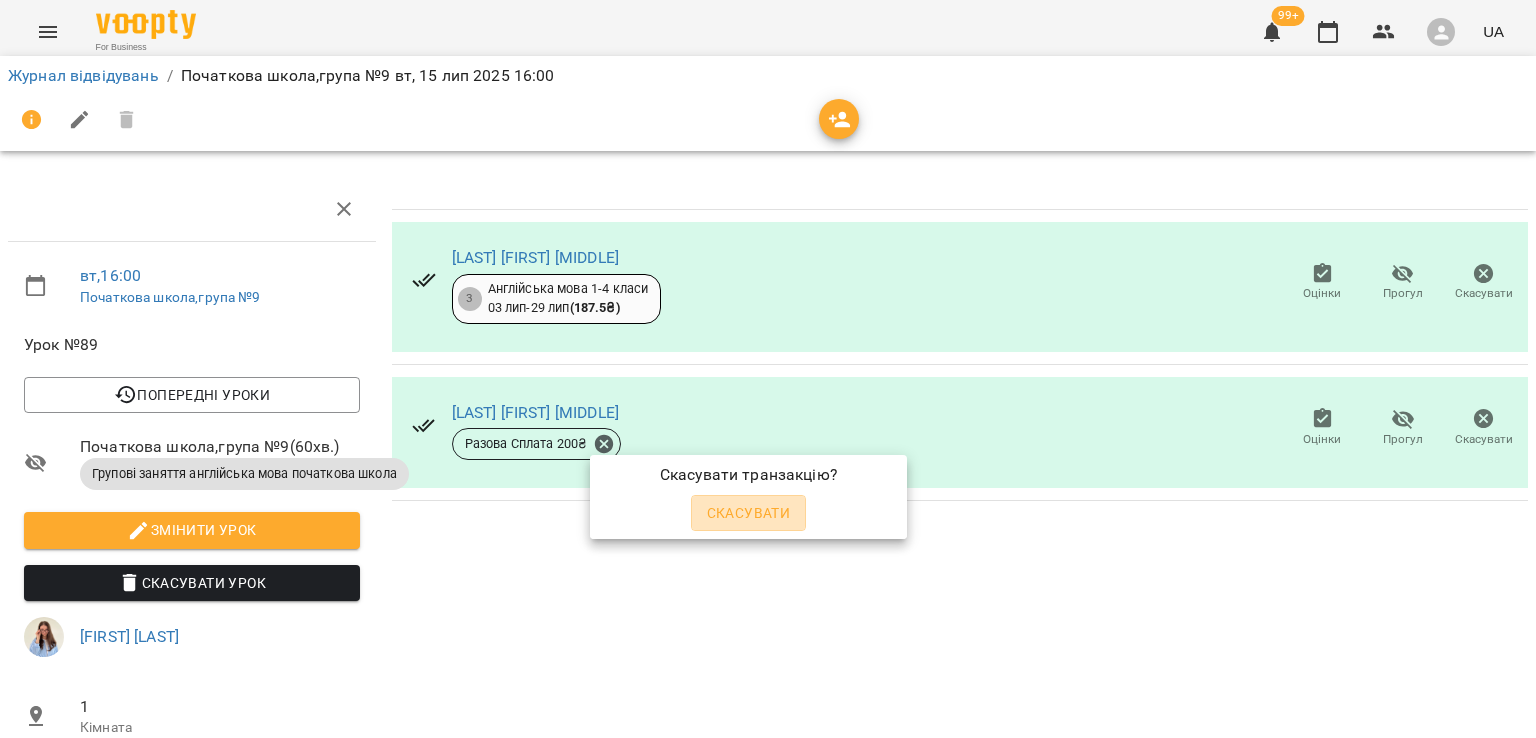 drag, startPoint x: 777, startPoint y: 513, endPoint x: 771, endPoint y: 501, distance: 13.416408 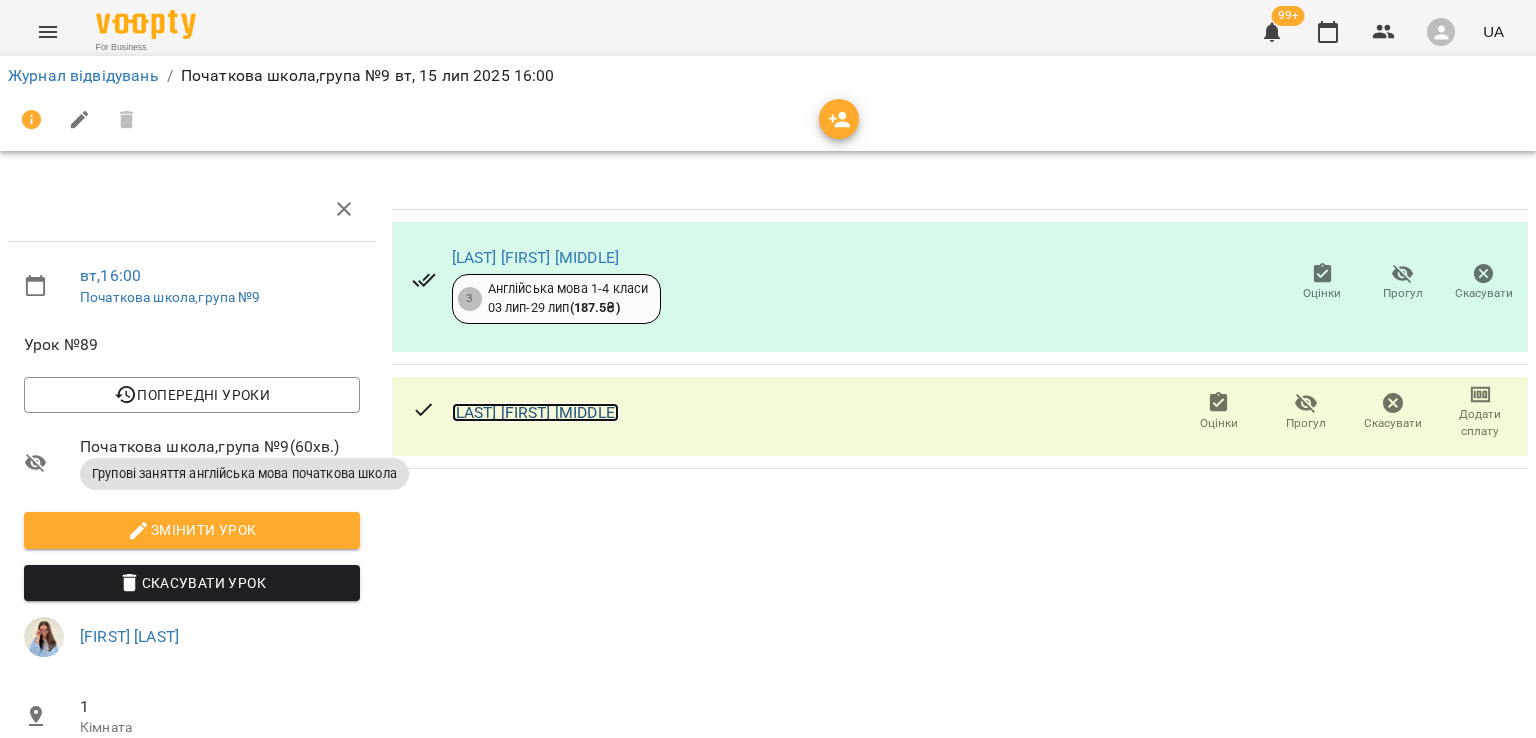 click on "[LAST] [FIRST] [MIDDLE]" at bounding box center [535, 412] 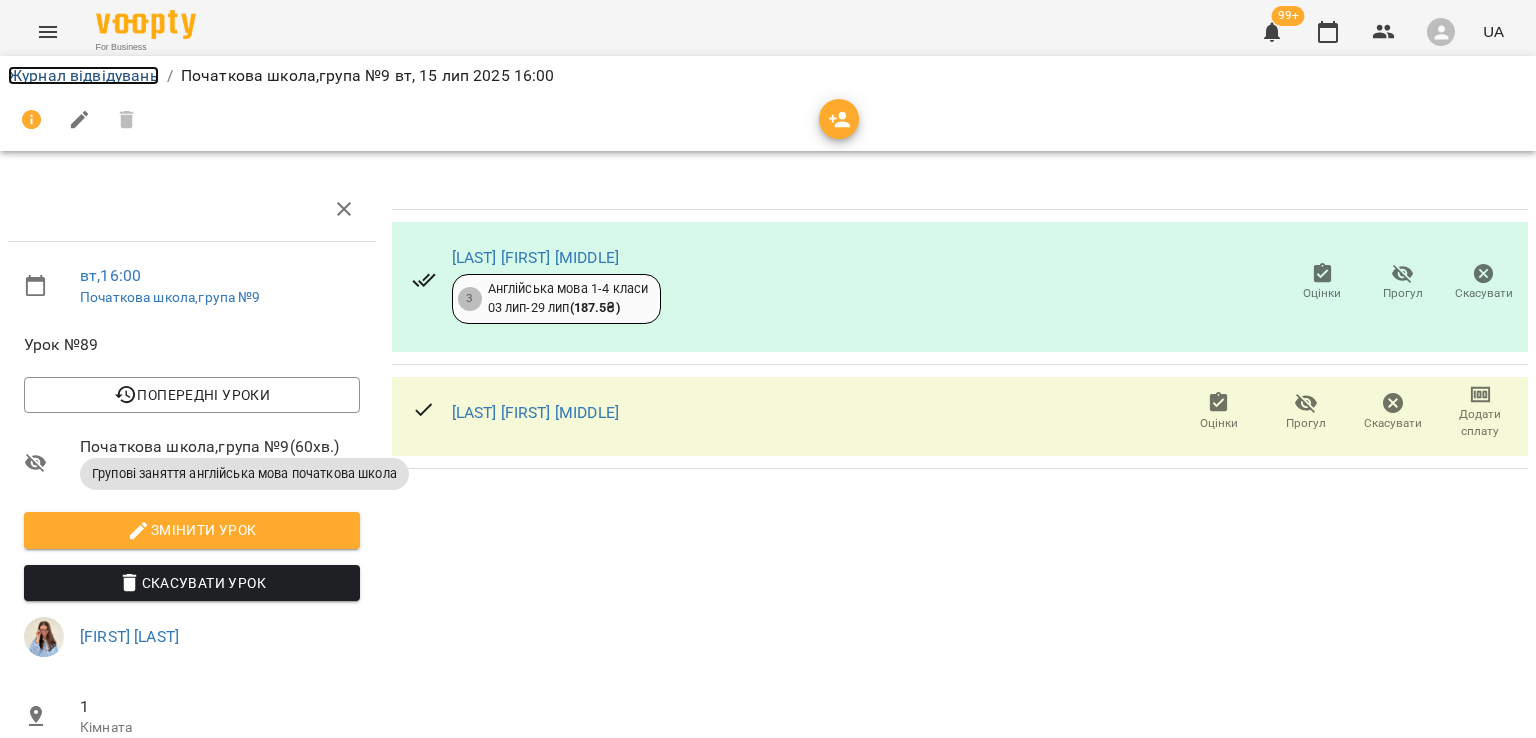 click on "Журнал відвідувань" at bounding box center [83, 75] 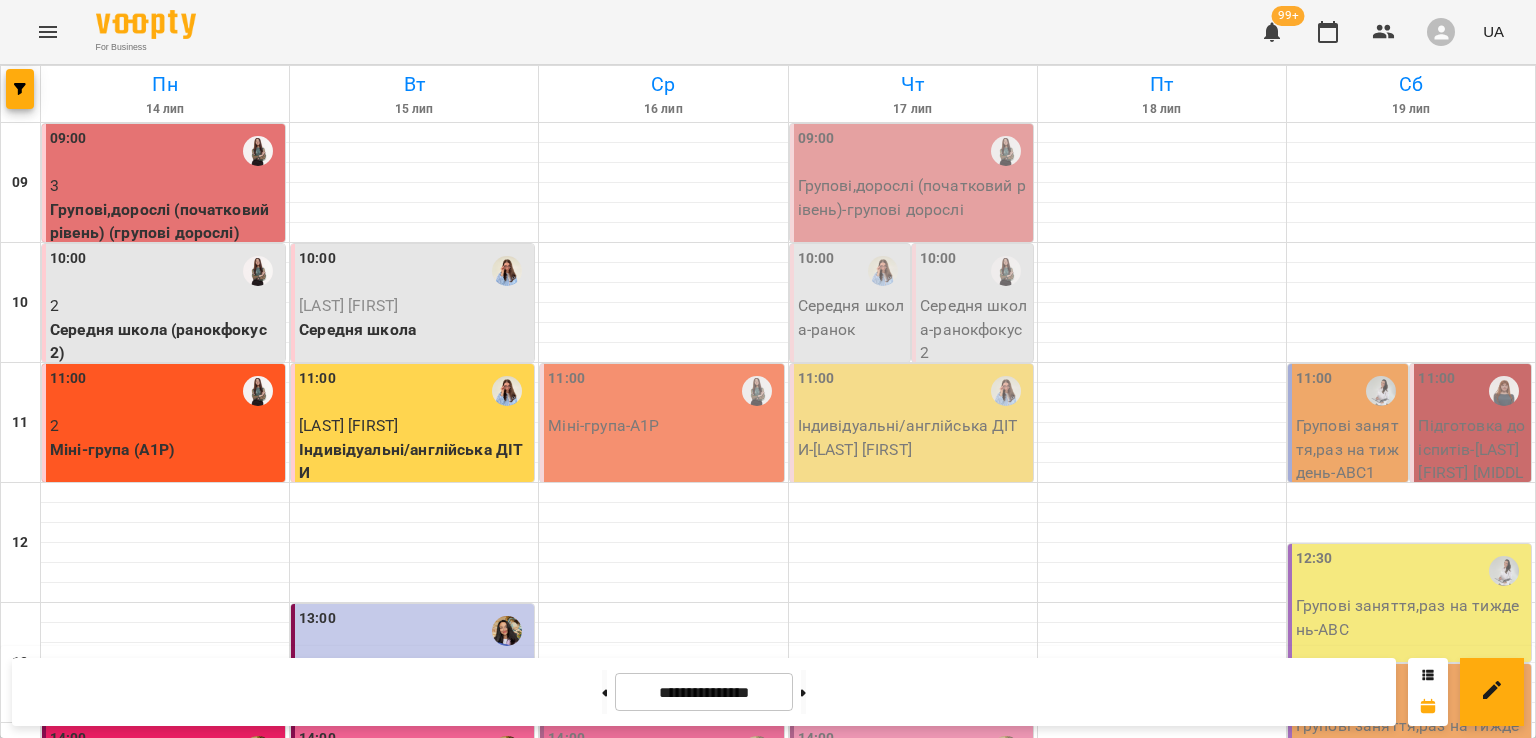 scroll, scrollTop: 795, scrollLeft: 0, axis: vertical 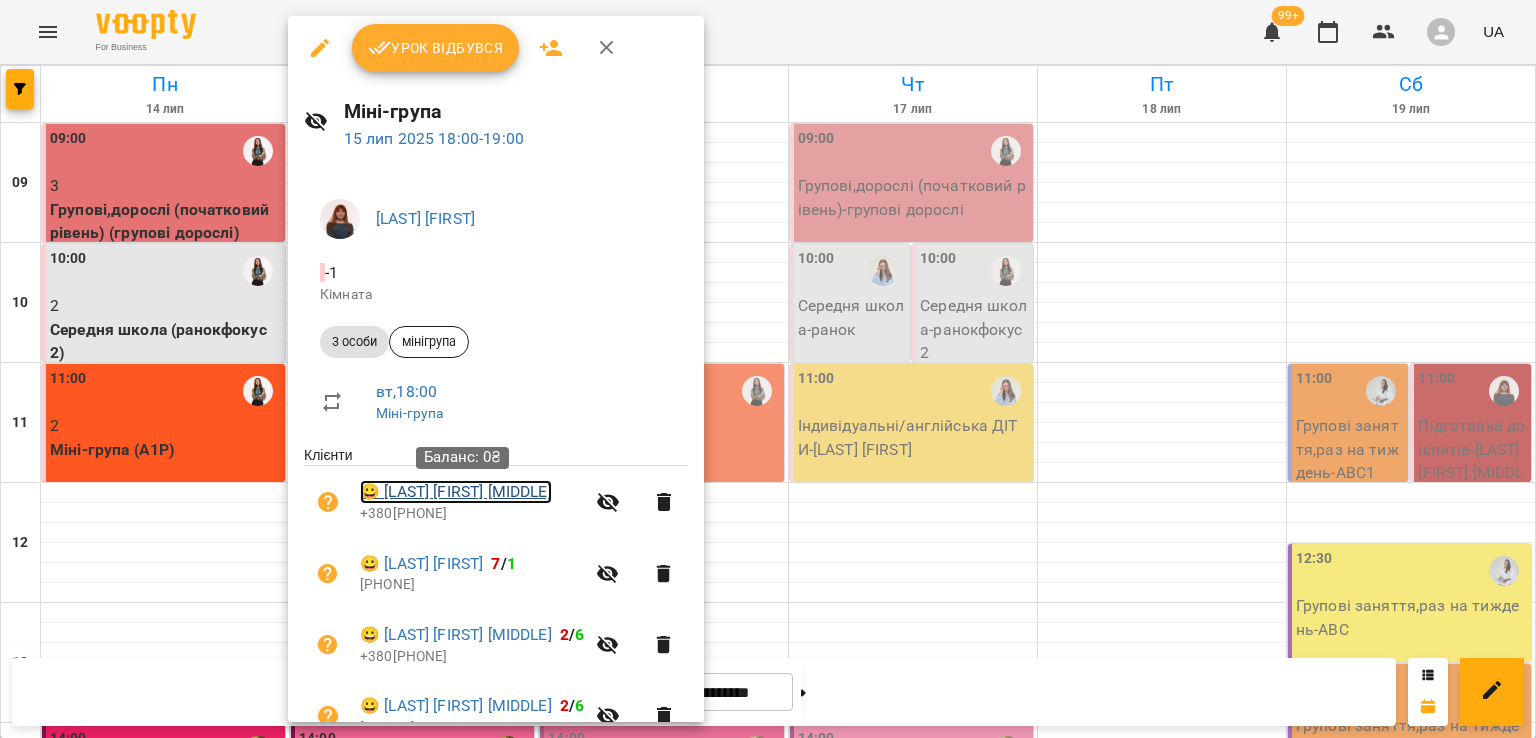 click on "😀   Вареник Ірина Петрівна" at bounding box center [456, 492] 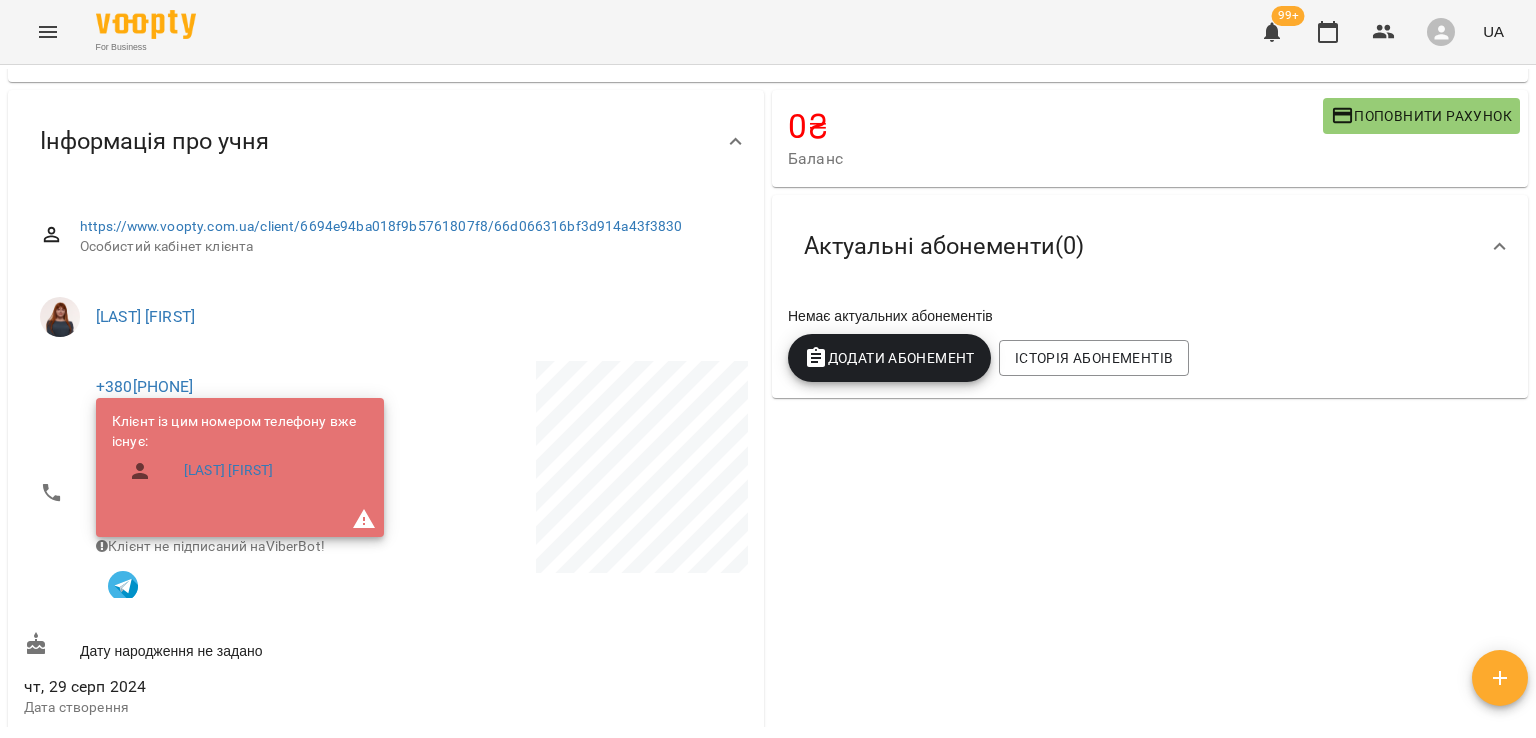 scroll, scrollTop: 300, scrollLeft: 0, axis: vertical 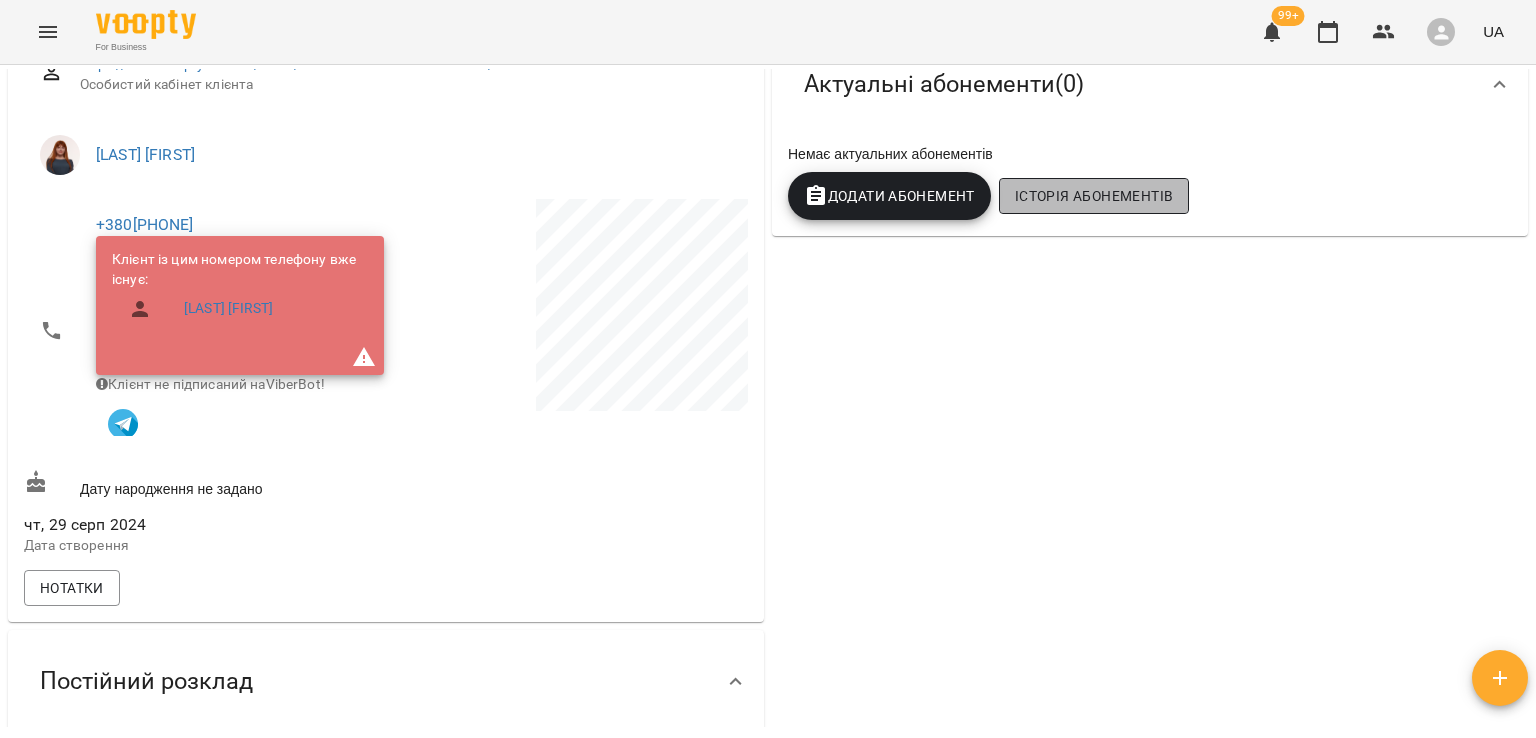 click on "Історія абонементів" at bounding box center (1094, 196) 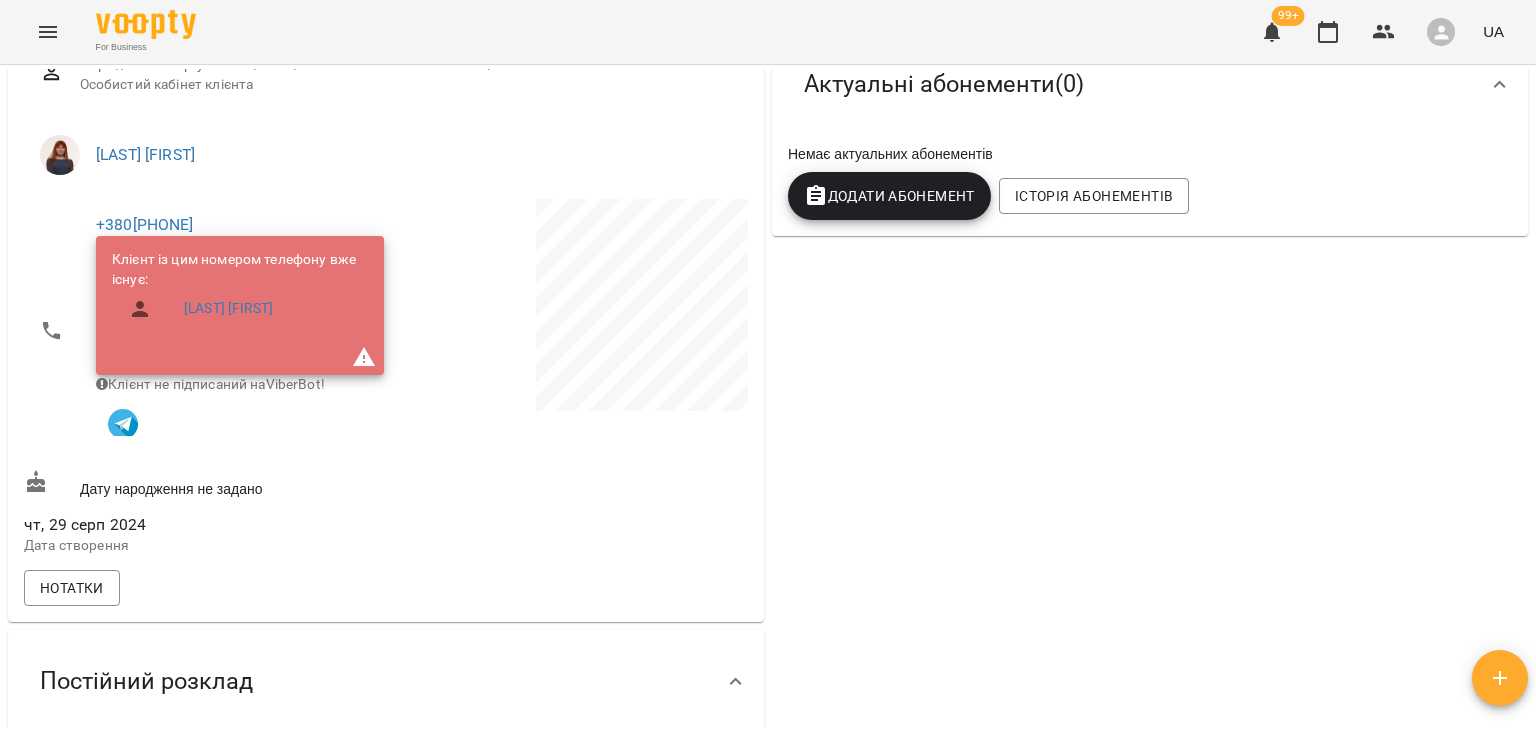 scroll, scrollTop: 64, scrollLeft: 0, axis: vertical 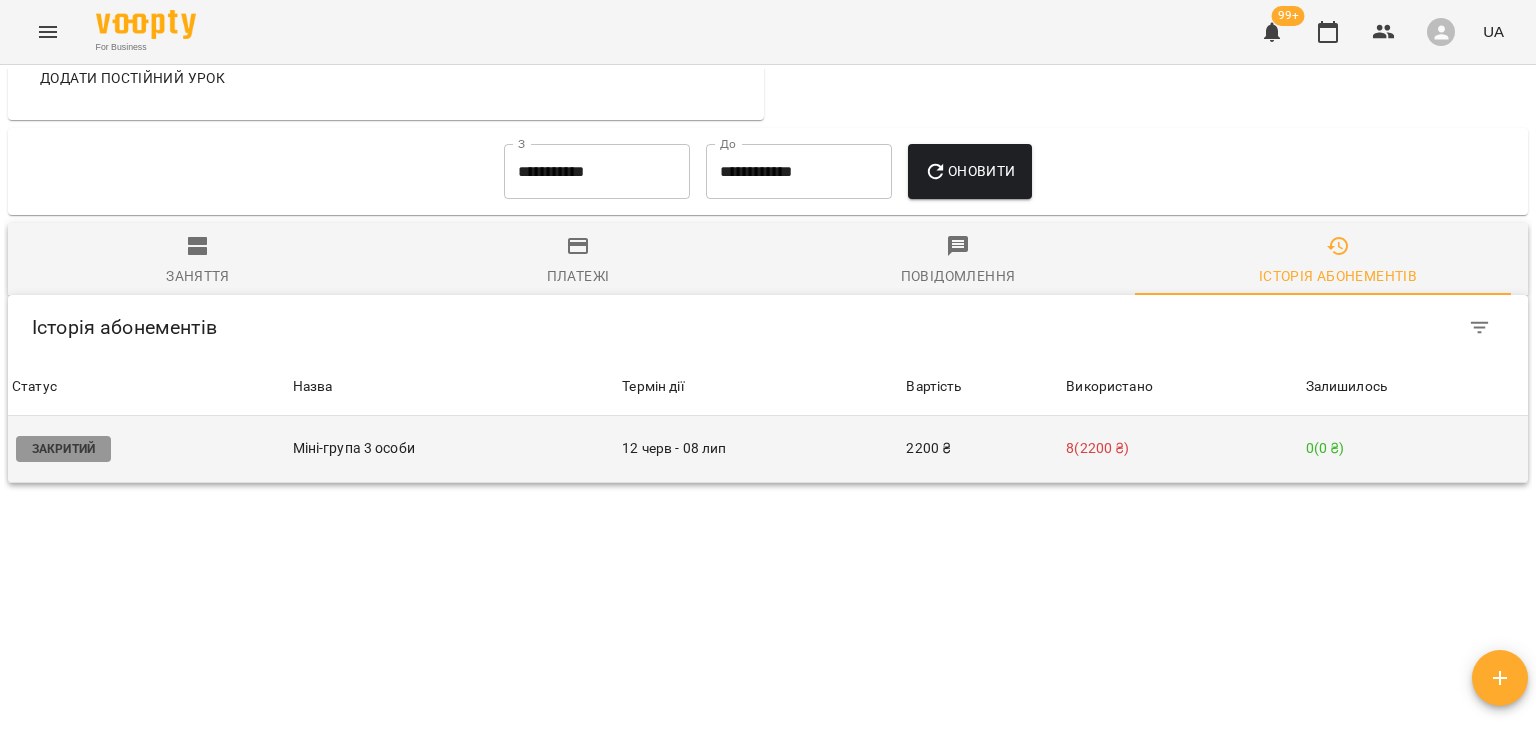 click on "12 черв - 08 лип" at bounding box center (760, 449) 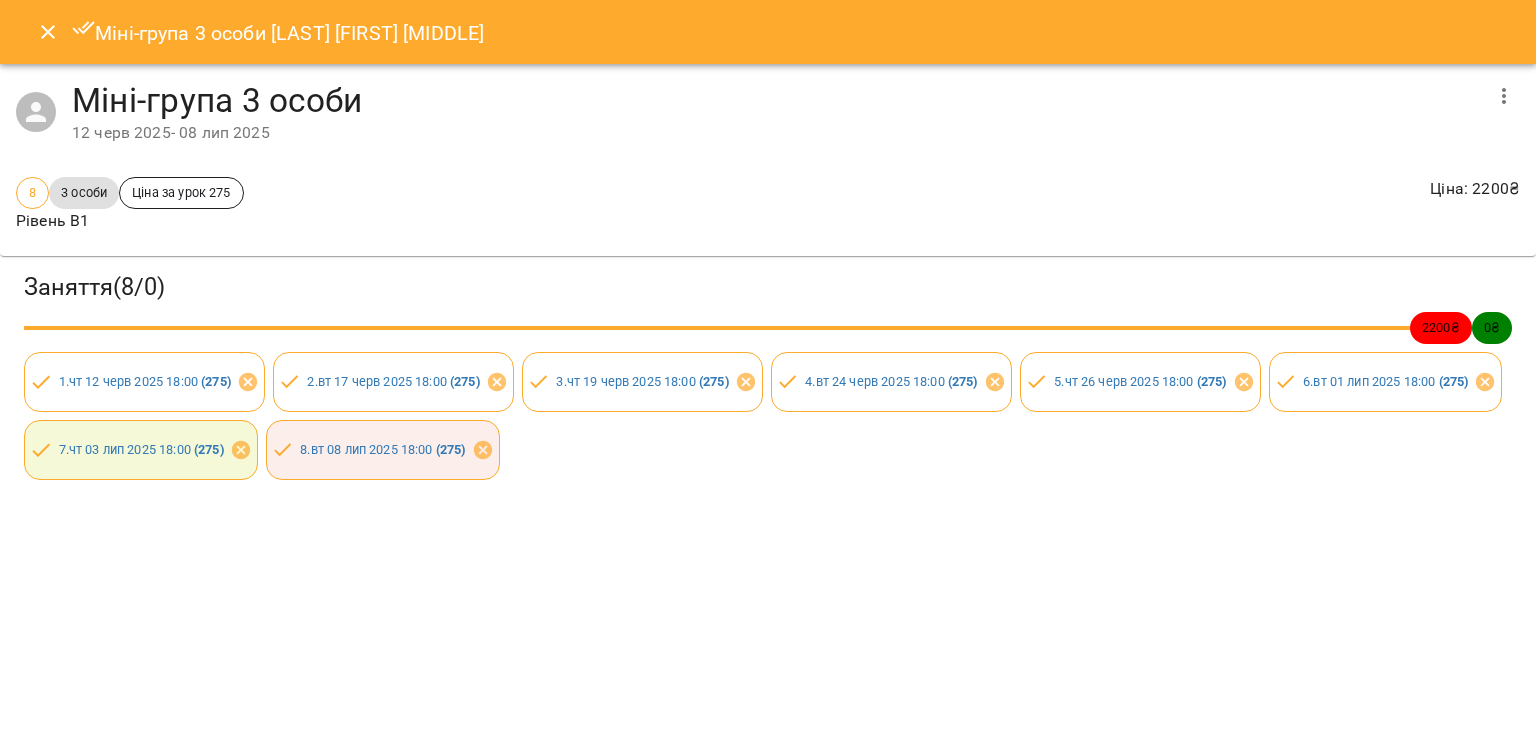 click 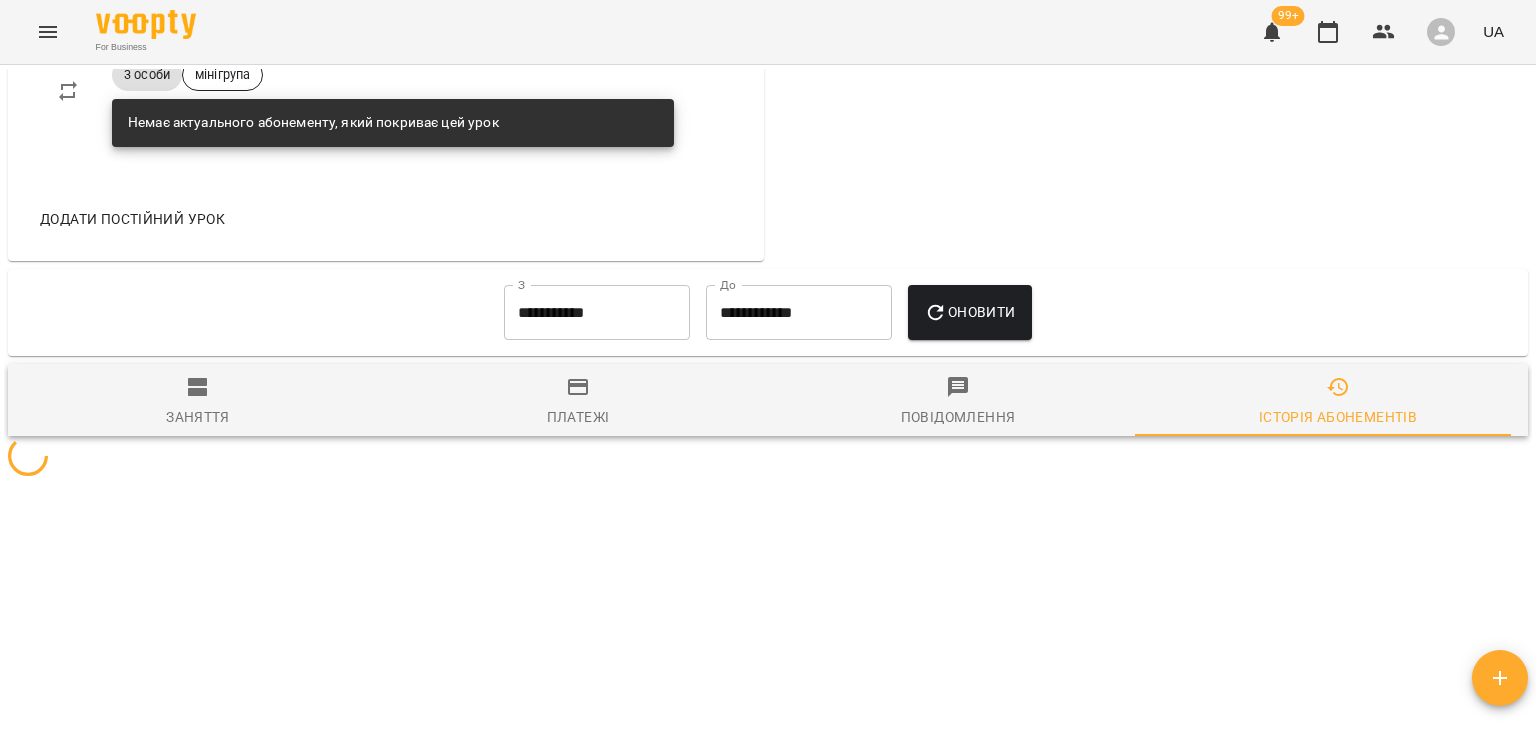 scroll, scrollTop: 1263, scrollLeft: 0, axis: vertical 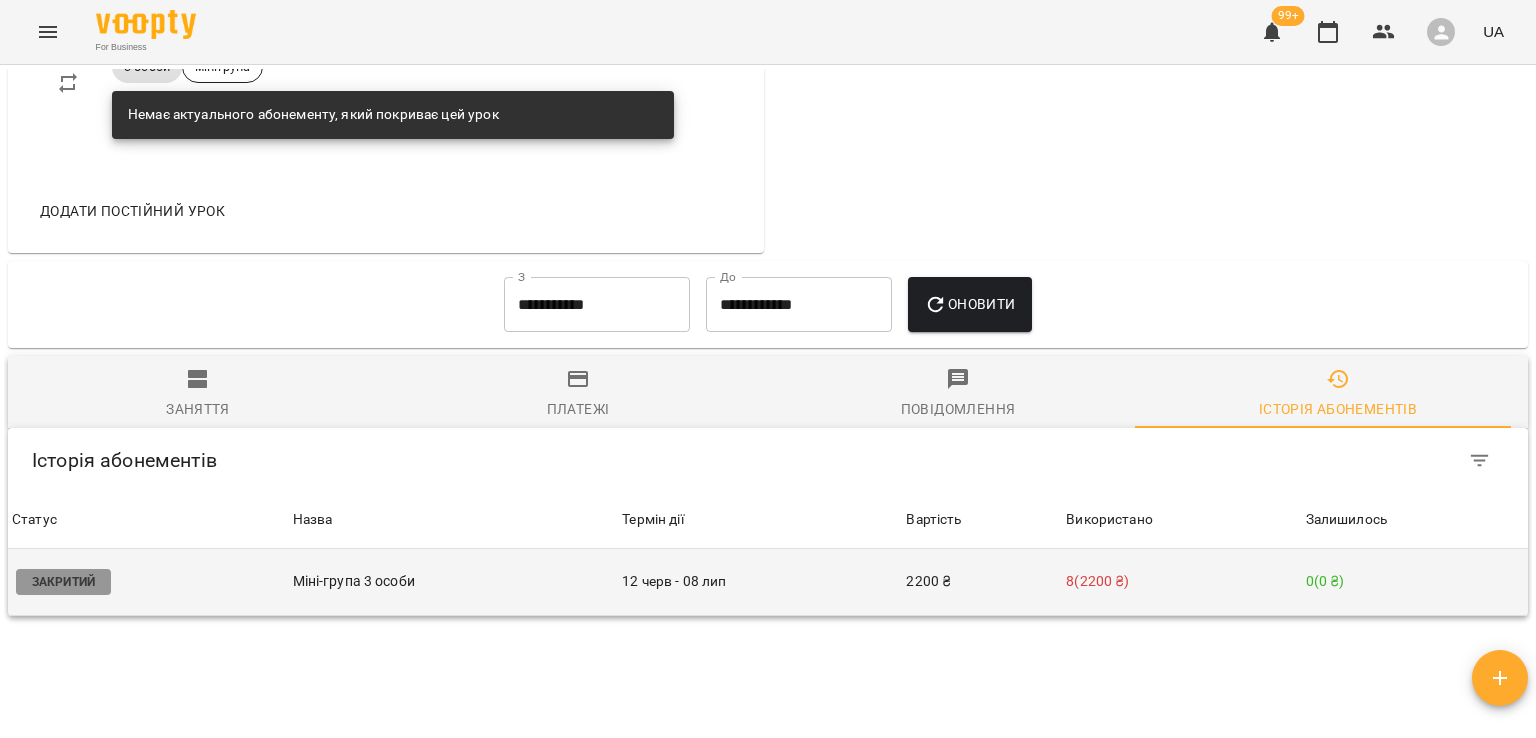 click on "12 черв - 08 лип" at bounding box center [760, 582] 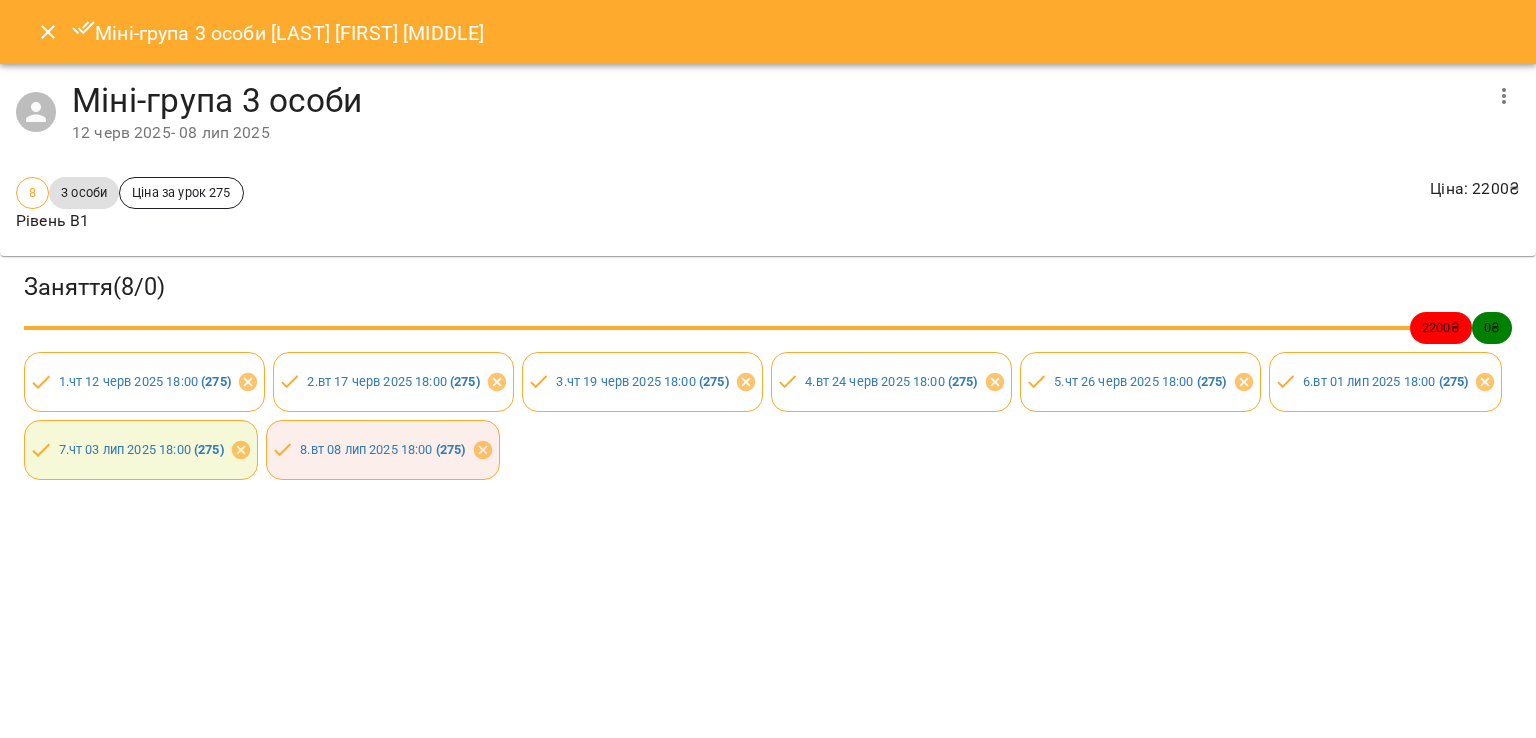 click on "Міні-група 3 особи   Вареник Ірина Петрівна Міні-група 3 особи 12 черв 2025 -   08 лип 2025 8 3 особи Ціна за урок 275 Рівень В1 Ціна :   2200 ₴ Заняття ( 8 / 0 ) 2200 ₴ 0 ₴ 1 . чт 12 черв 2025 18:00   ( 275 ) 2 . вт 17 черв 2025 18:00   ( 275 ) 3 . чт 19 черв 2025 18:00   ( 275 ) 4 . вт 24 черв 2025 18:00   ( 275 ) 5 . чт 26 черв 2025 18:00   ( 275 ) 6 . вт 01 лип 2025 18:00   ( 275 ) 7 . чт 03 лип 2025 18:00   ( 275 ) 8 . вт 08 лип 2025 18:00   ( 275 )" at bounding box center (768, 369) 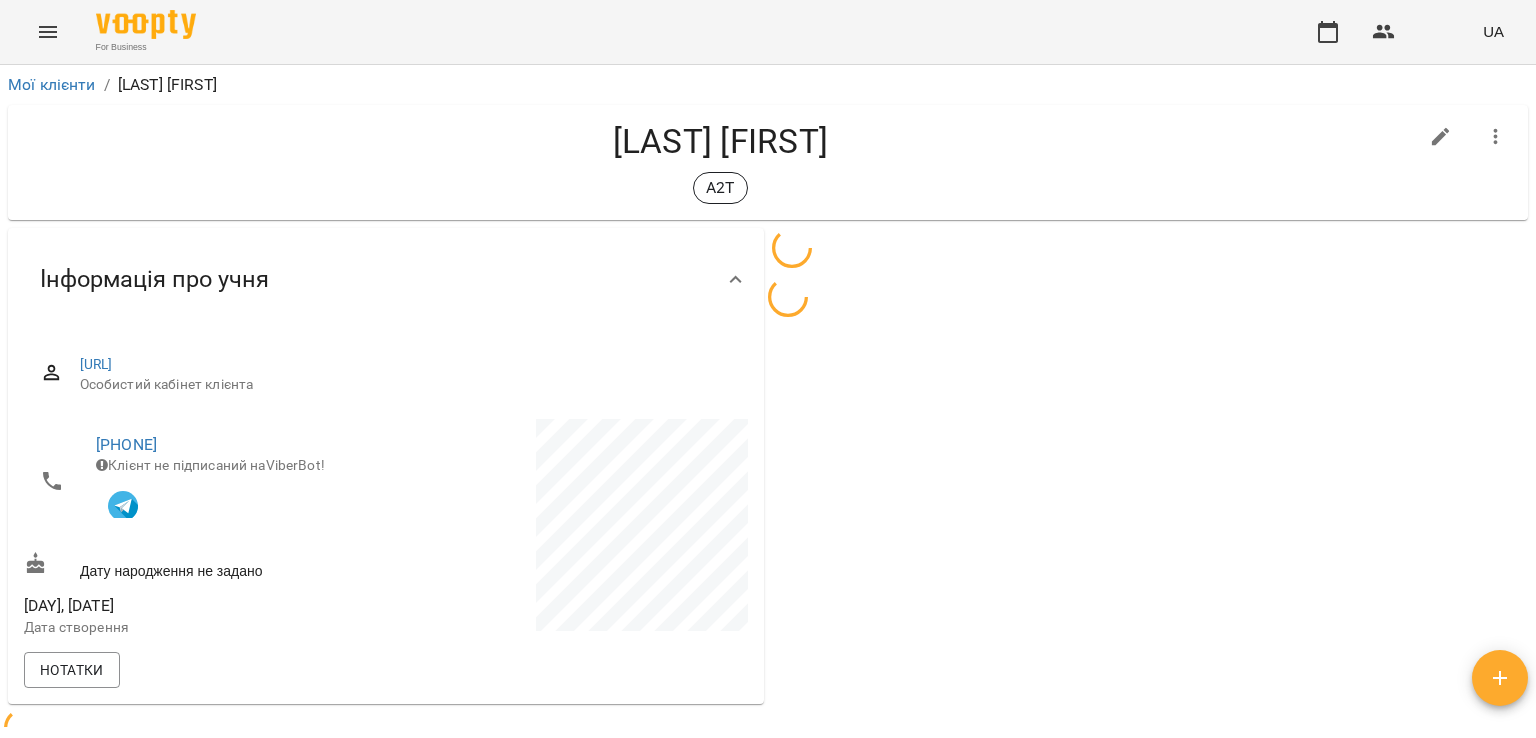 scroll, scrollTop: 0, scrollLeft: 0, axis: both 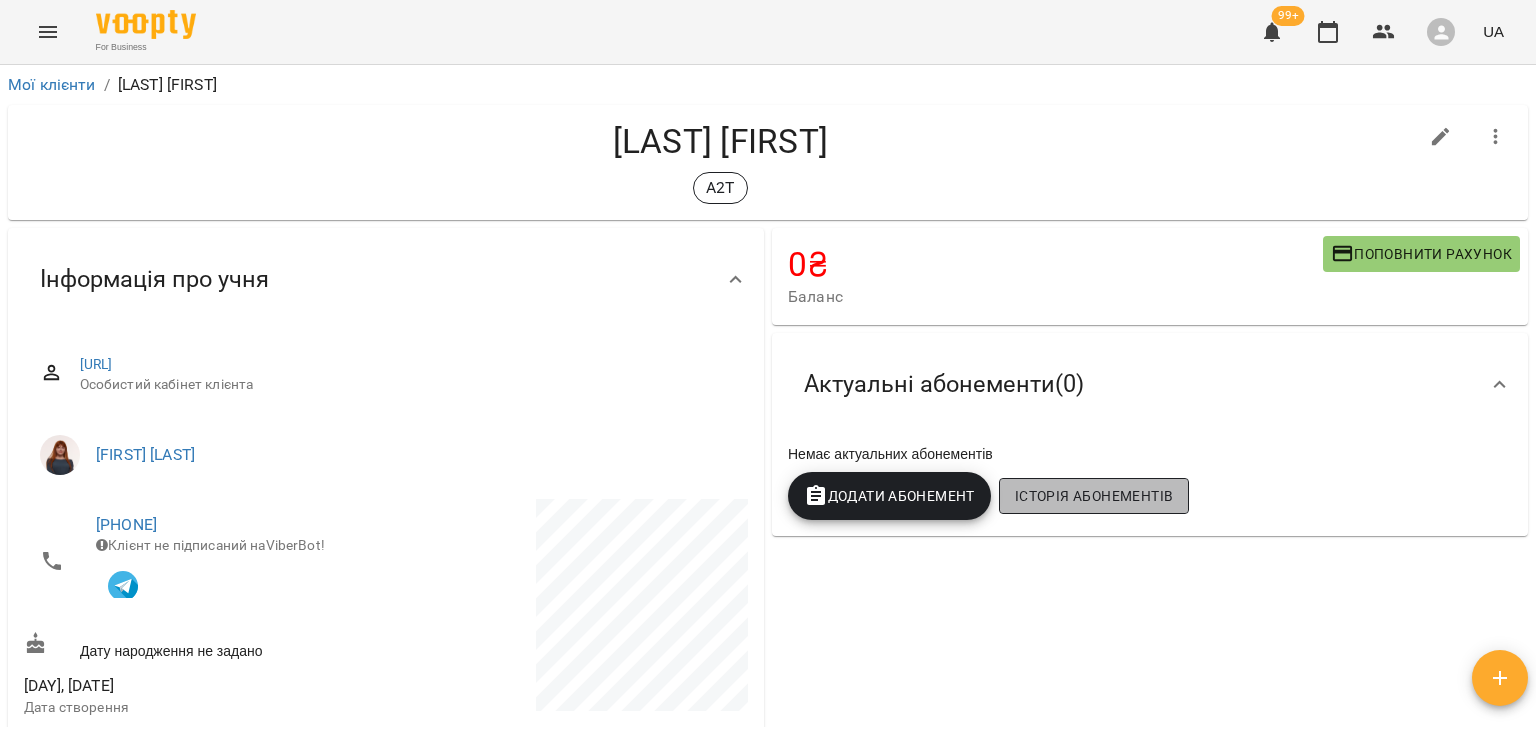 click on "Історія абонементів" at bounding box center [1094, 496] 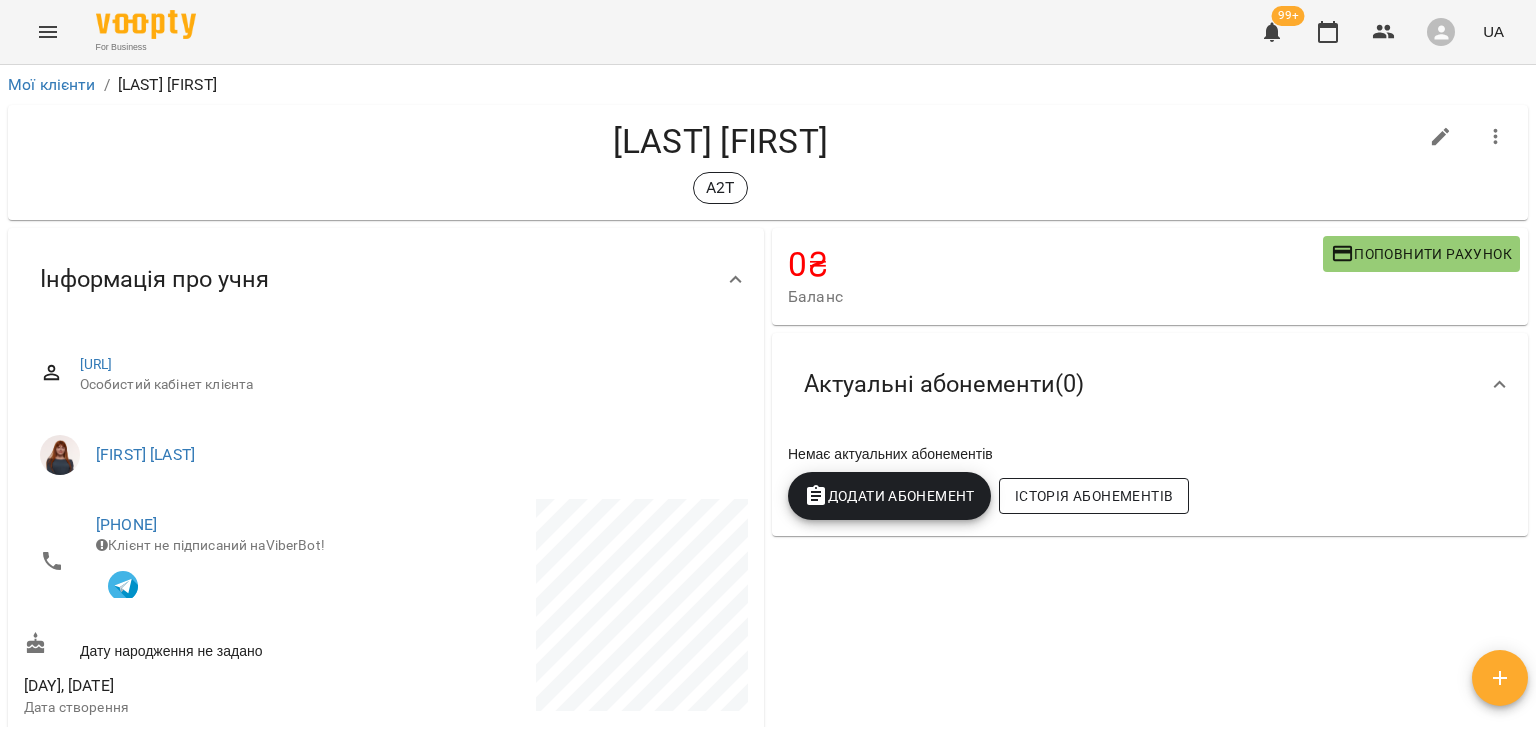 scroll, scrollTop: 64, scrollLeft: 0, axis: vertical 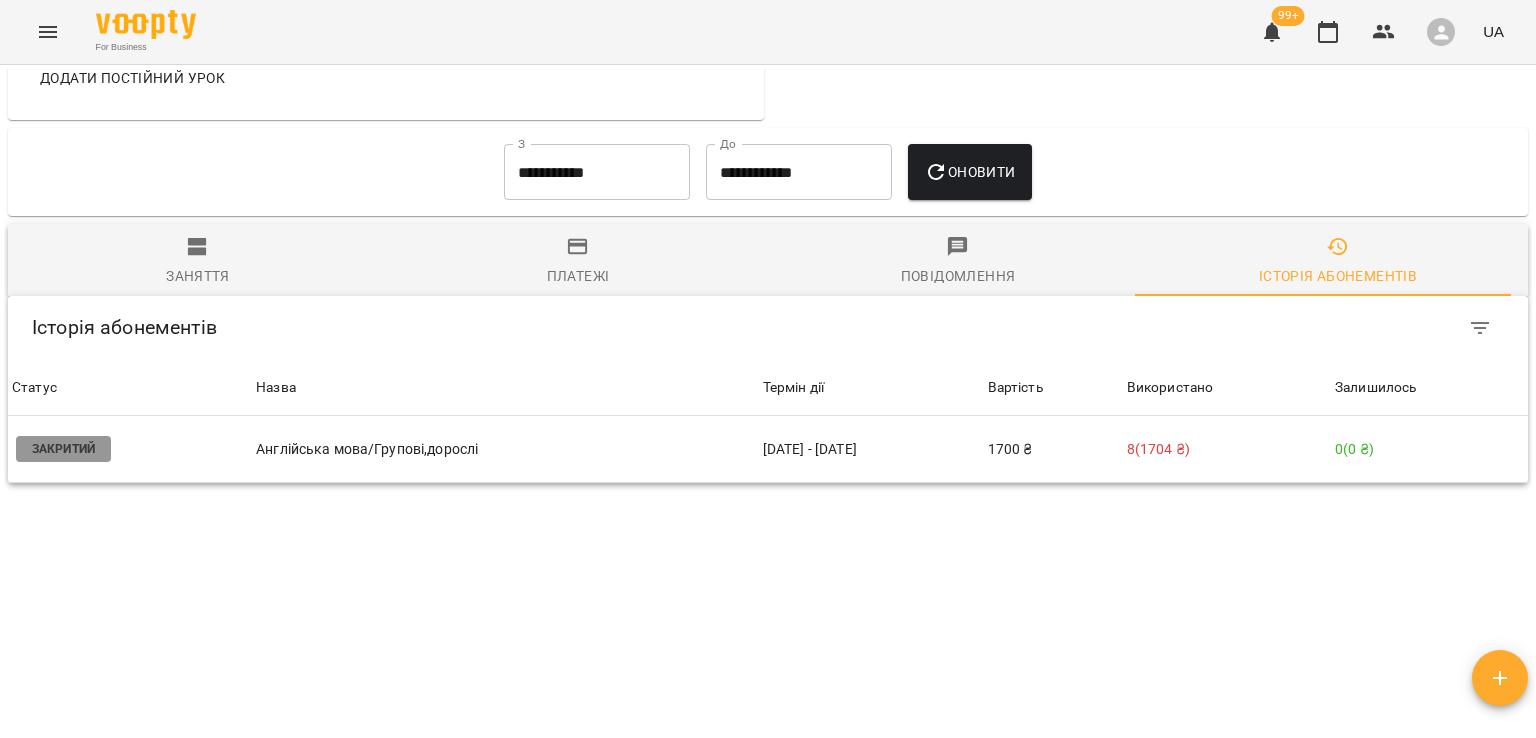click on "Мої клієнти / [LAST] [FIRST] [LAST] [FIRST] [LEVEL] 0 ₴ Баланс Поповнити рахунок Актуальні абонементи ( 0 ) Немає актуальних абонементів Додати Абонемент Історія абонементів Інформація про учня [URL] Особистий кабінет клієнта [FIRST] [LAST] [PHONE] Клієнт не підписаний на ViberBot! Дату народження не задано [DAY], [DATE] Дата створення Нотатки Постійний розклад Навчальний простір Monarch » [CATEGORY] [LEVEL] [DAY], [TIME] ([DATE] - ∞) [CATEGORY] ([LEVEL]) Немає актуального абонементу, який покриває цей урок" at bounding box center [768, 398] 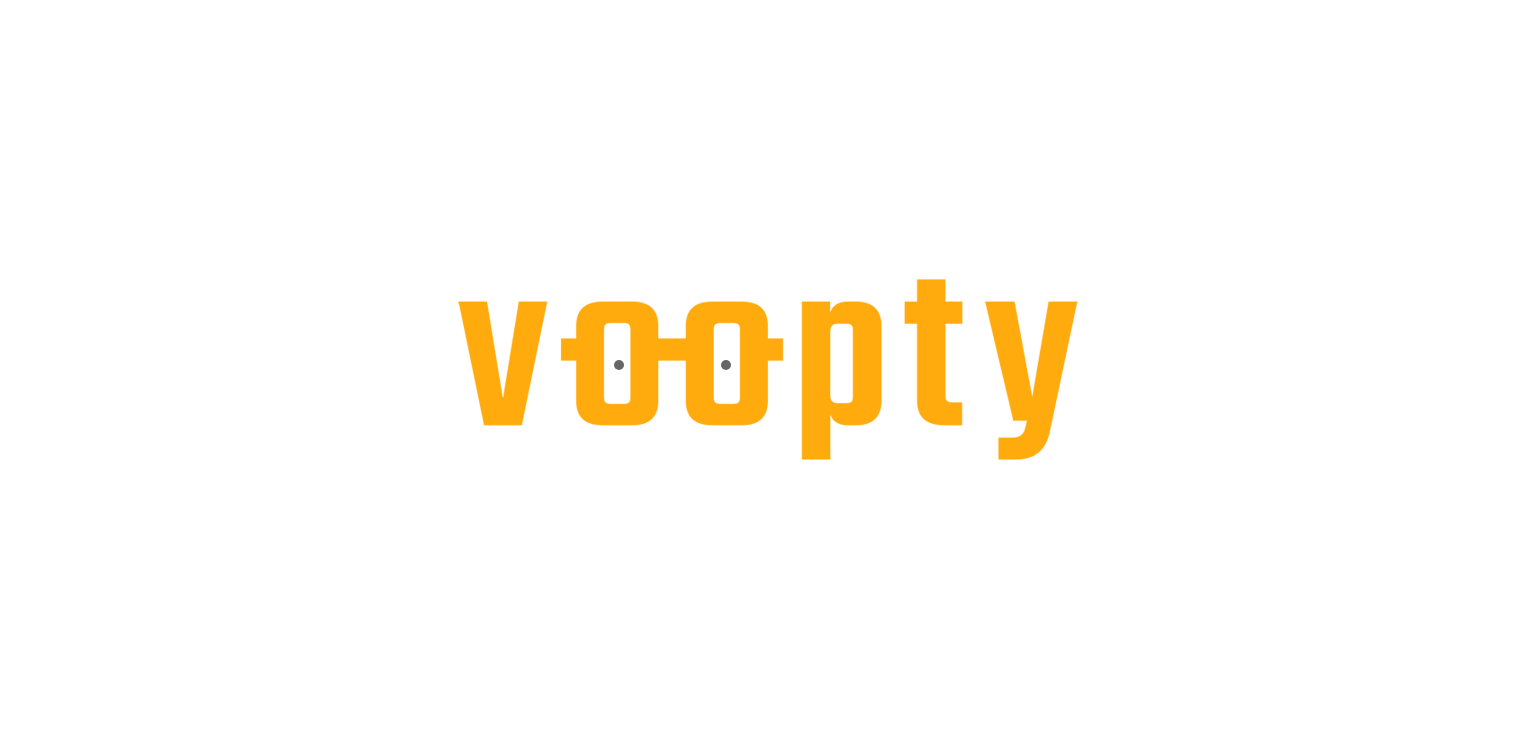 scroll, scrollTop: 0, scrollLeft: 0, axis: both 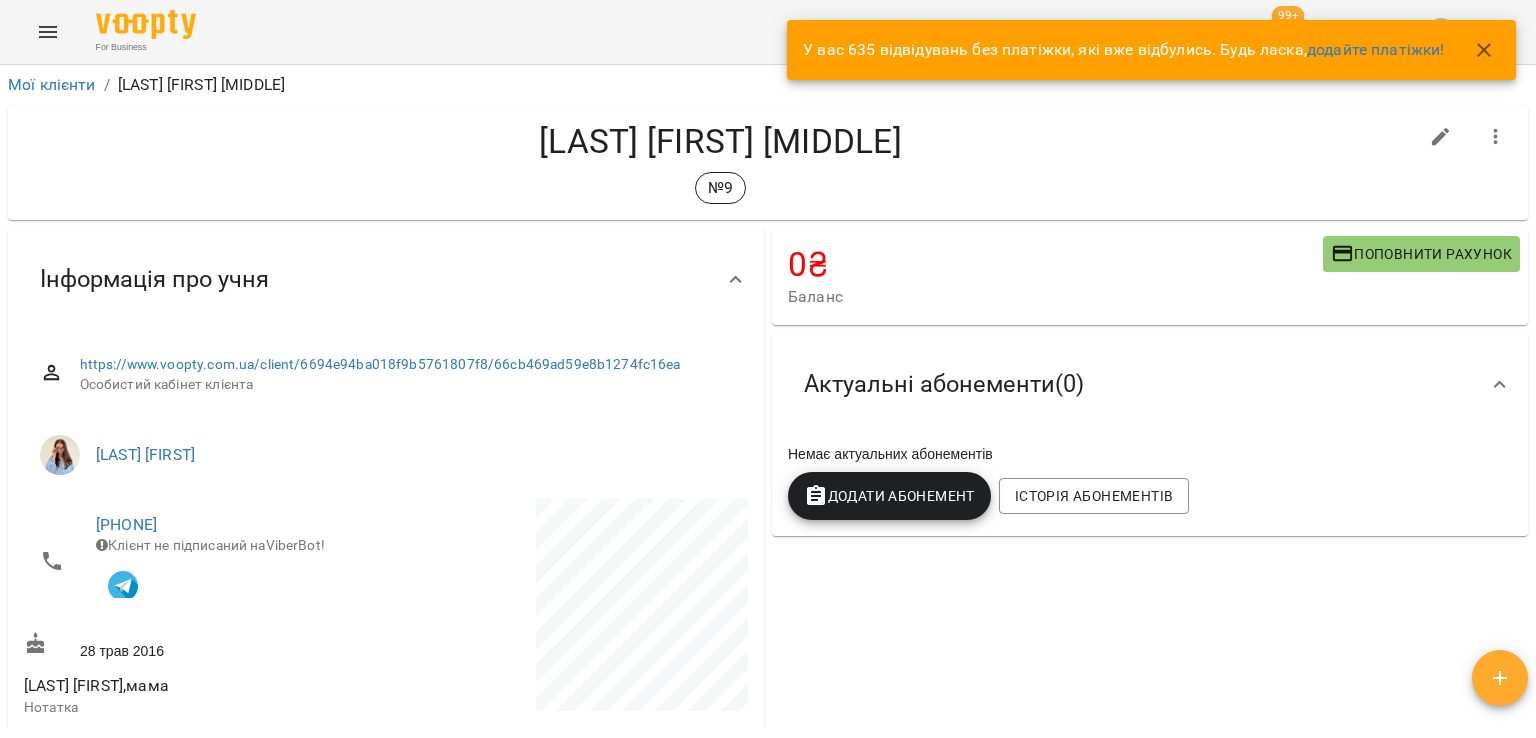 click at bounding box center [48, 32] 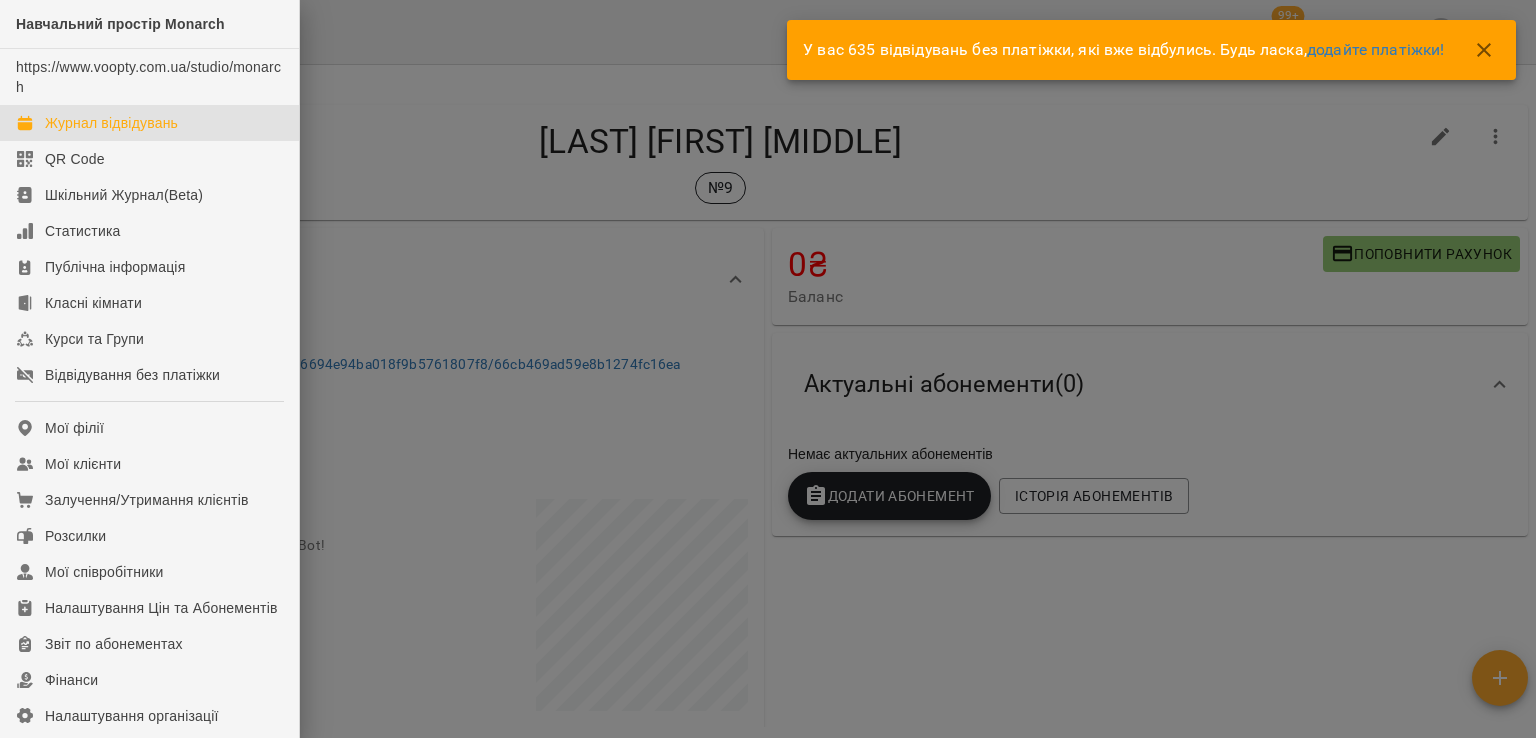 click on "Журнал відвідувань" at bounding box center [111, 123] 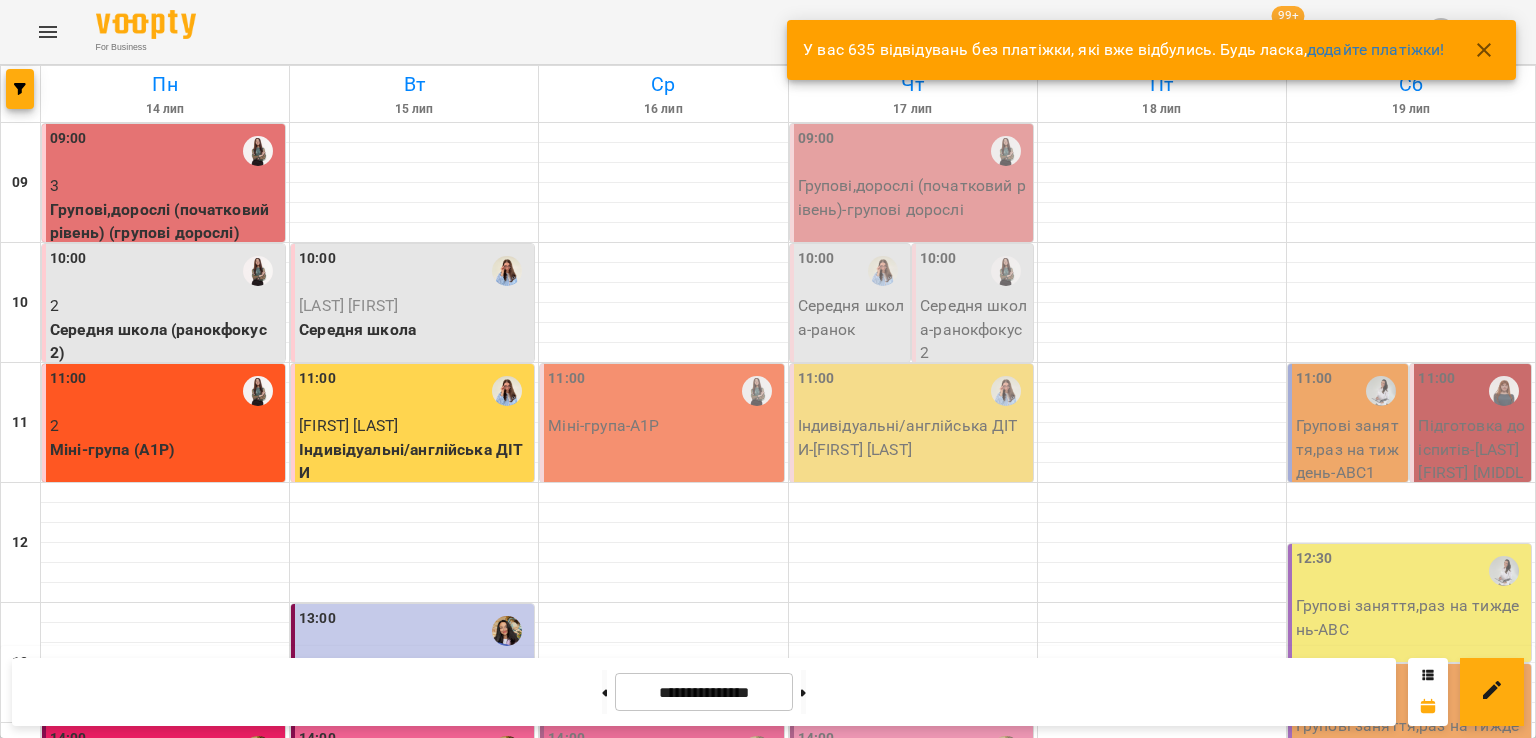 click 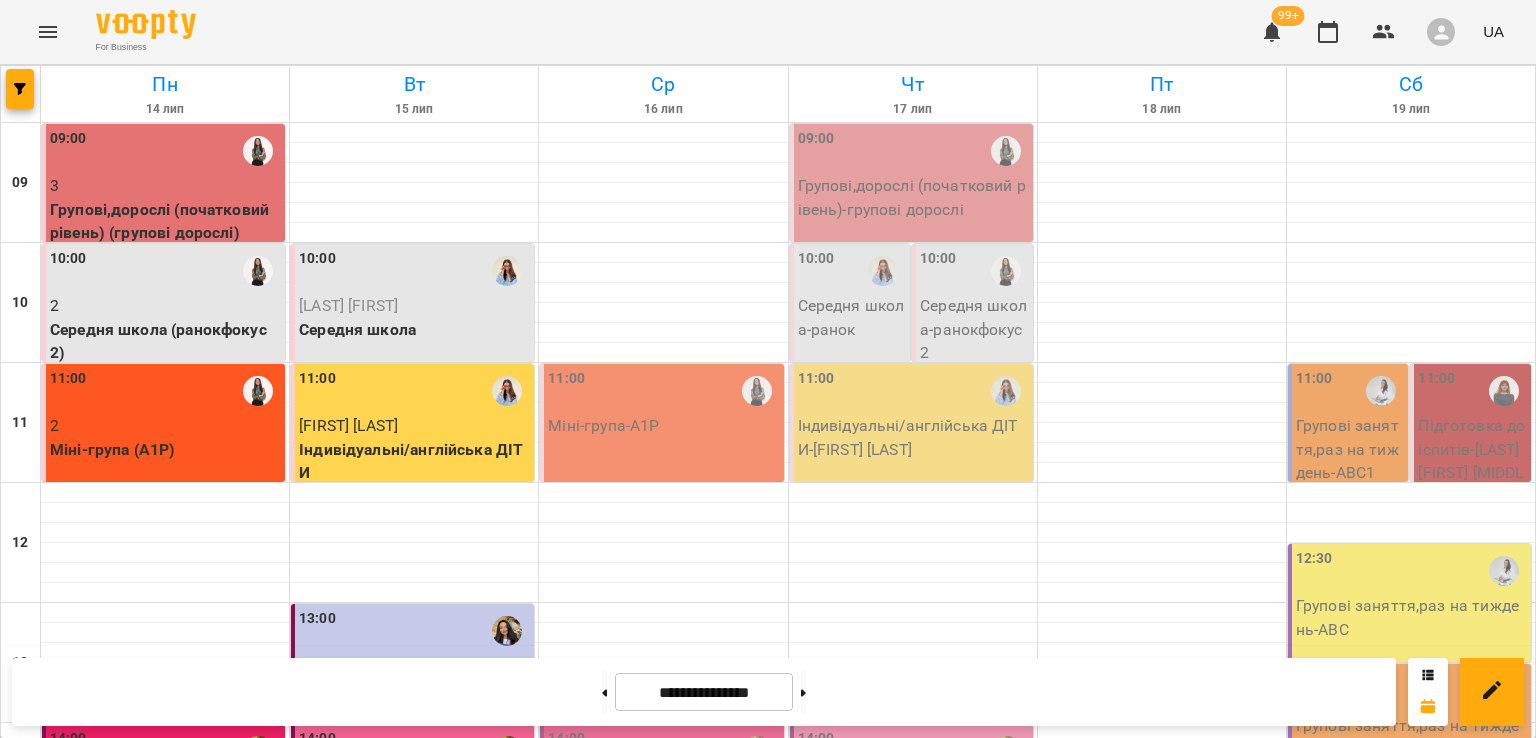 click on "Індивідуальні/англійська ДІТИ" at bounding box center (414, 461) 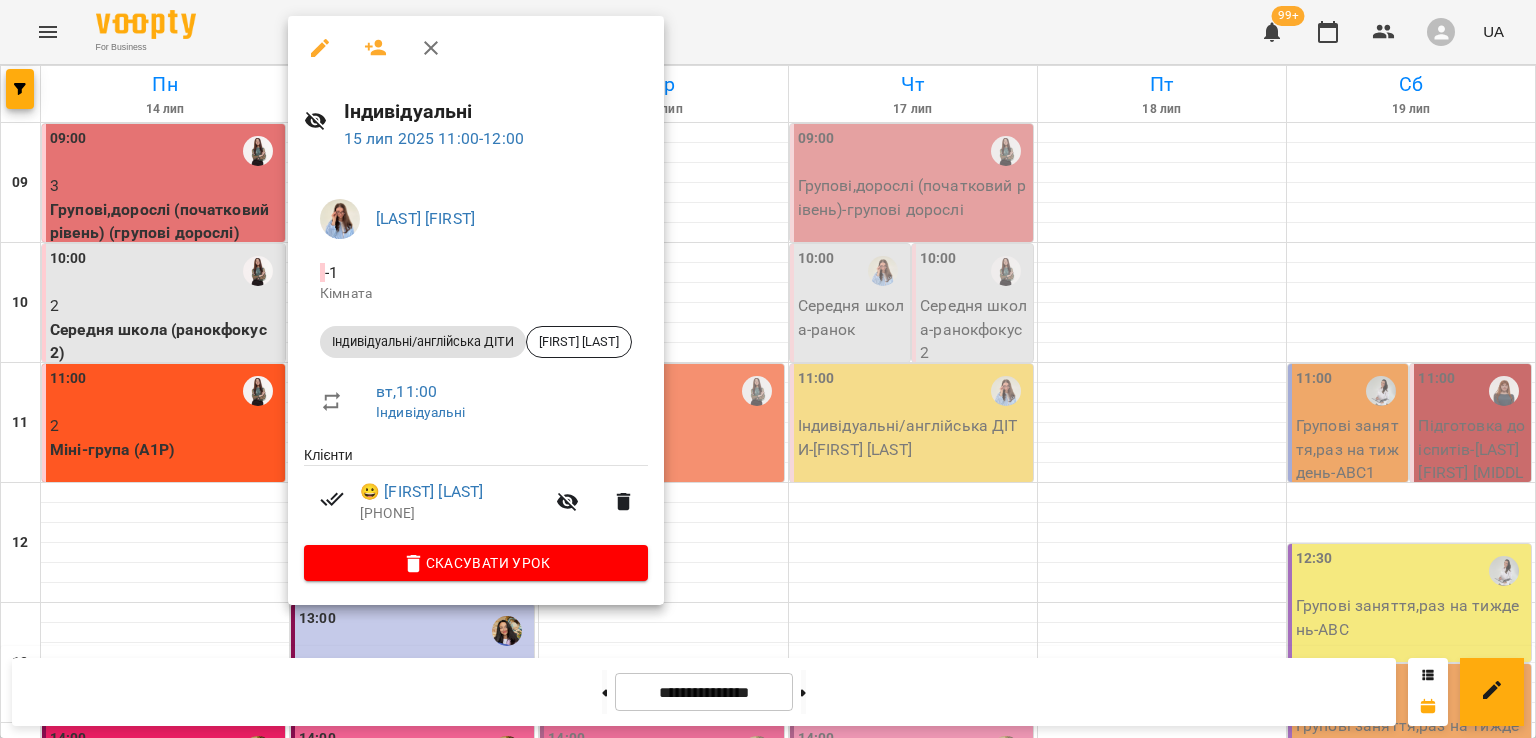 click at bounding box center (768, 369) 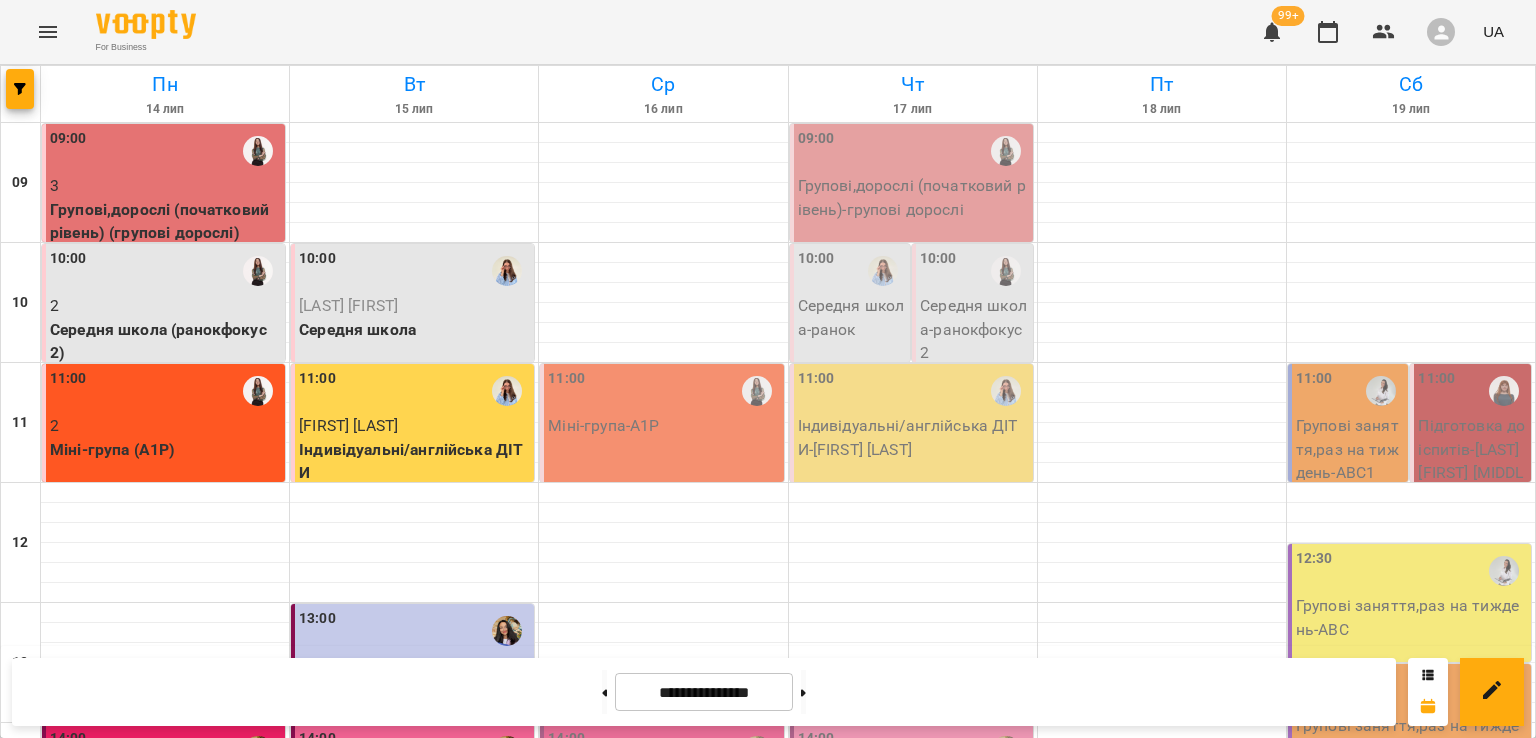 scroll, scrollTop: 700, scrollLeft: 0, axis: vertical 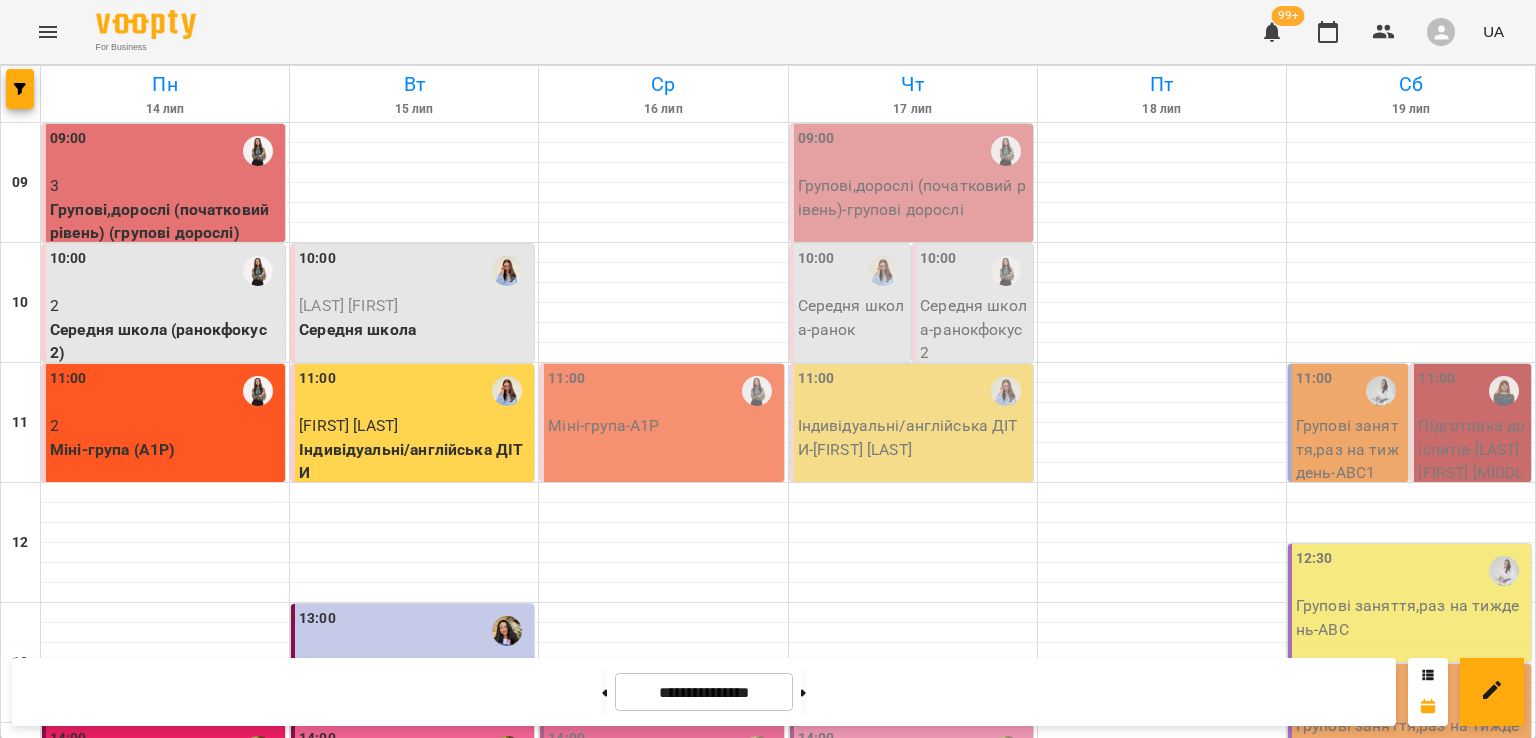 click on "Середня школа (2К)" at bounding box center (333, 979) 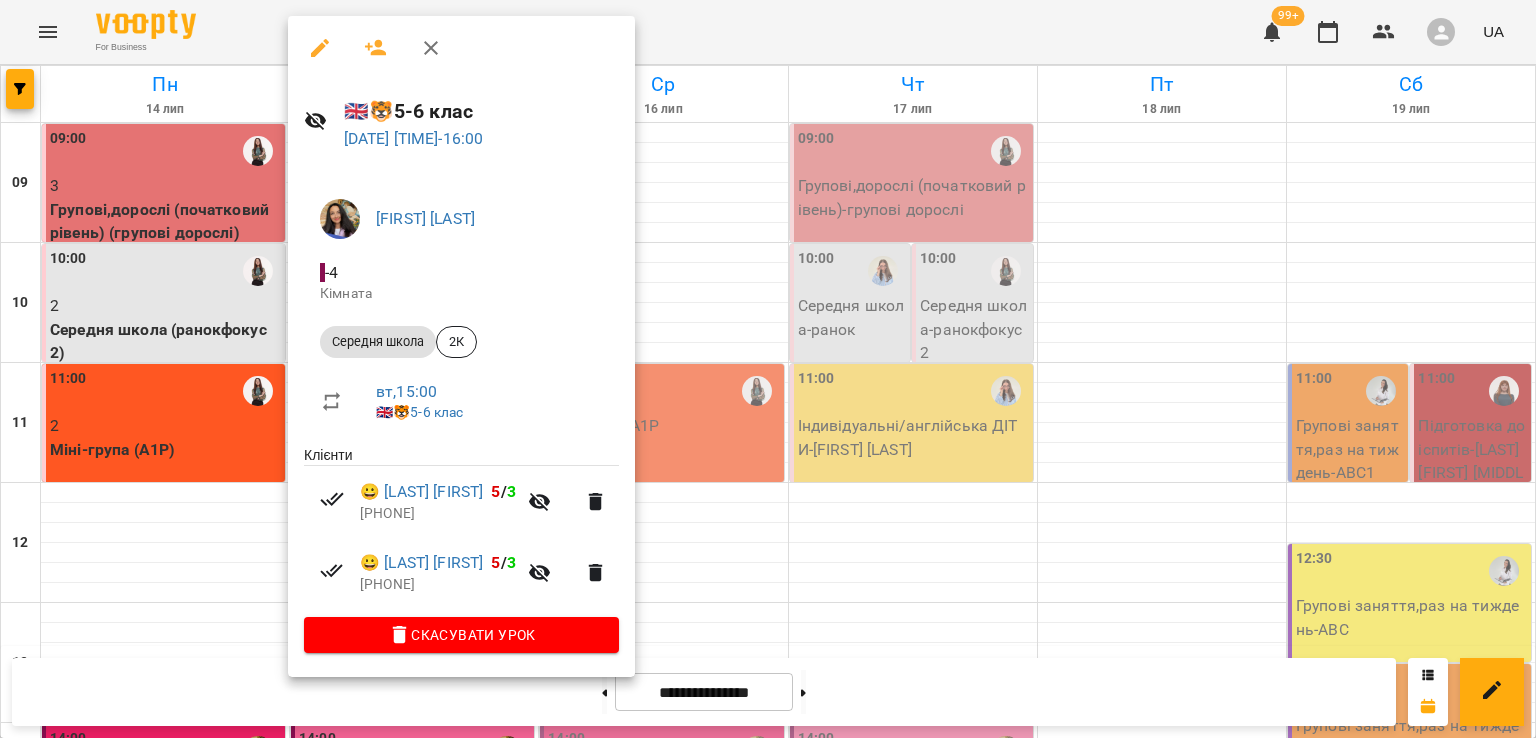 drag, startPoint x: 1176, startPoint y: 67, endPoint x: 1216, endPoint y: 52, distance: 42.72002 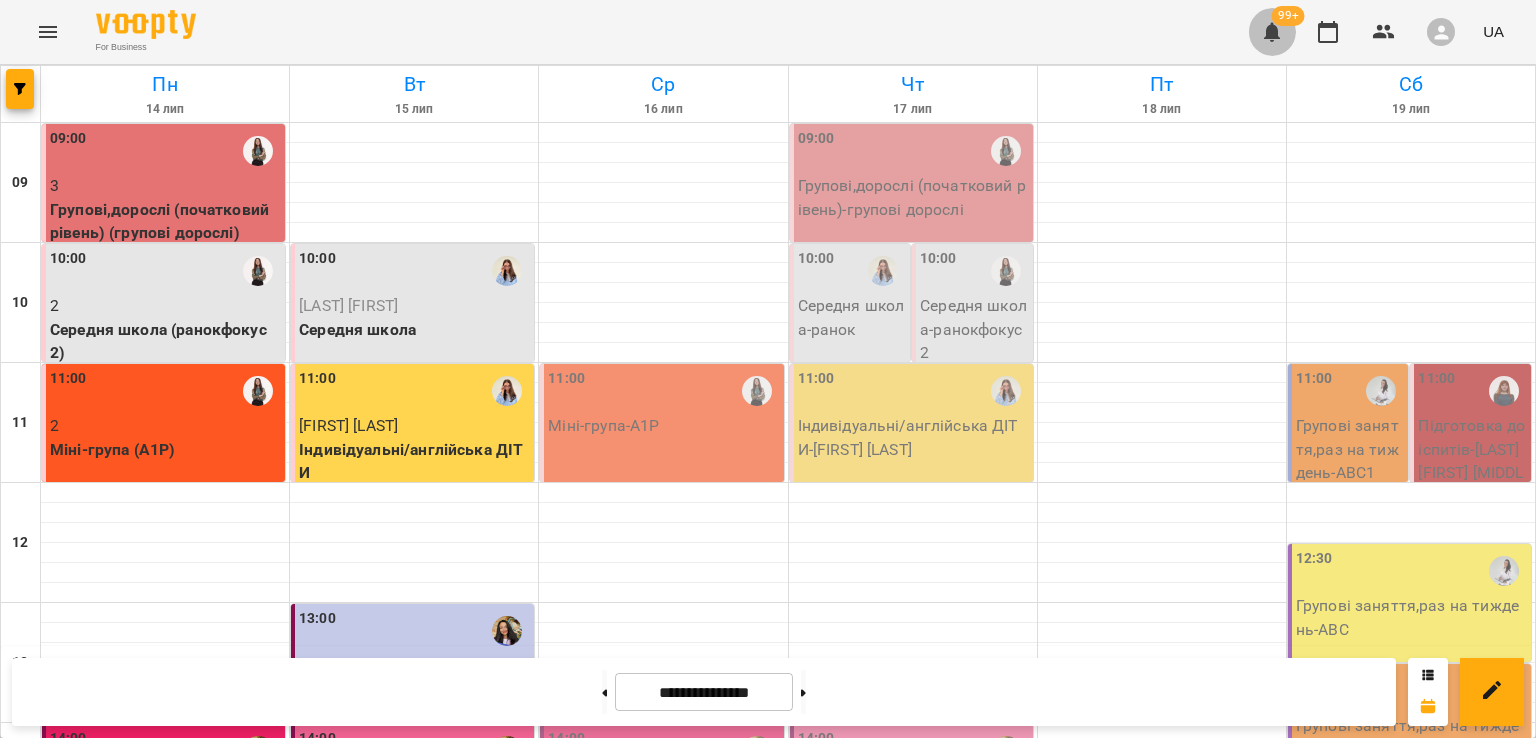 click at bounding box center [1272, 32] 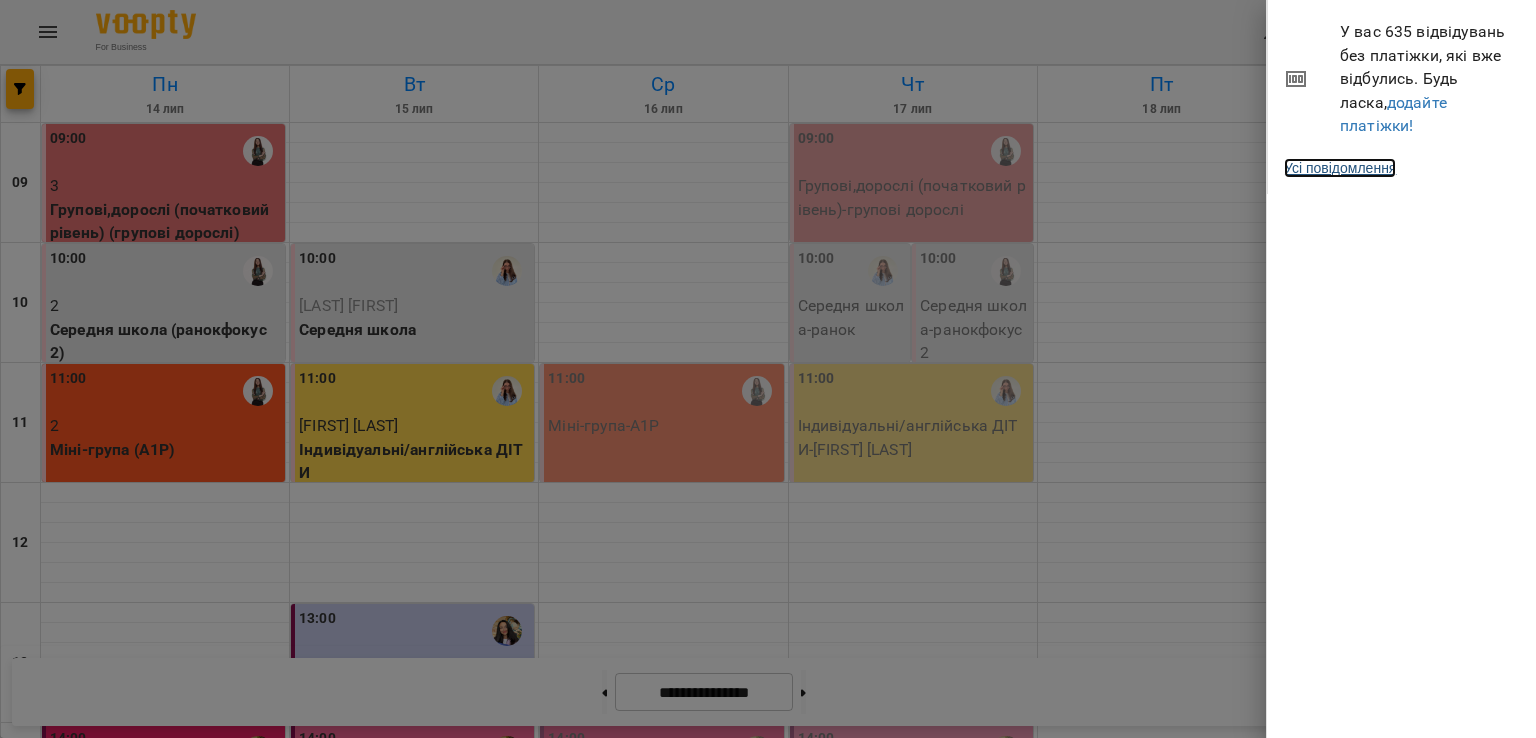 click on "Усі повідомлення" at bounding box center (1340, 168) 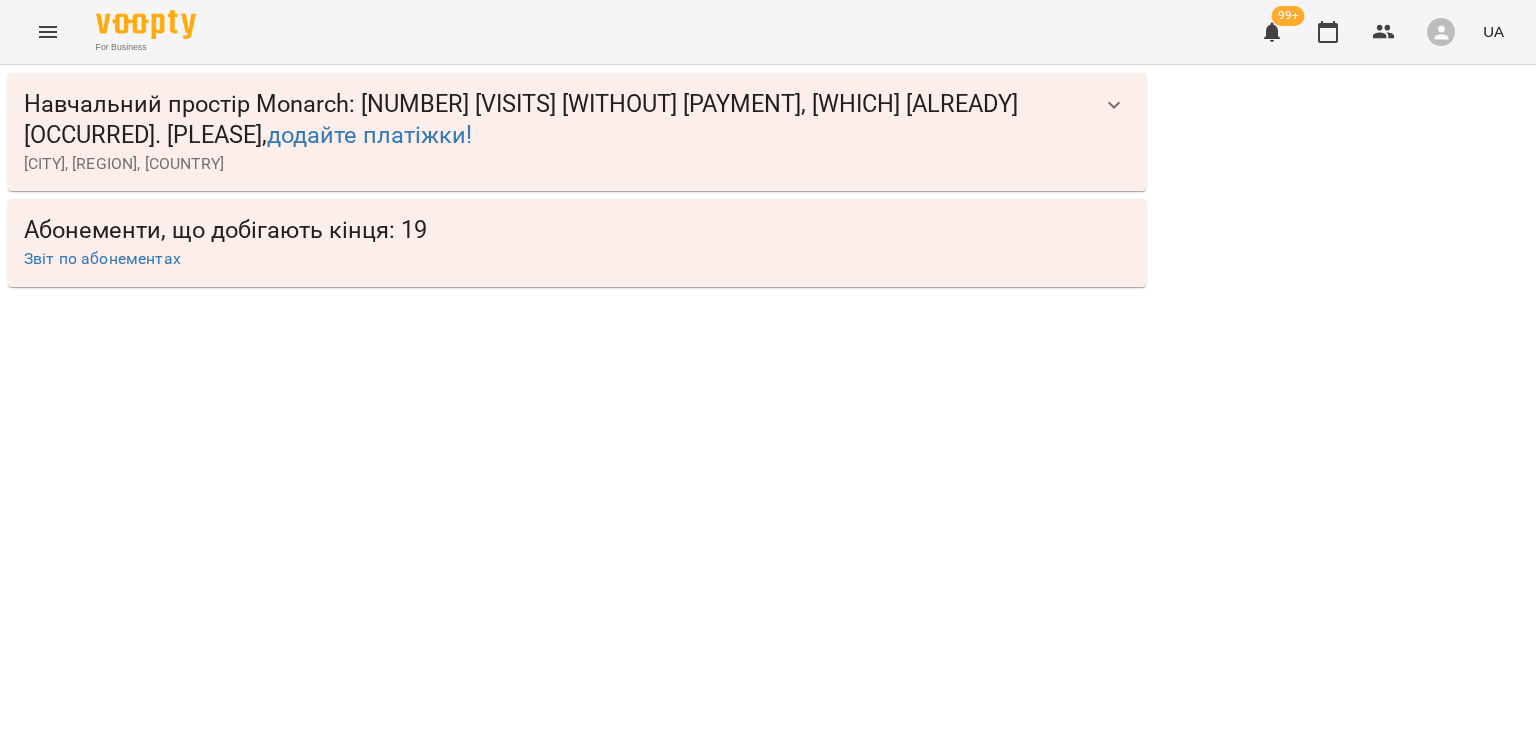 click 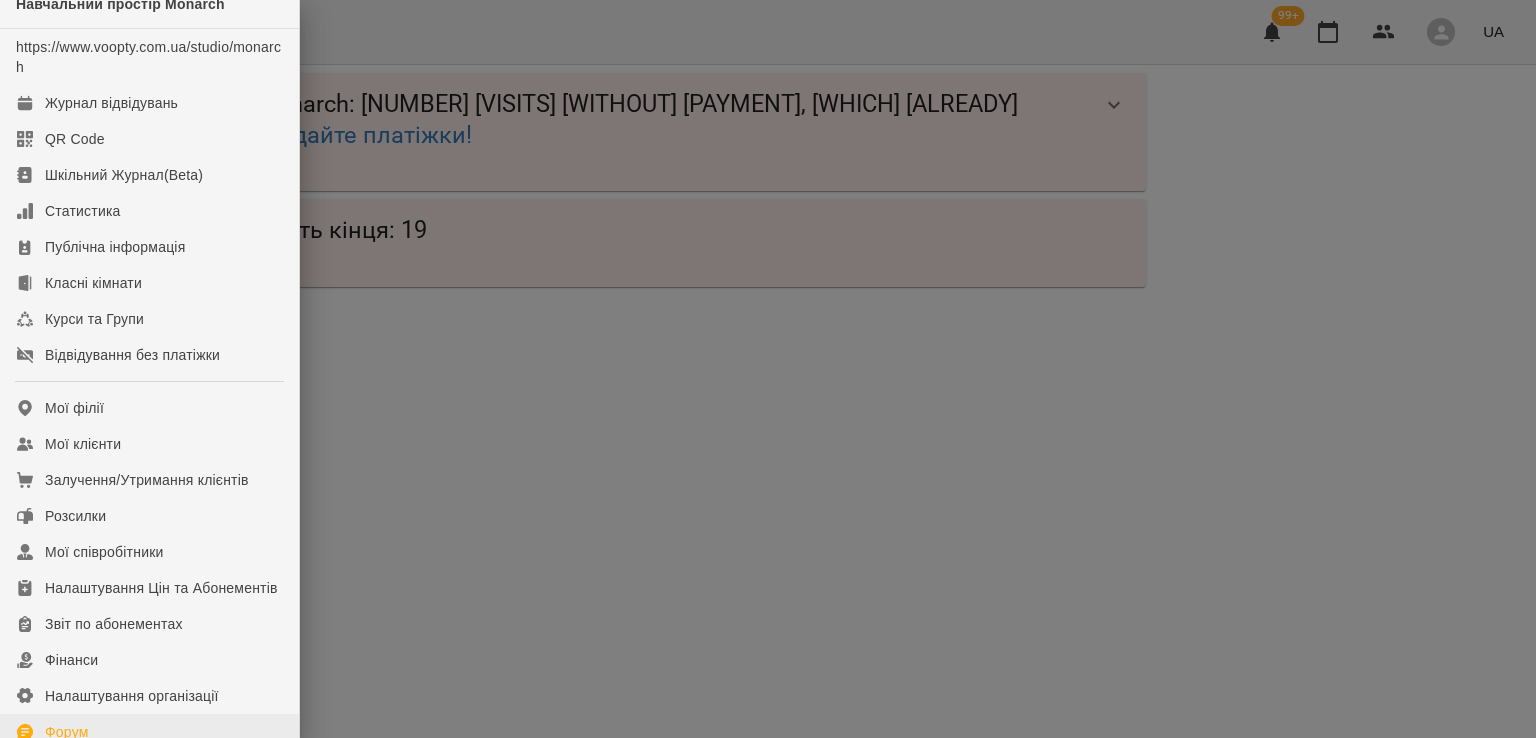 scroll, scrollTop: 0, scrollLeft: 0, axis: both 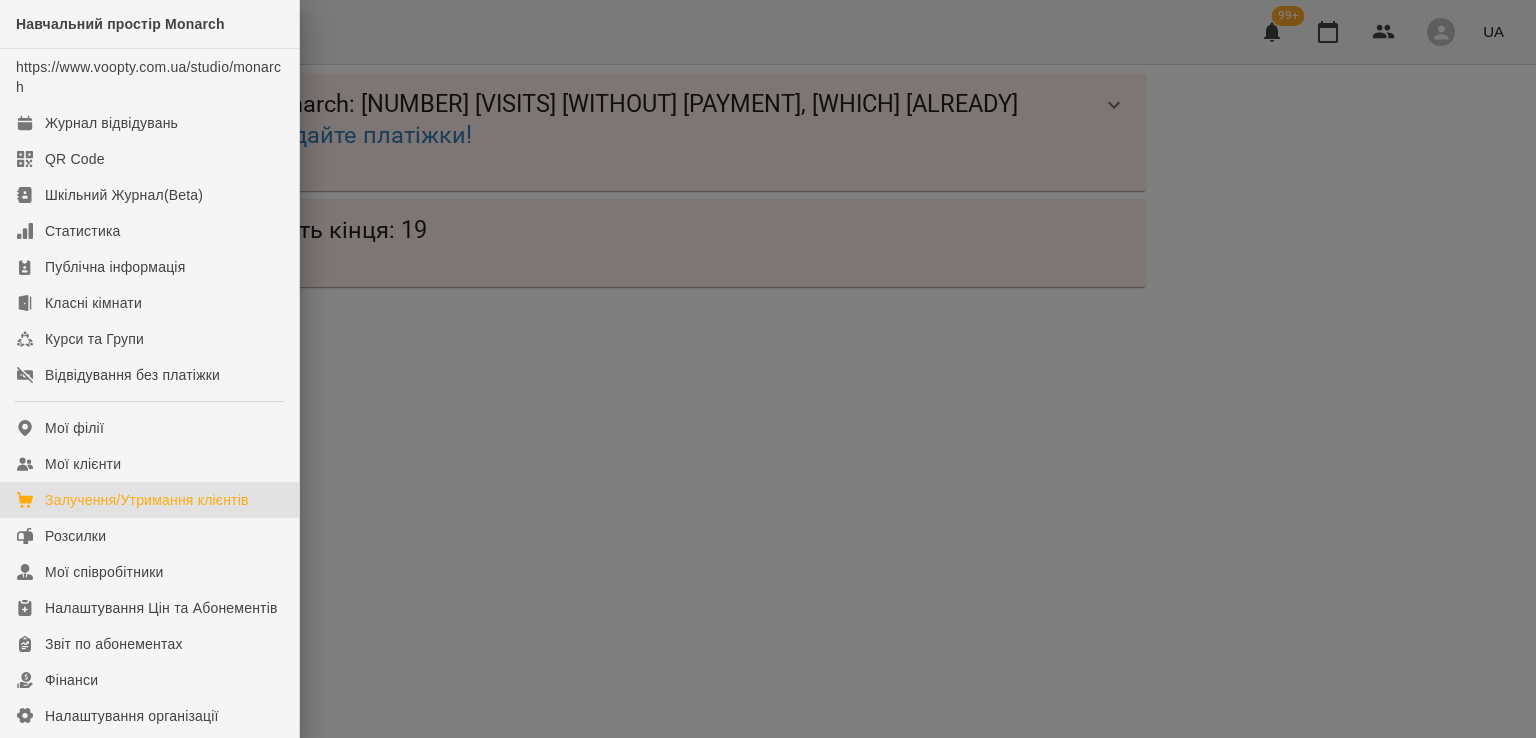 click on "Залучення/Утримання клієнтів" at bounding box center (147, 500) 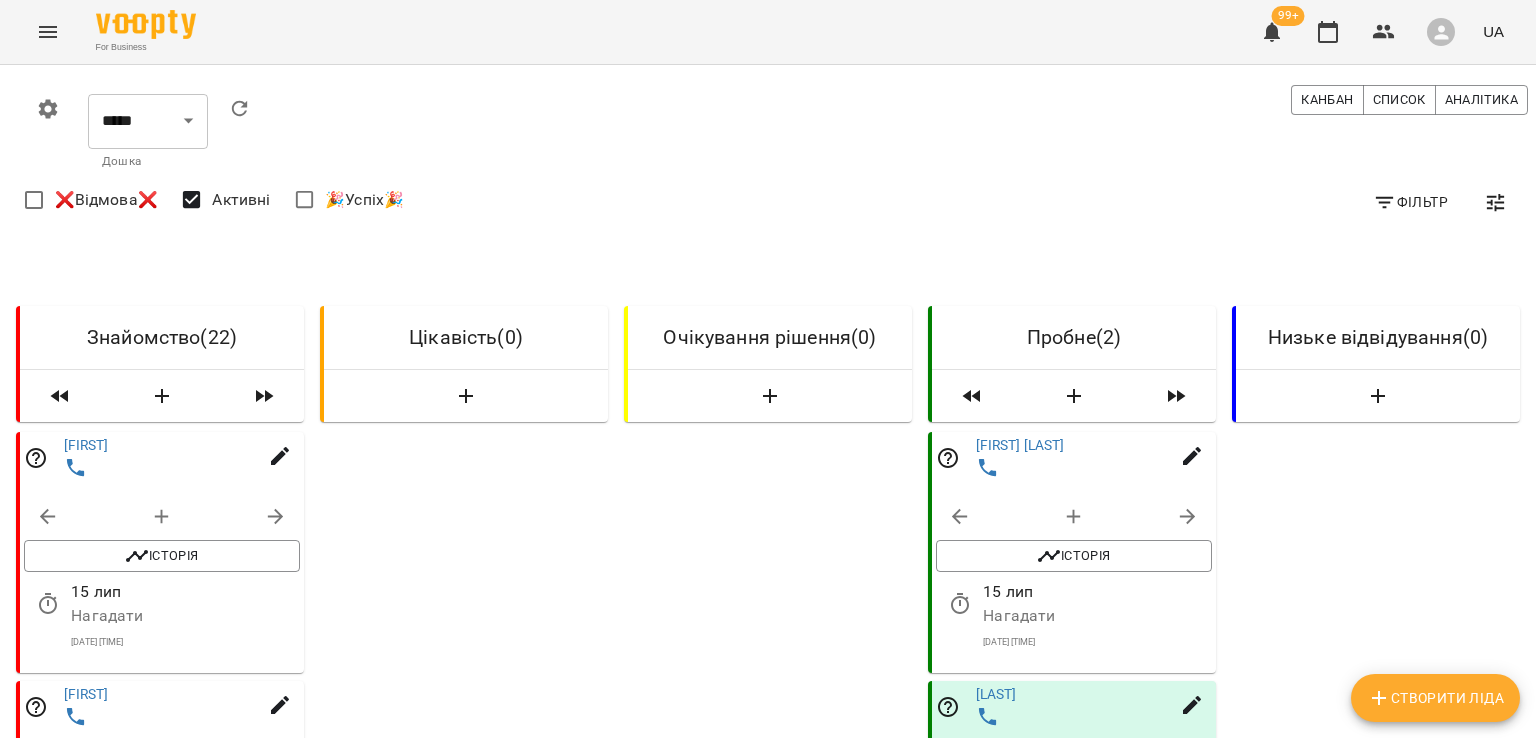 scroll, scrollTop: 200, scrollLeft: 0, axis: vertical 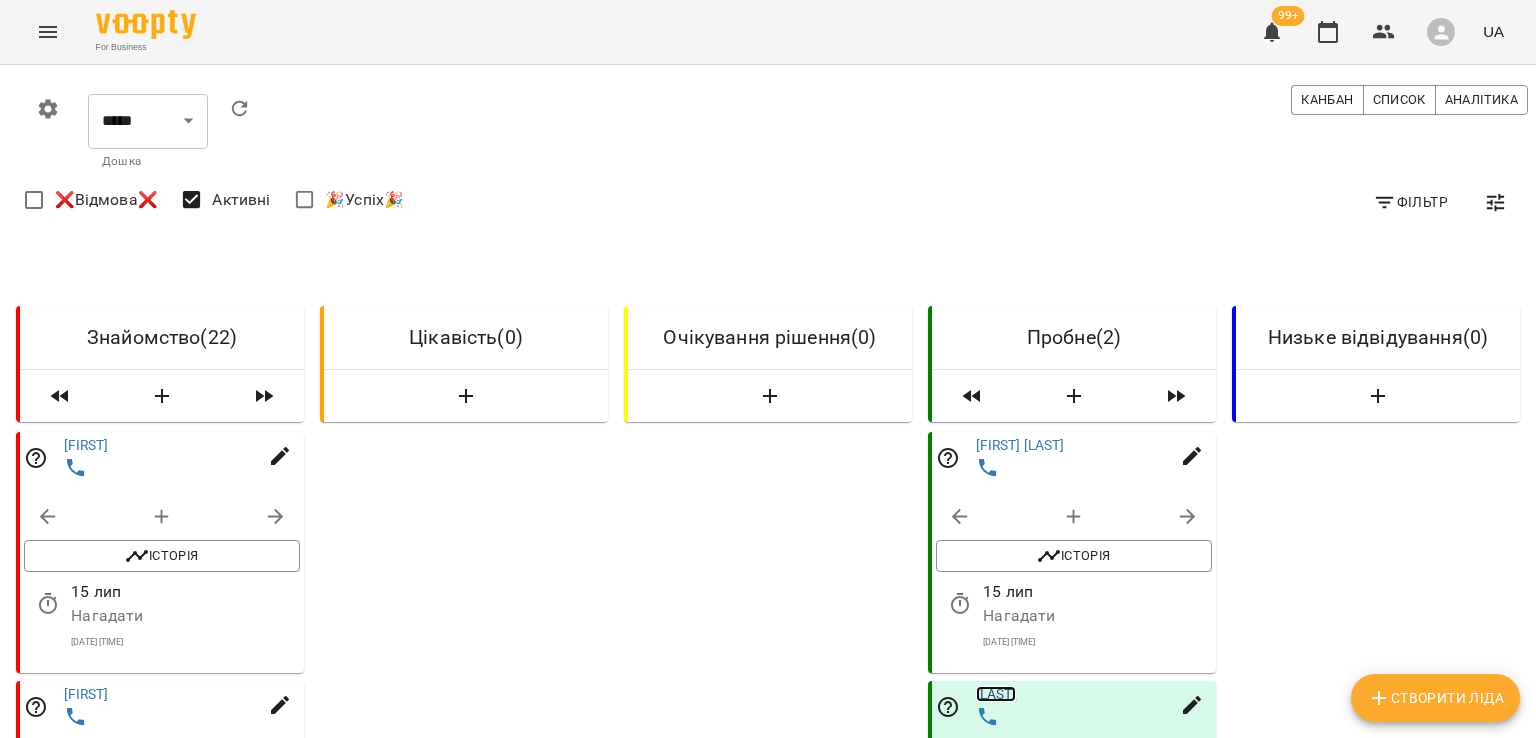 click on "[LAST]" at bounding box center (996, 694) 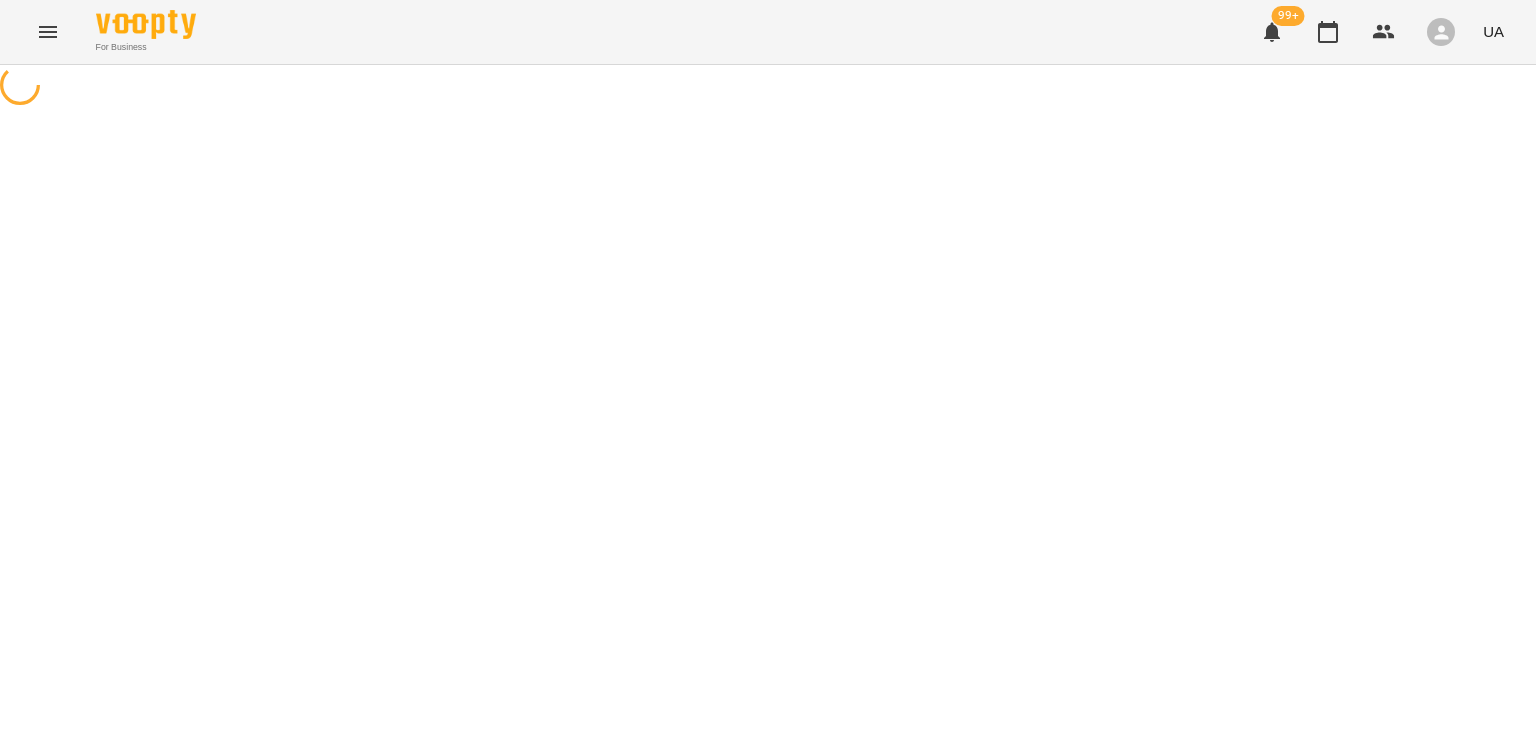 scroll, scrollTop: 0, scrollLeft: 0, axis: both 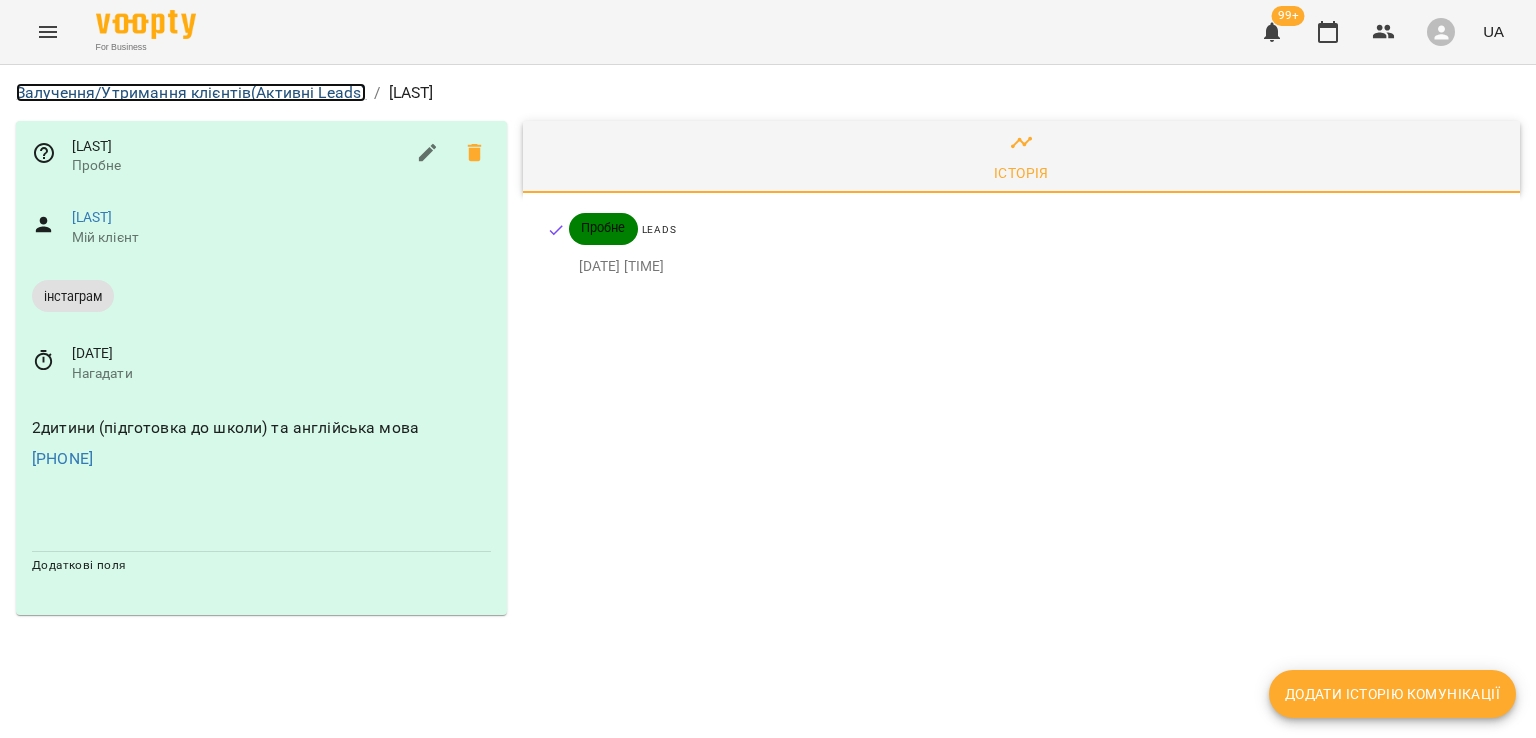 click on "Залучення/Утримання клієнтів (Активні Leads)" at bounding box center (191, 92) 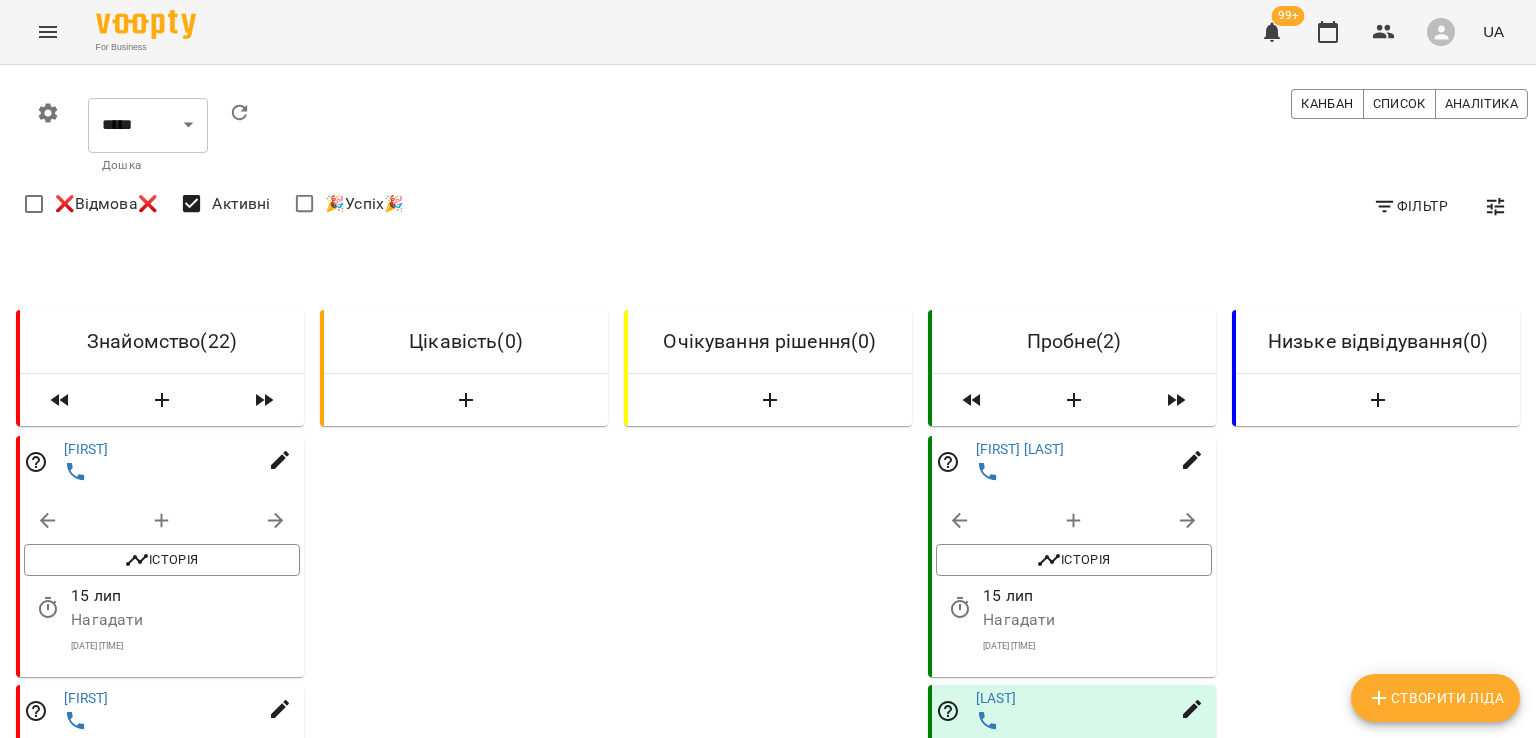 click on "Цікавість ( 0 )" at bounding box center [466, 341] 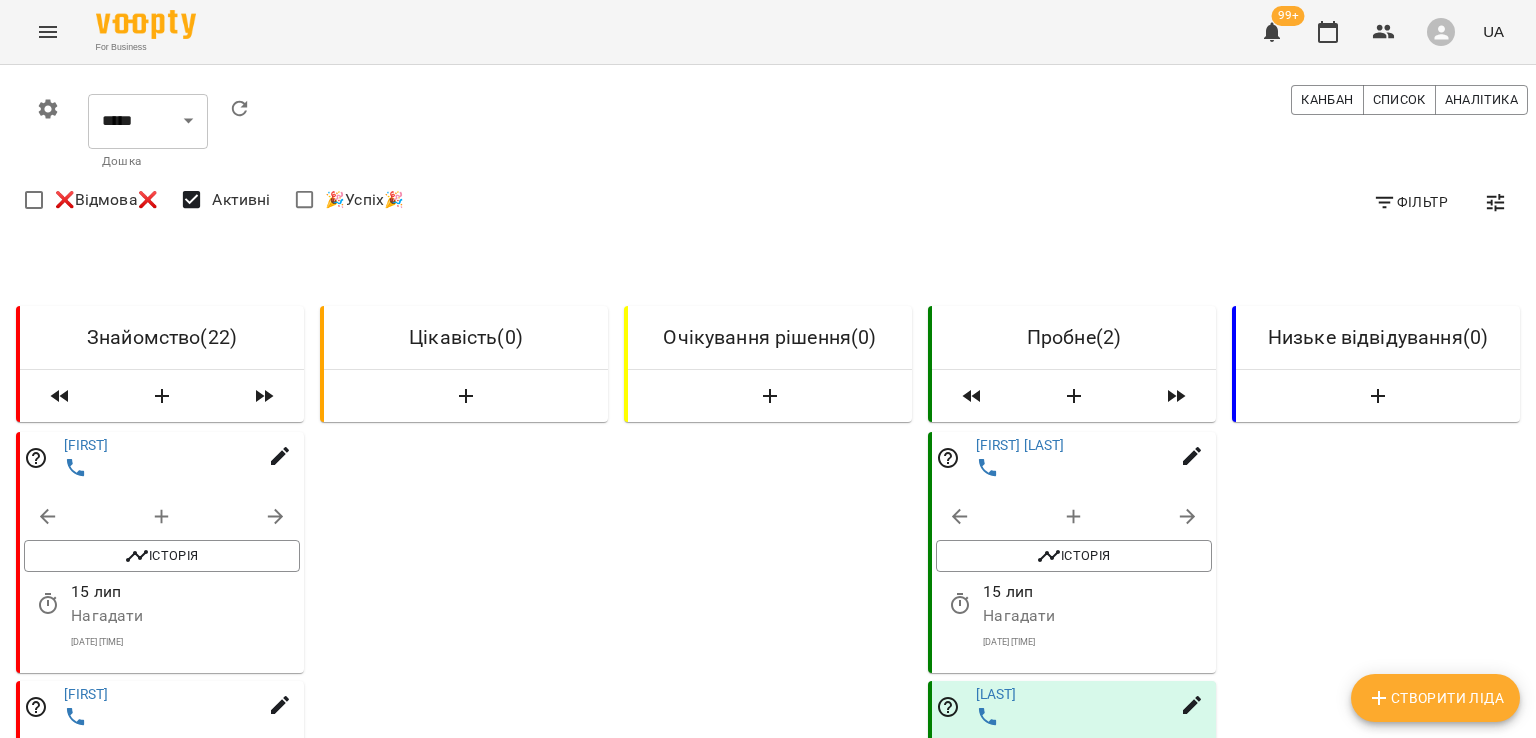 scroll, scrollTop: 400, scrollLeft: 0, axis: vertical 